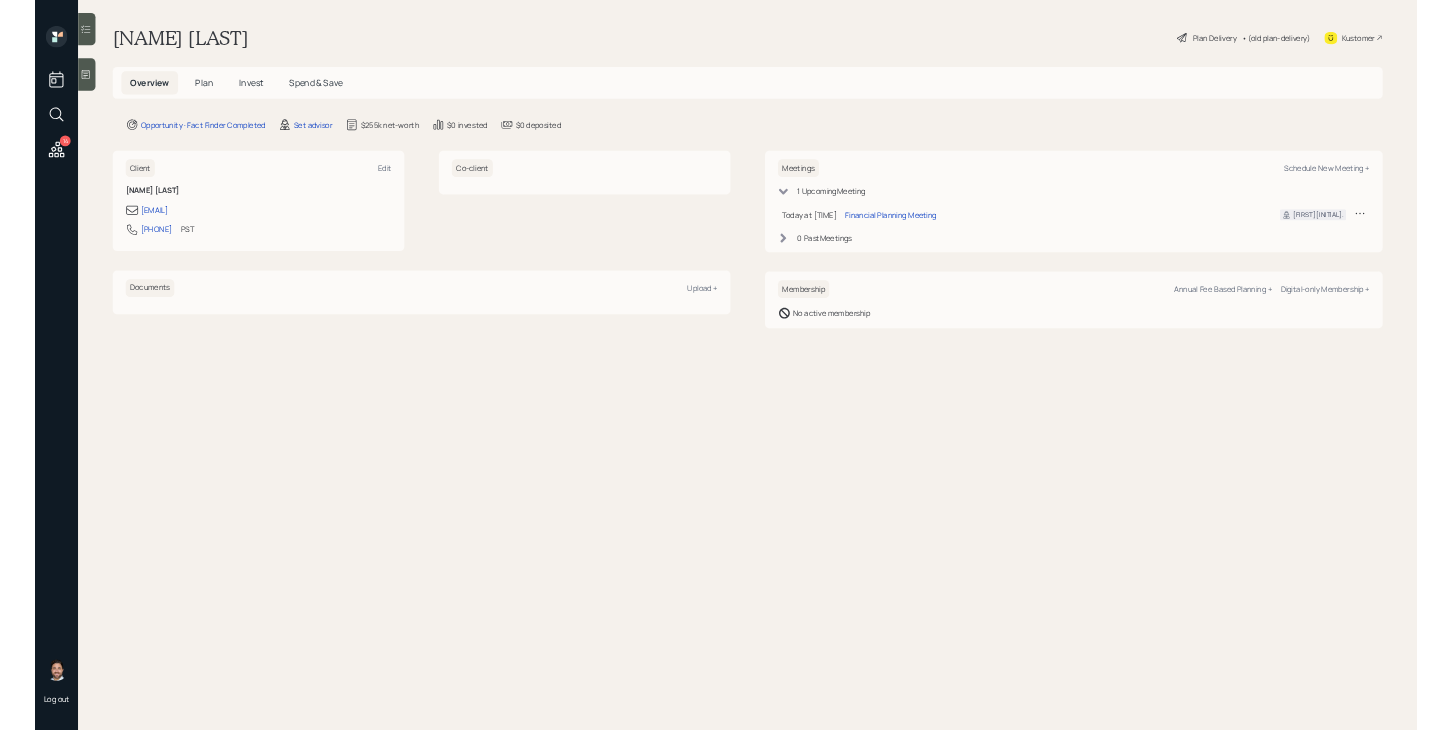 scroll, scrollTop: 0, scrollLeft: 0, axis: both 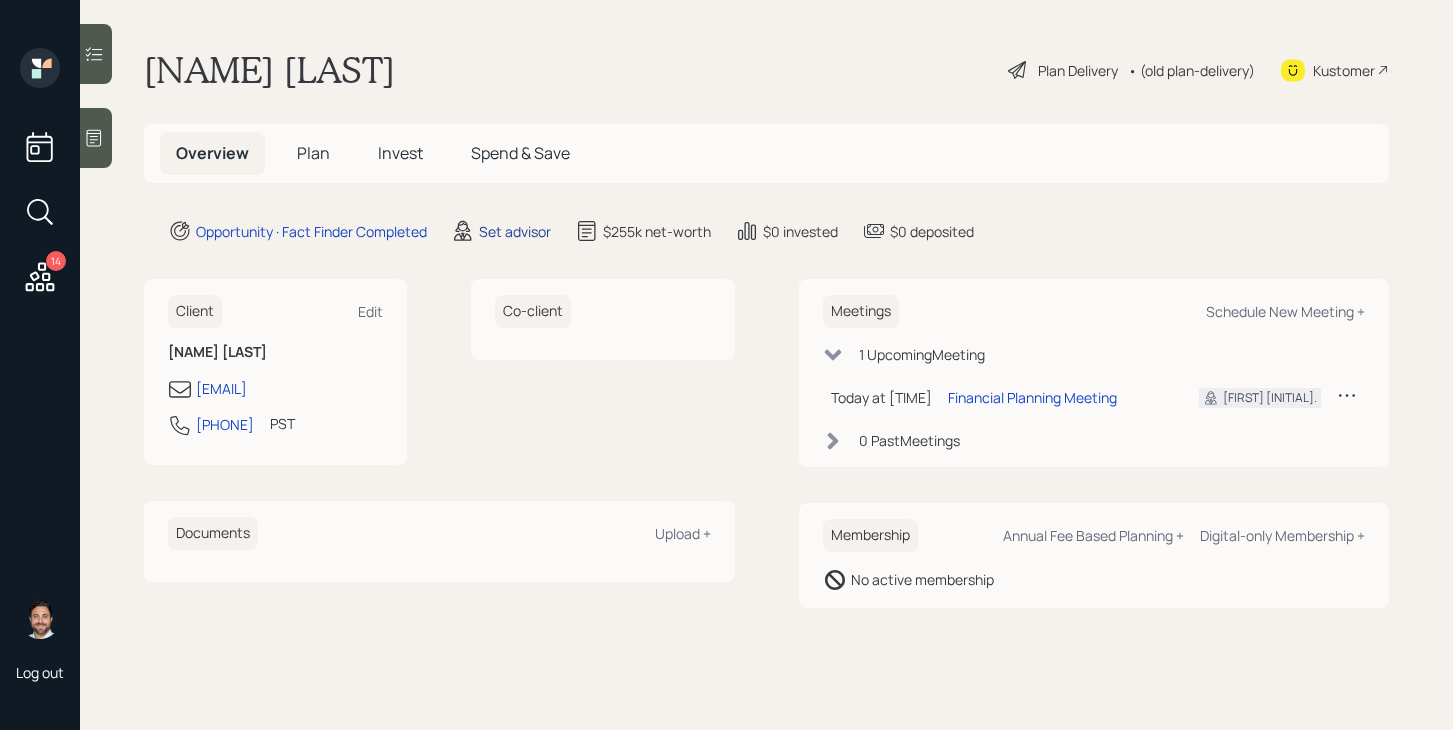 click on "Set advisor" at bounding box center (515, 231) 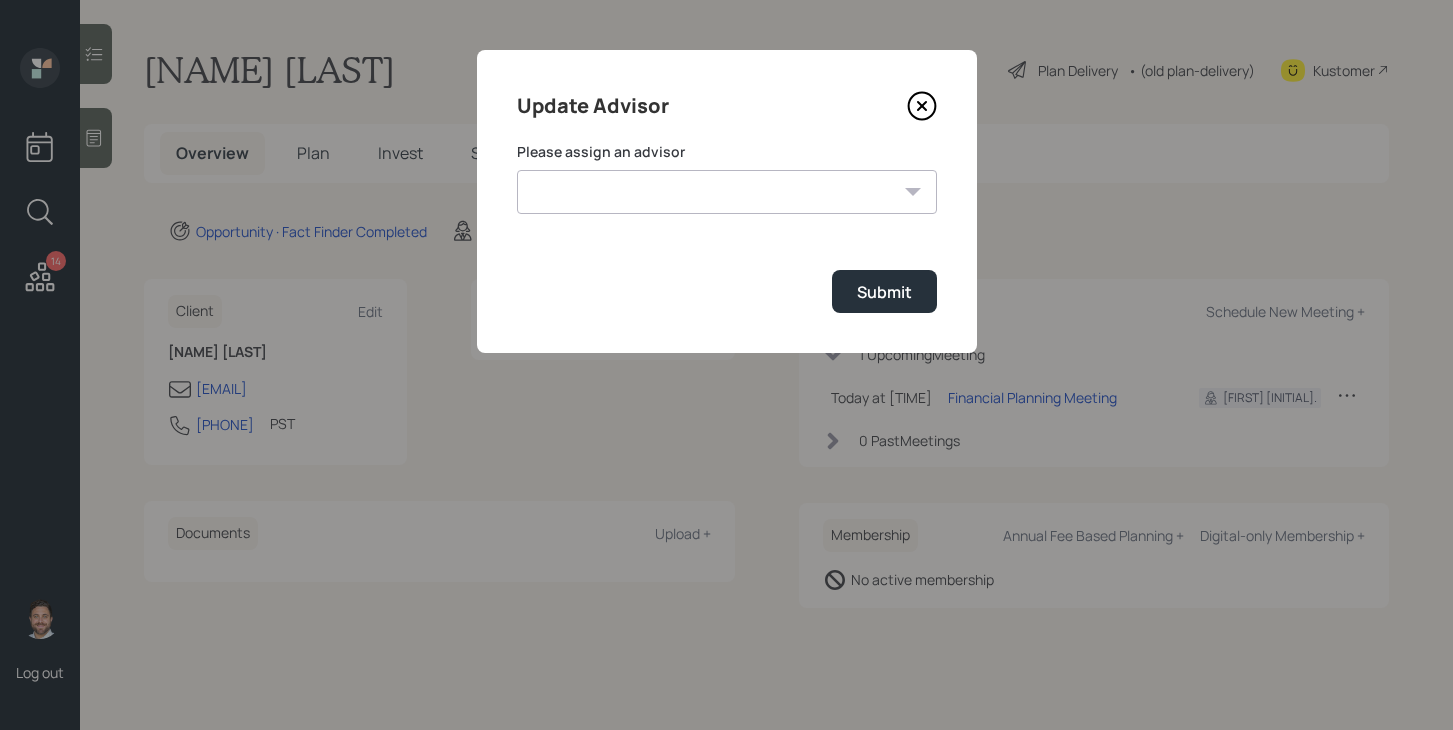 click on "[FIRST] [LAST] [FIRST] [LAST] [FIRST] [LAST] [FIRST] [LAST] [FIRST] [LAST] [FIRST] [LAST]" at bounding box center (727, 192) 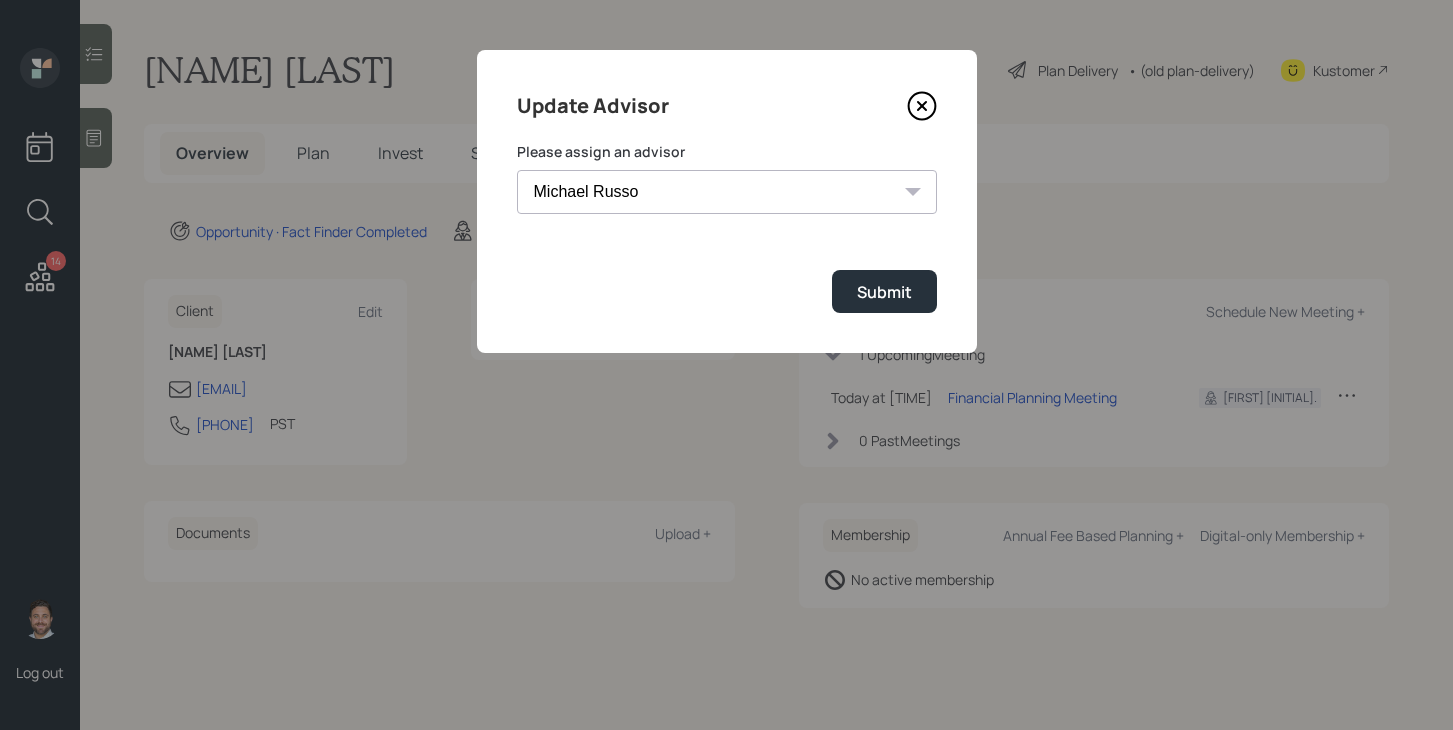 click on "Update Advisor Please assign an advisor Jonah Coleman Tyler End Michael Russo Treva Nostdahl Eric Schwartz James DiStasi Hunter Neumayer Sami Boghos Harrison Schaefer Submit" at bounding box center (727, 201) 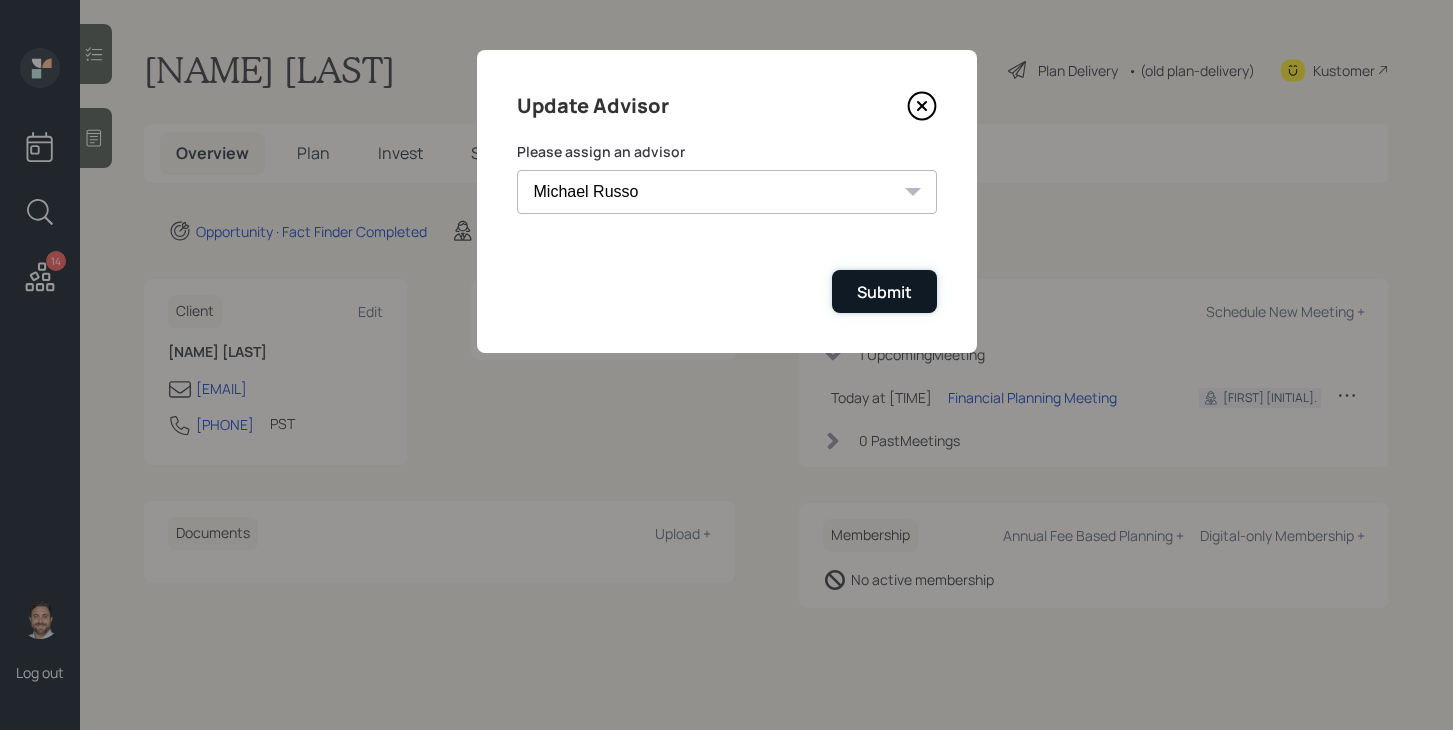 click on "Submit" at bounding box center [884, 292] 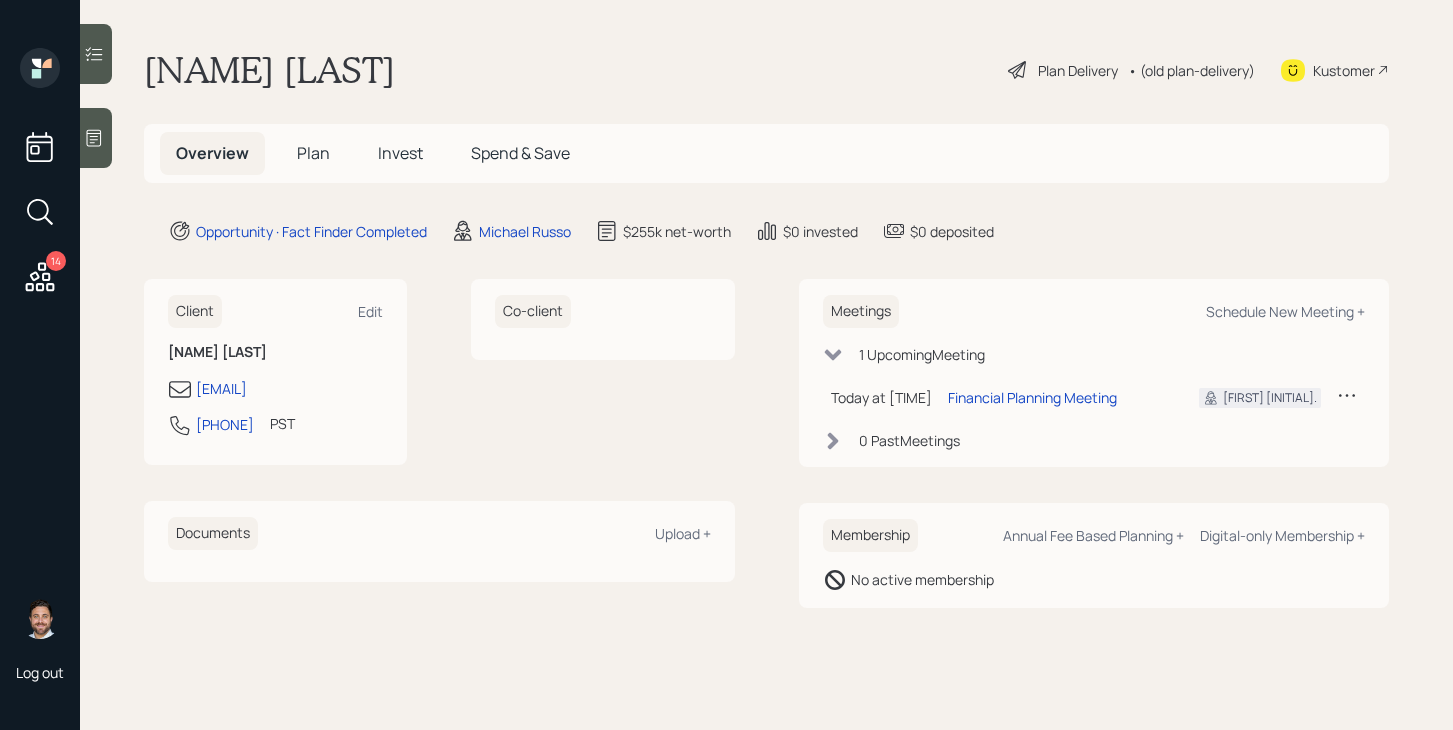 click on "Plan" at bounding box center [313, 153] 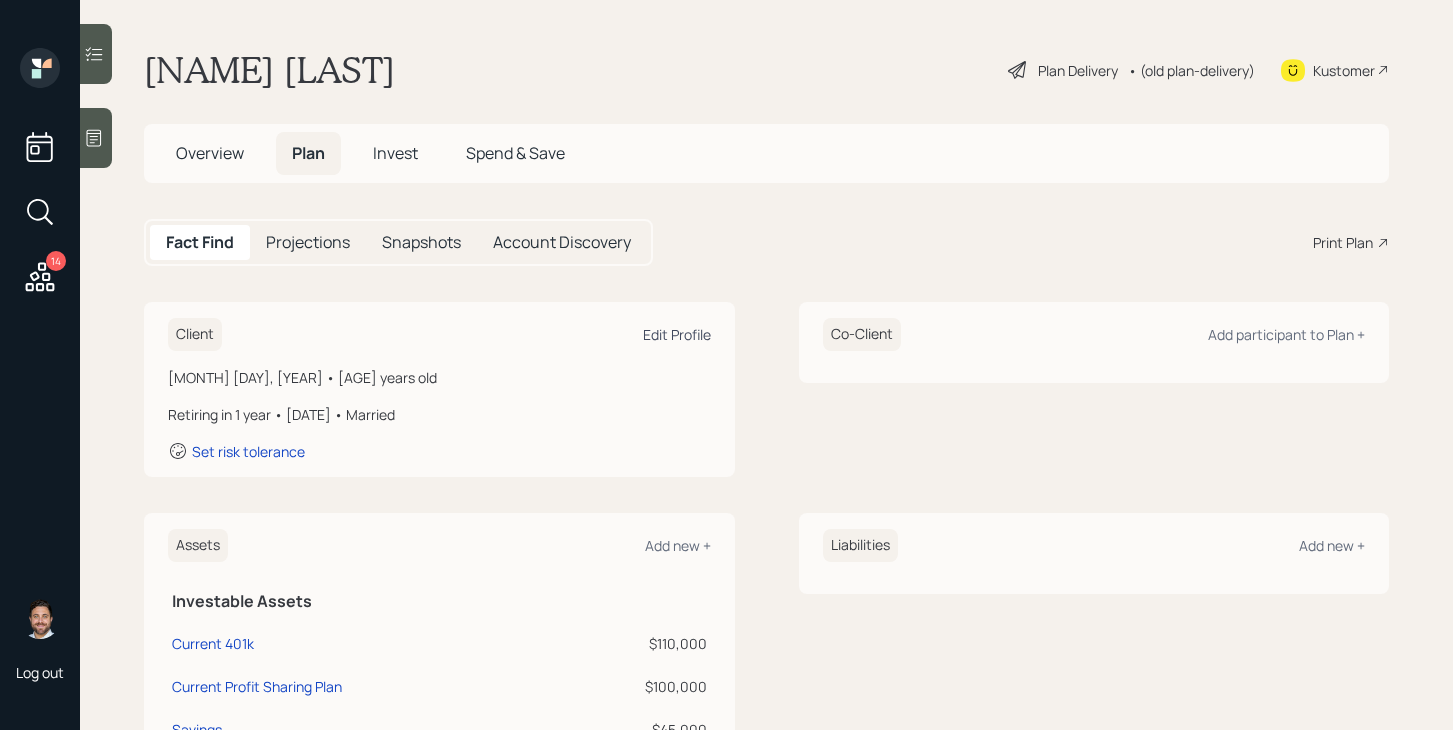 click on "Edit Profile" at bounding box center (677, 334) 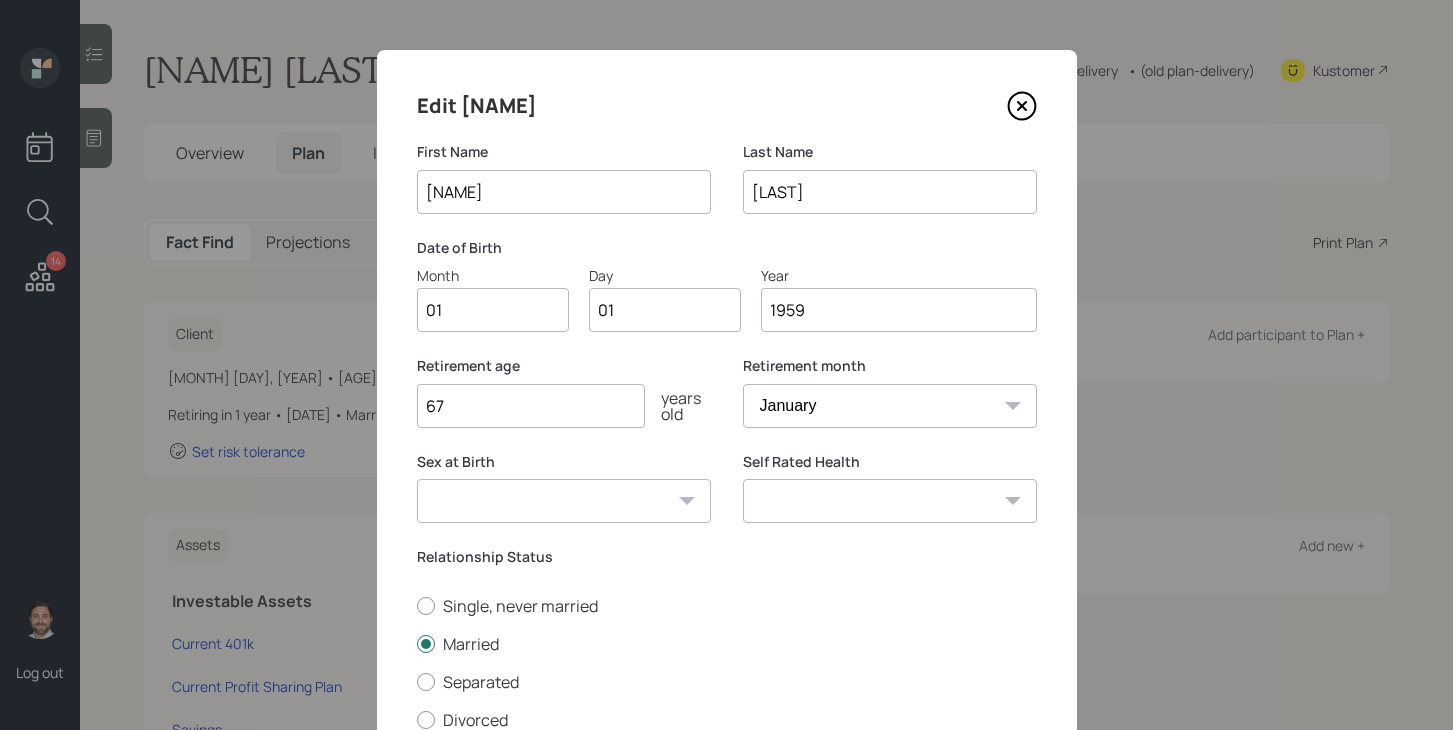 click on "01" at bounding box center [493, 310] 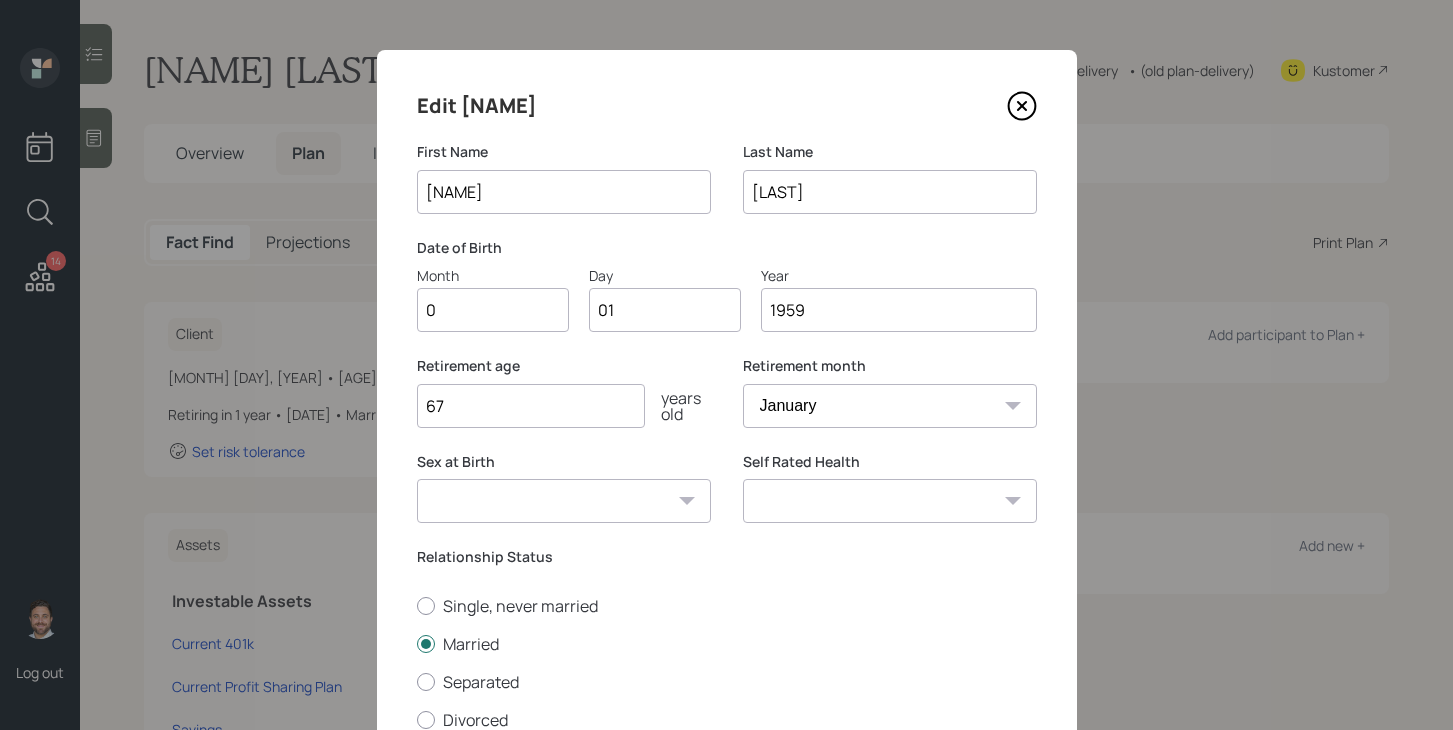 type on "01" 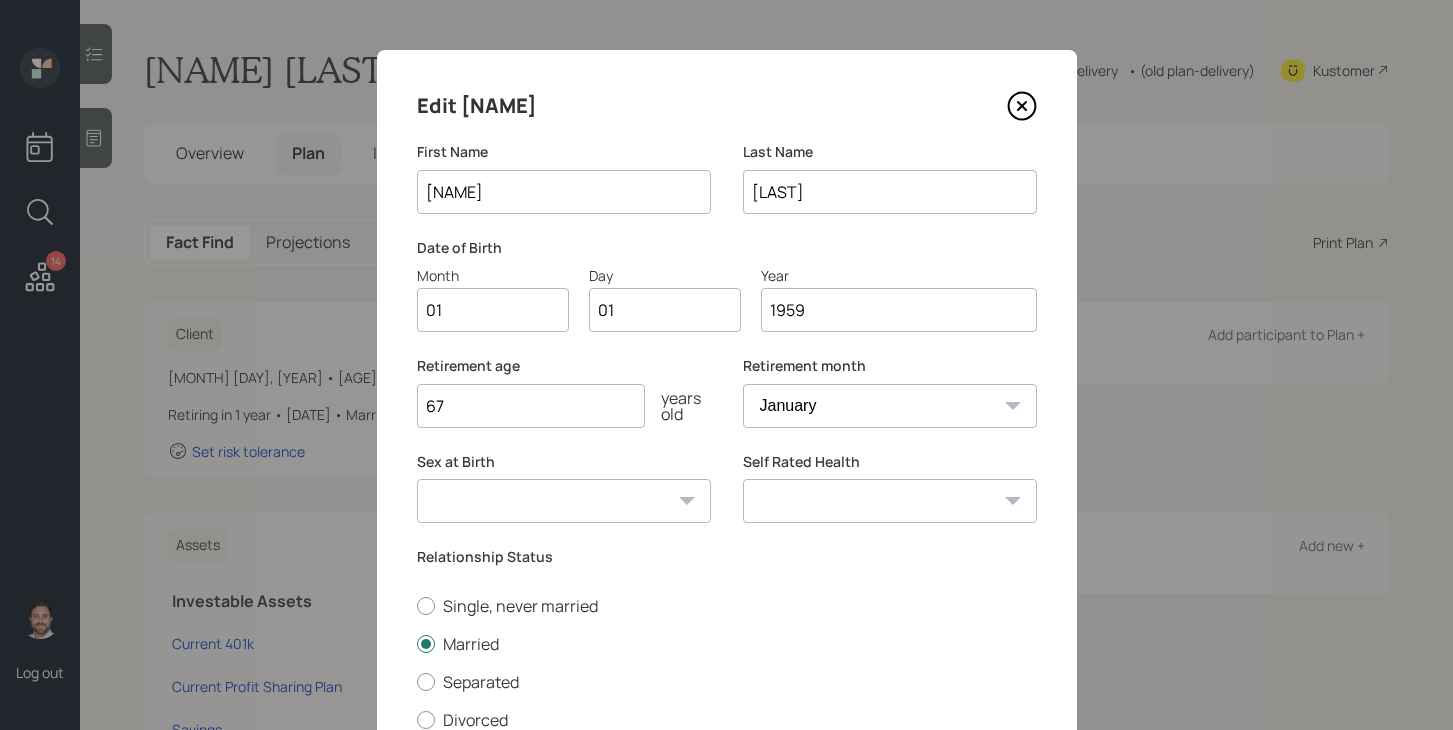 type on "0" 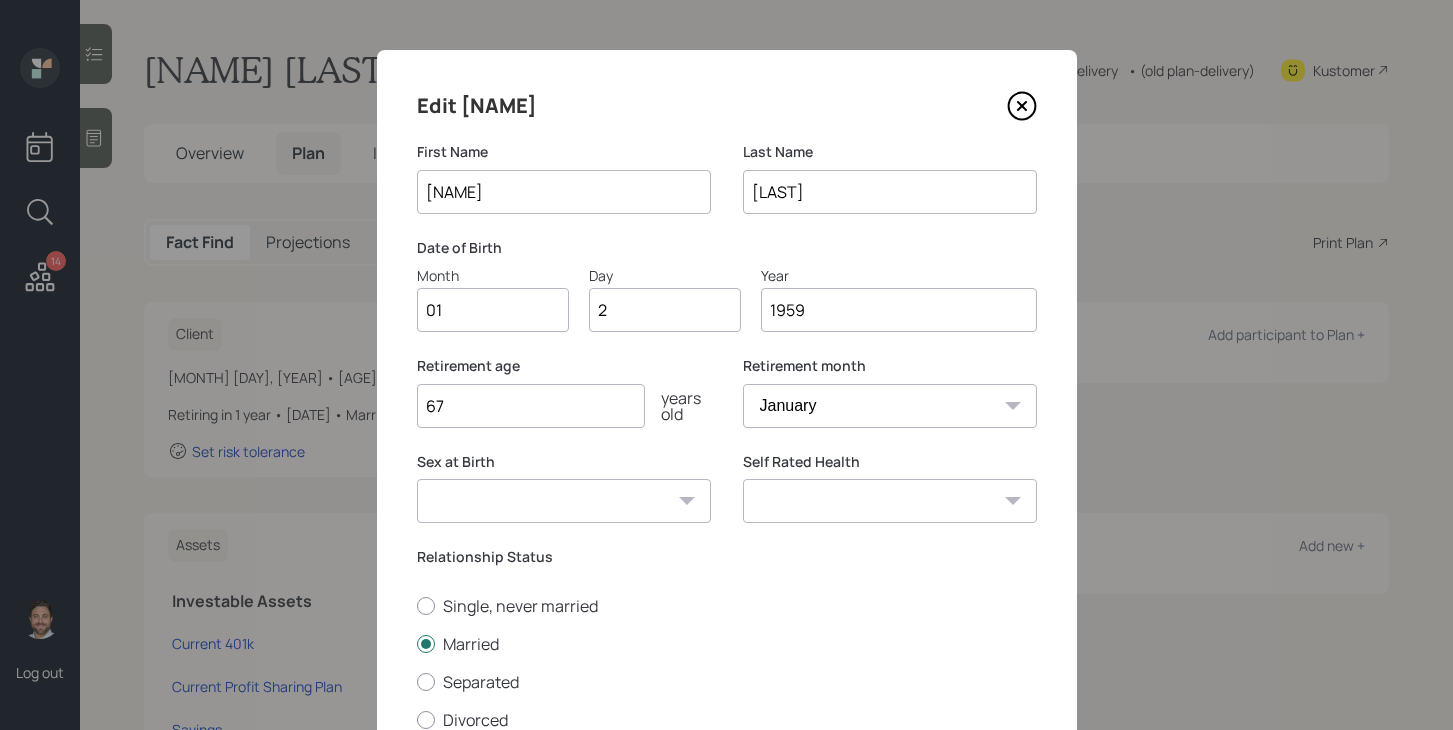 type on "22" 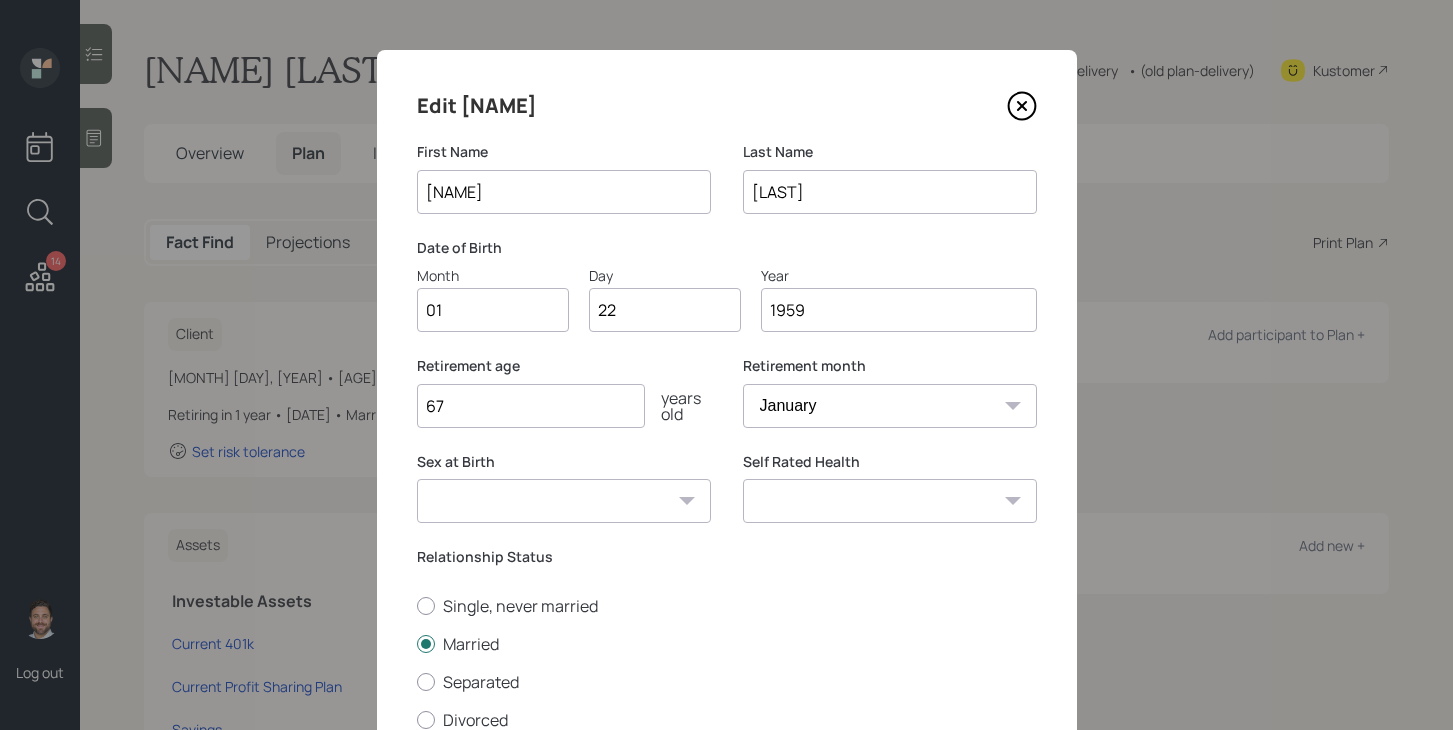 click on "Male Female Other / Prefer not to say" at bounding box center [564, 501] 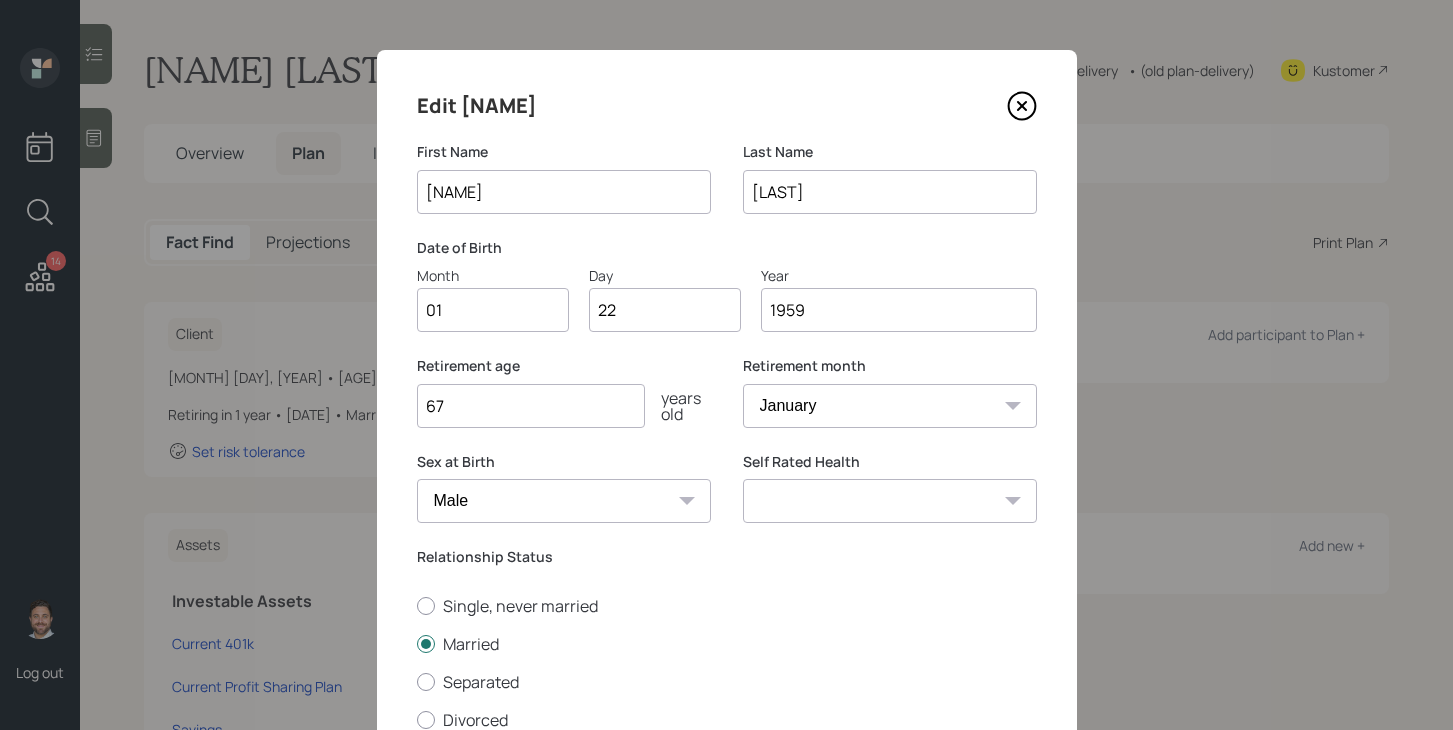 click on "Self Rated Health Excellent Very Good Good Fair Poor" at bounding box center (890, 500) 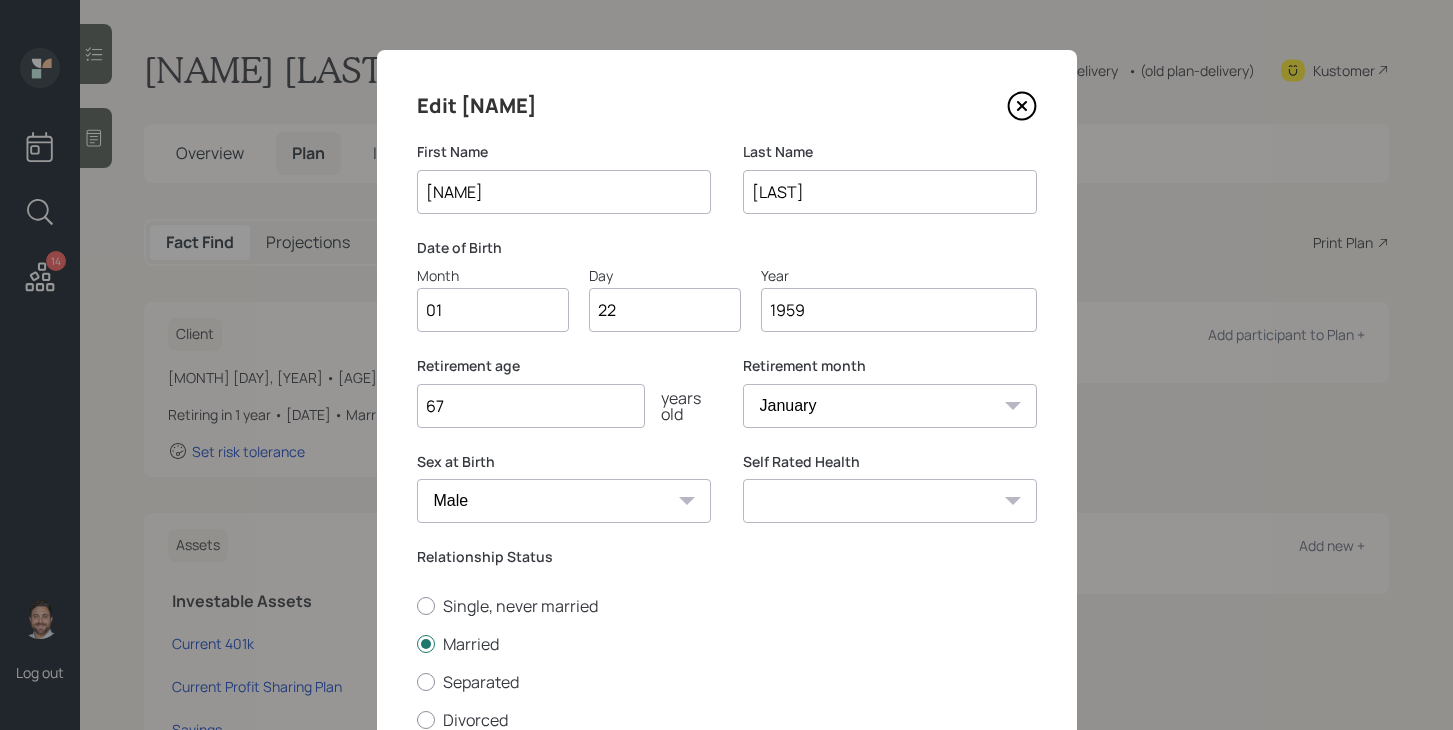 click on "Excellent Very Good Good Fair Poor" at bounding box center (890, 501) 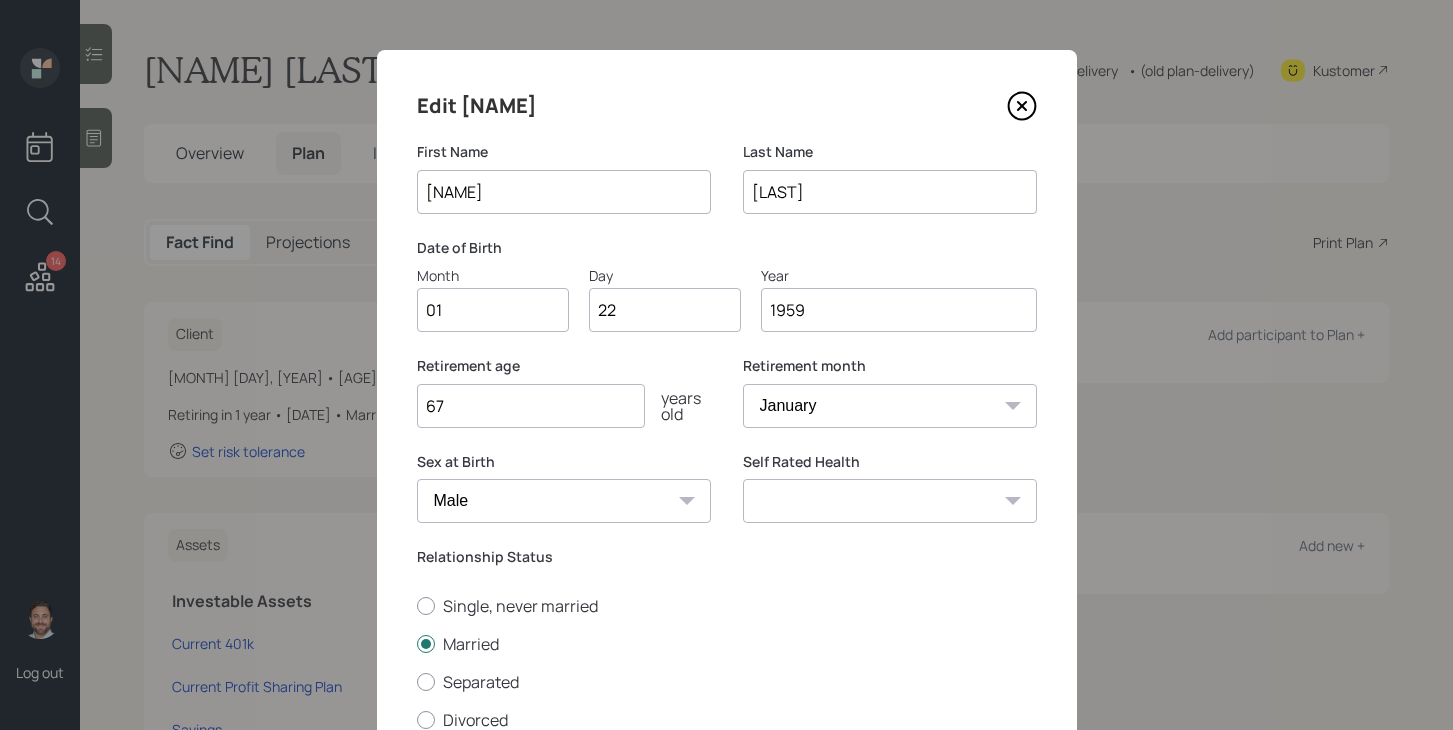 select on "good" 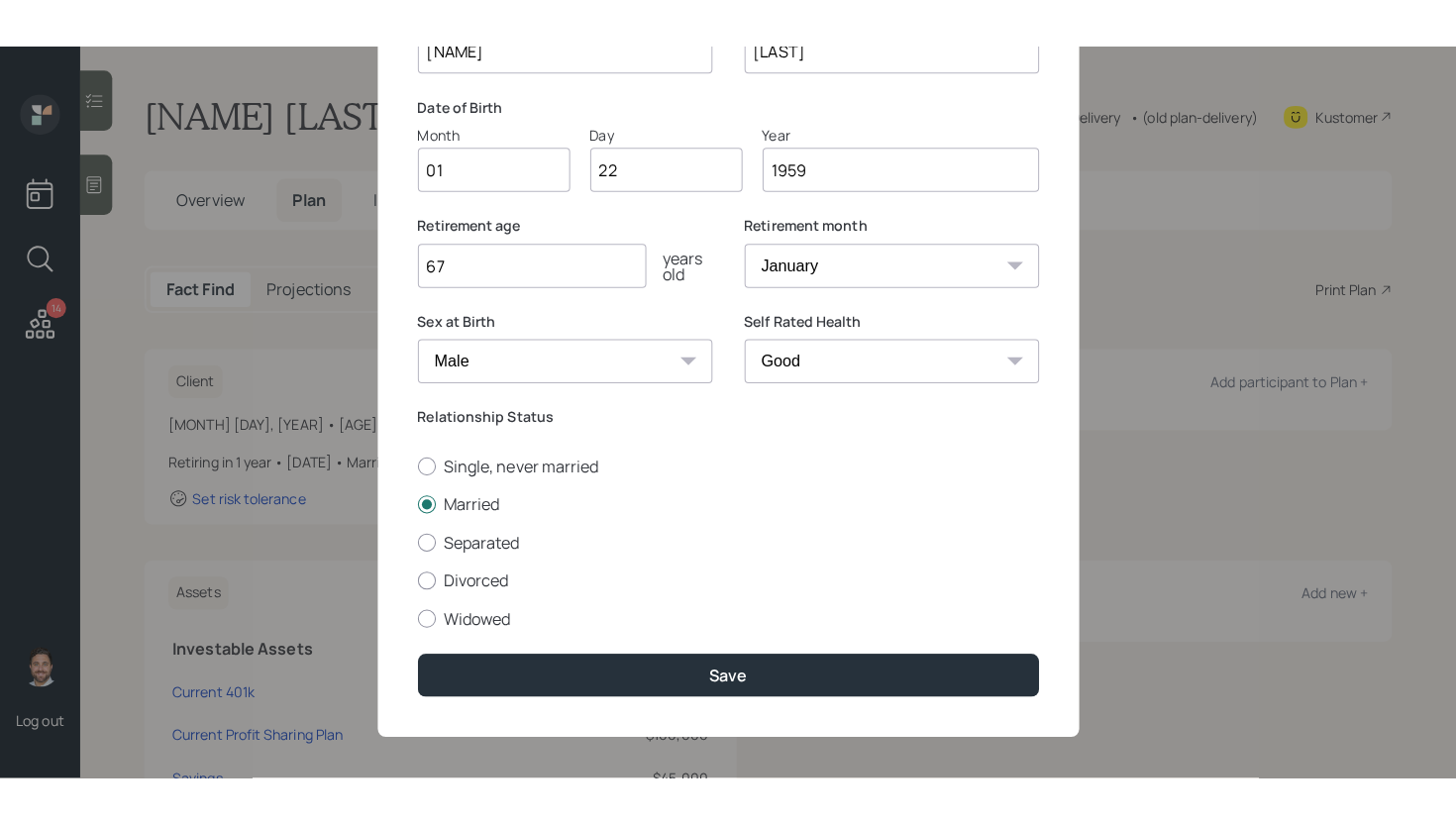 scroll, scrollTop: 195, scrollLeft: 0, axis: vertical 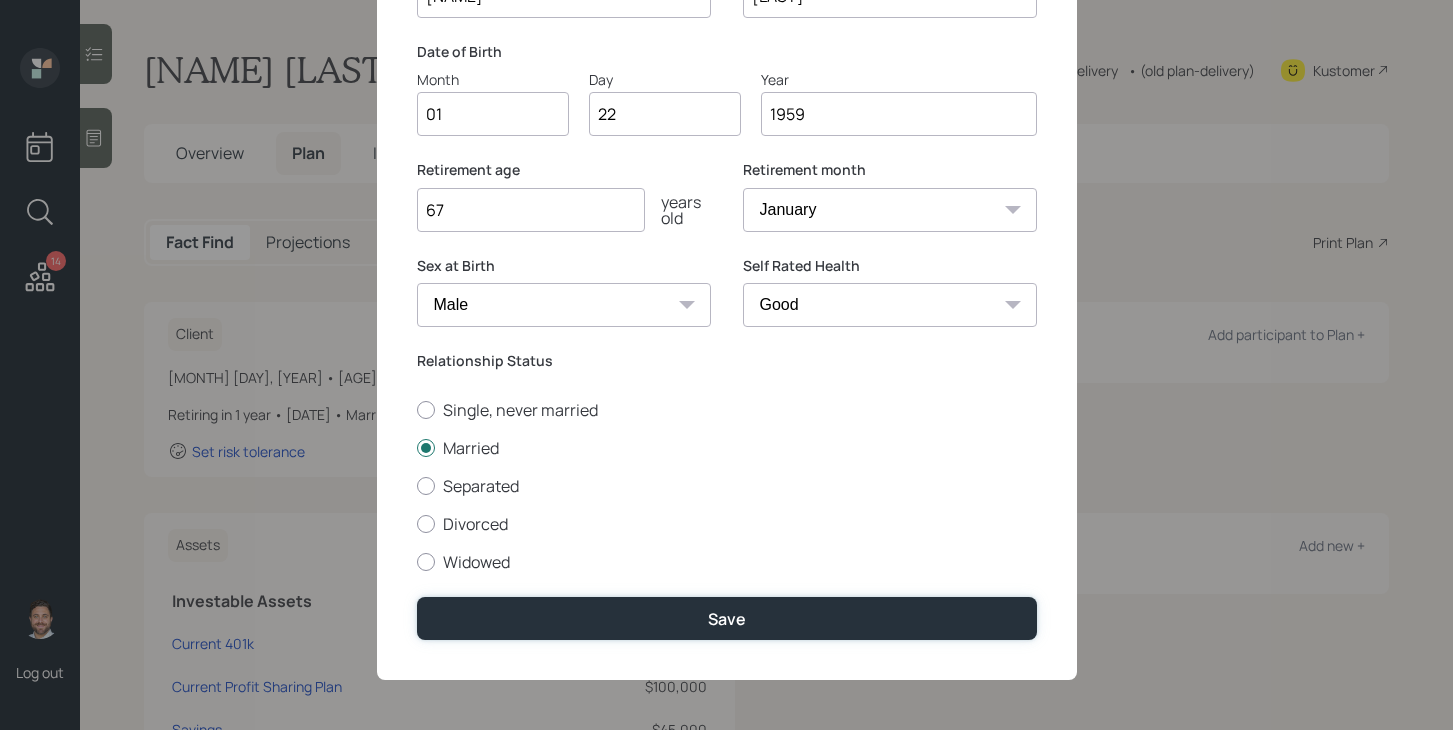 click on "Save" at bounding box center [727, 618] 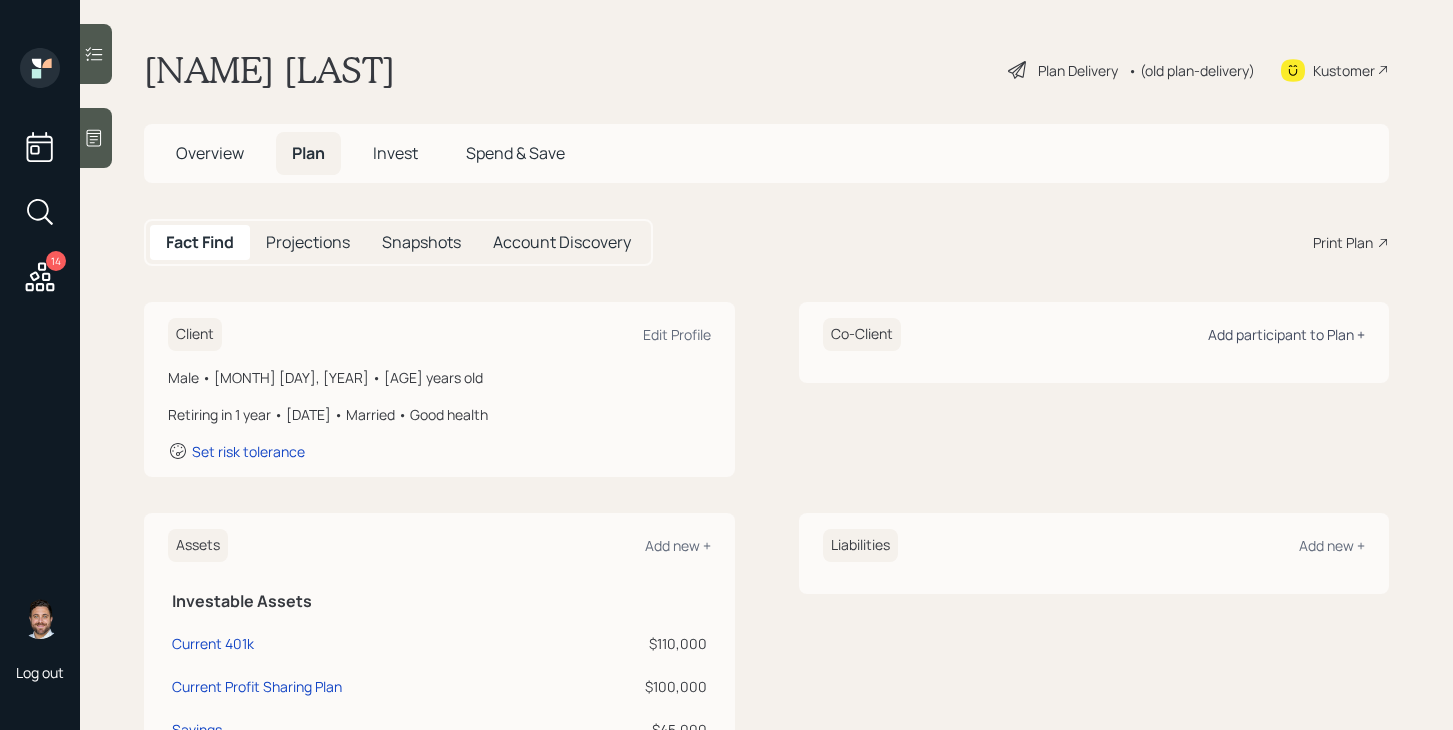 click on "Add participant to Plan +" at bounding box center [1286, 334] 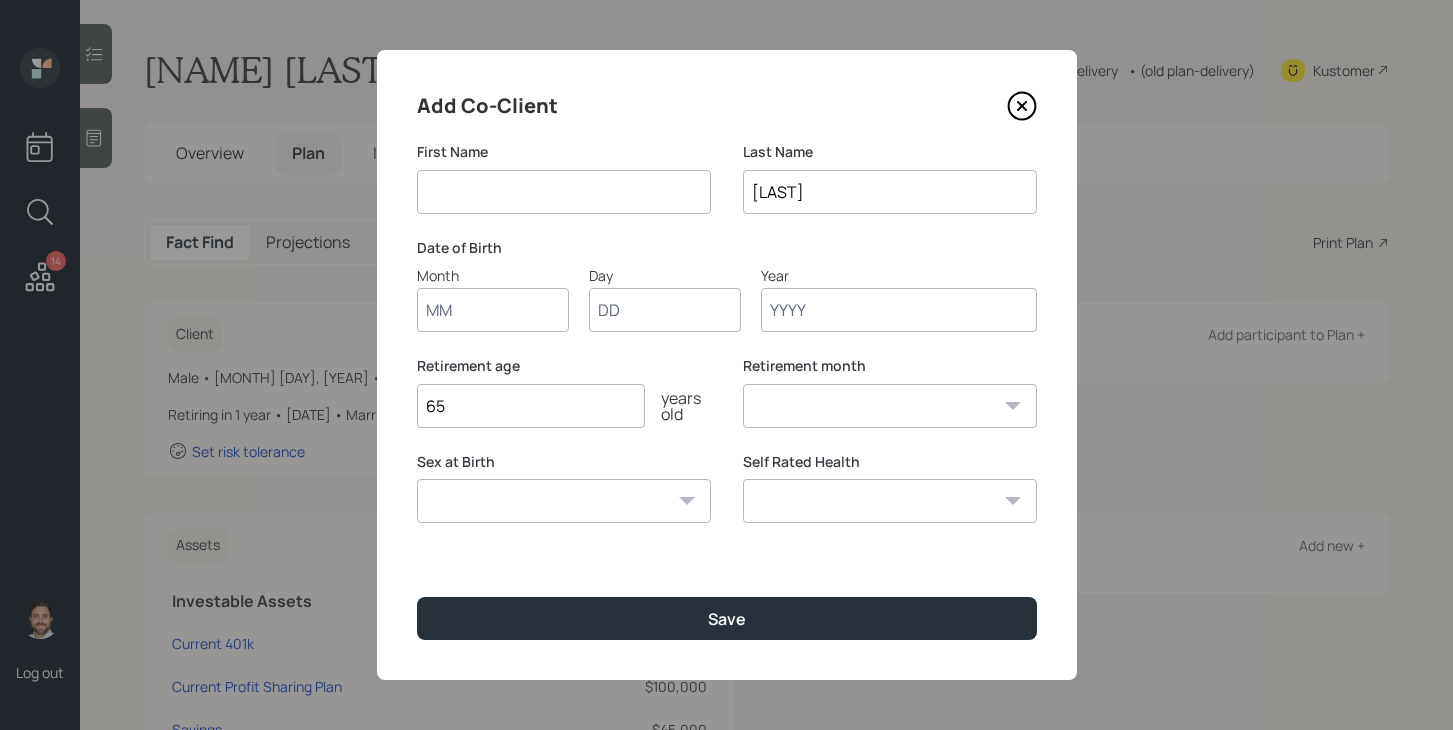 click at bounding box center (564, 192) 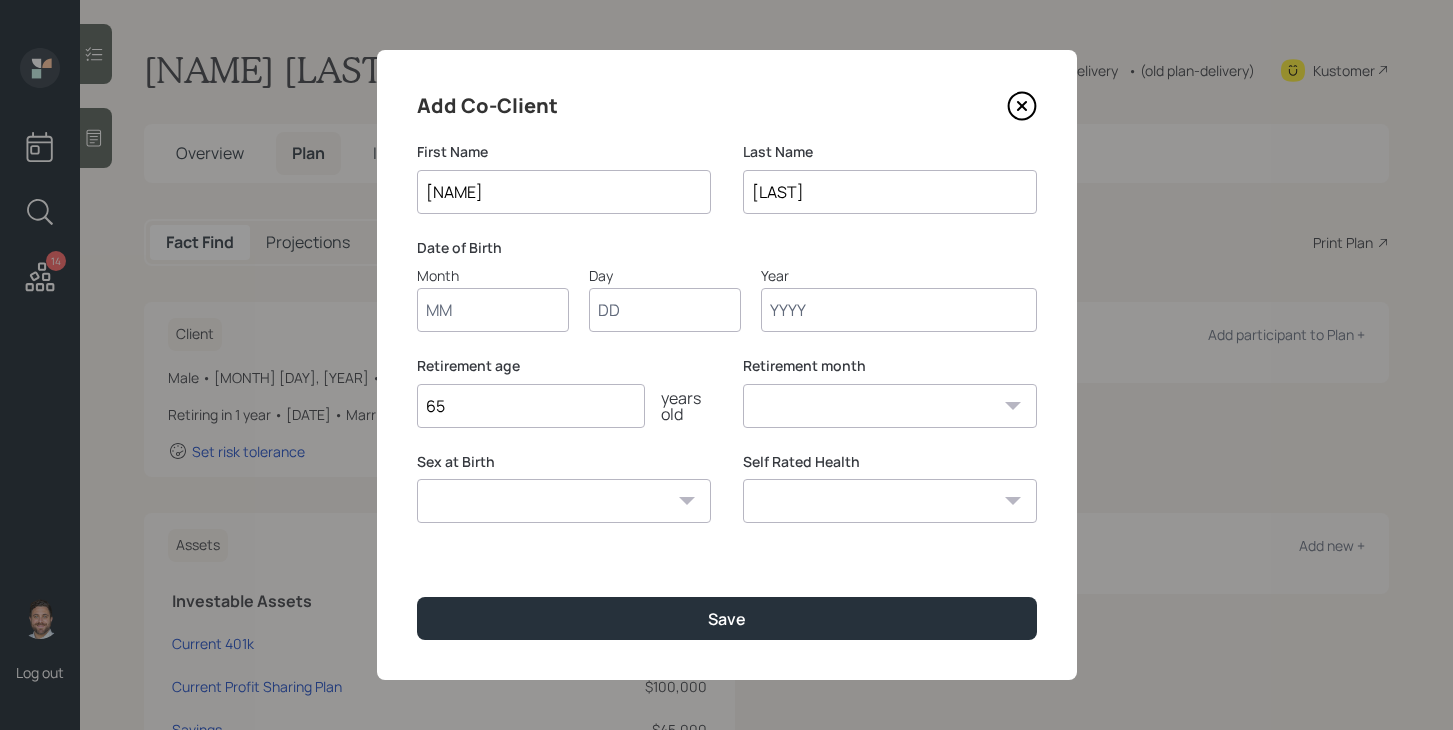 type on "[NAME]" 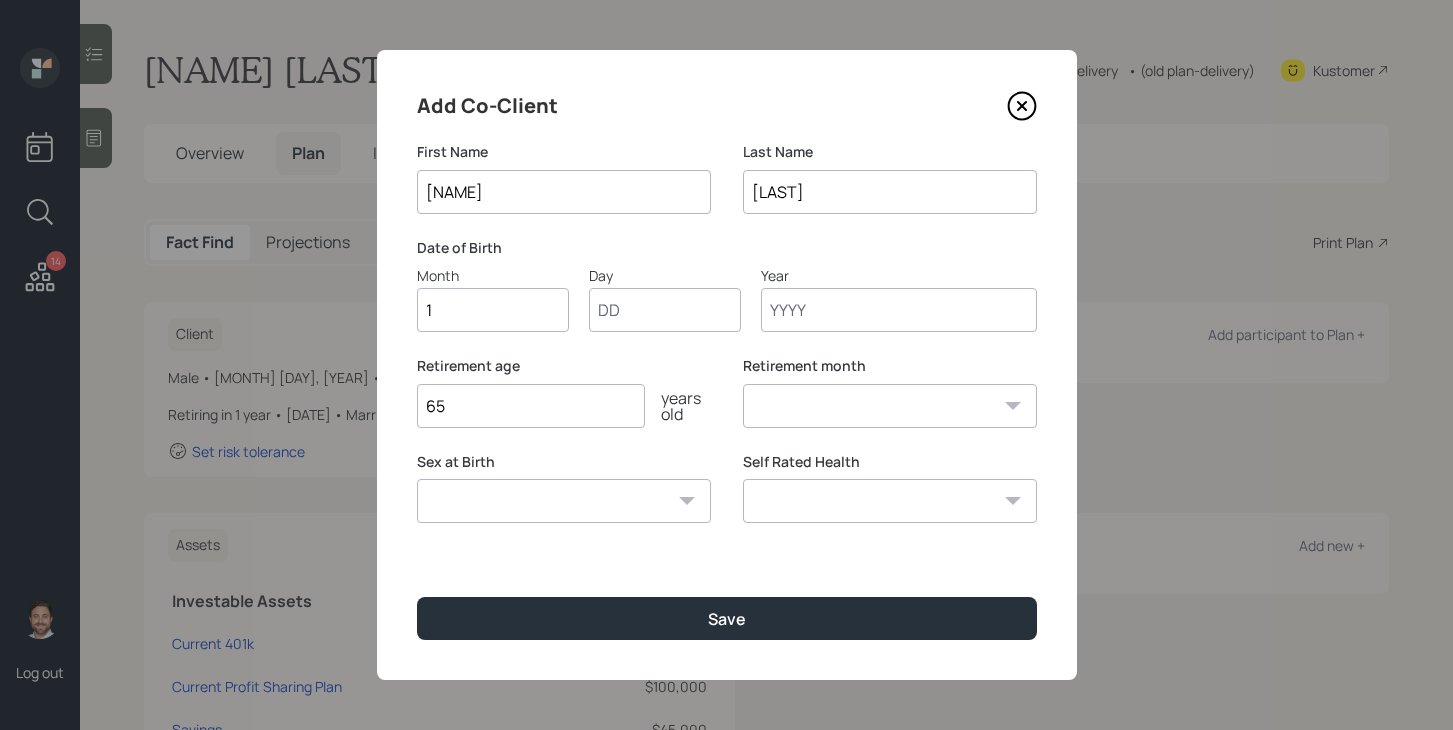 type on "10" 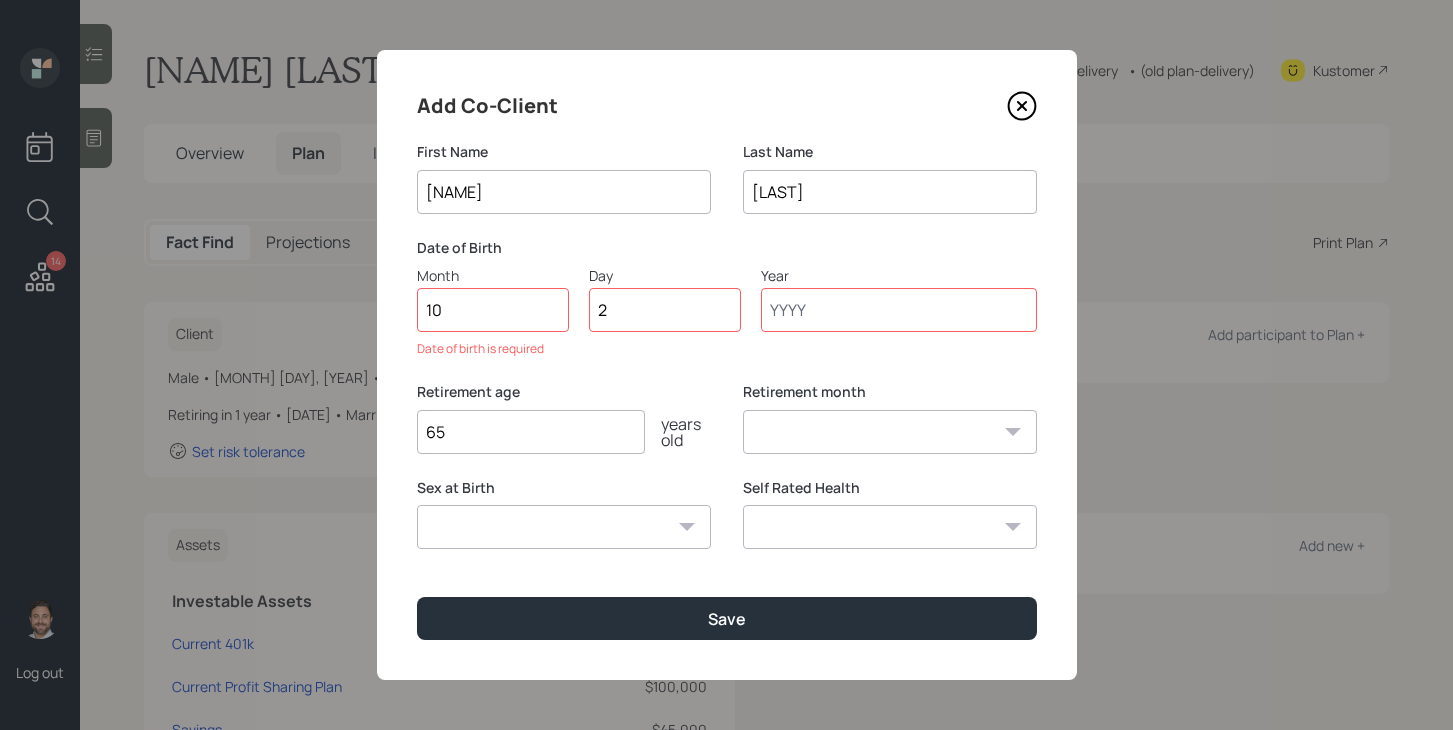 type on "25" 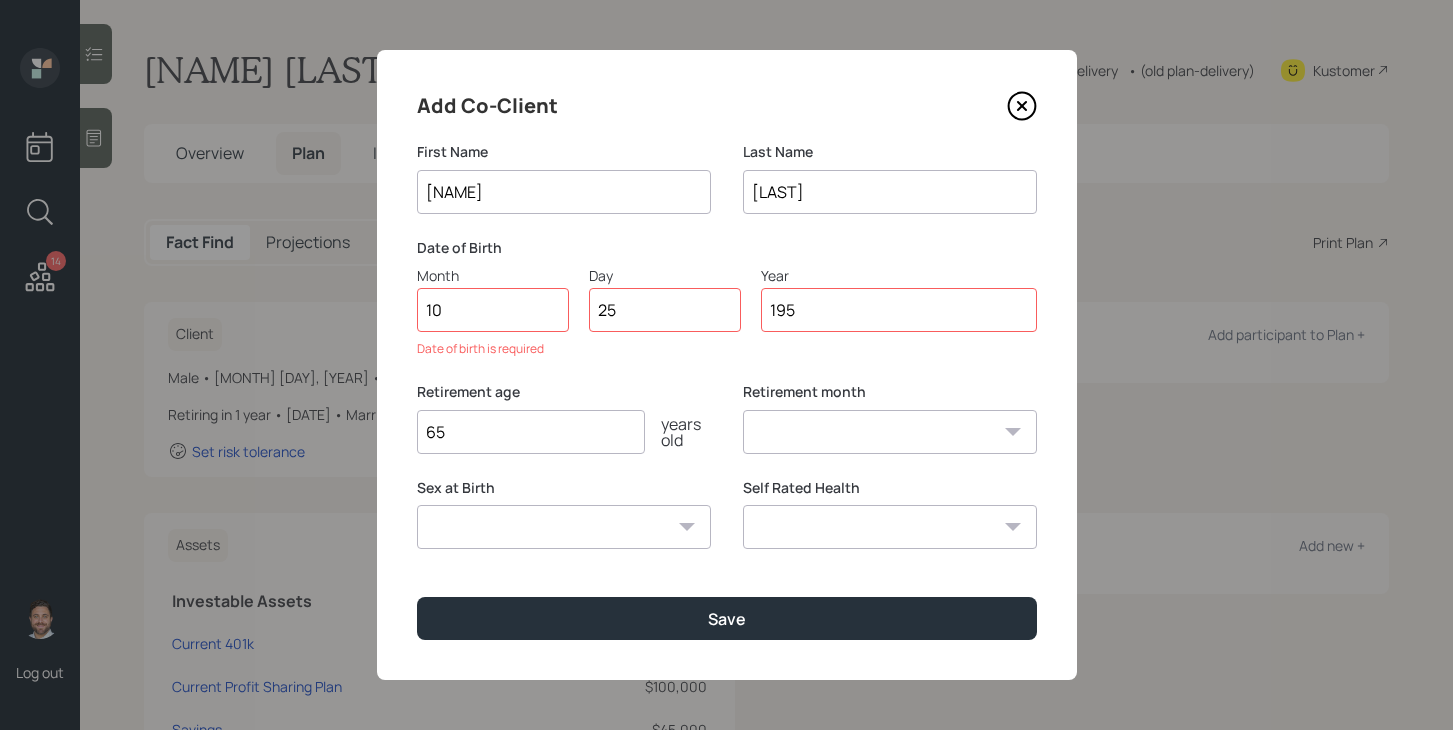 type on "1957" 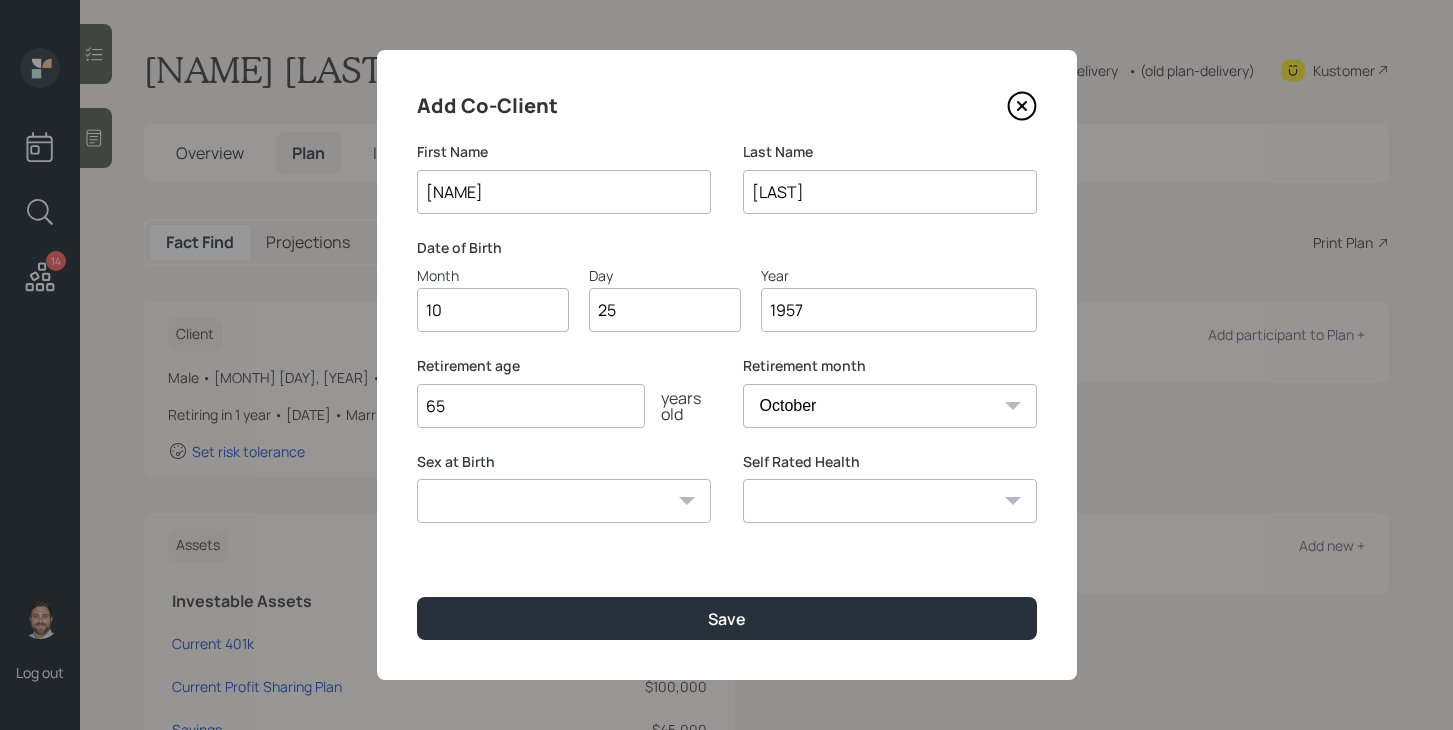 type on "1957" 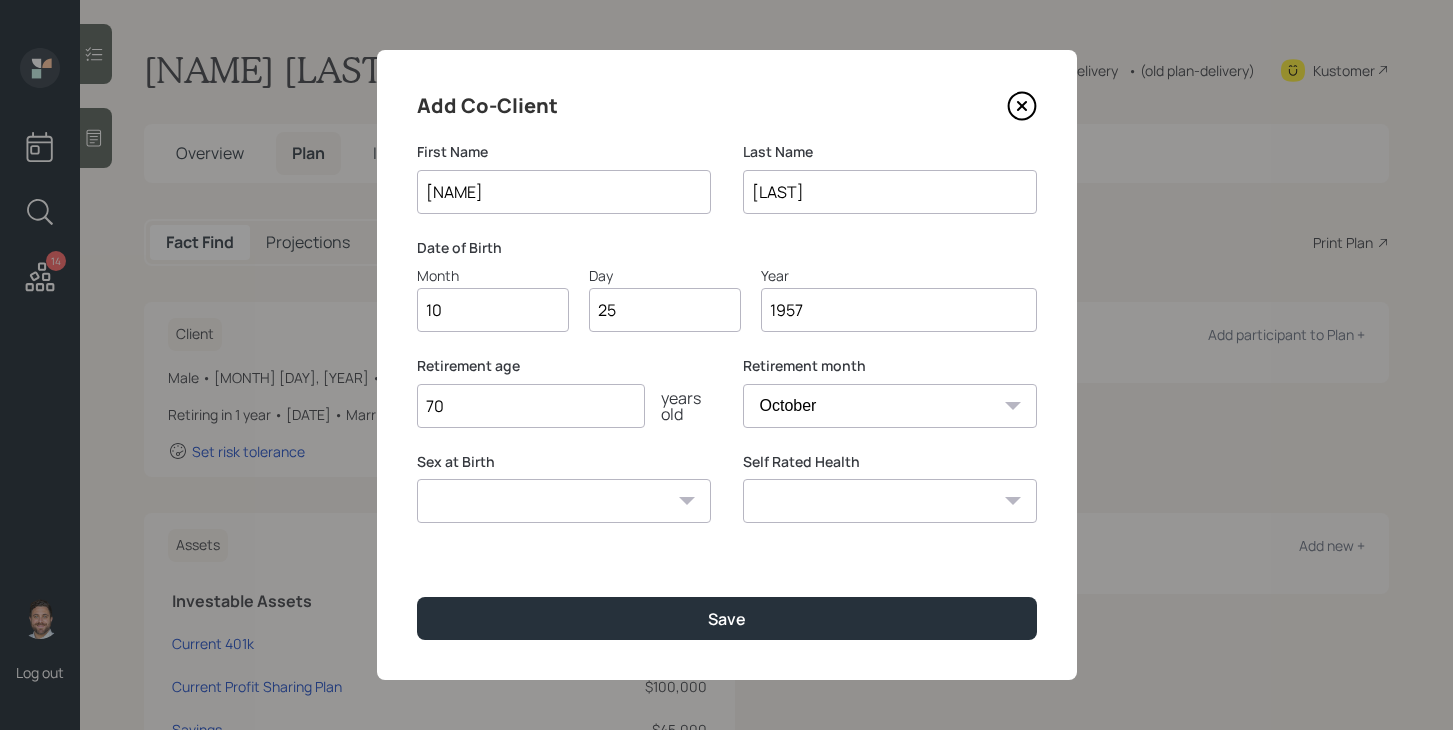 type on "70" 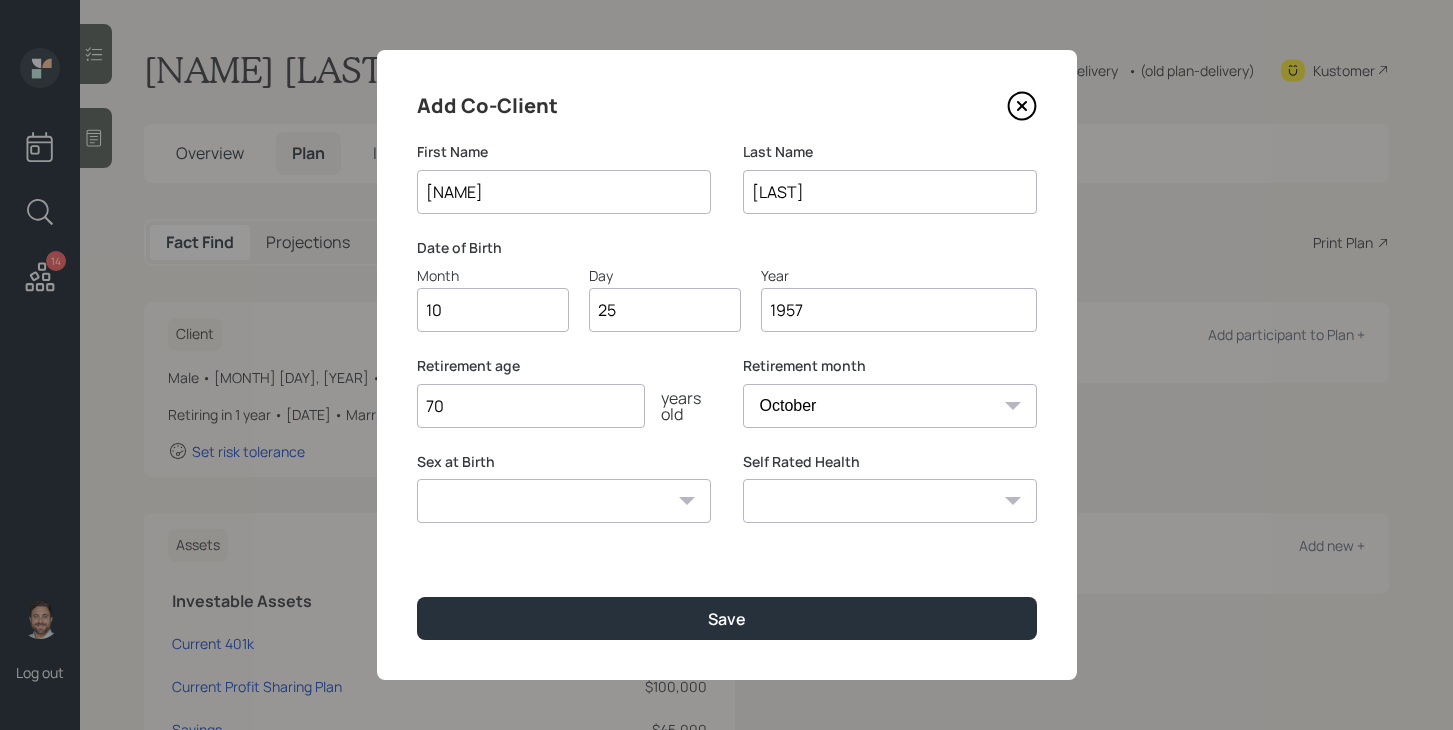 click on "Male Female Other / Prefer not to say" at bounding box center [564, 501] 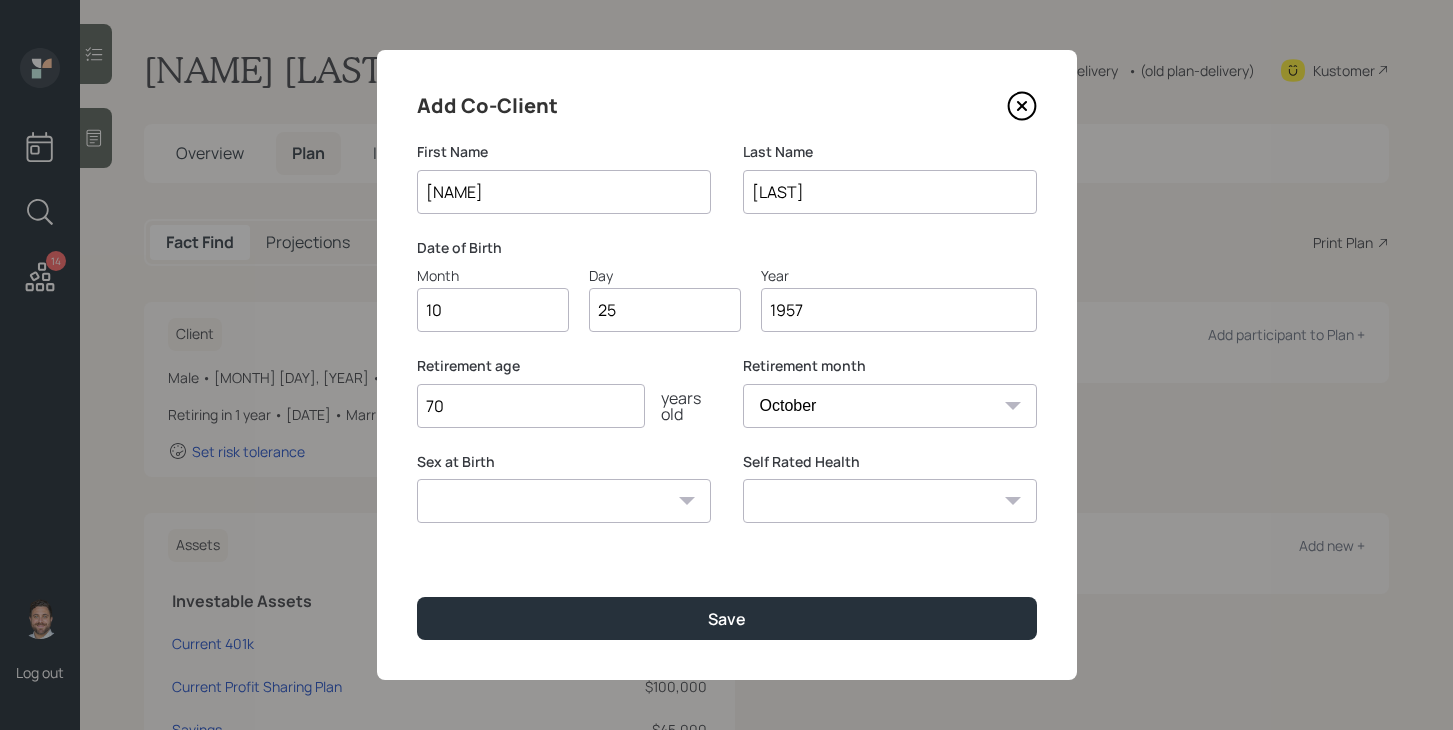 select on "female" 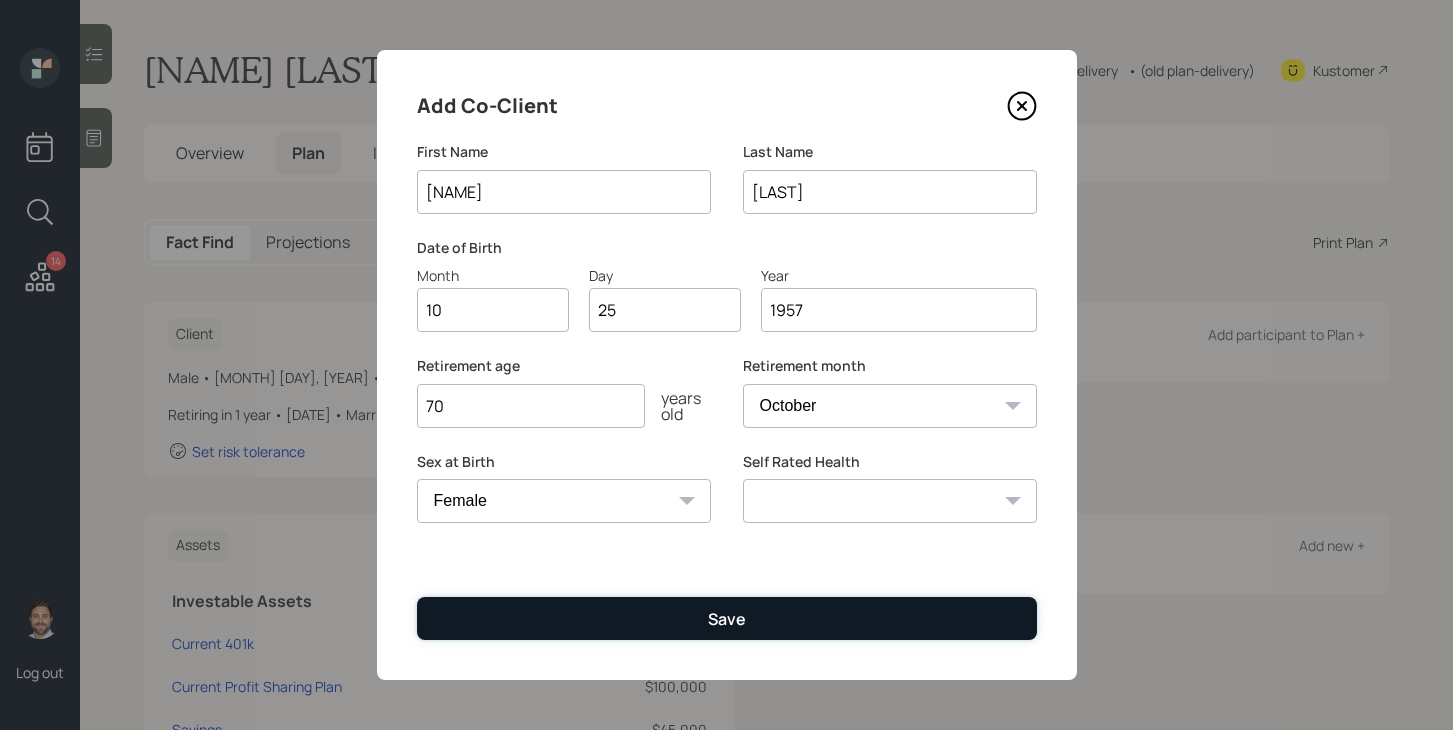 click on "Save" at bounding box center (727, 618) 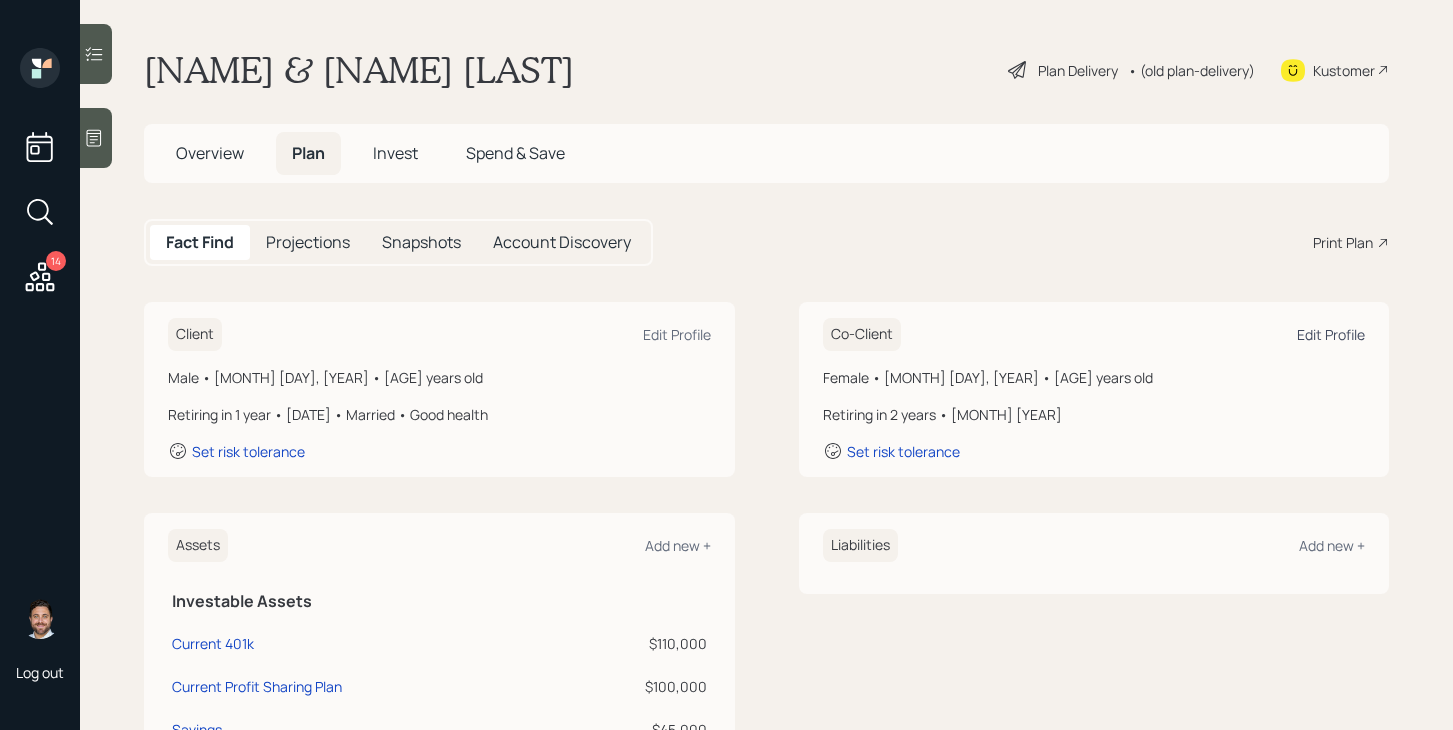 click on "Edit Profile" at bounding box center [1331, 334] 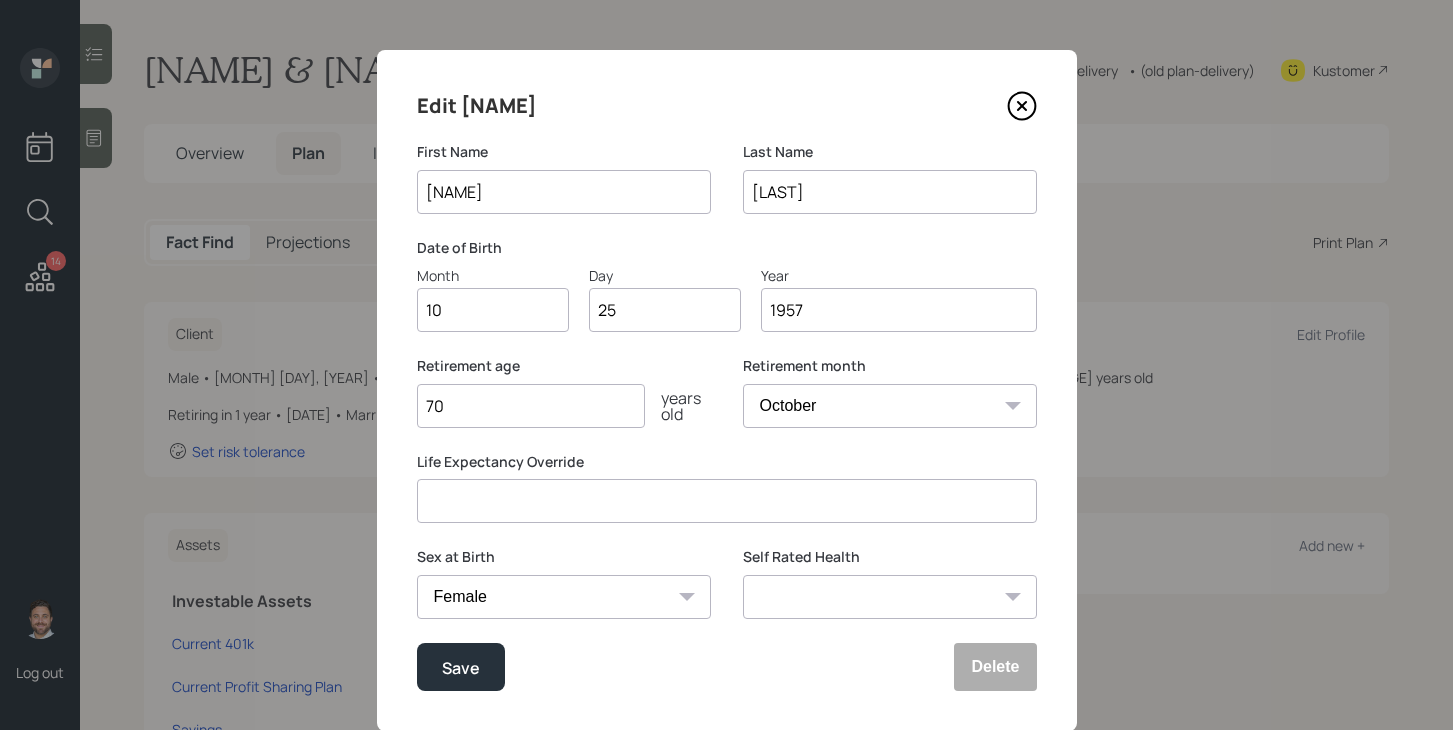 click on "70" at bounding box center [531, 406] 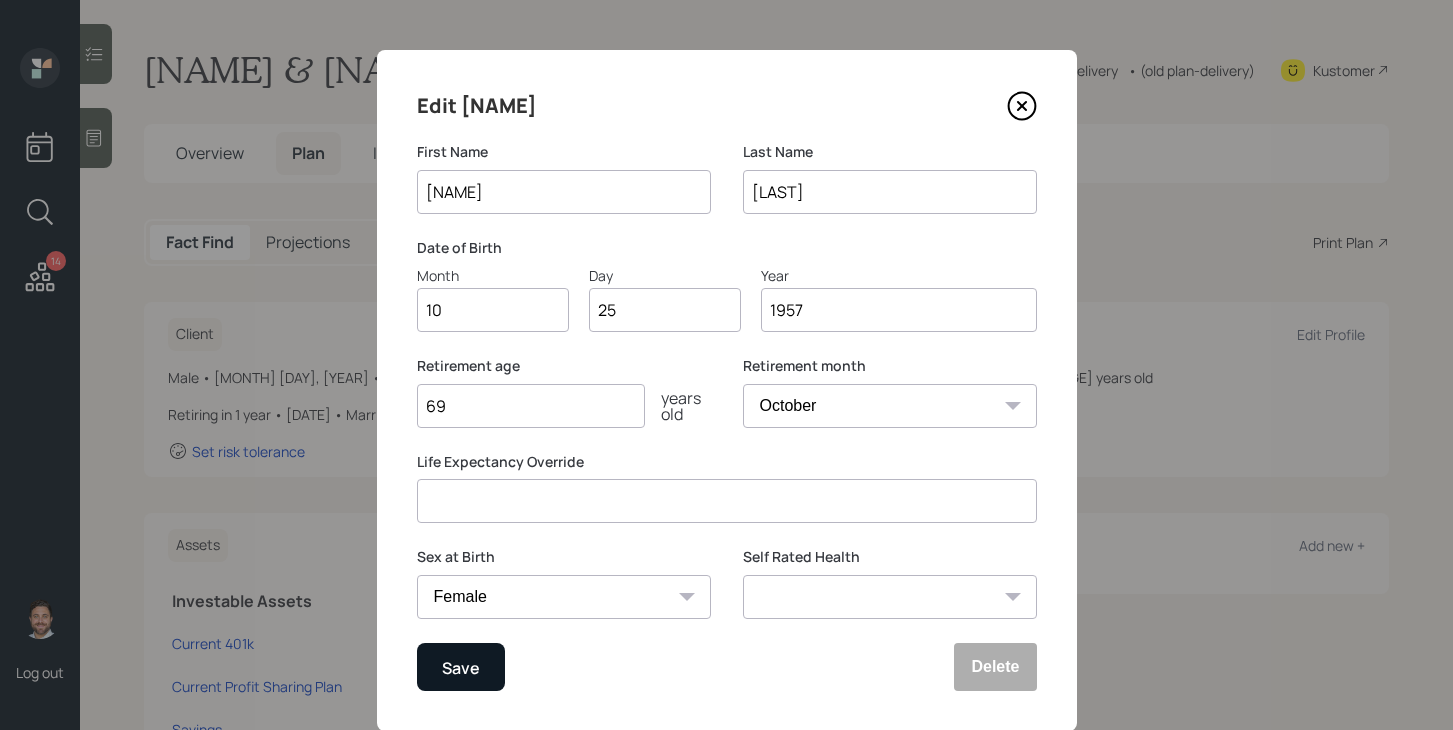type on "69" 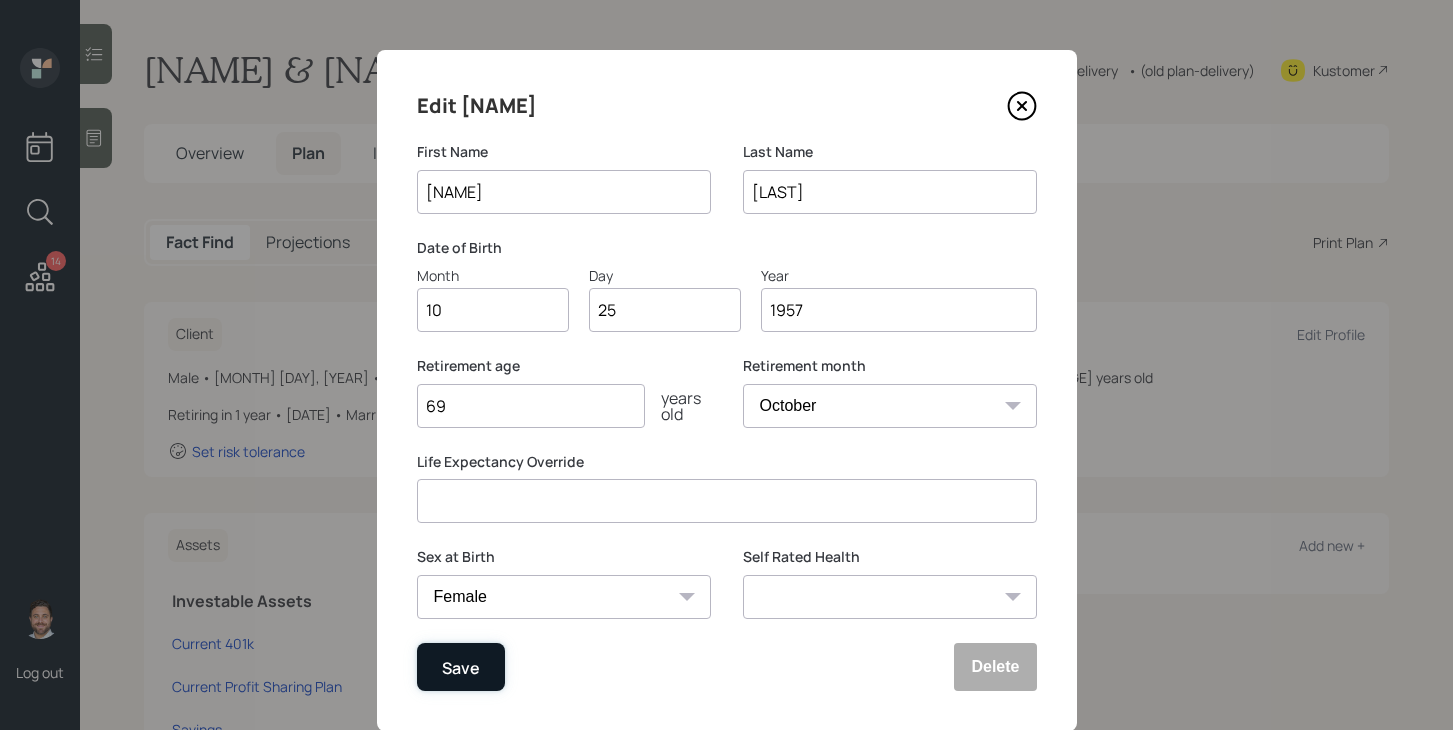 click on "Save" at bounding box center (461, 667) 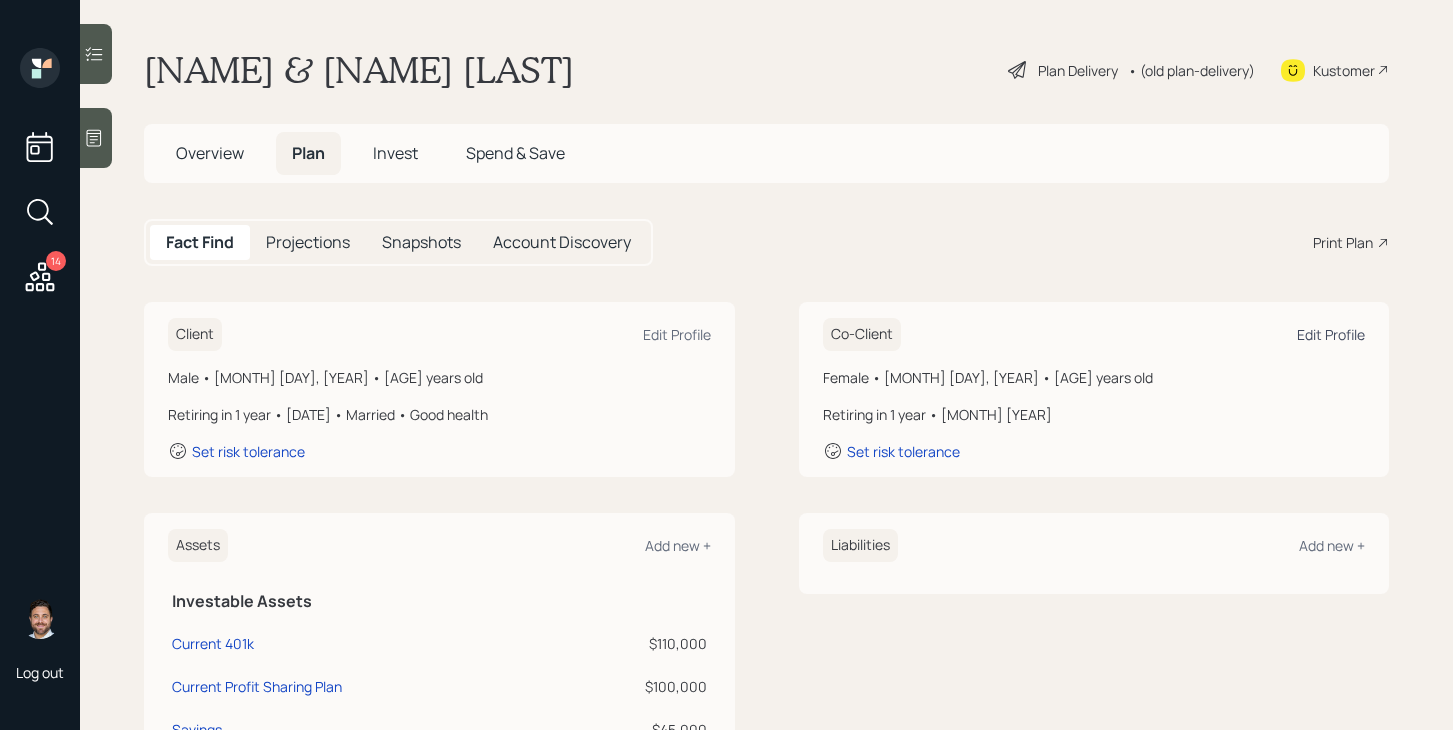 click on "Edit Profile" at bounding box center [1331, 334] 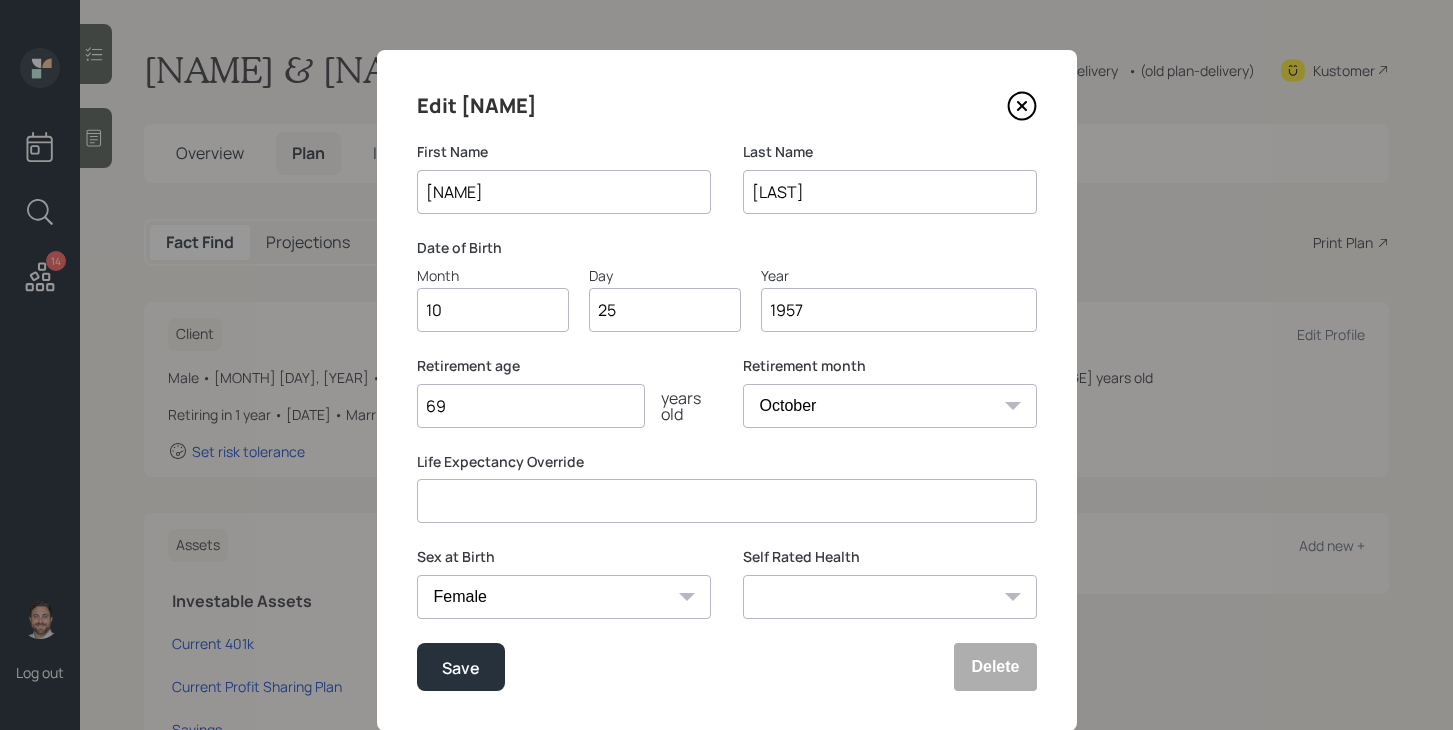 click on "January February March April May June July August September October November December" at bounding box center (890, 406) 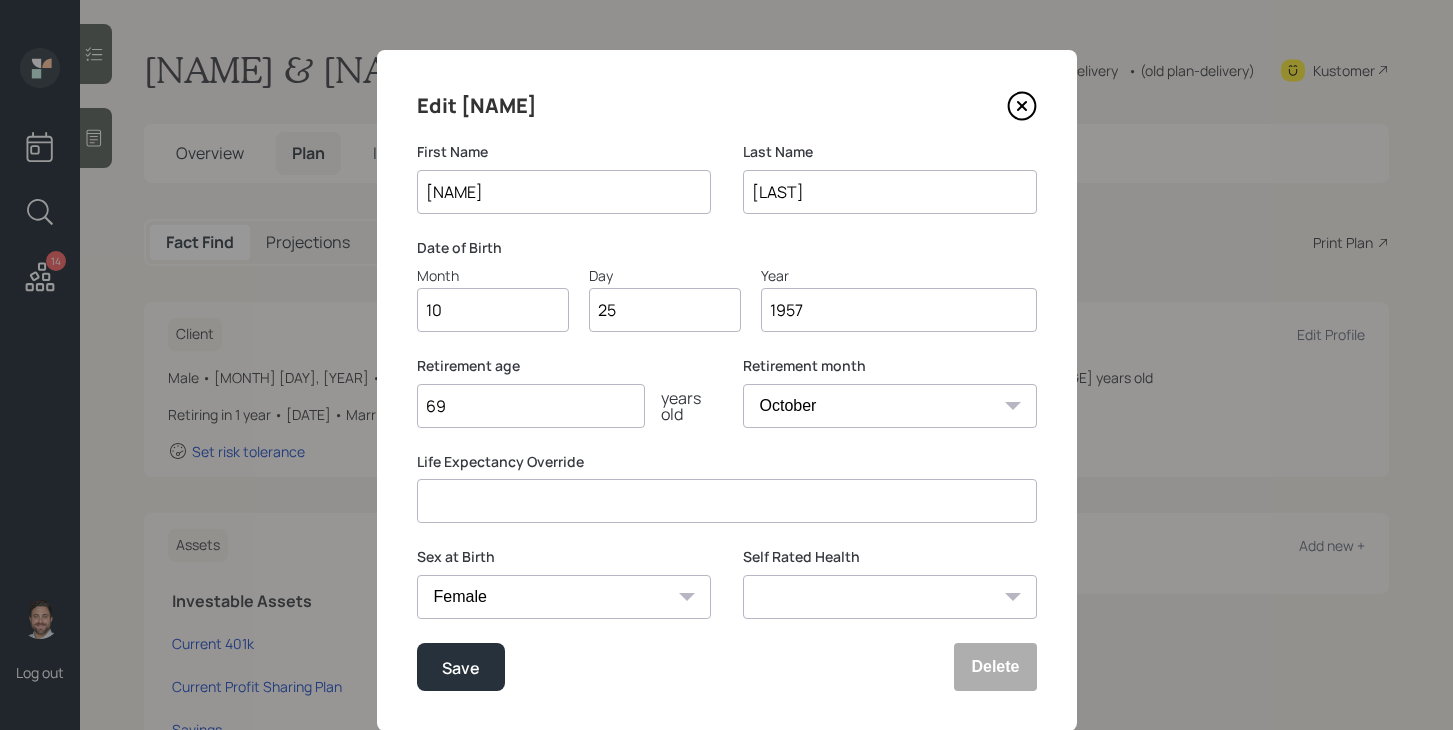 select on "1" 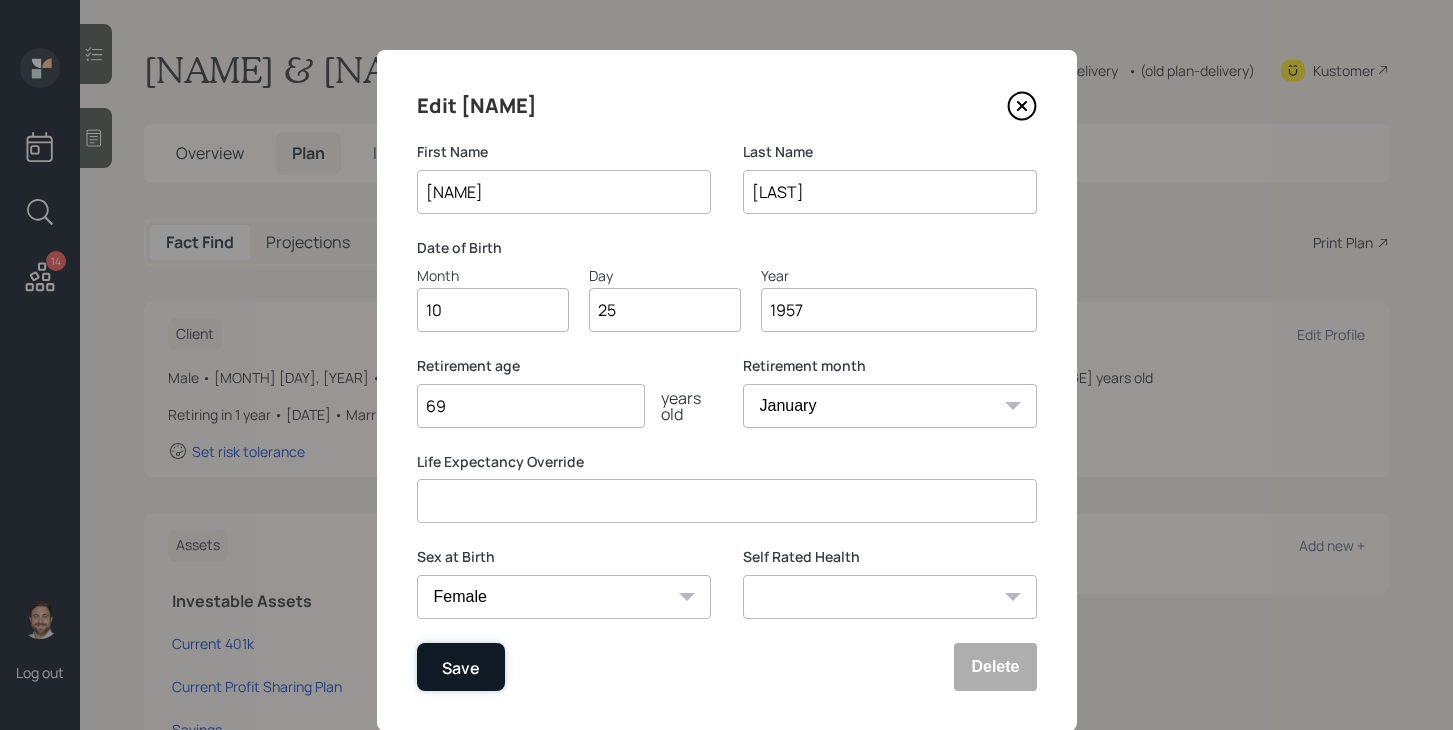click on "Save" at bounding box center (461, 667) 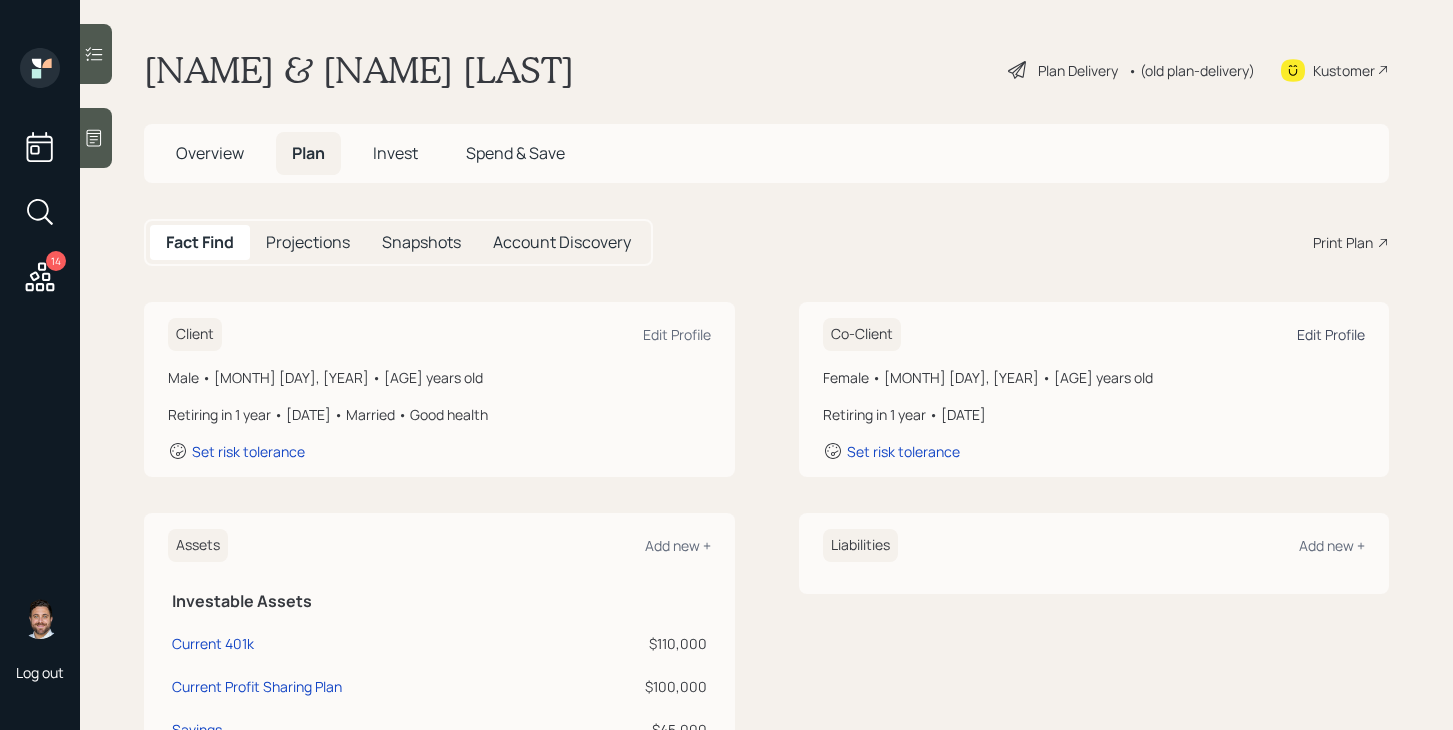 click on "Edit Profile" at bounding box center [1331, 334] 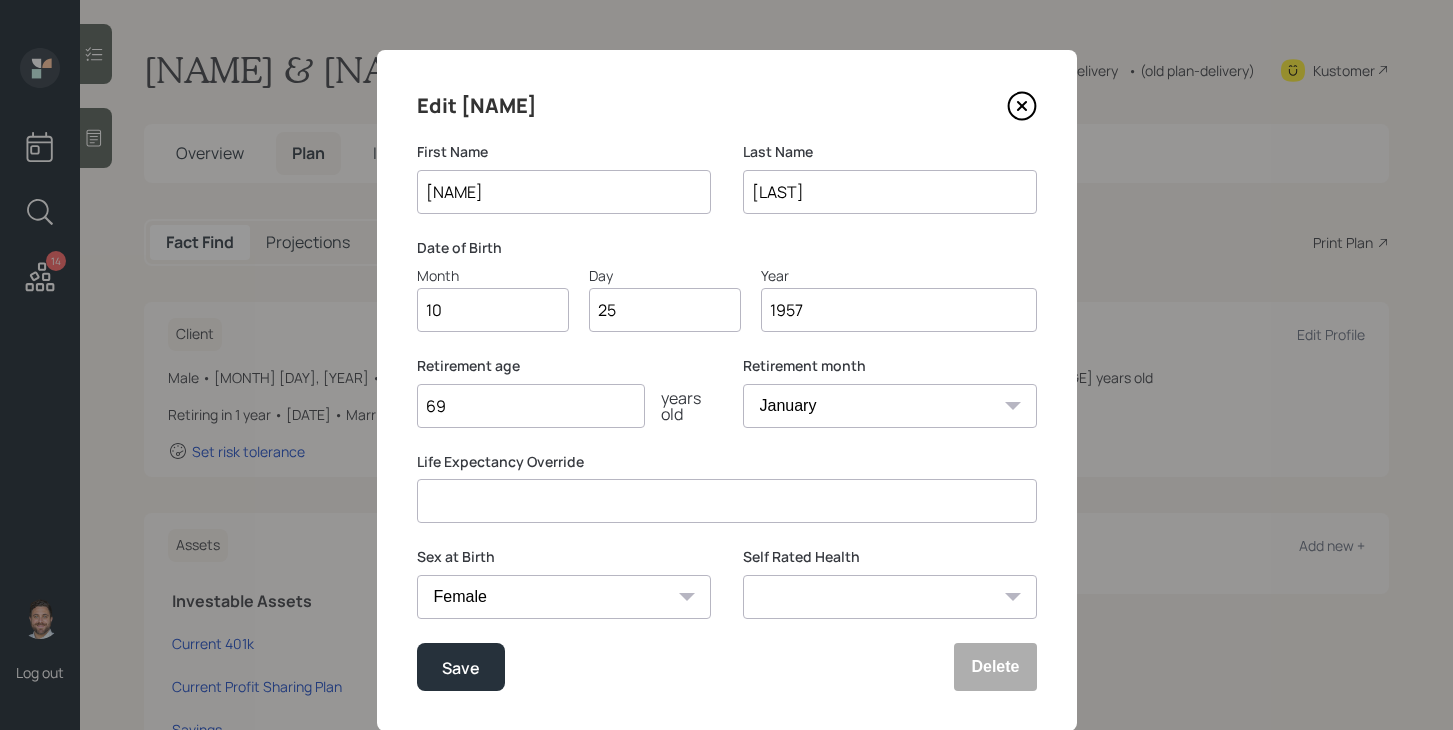 click on "Excellent Very Good Good Fair Poor" at bounding box center [890, 597] 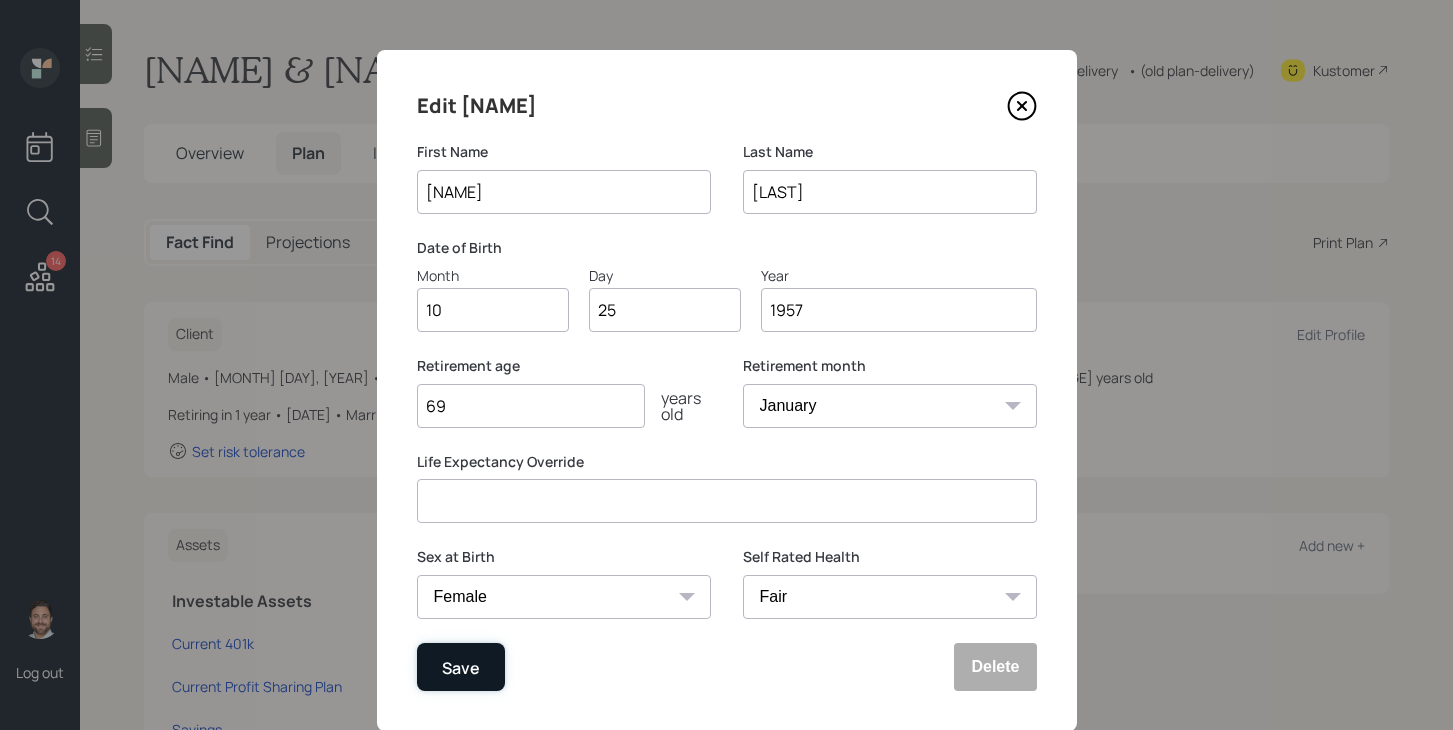 click on "Save" at bounding box center [461, 667] 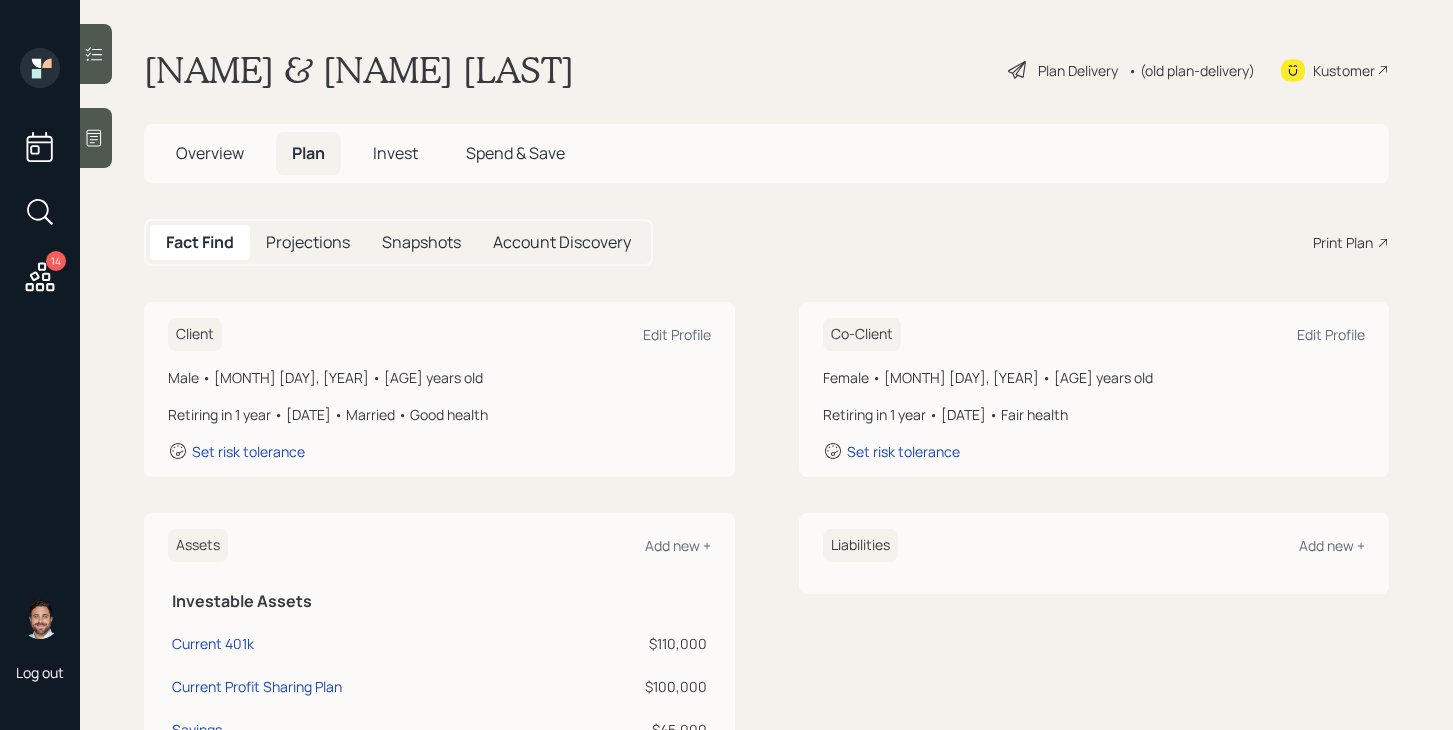 click on "Plan Delivery" at bounding box center [1078, 70] 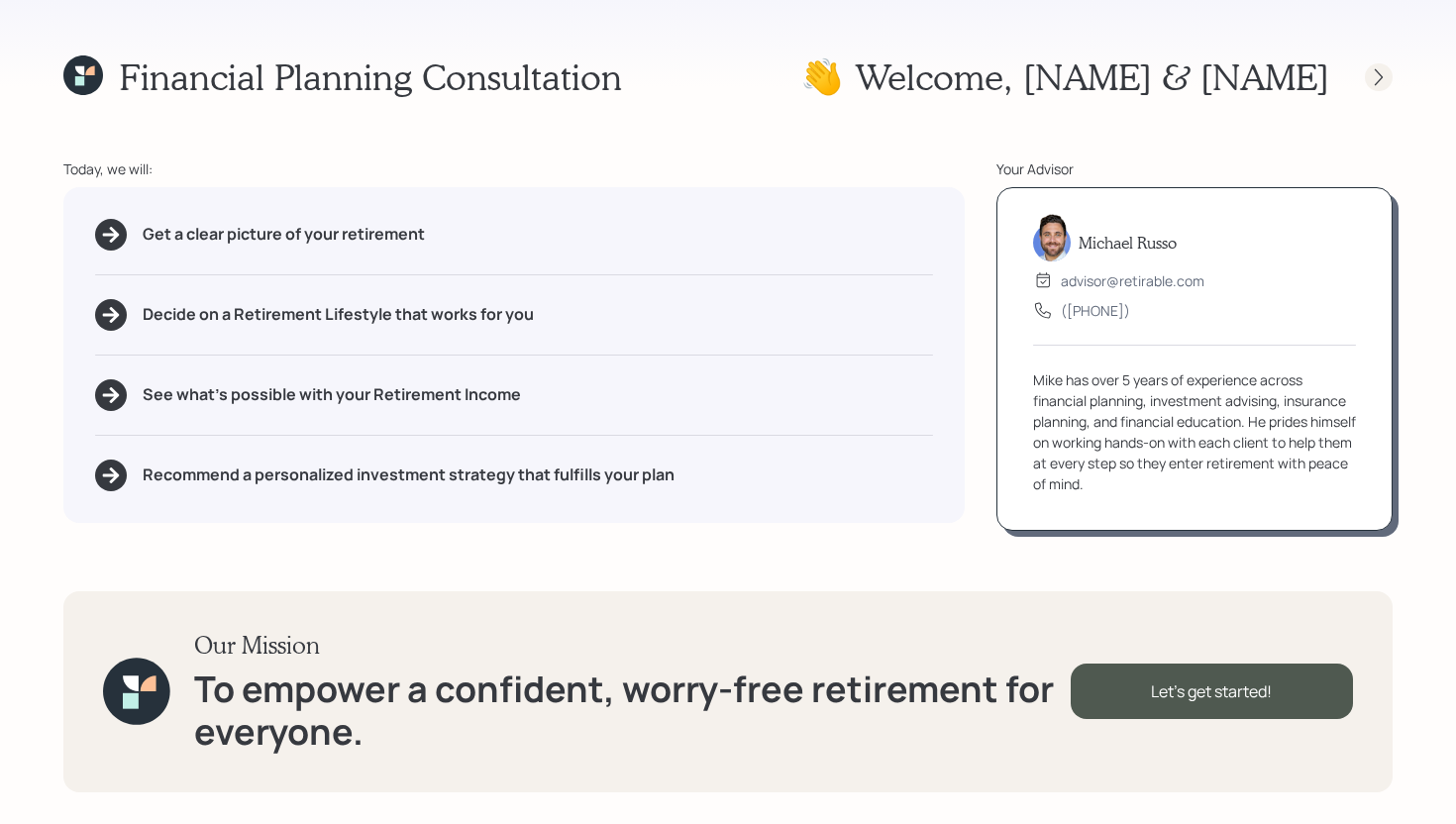 click 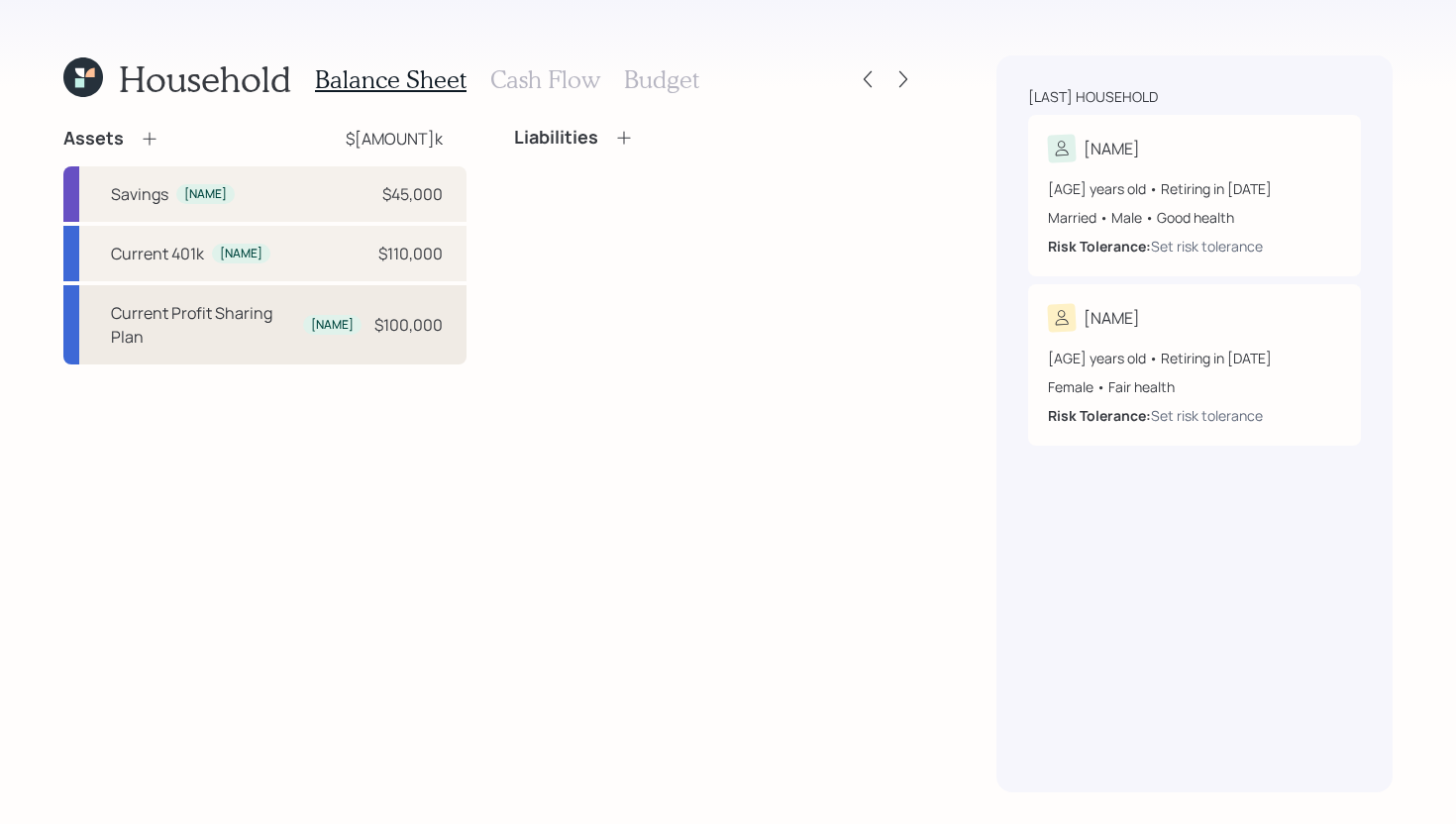 click on "Current Profit Sharing Plan [NAME] $[AMOUNT]" at bounding box center [264, 325] 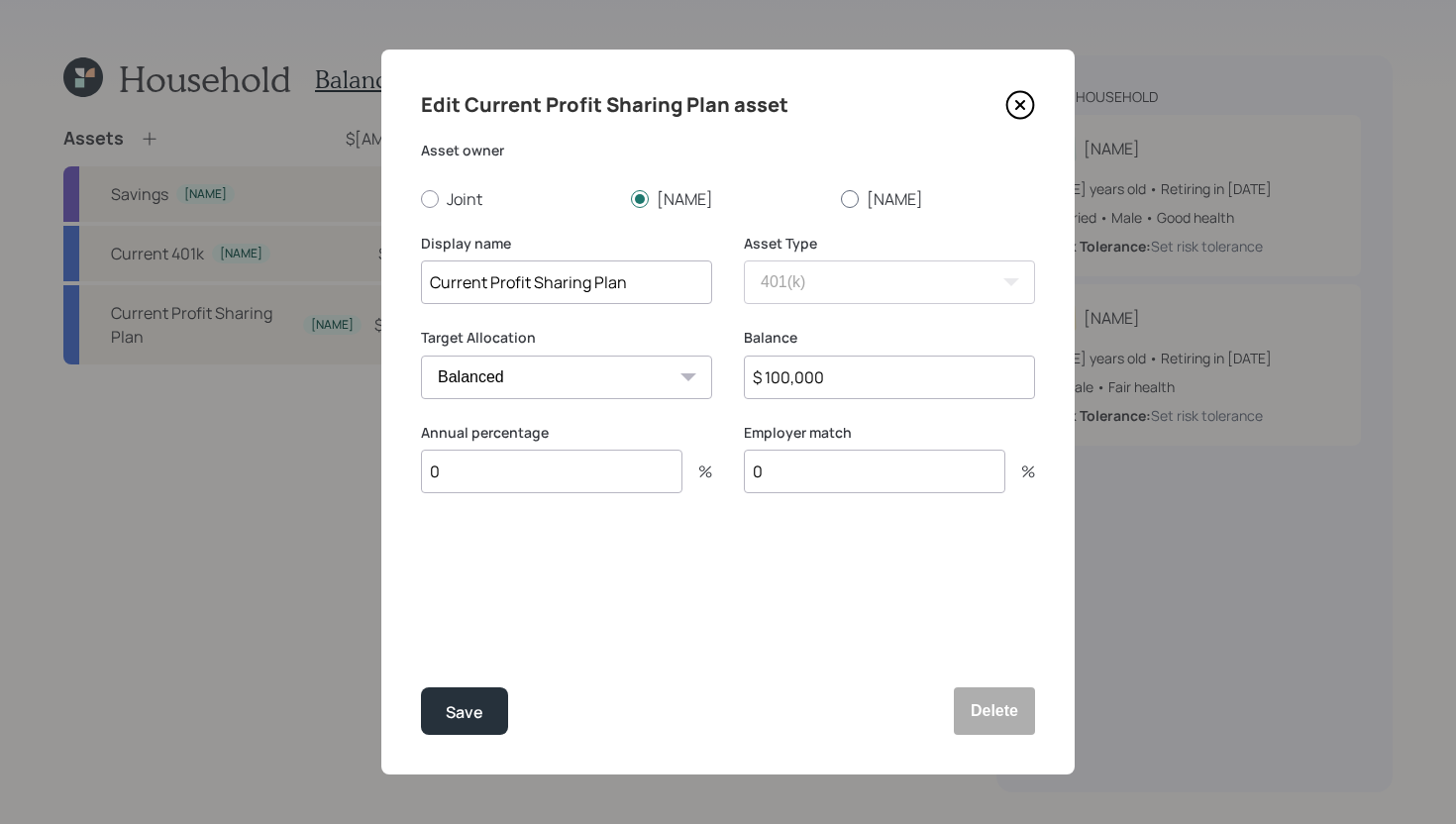 click on "[NAME]" at bounding box center (938, 199) 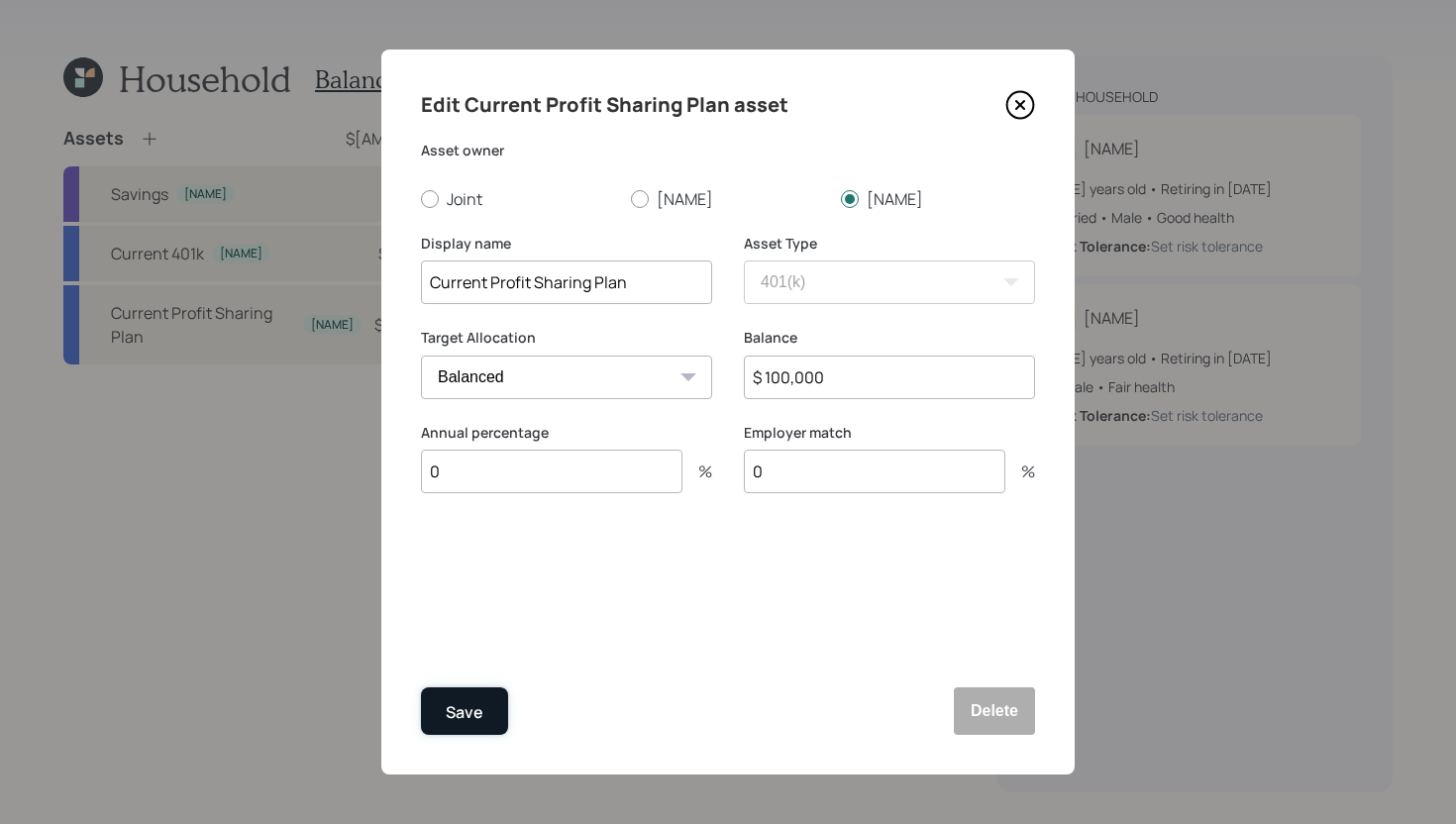 click on "Save" at bounding box center [465, 711] 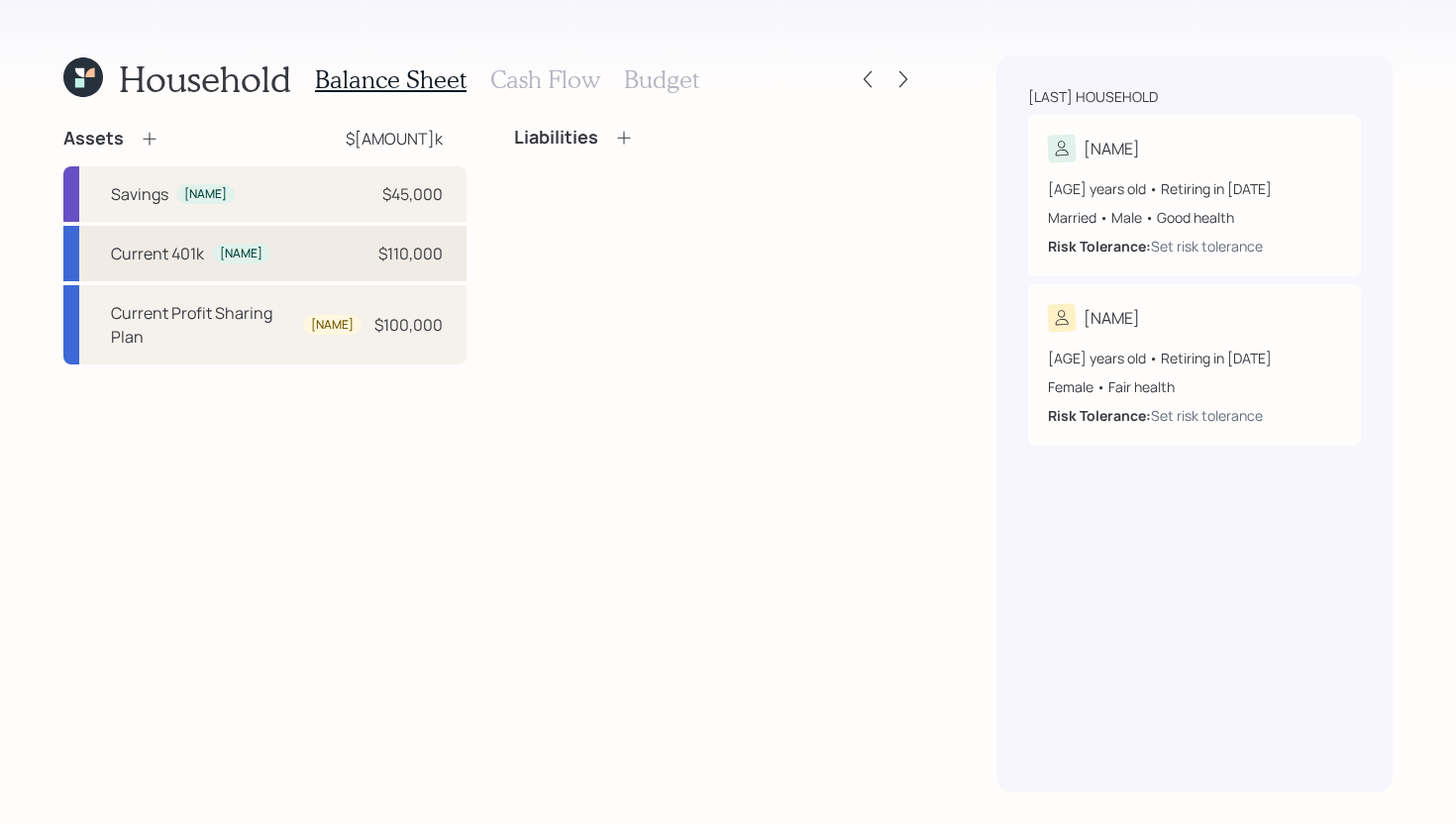 click on "Current 401k [NAME] $[AMOUNT]" at bounding box center (264, 254) 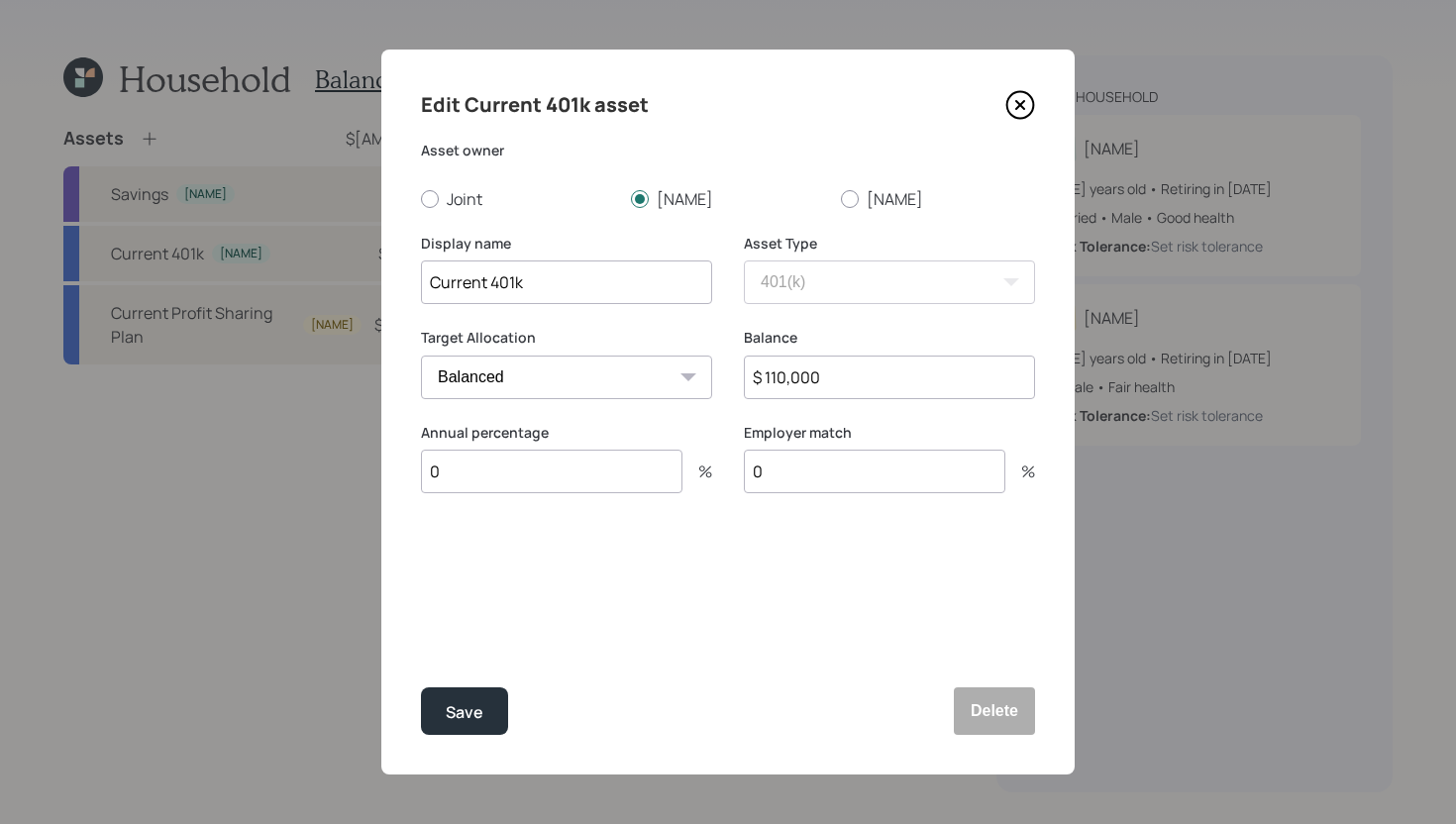 click on "$ 110,000" at bounding box center [889, 377] 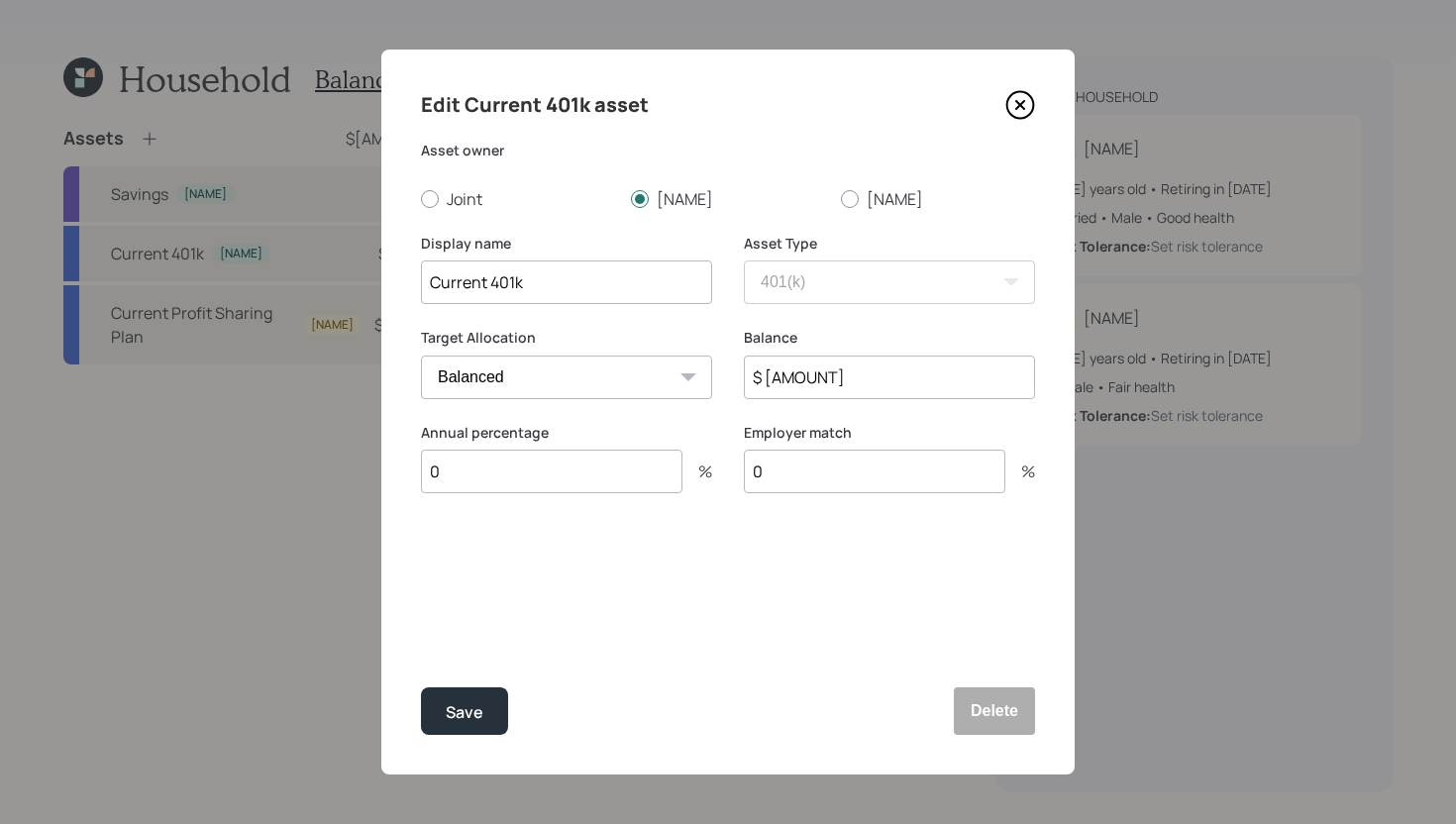 type on "$ [AMOUNT]" 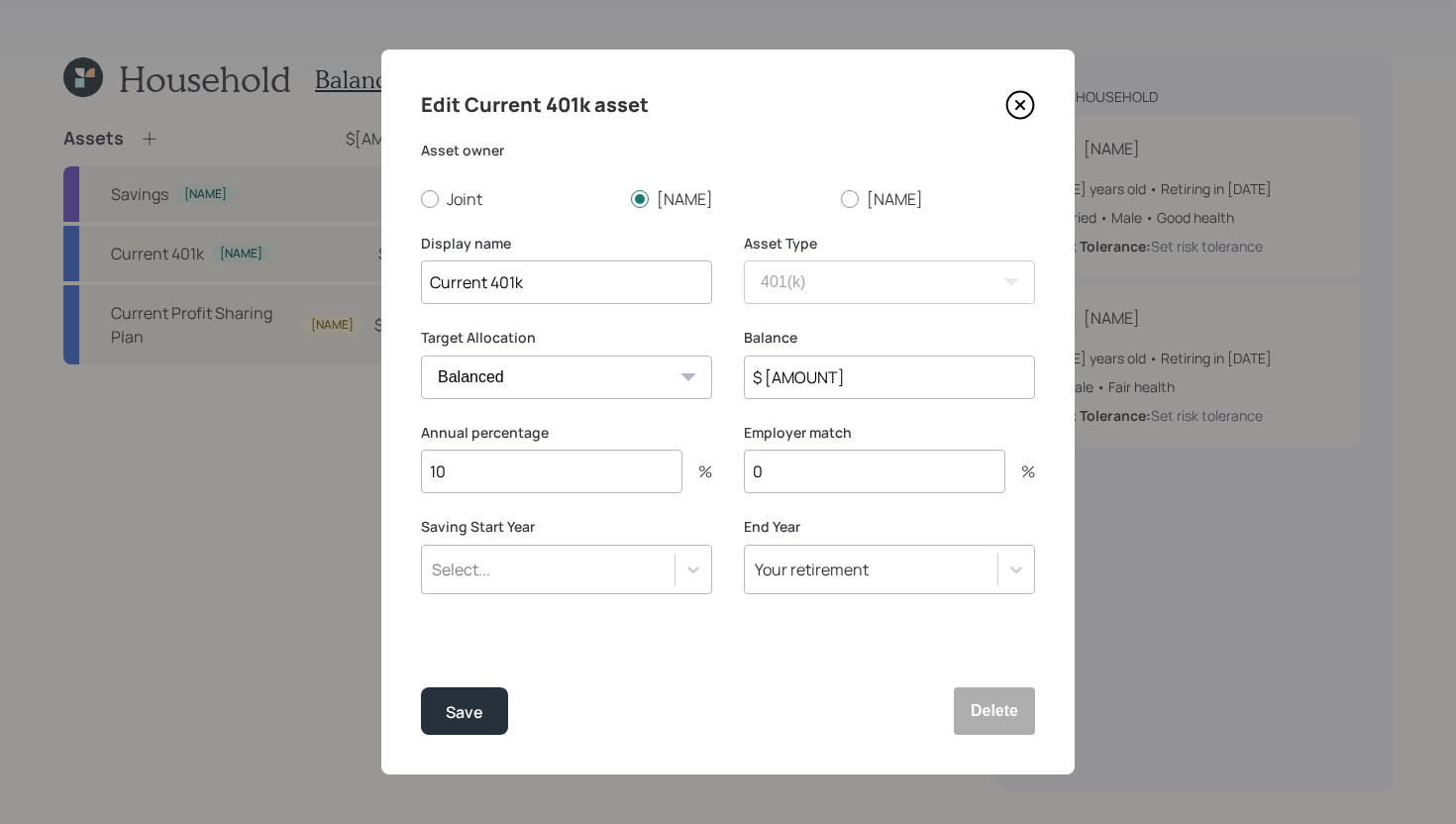 type on "10" 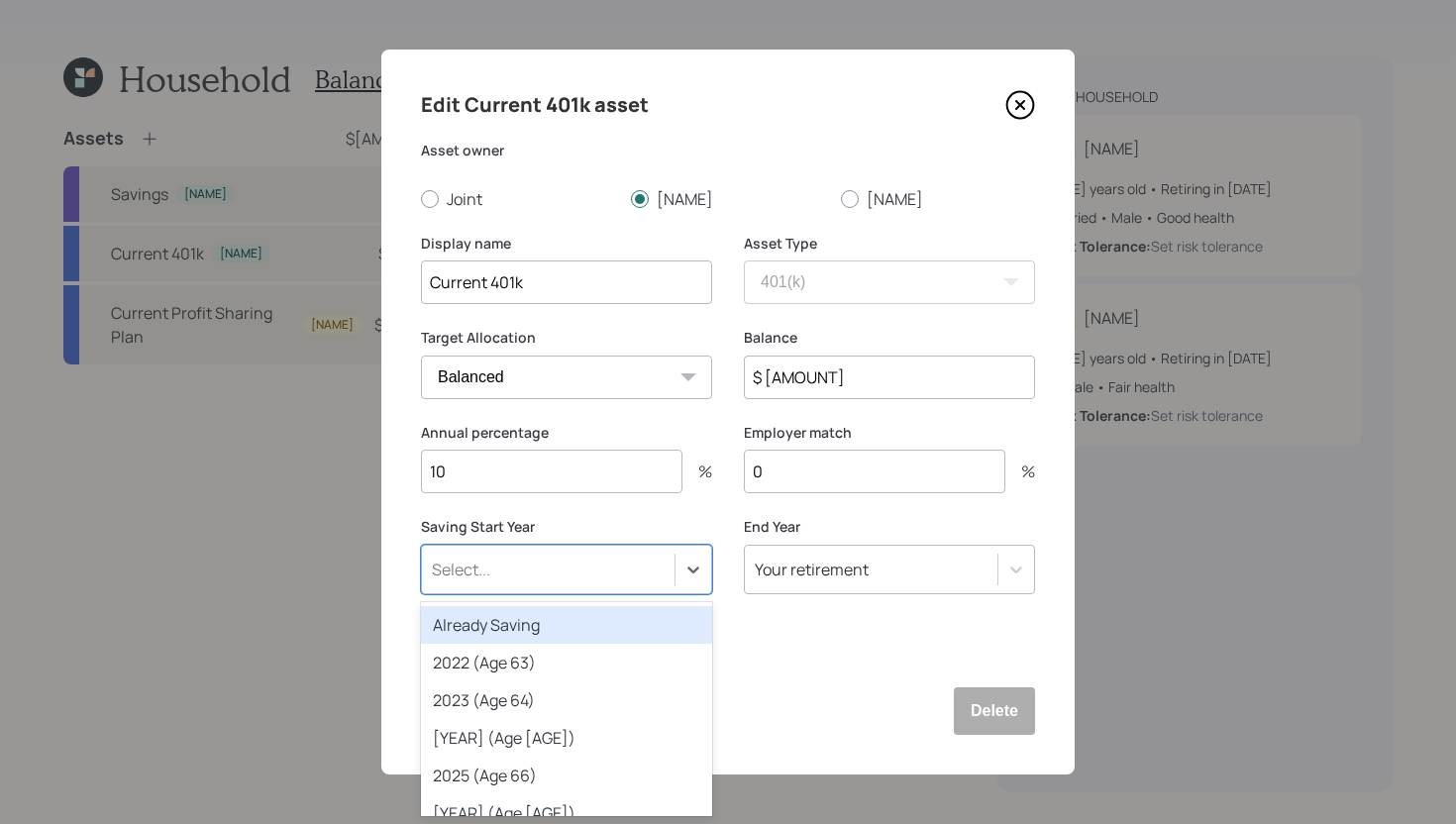 click on "Select..." at bounding box center (548, 569) 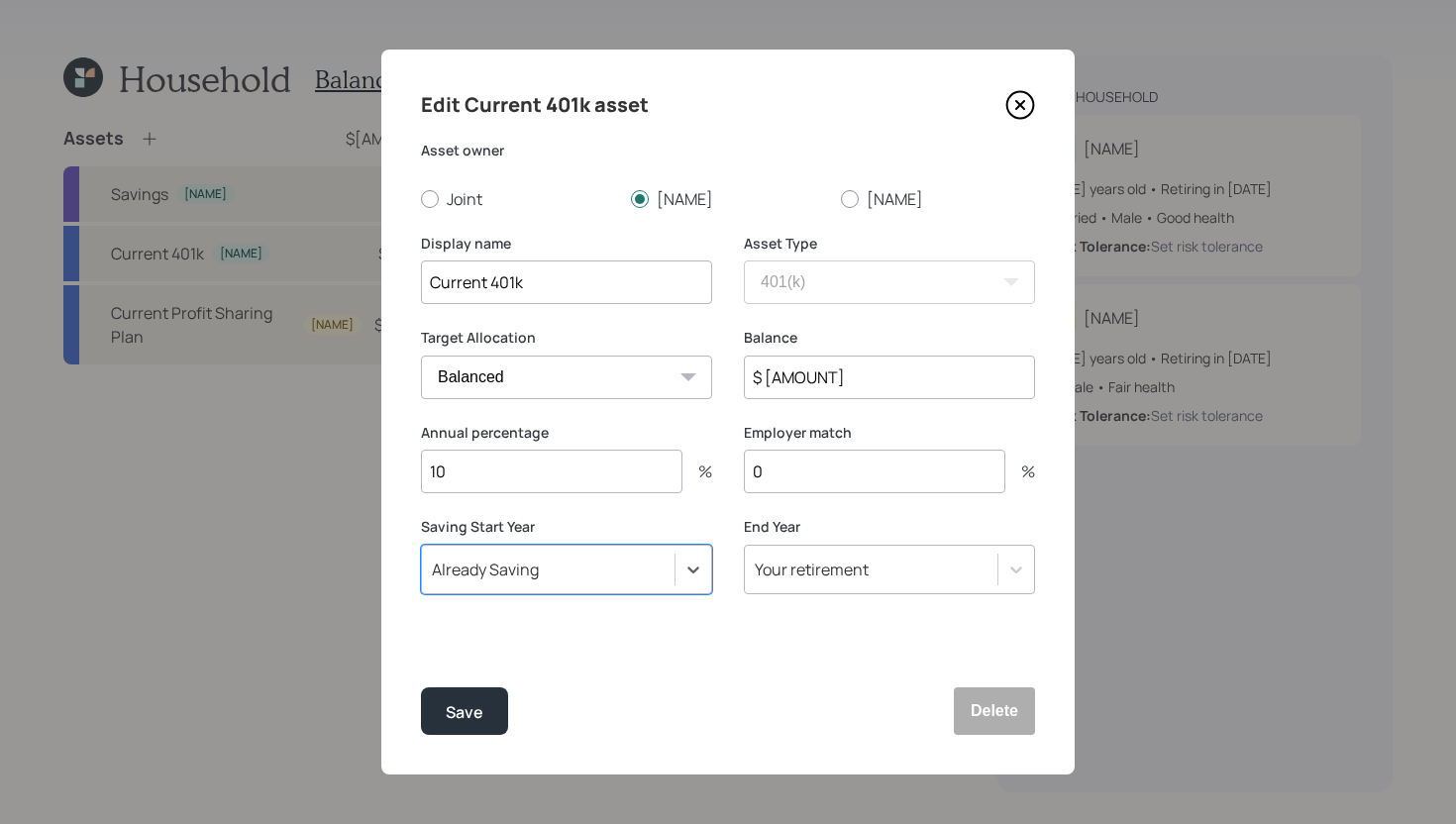 click on "0" at bounding box center (875, 471) 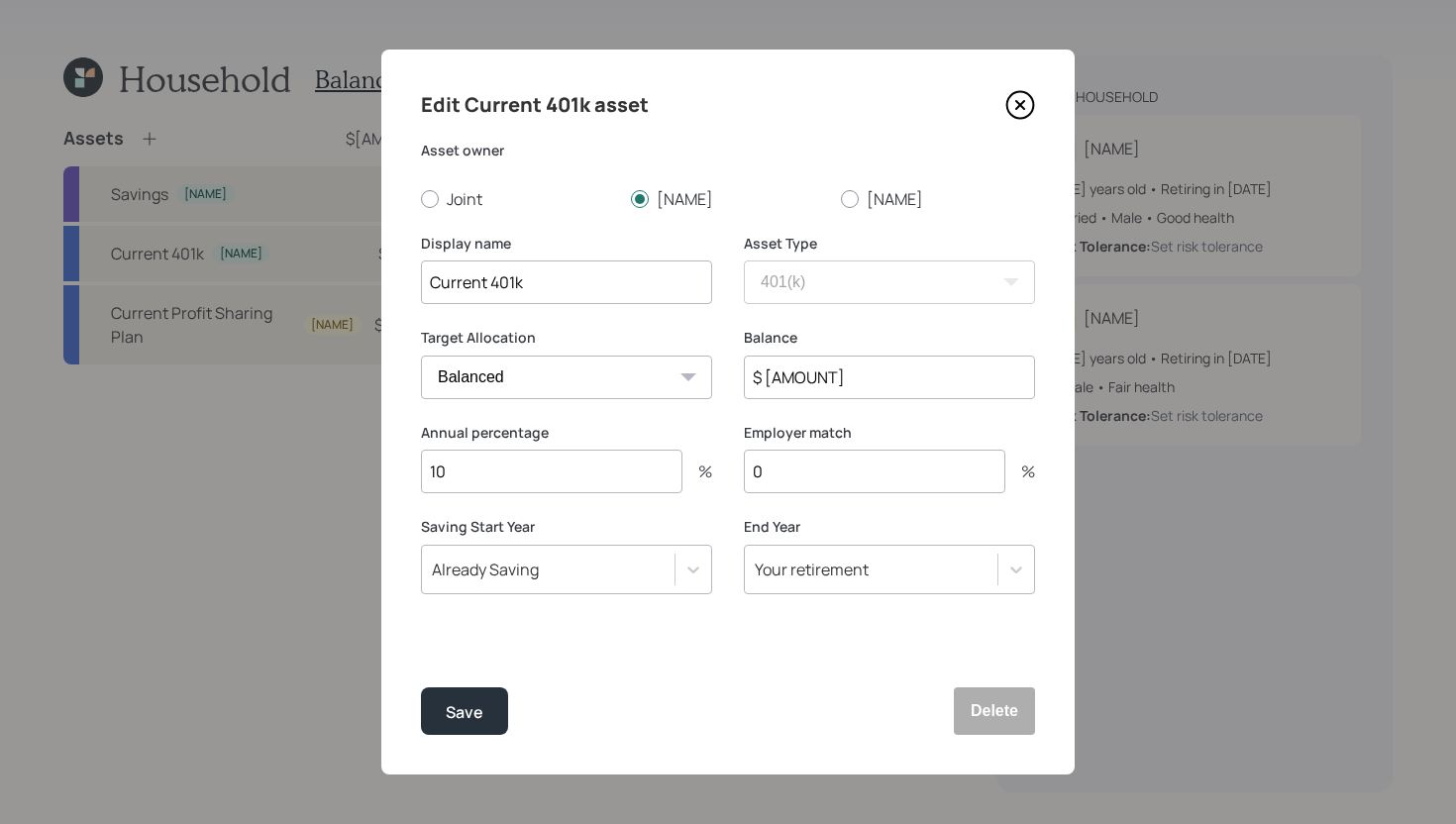 click on "0" at bounding box center (875, 471) 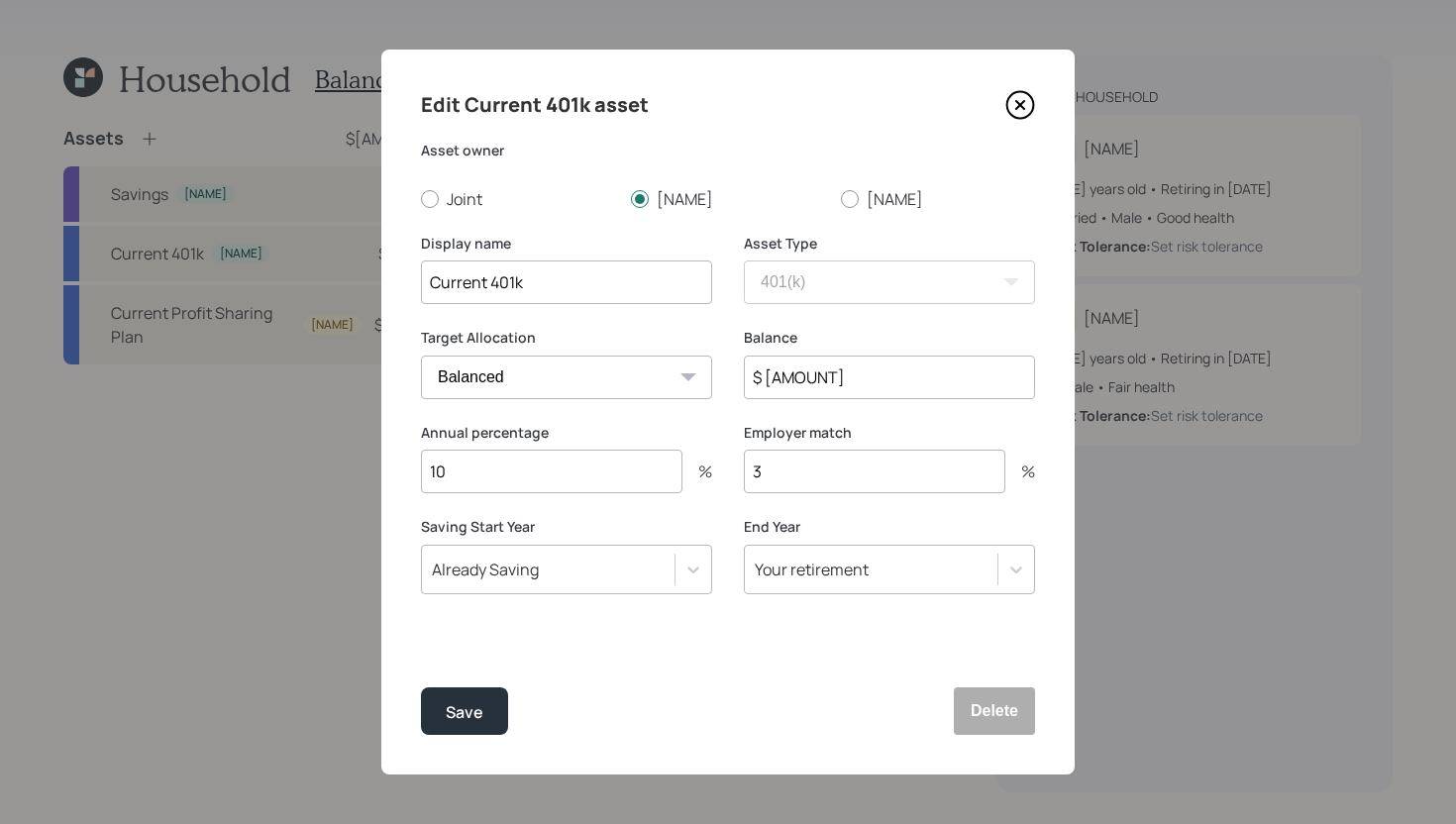 type on "3" 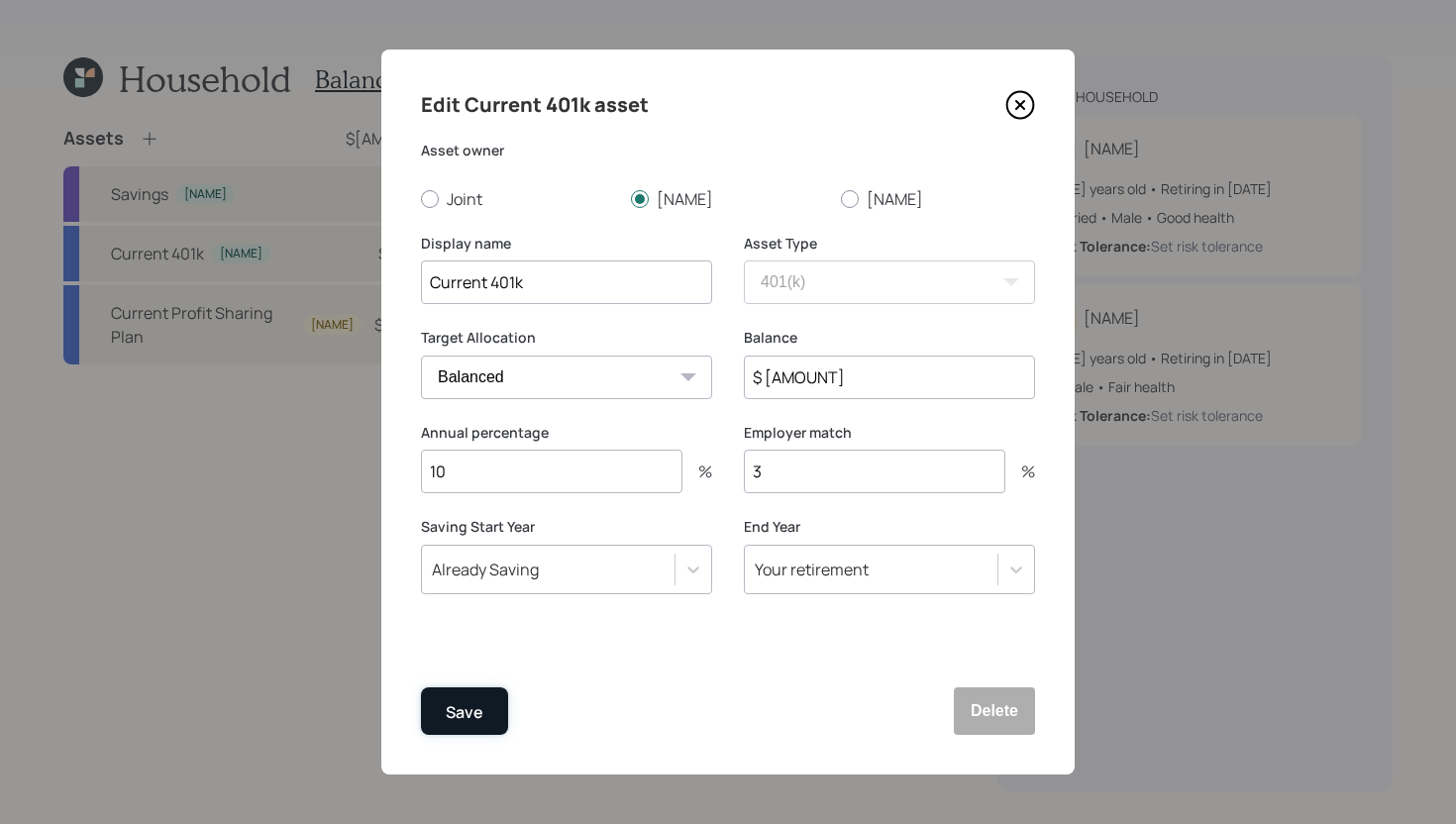 click on "Save" at bounding box center [465, 711] 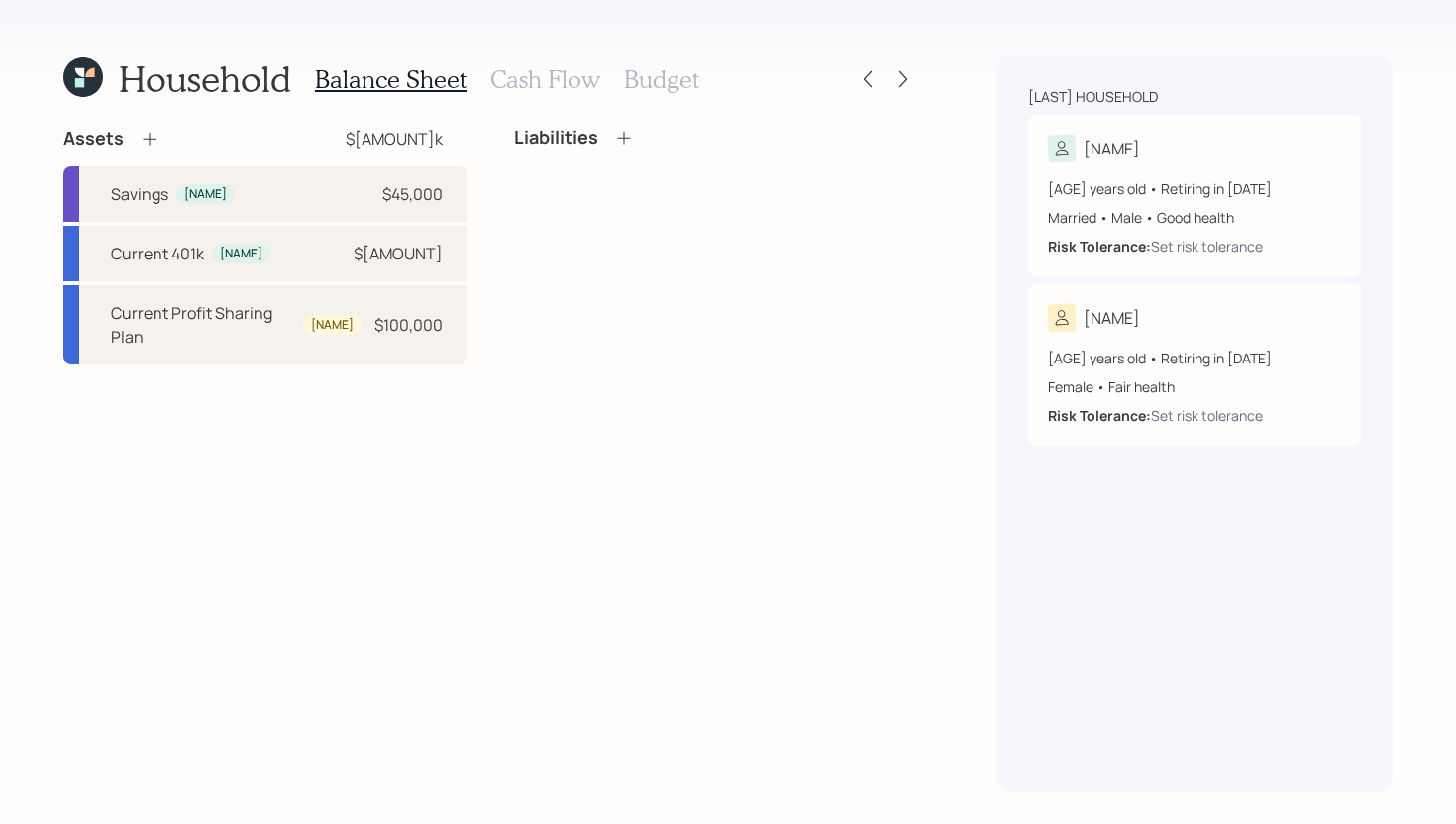 click 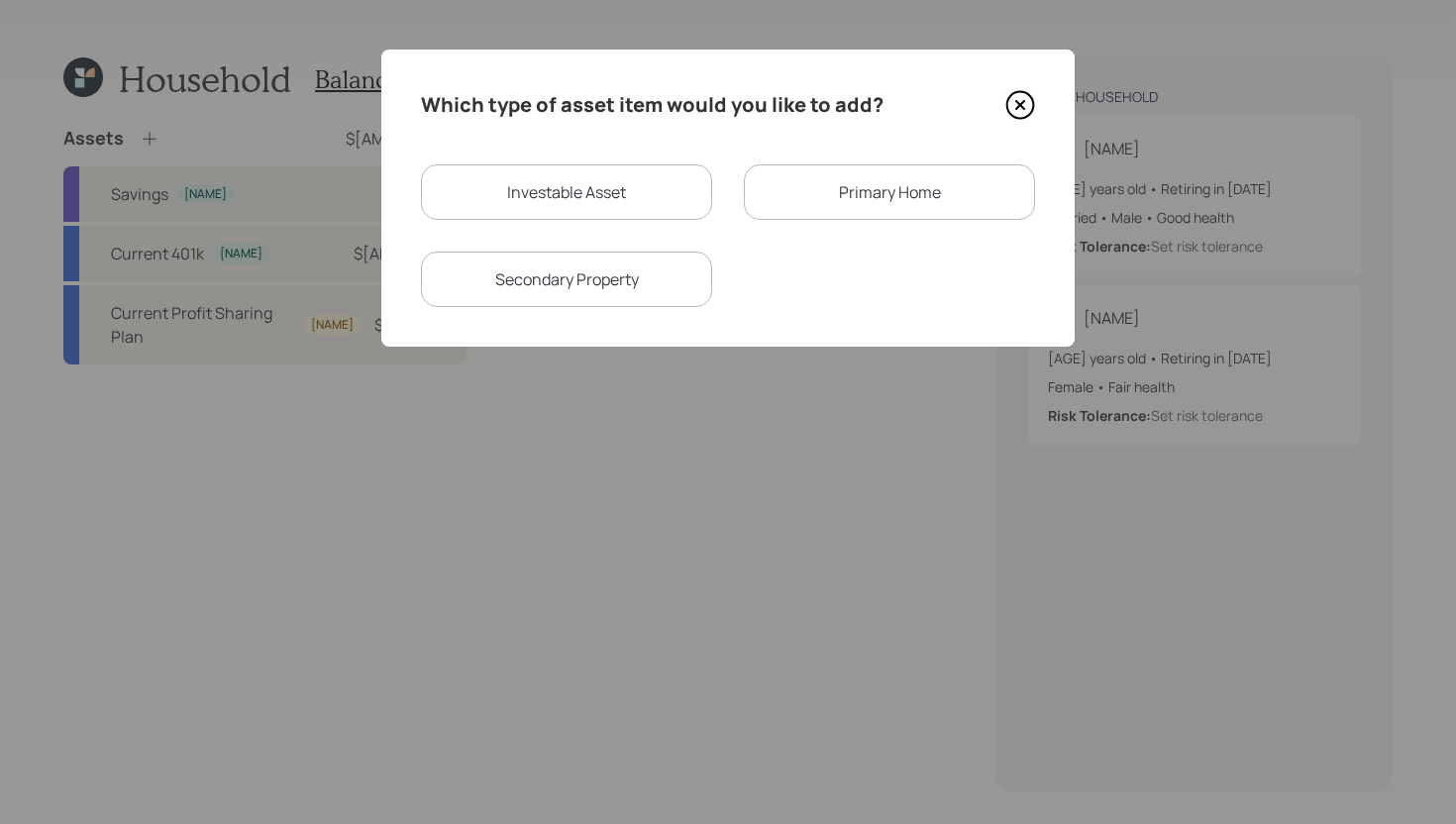 click on "Primary Home" at bounding box center (889, 192) 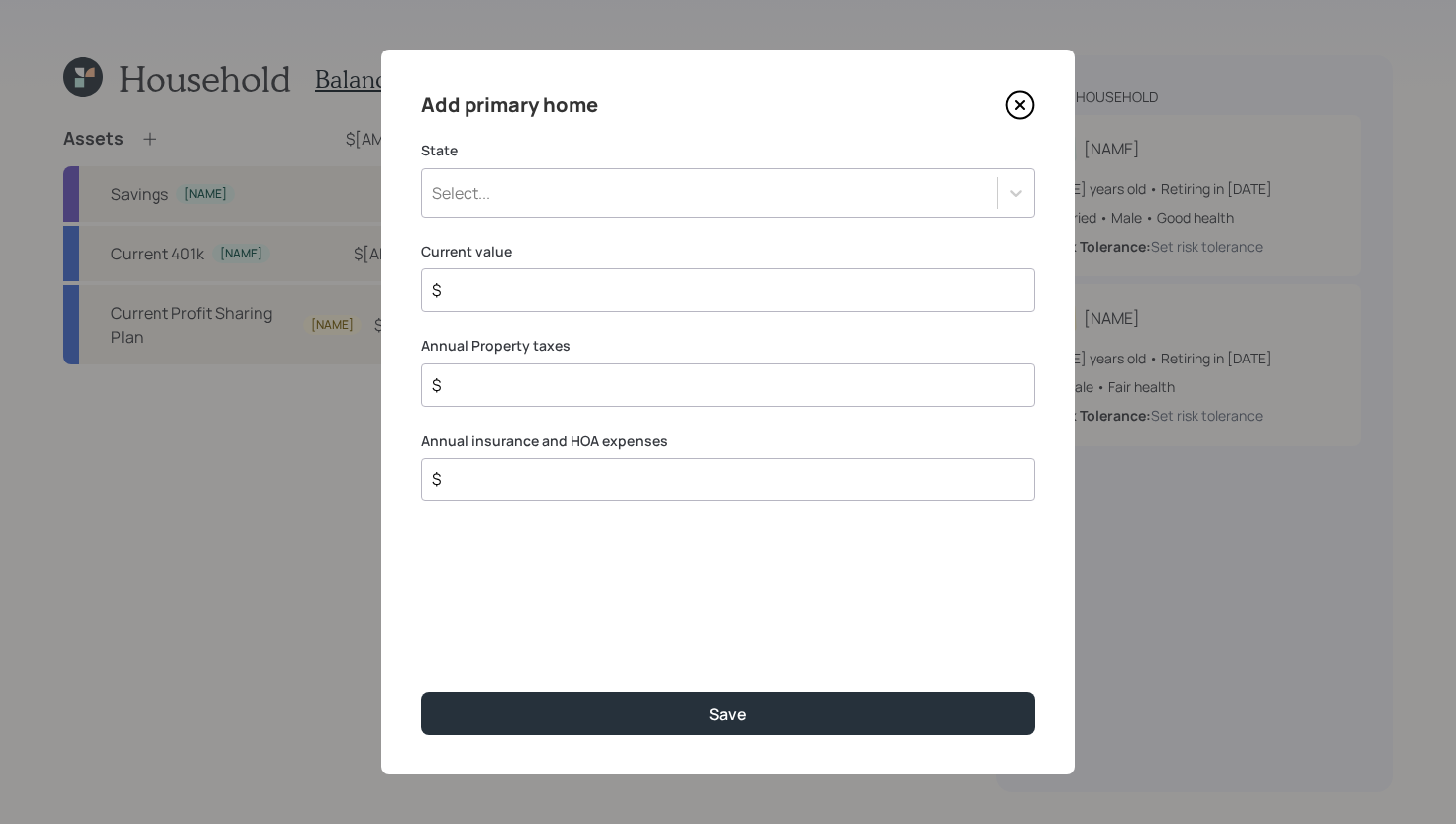 click on "Select..." at bounding box center [709, 193] 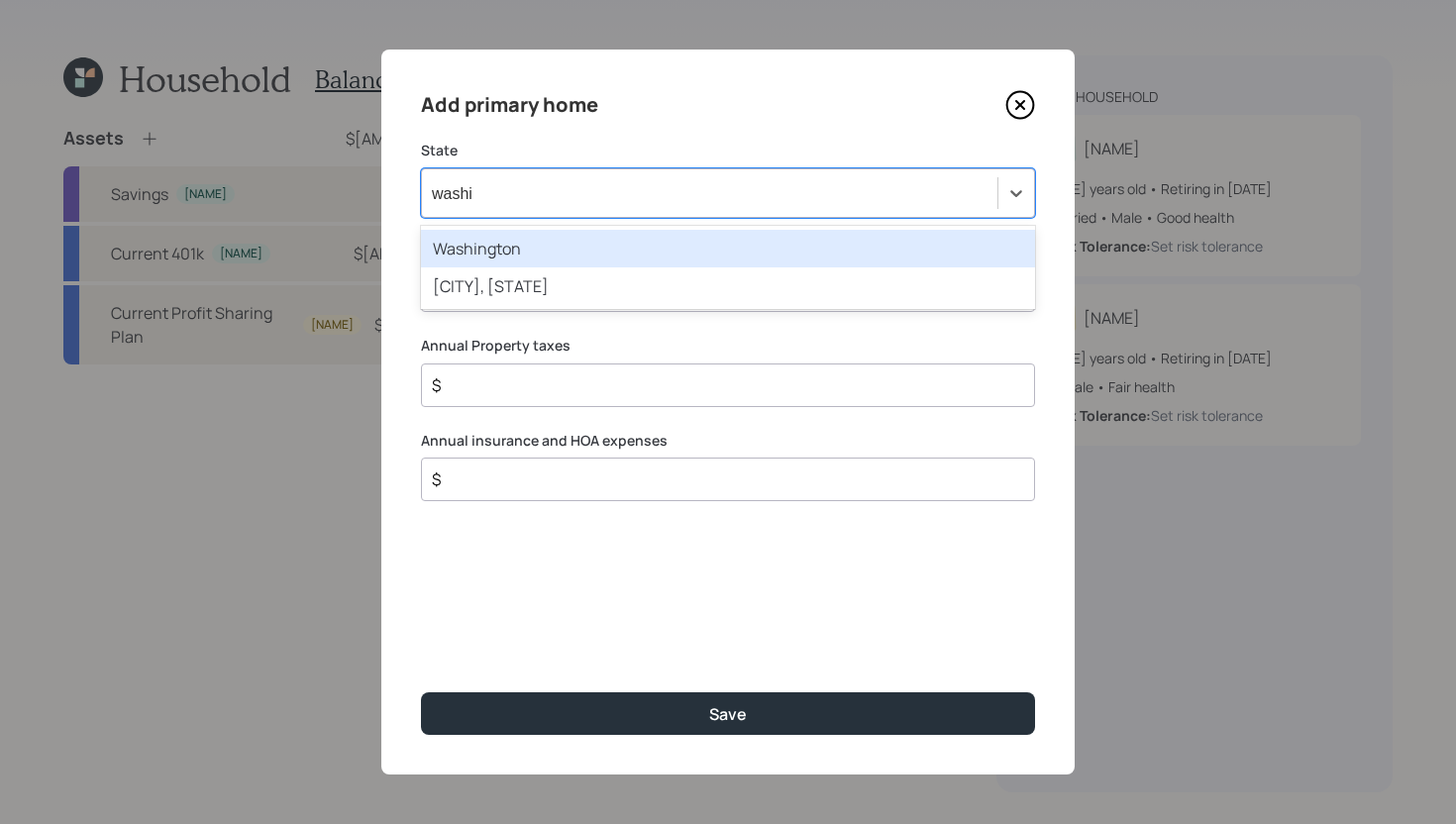 type on "washin" 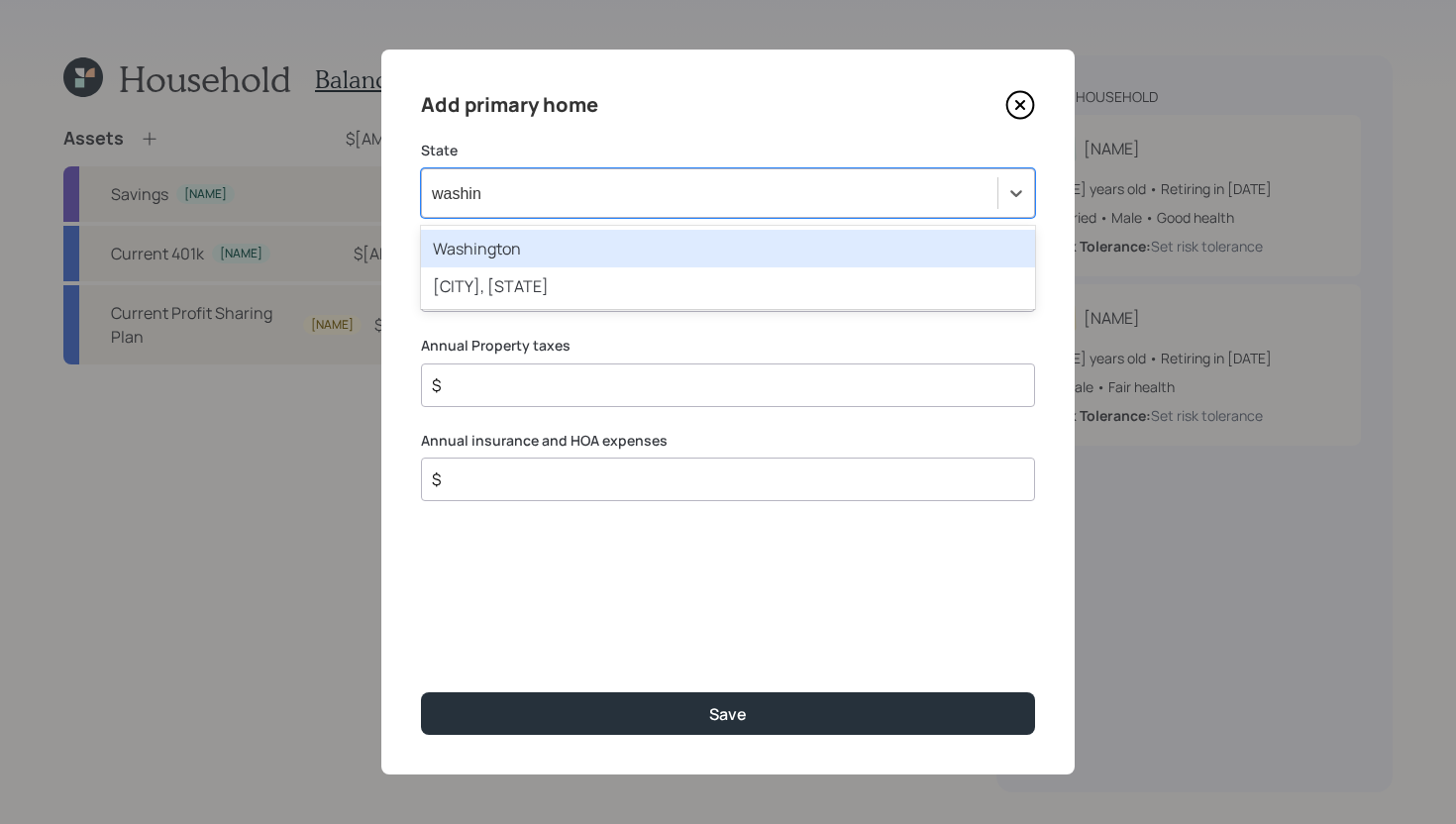 click on "Washington" at bounding box center [728, 249] 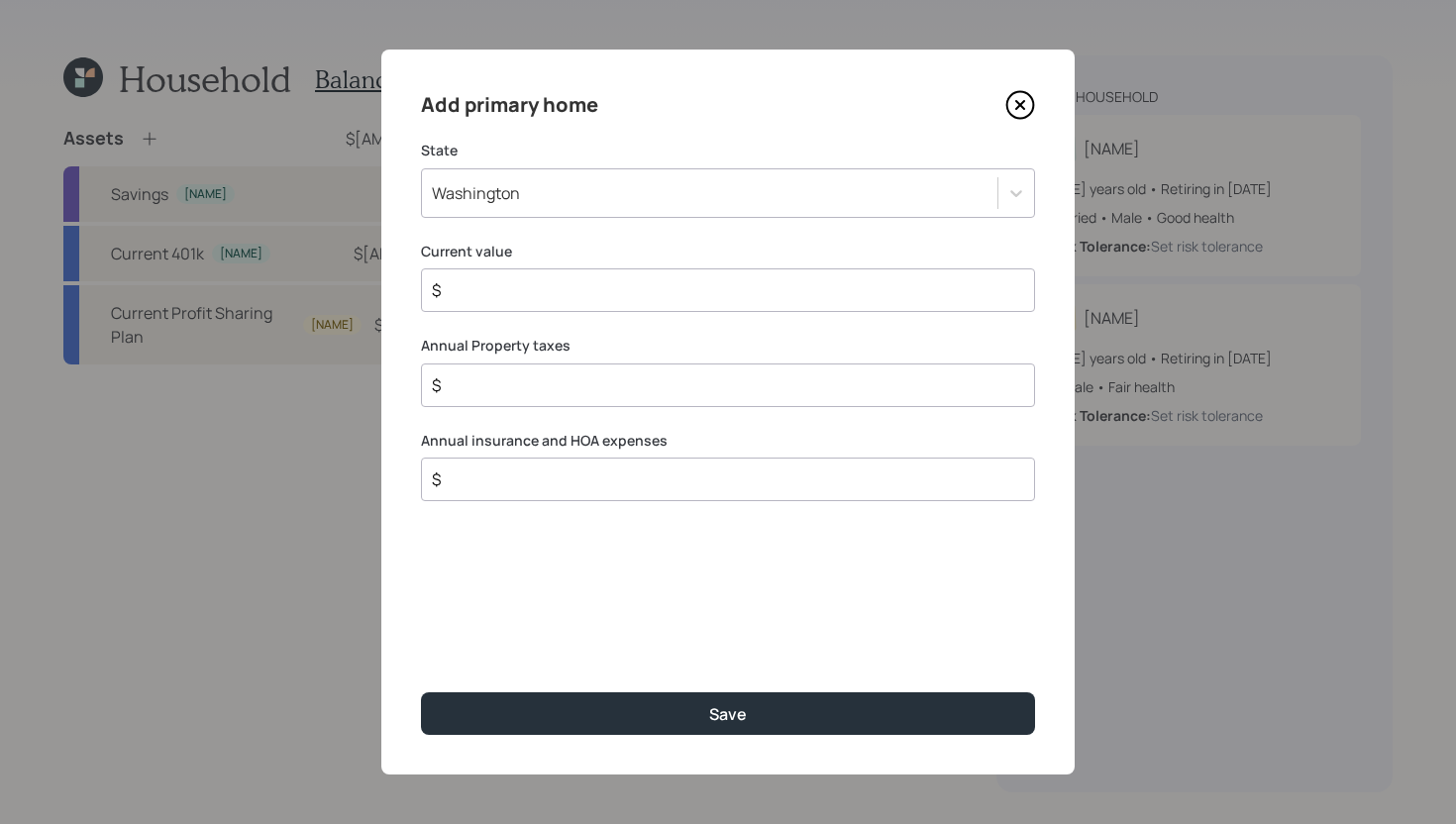 click on "$" at bounding box center (728, 290) 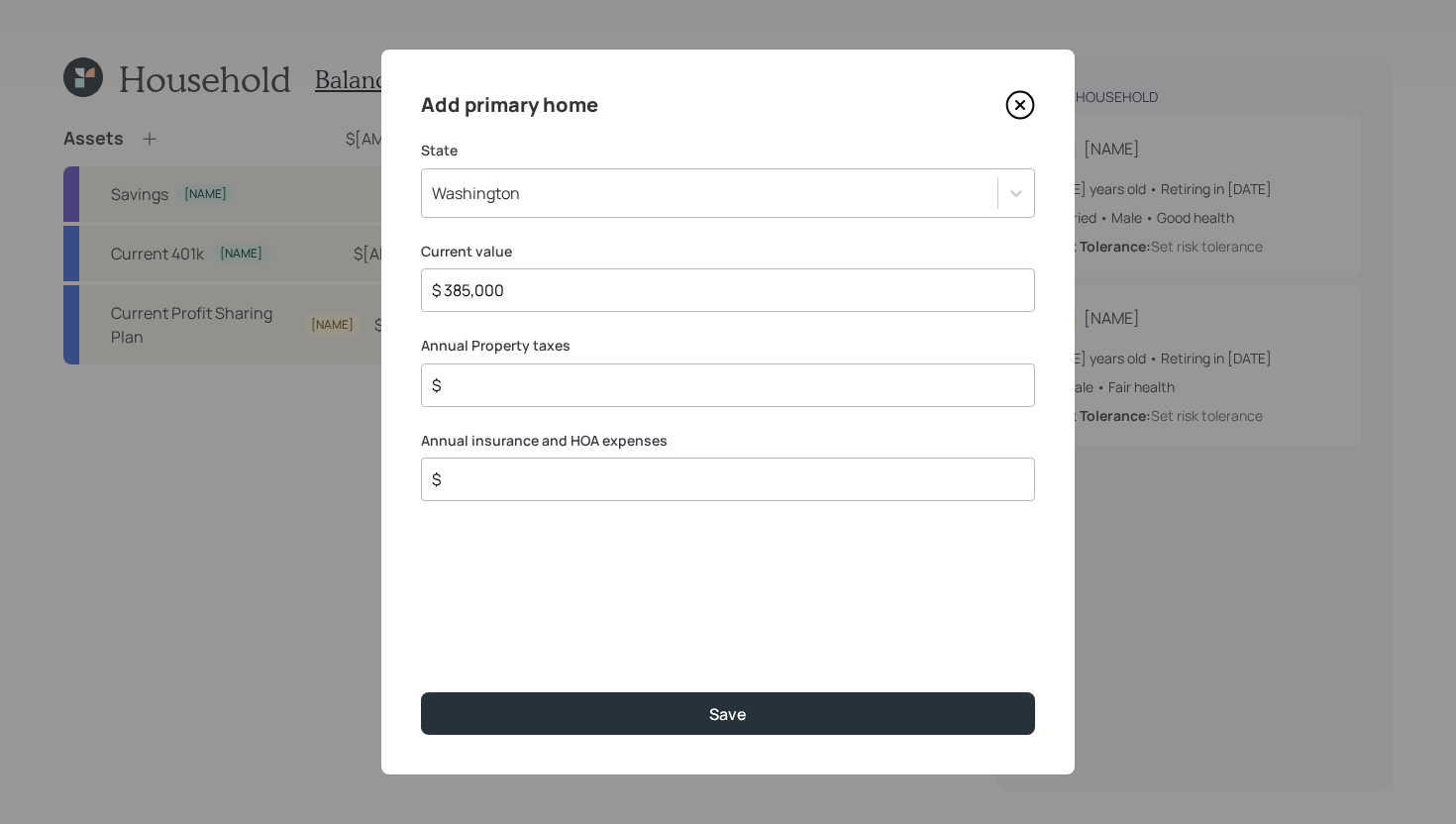 type on "$ 385,000" 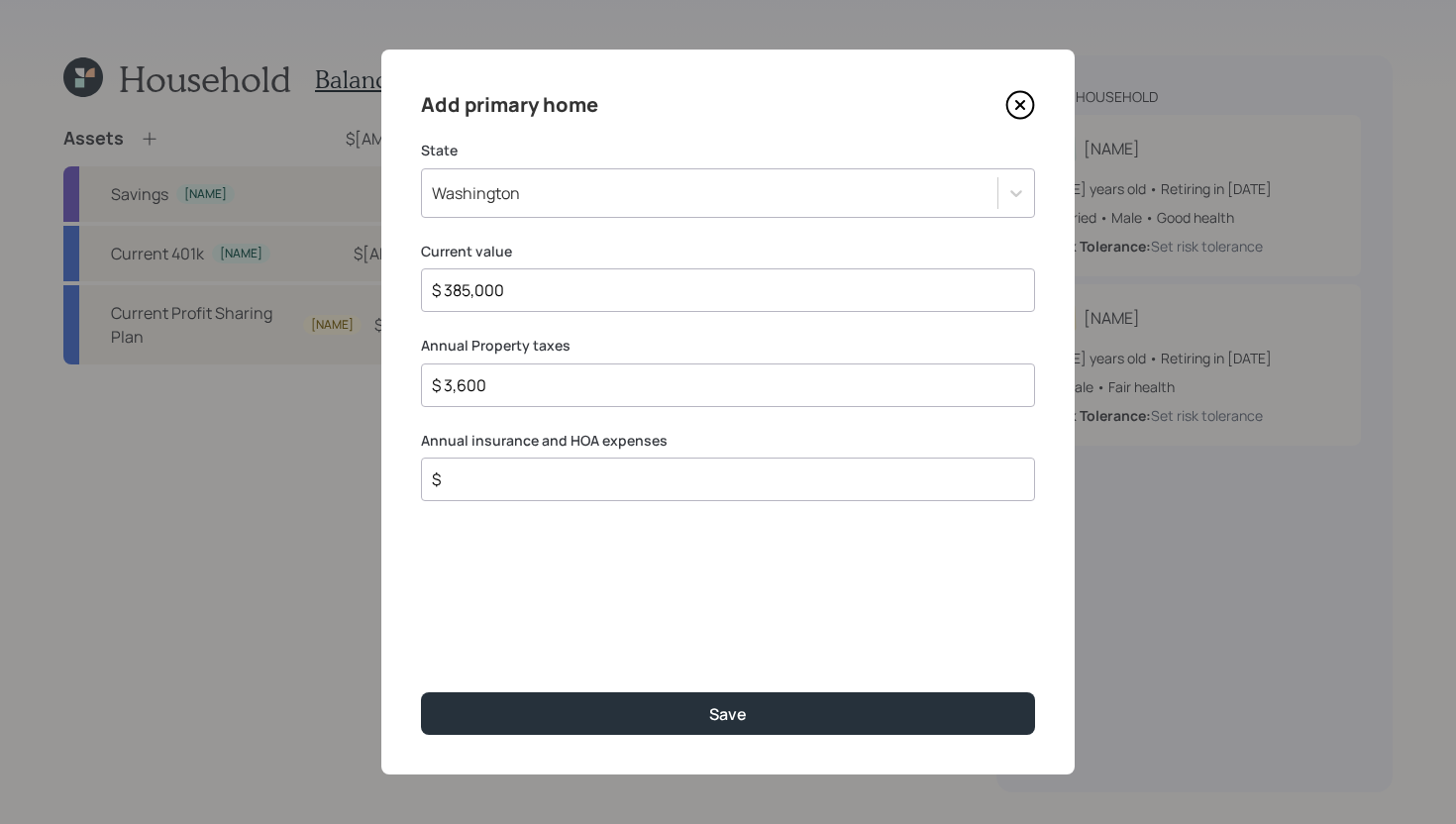 type on "$ 3,600" 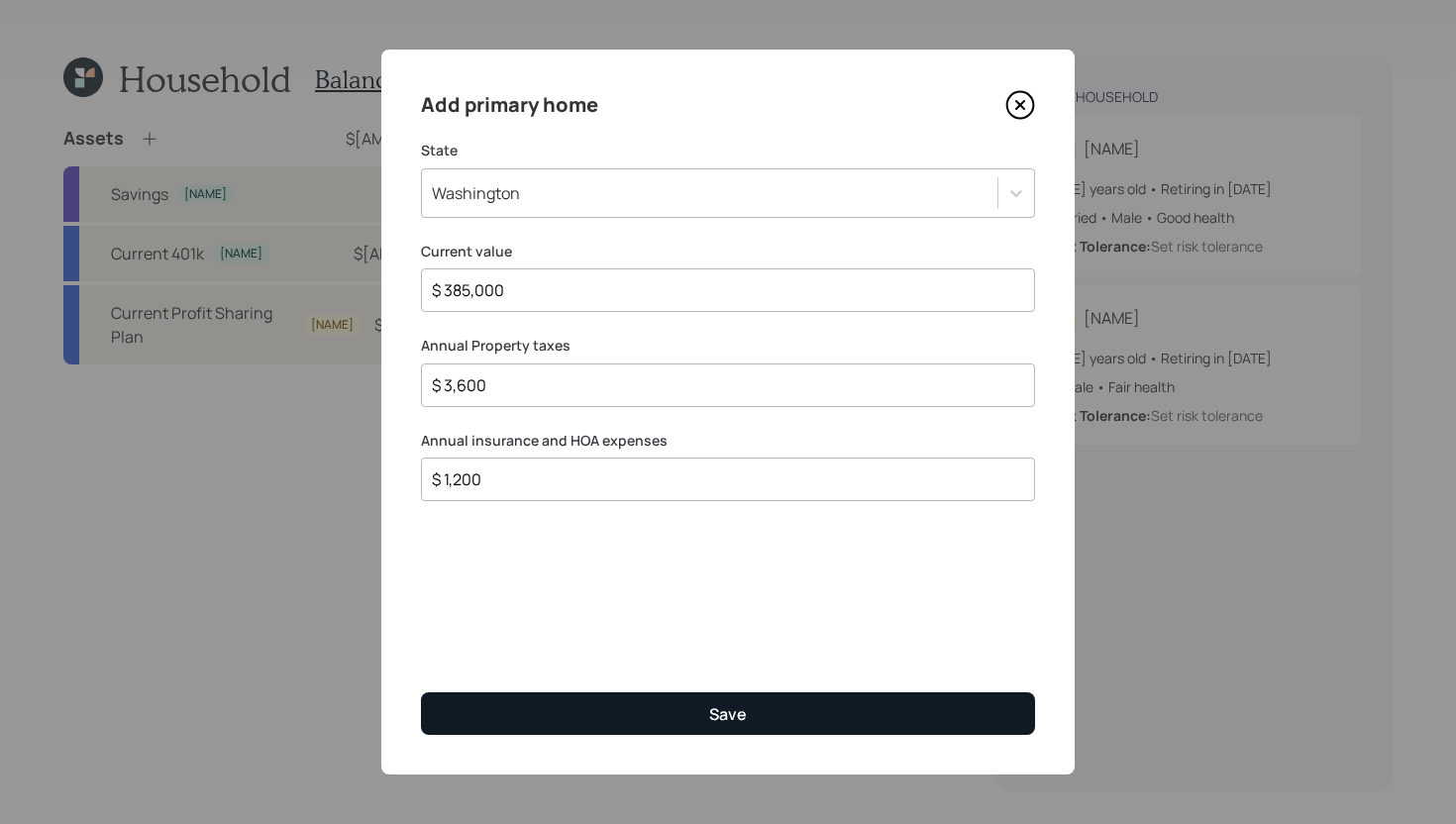type on "$ 1,200" 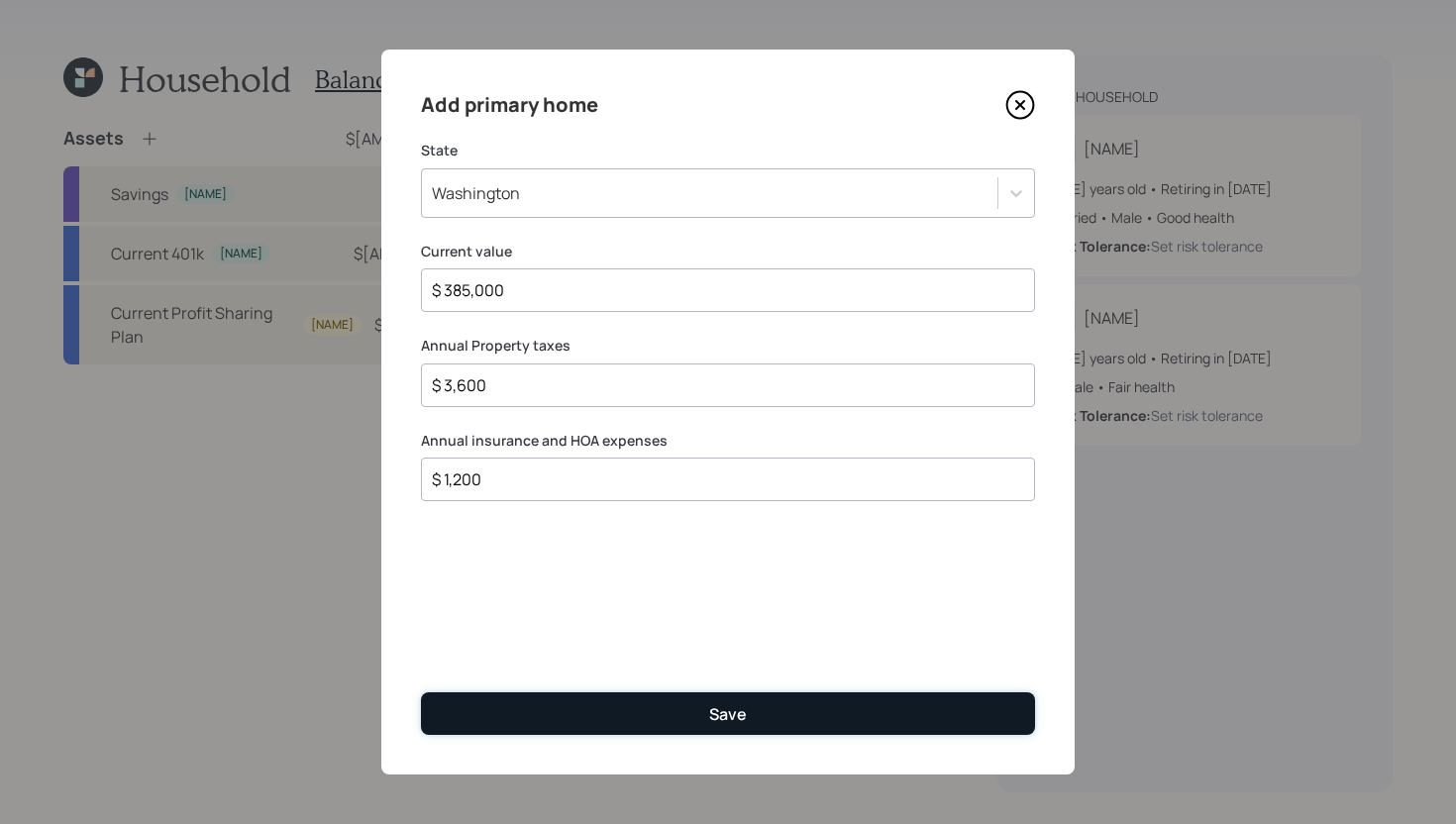 click on "Save" at bounding box center [728, 713] 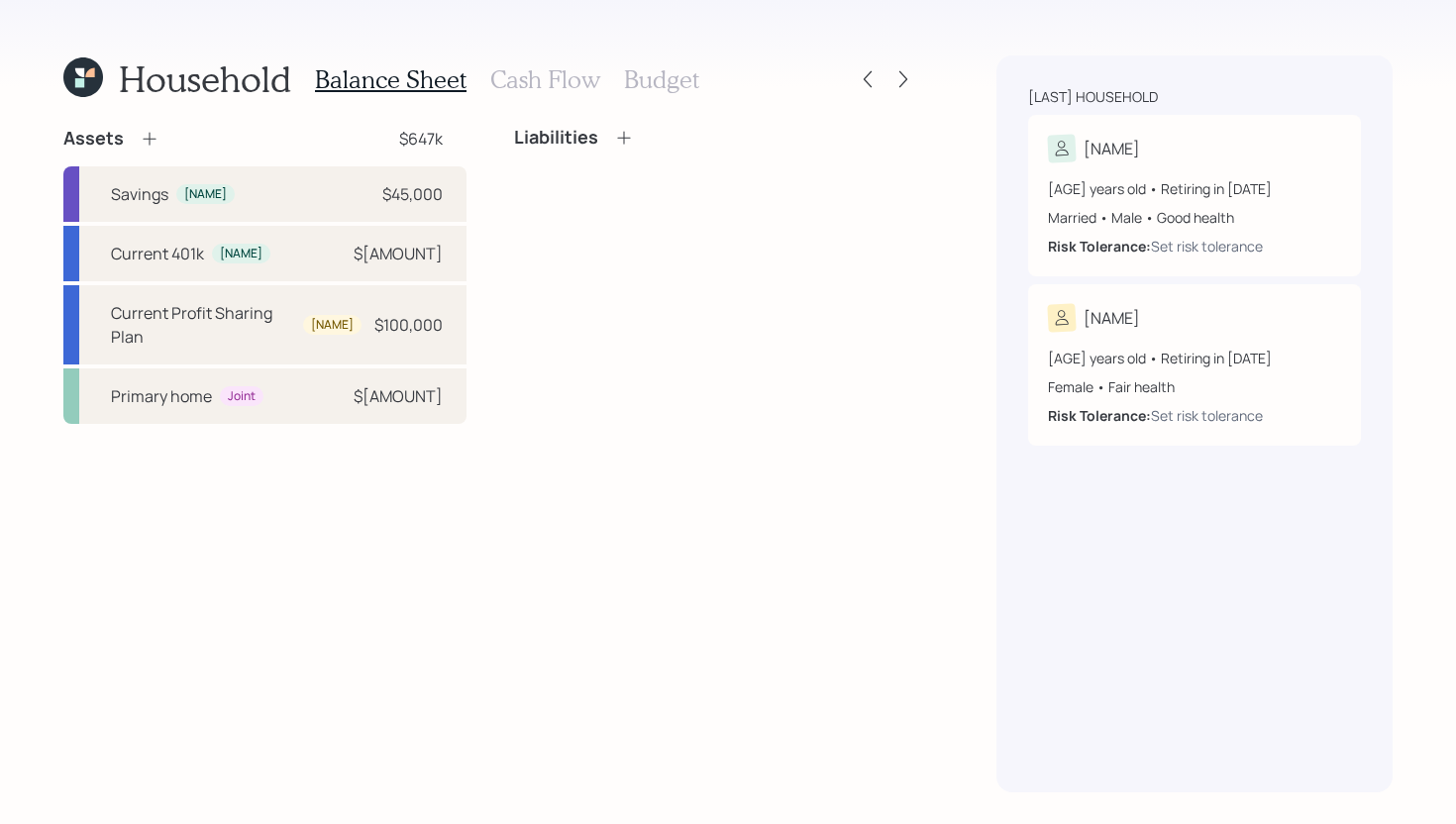 click 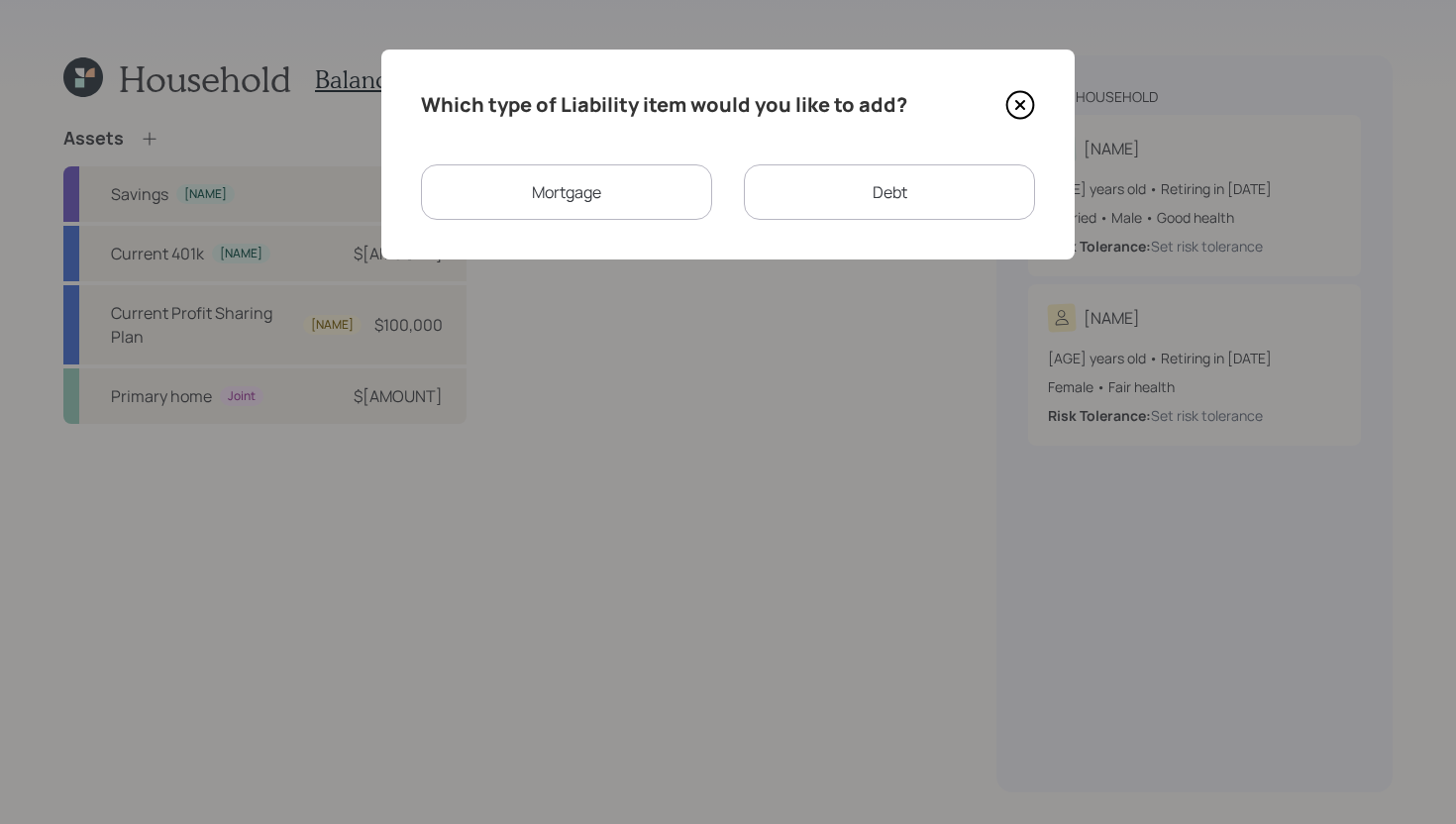 click on "Which type of Liability item would you like to add? Mortgage Debt" at bounding box center (728, 154) 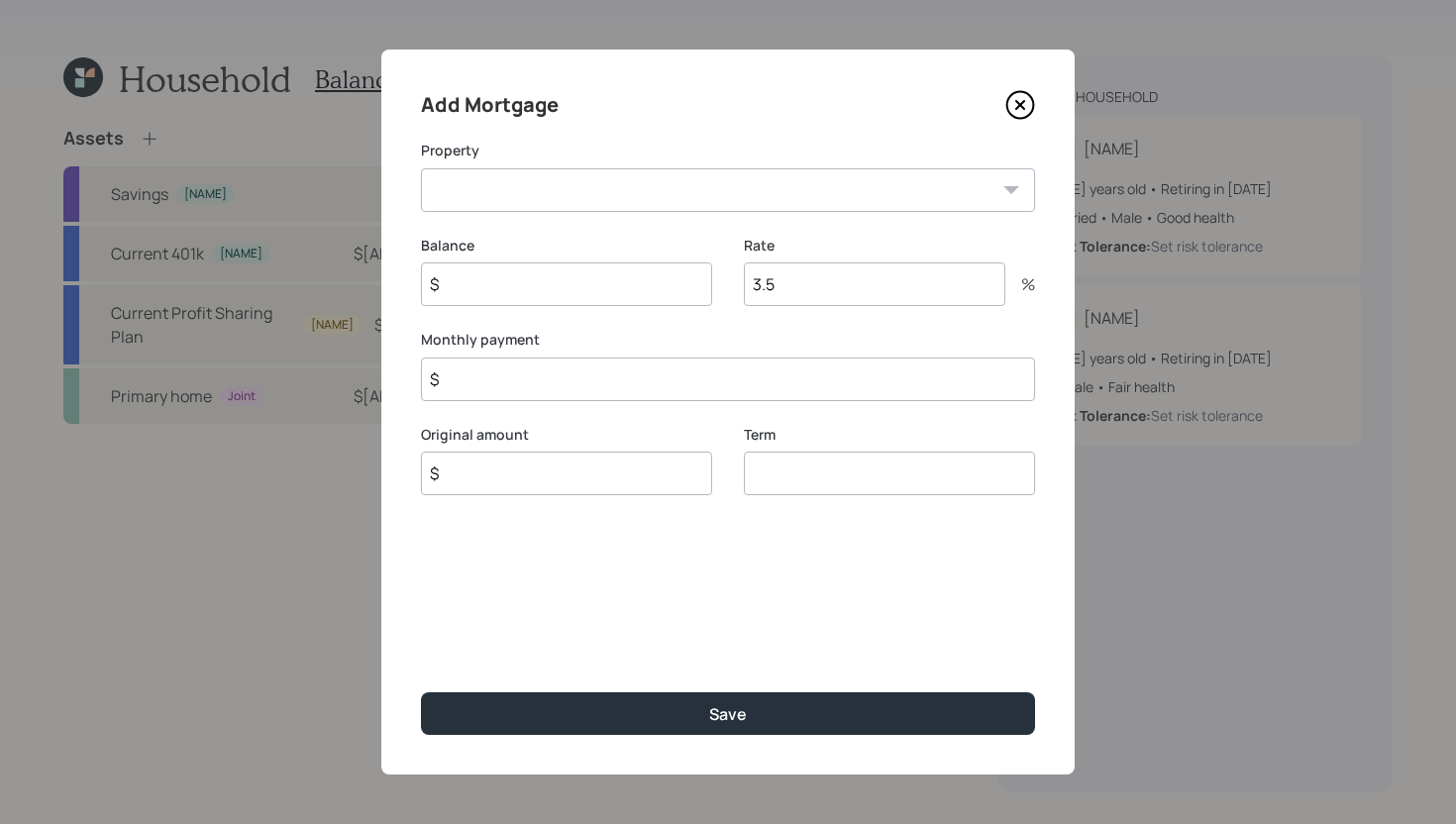click on "[STATE] Primary home" at bounding box center [728, 190] 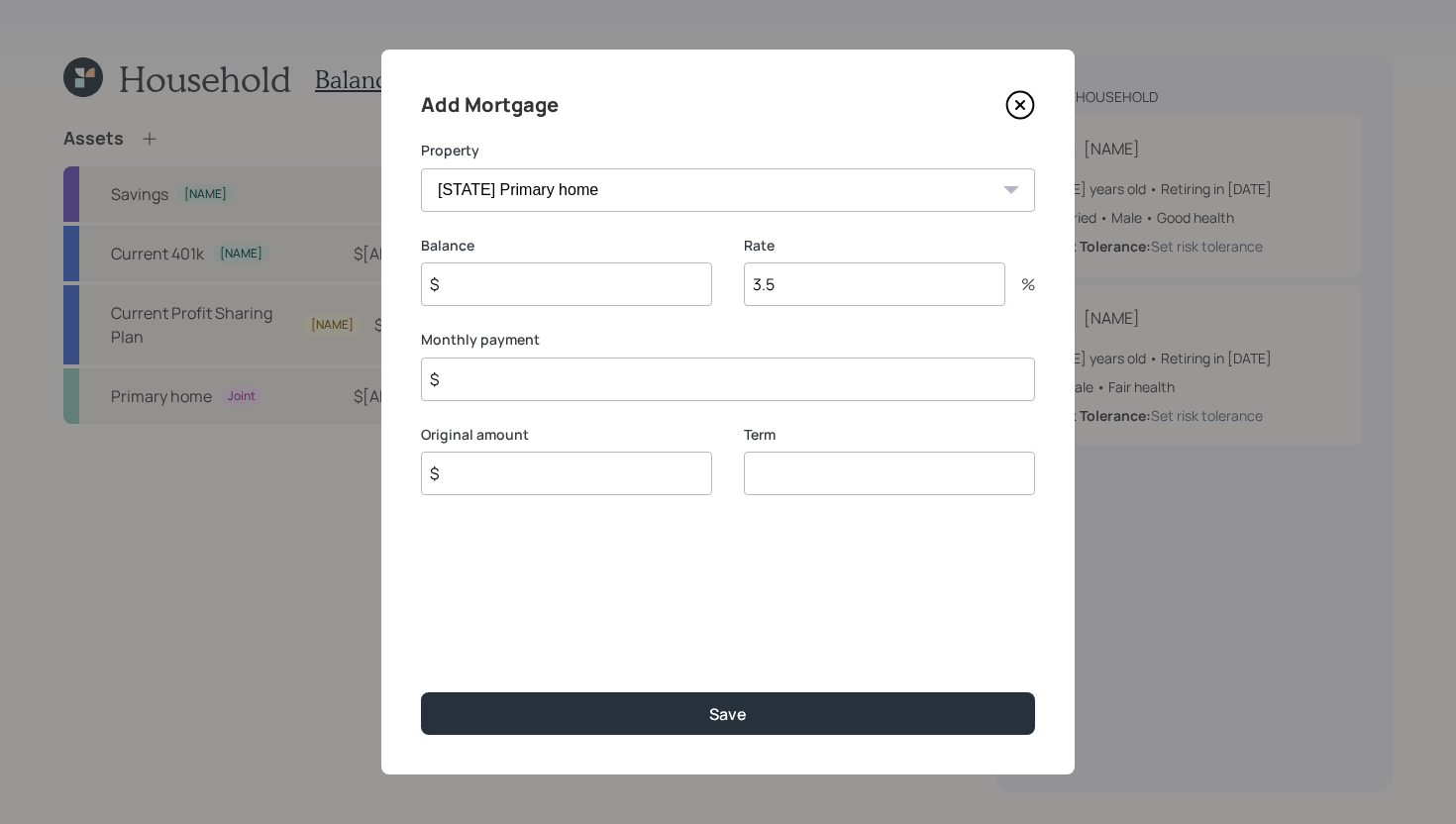 click on "$" at bounding box center (567, 284) 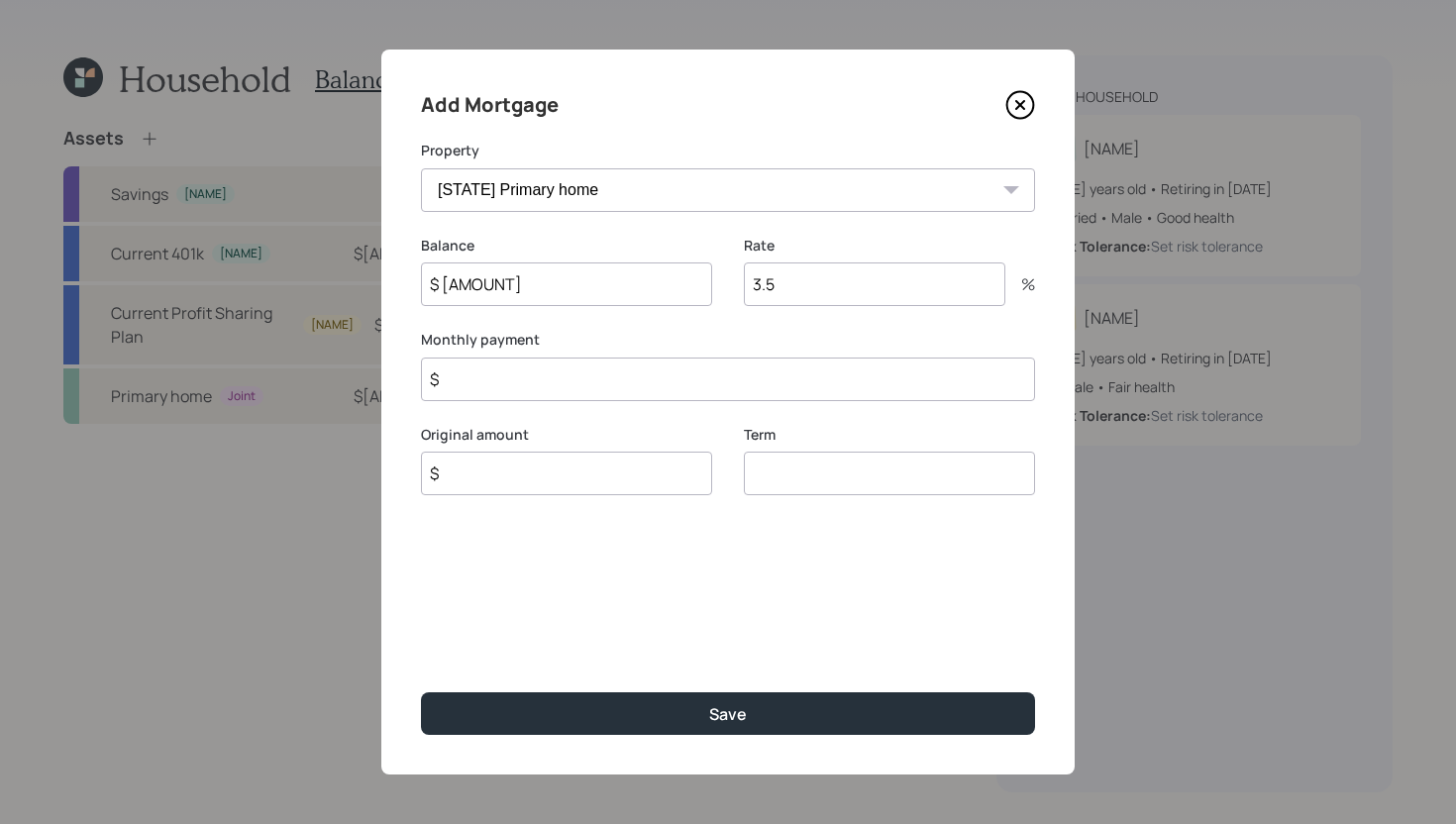 type on "$ [AMOUNT]" 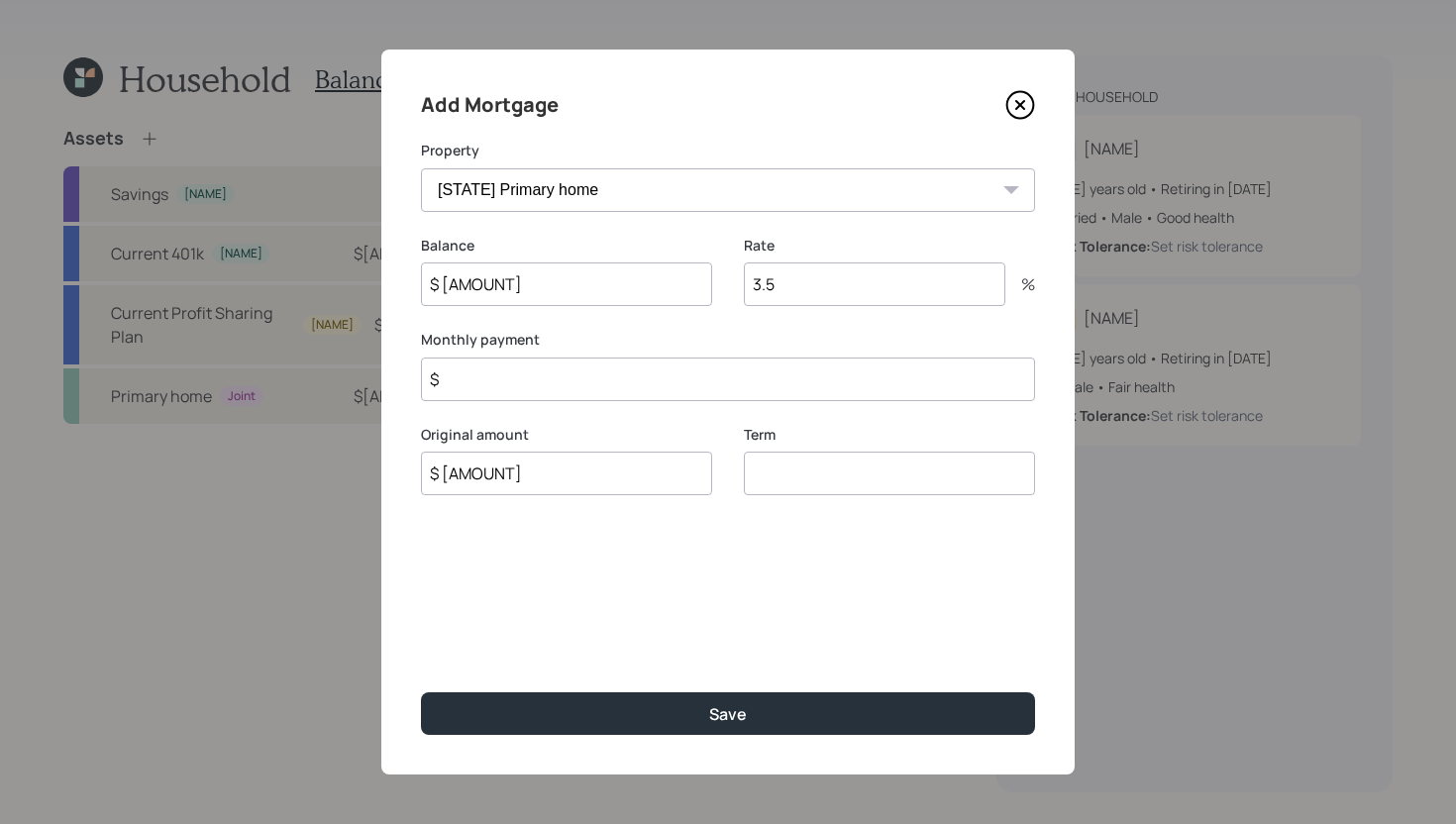 type on "$ [AMOUNT]" 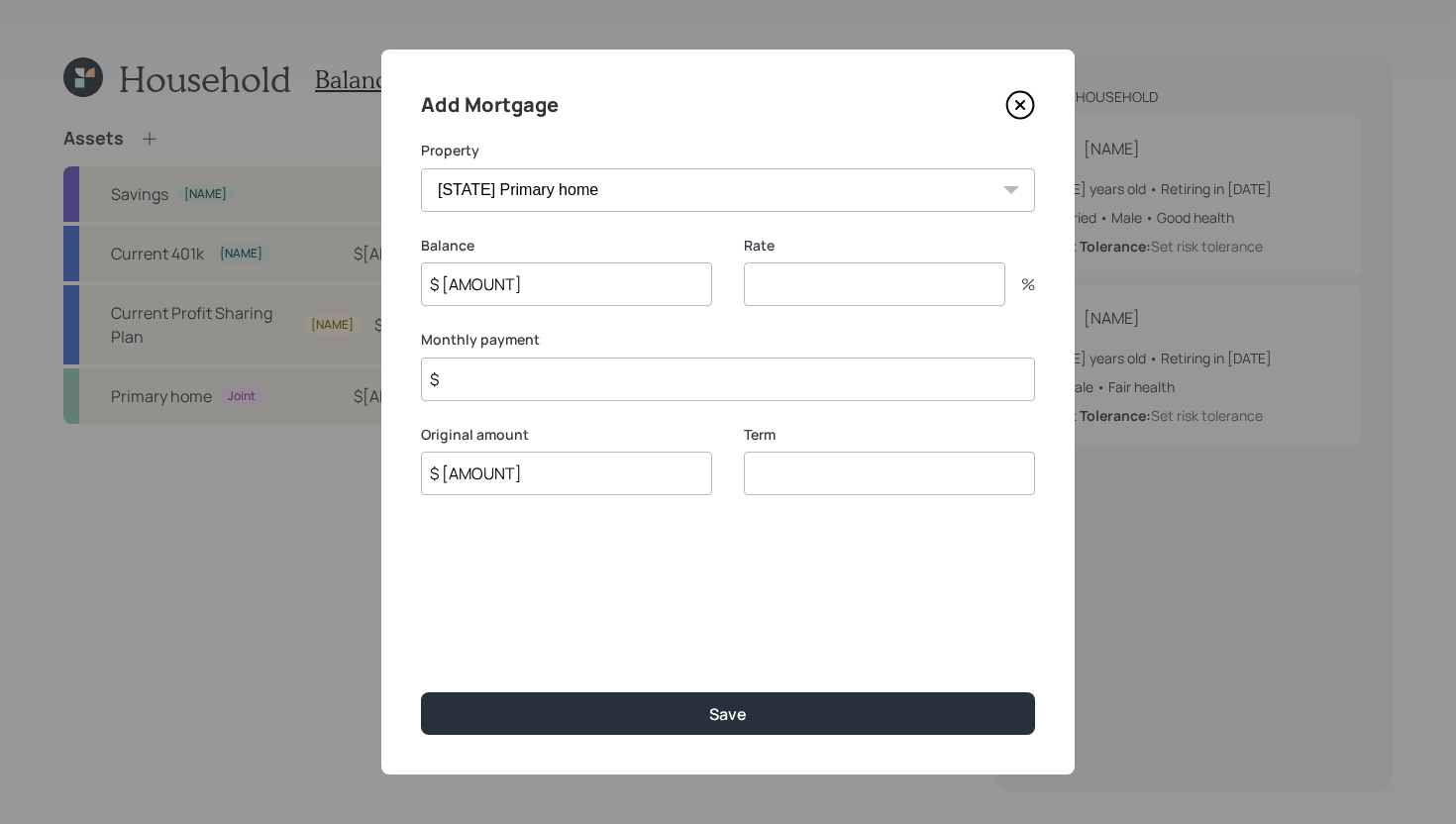 type 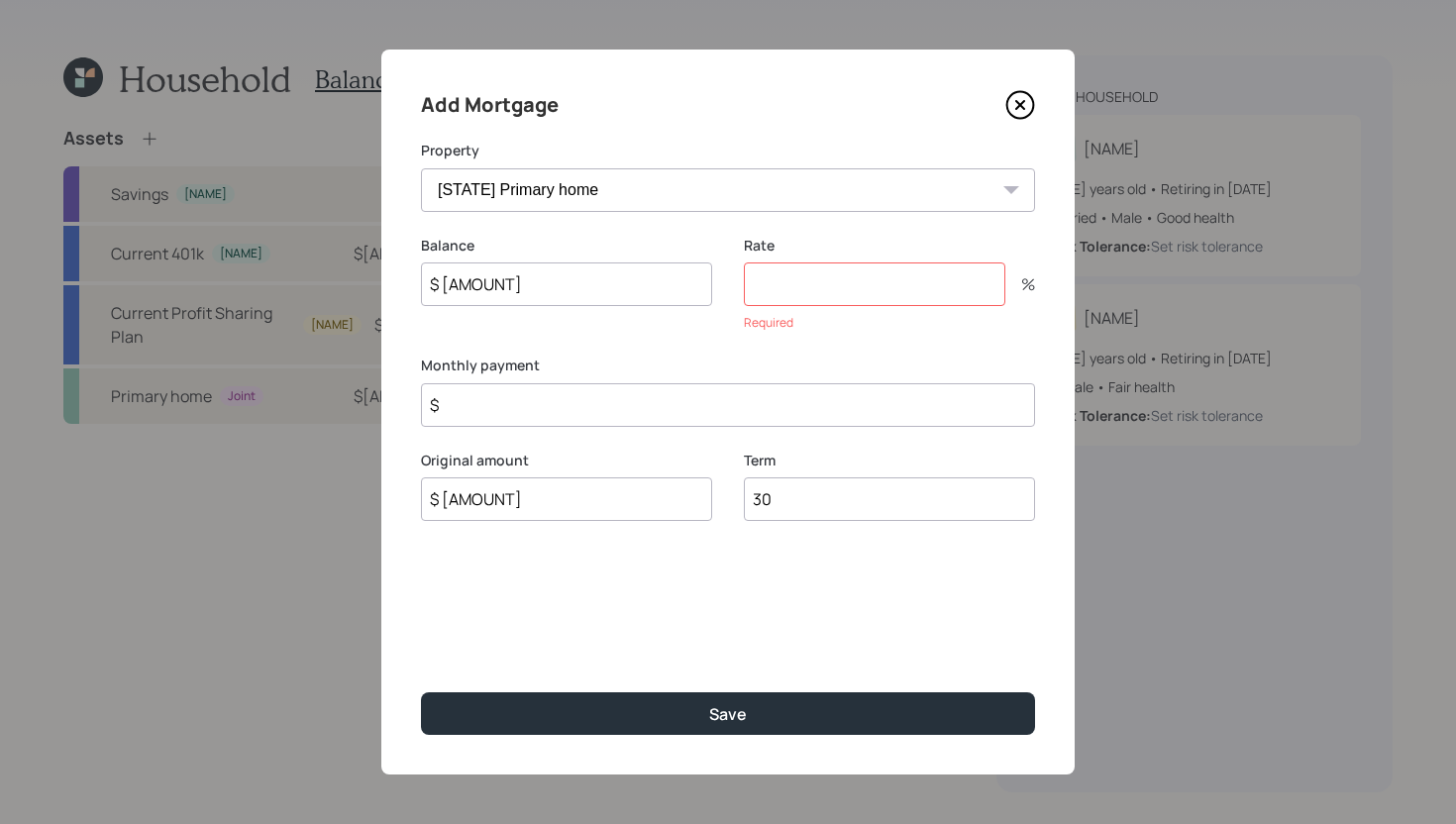 type on "30" 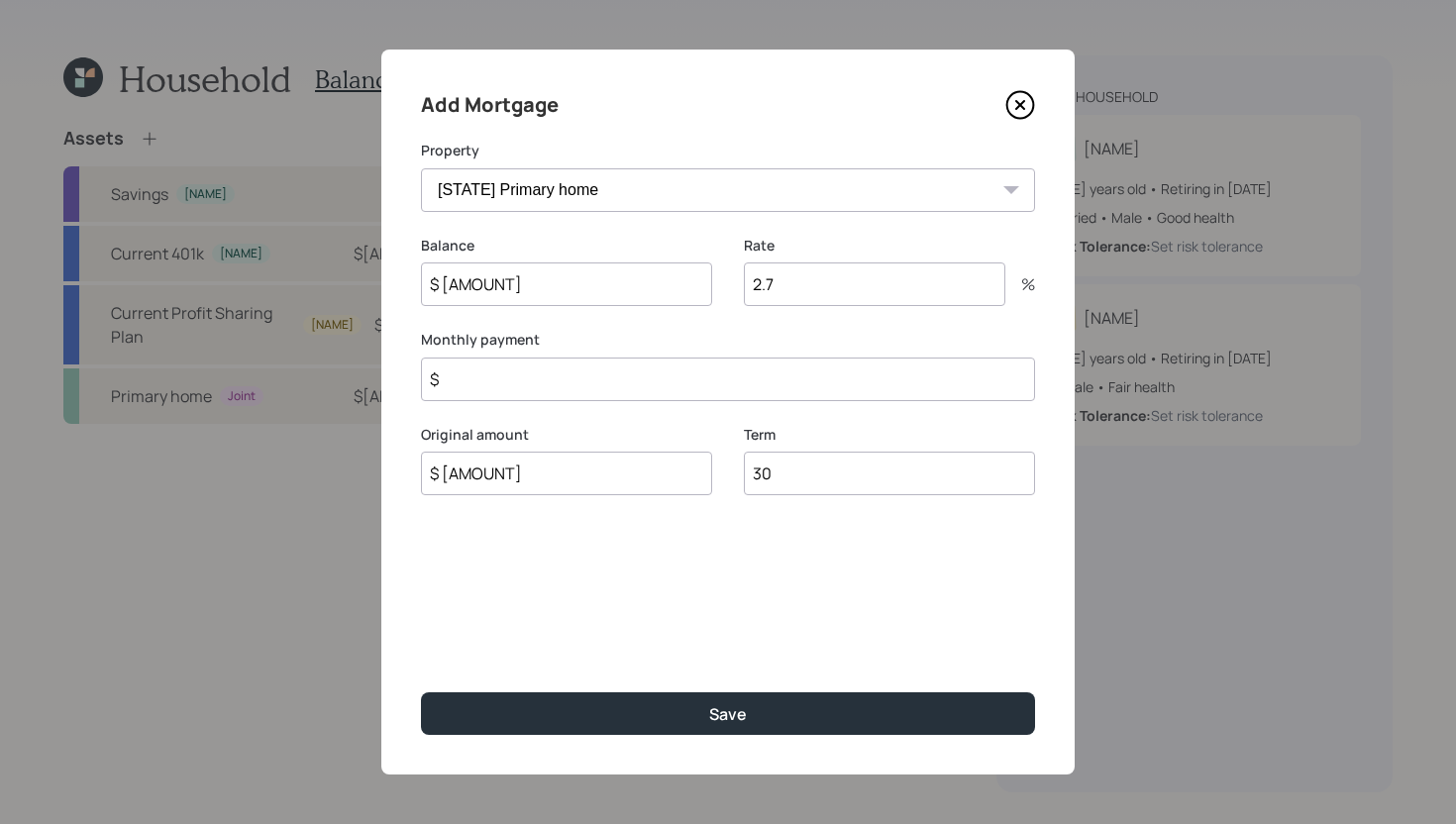 type on "2.7" 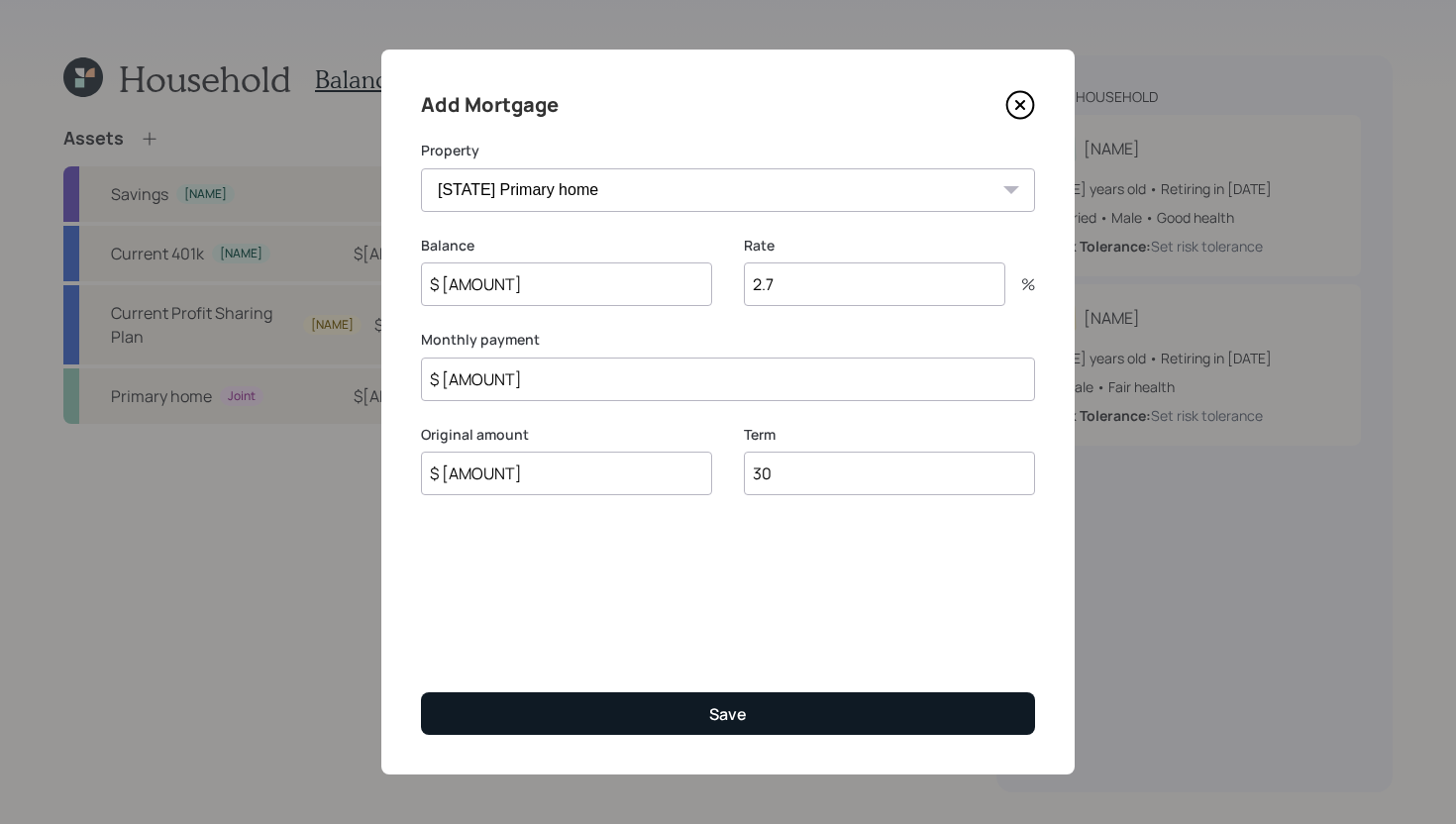 type on "$ [AMOUNT]" 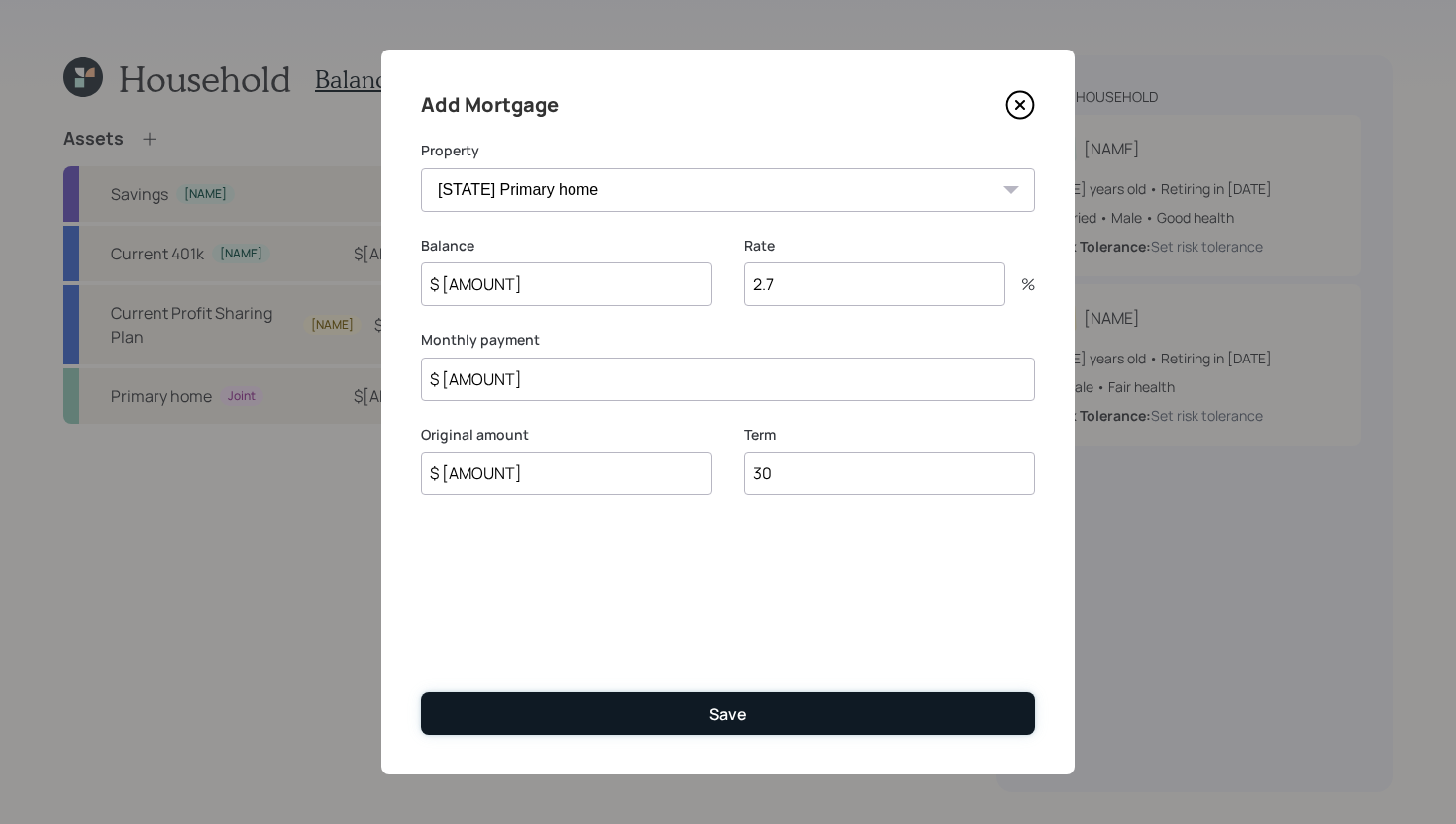 click on "Save" at bounding box center [728, 713] 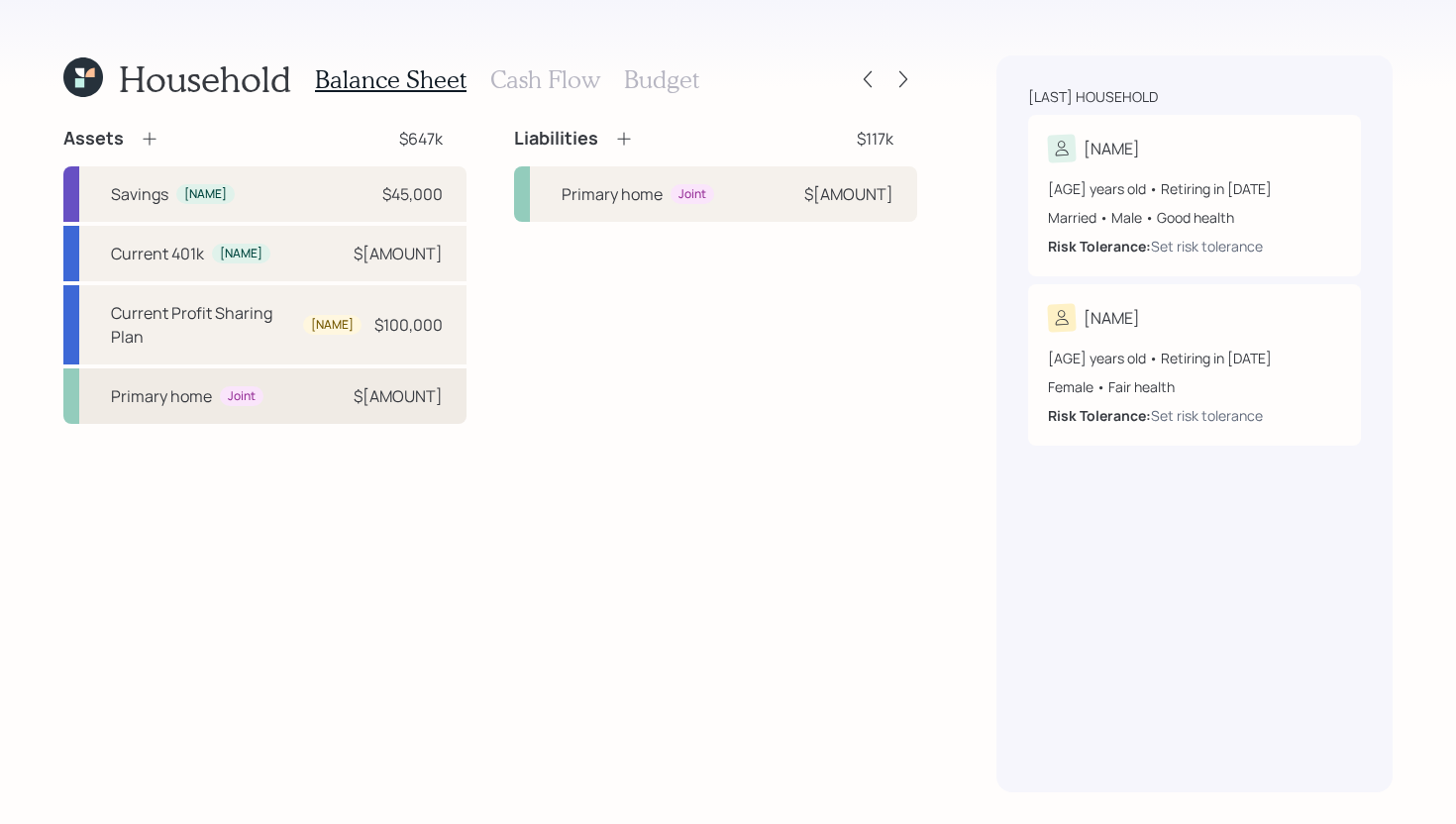 click on "Primary home Joint $[AMOUNT]" at bounding box center (264, 396) 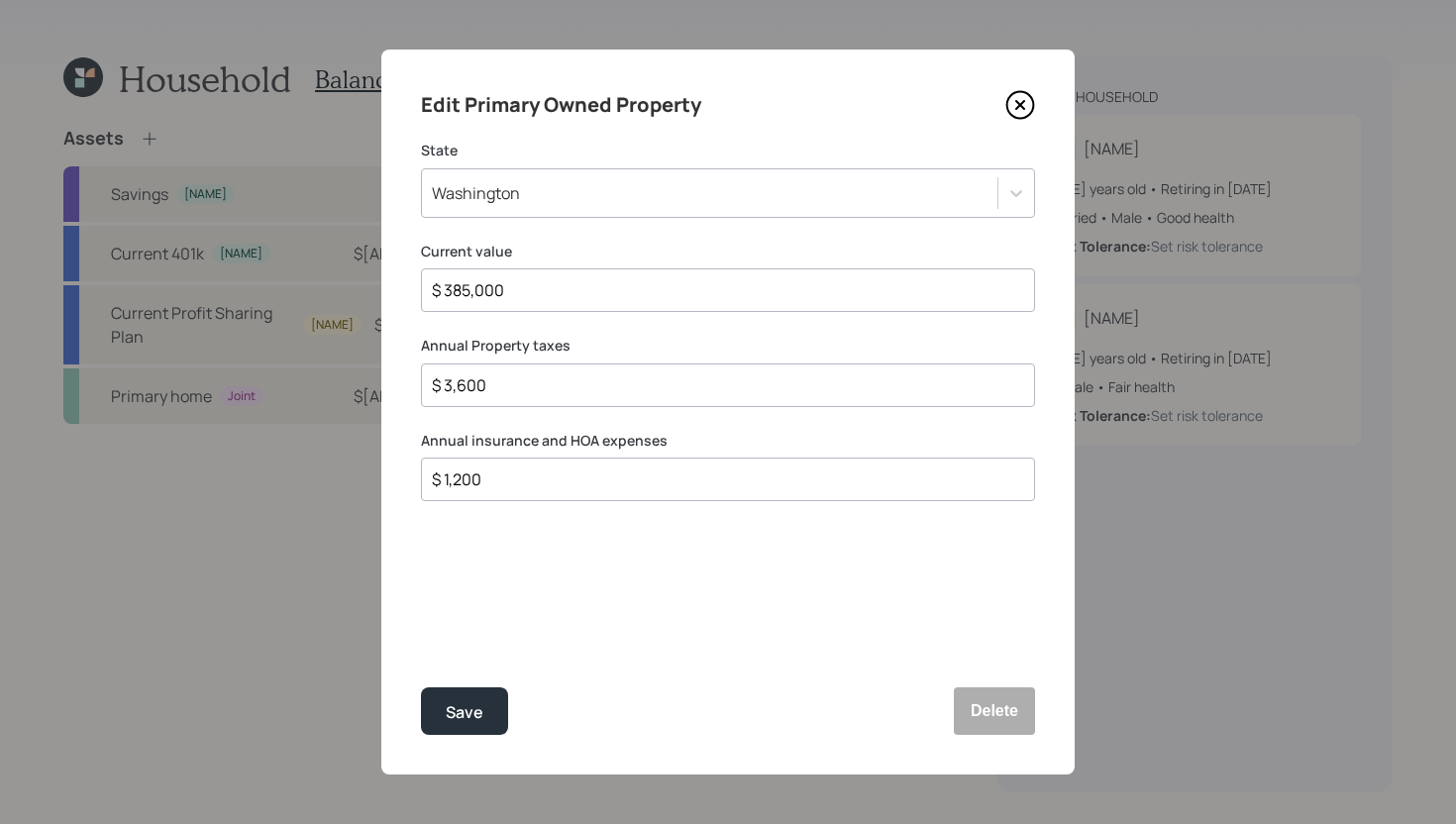 click 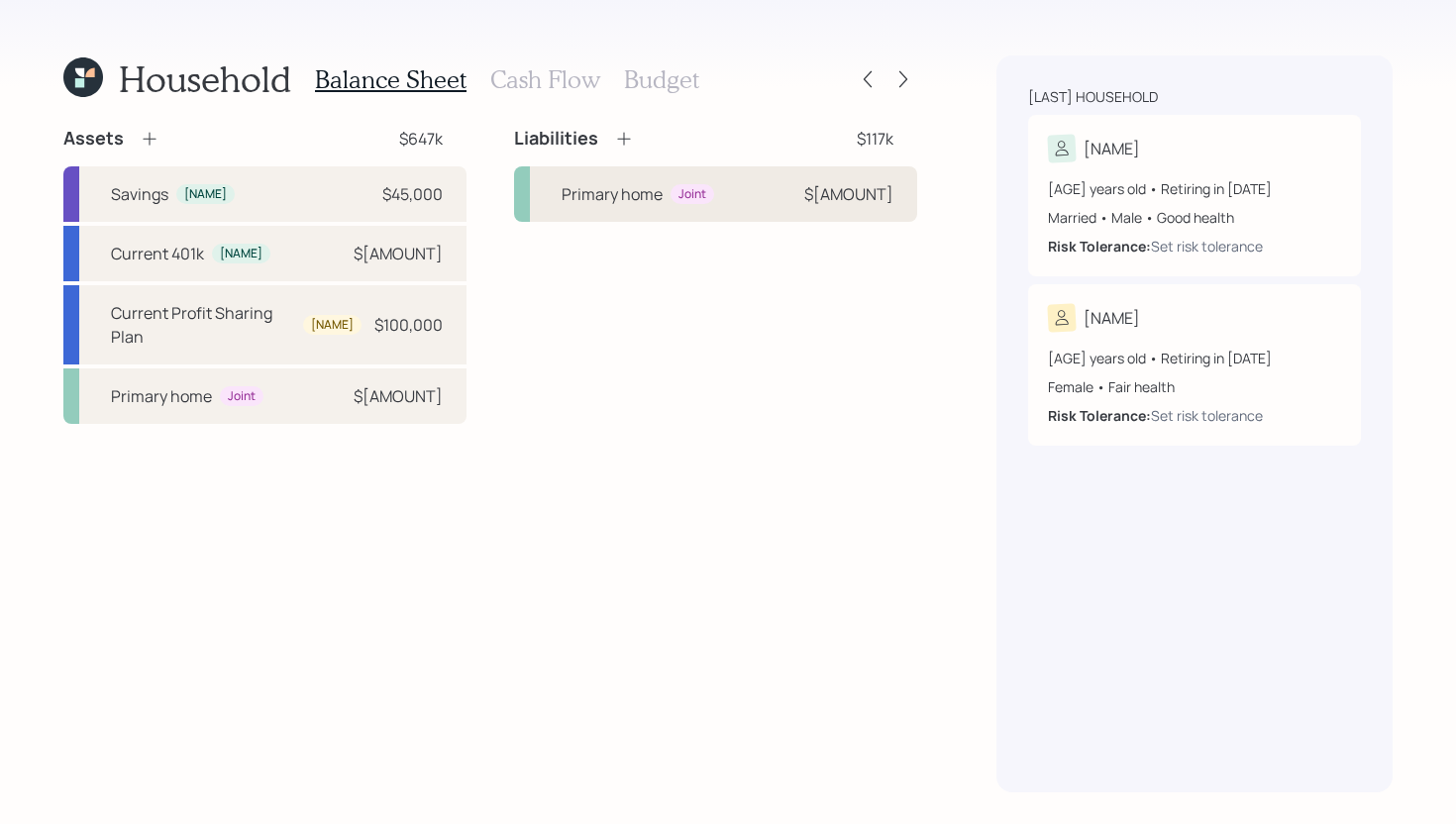 click on "Primary home Joint $[AMOUNT]" at bounding box center [715, 194] 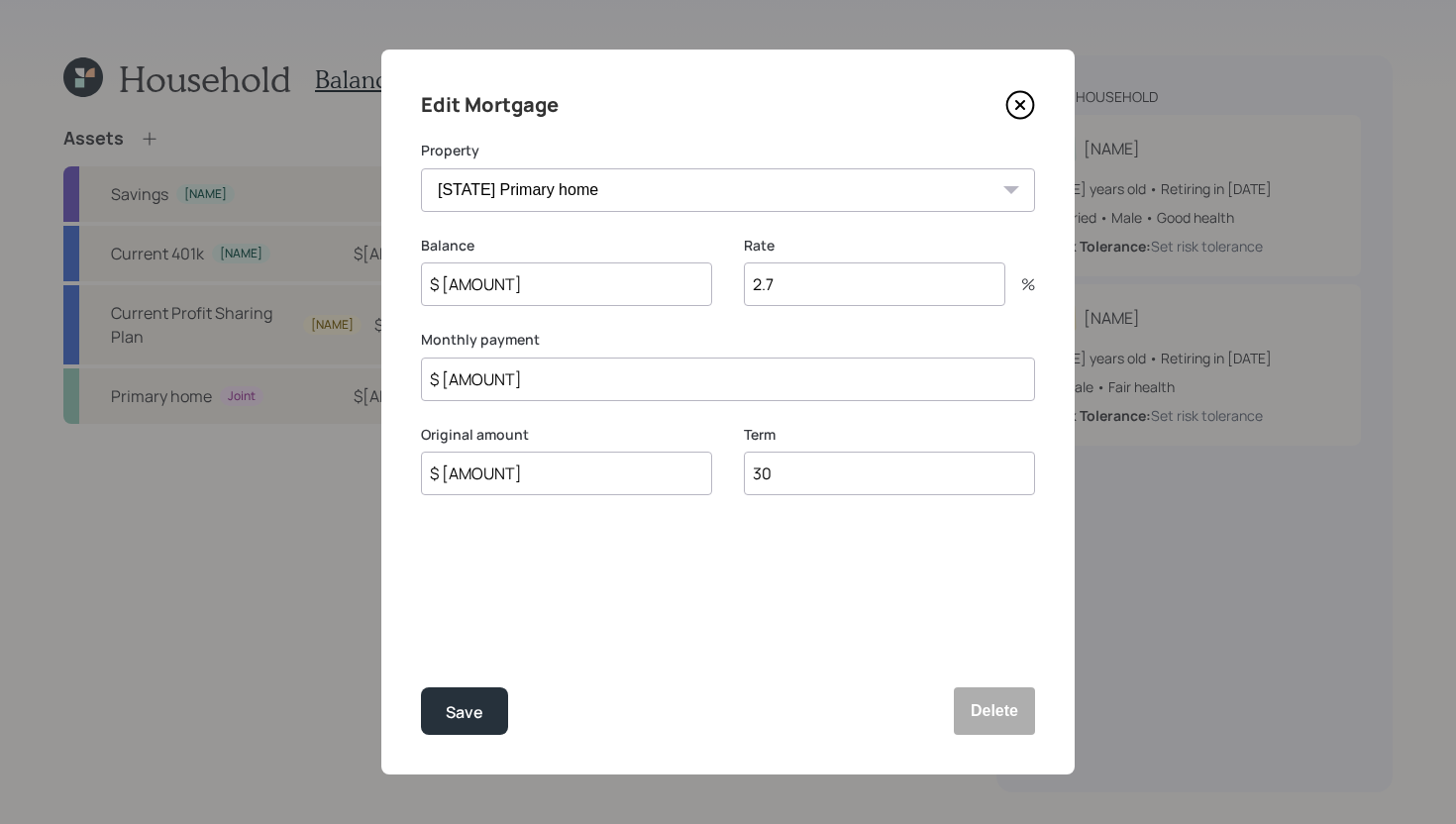 click on "$ [AMOUNT]" at bounding box center (728, 379) 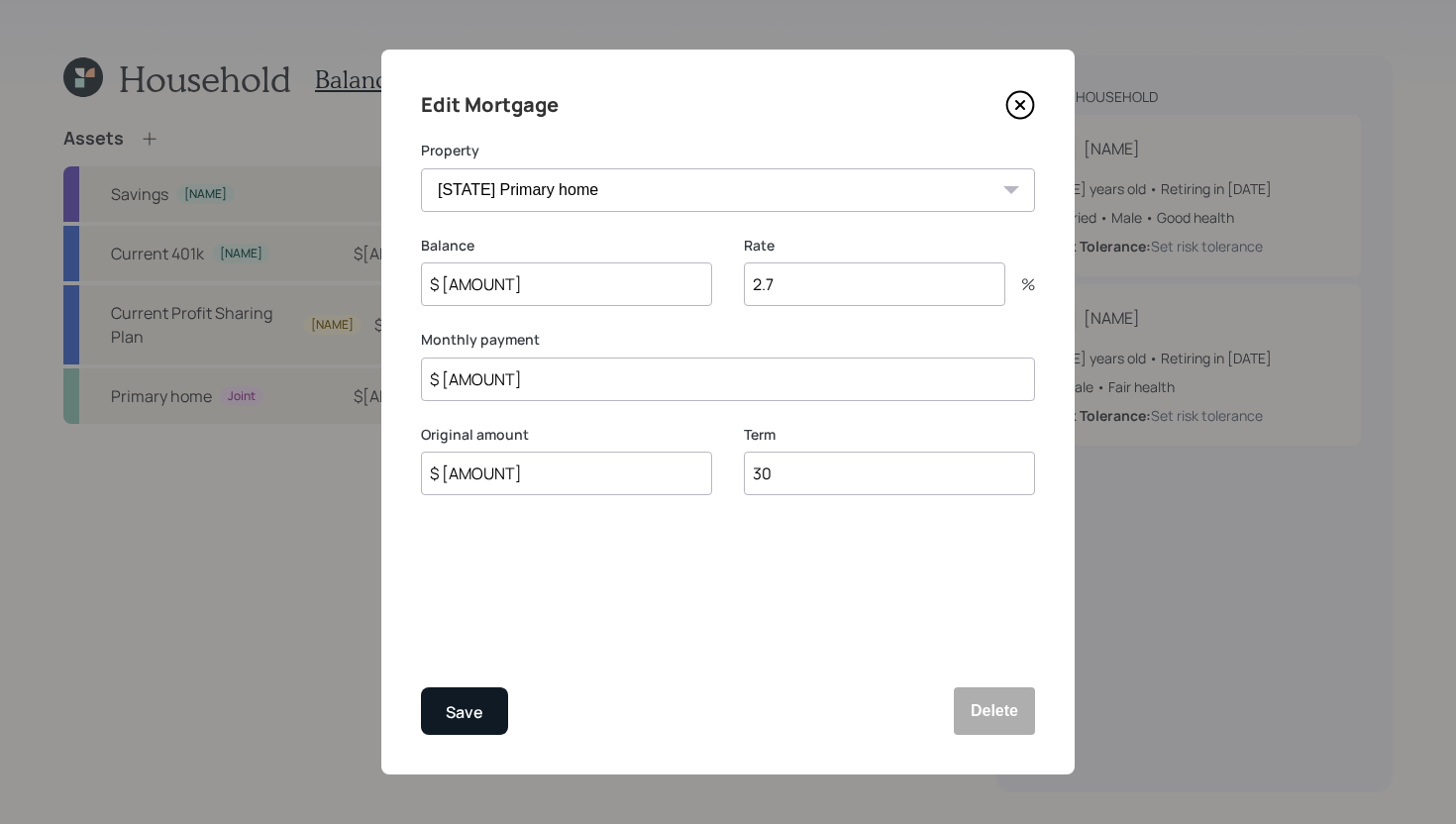 type on "$ [AMOUNT]" 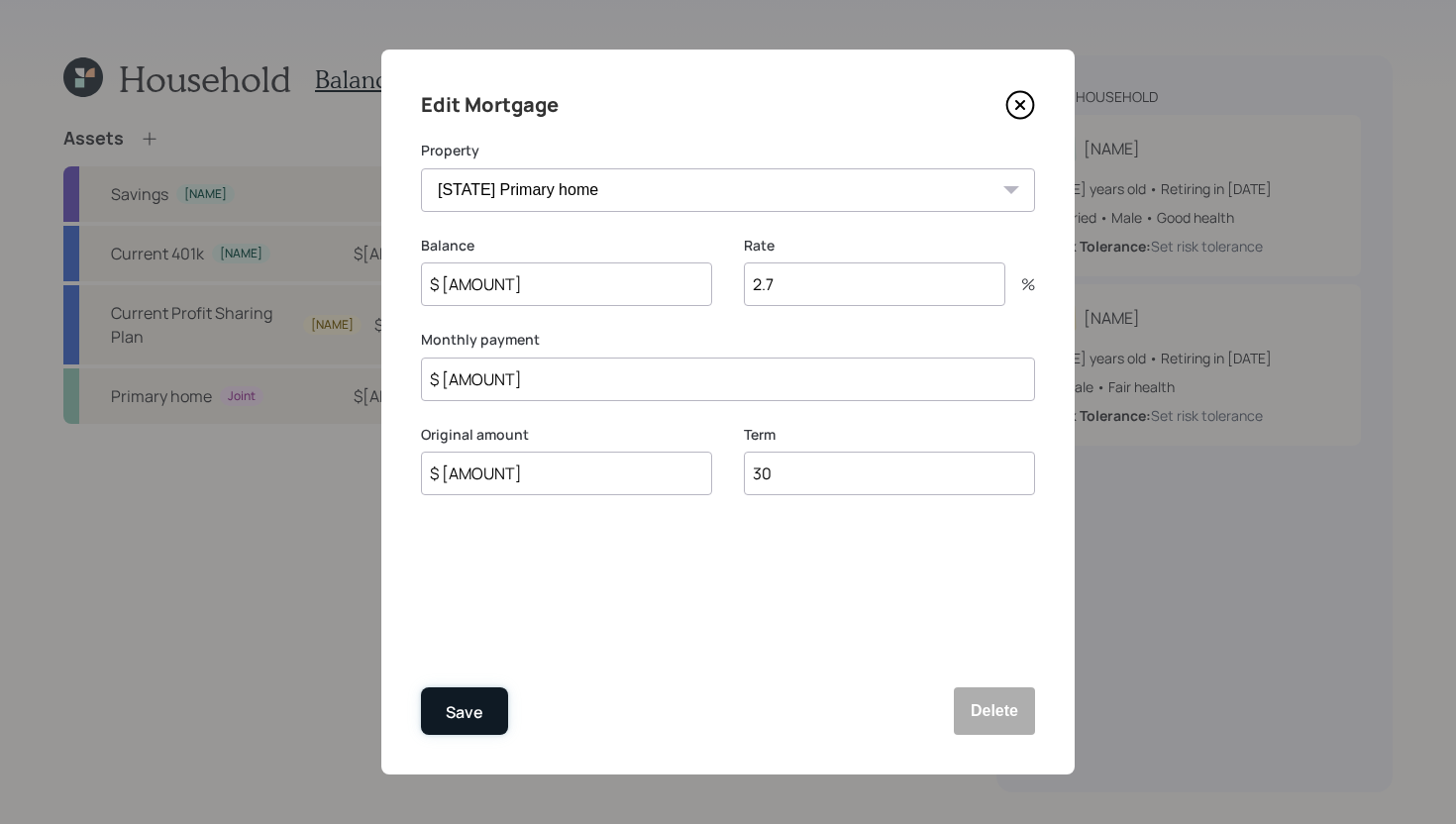 click on "Save" at bounding box center [465, 711] 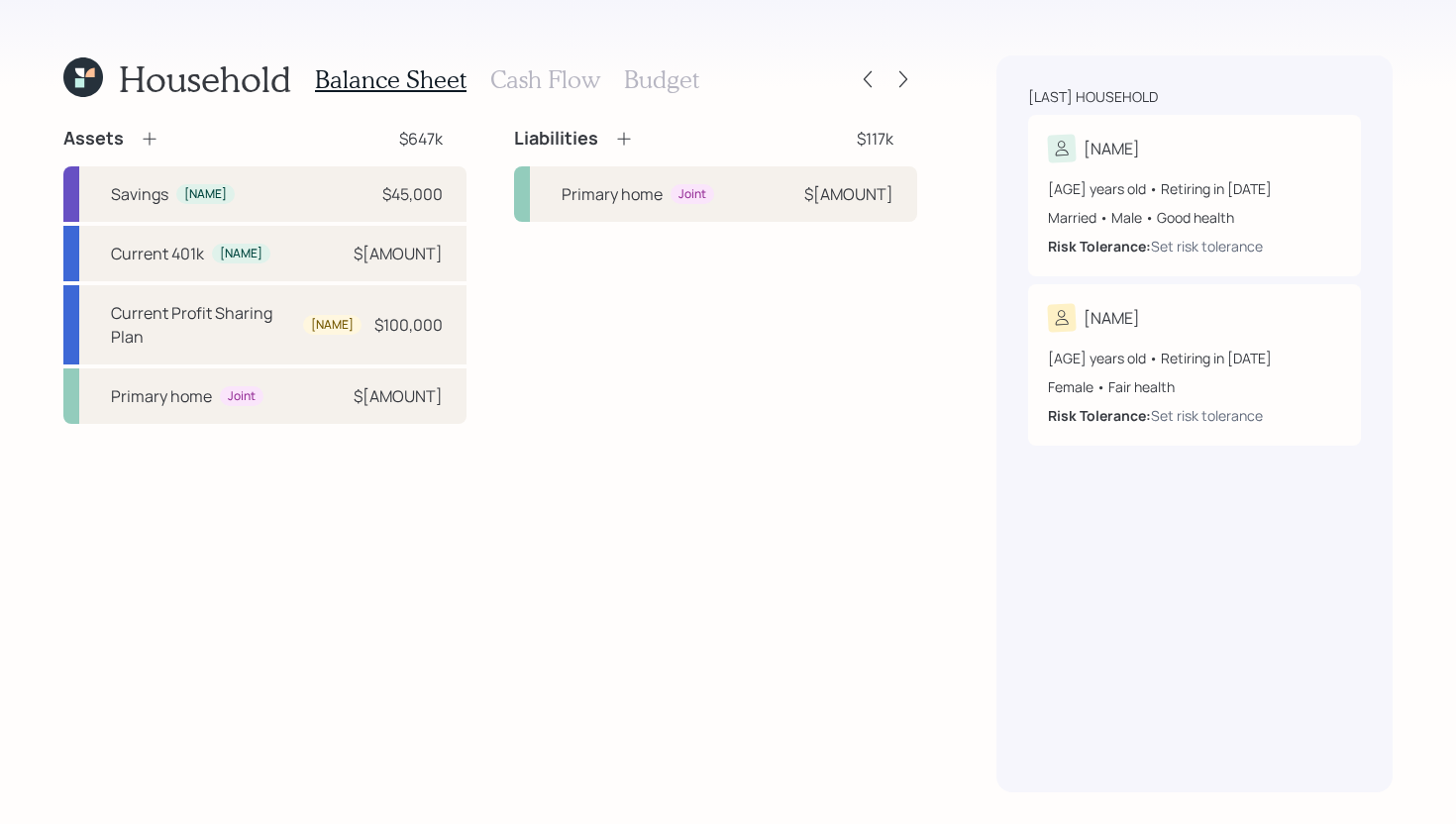click on "Cash Flow" at bounding box center (545, 79) 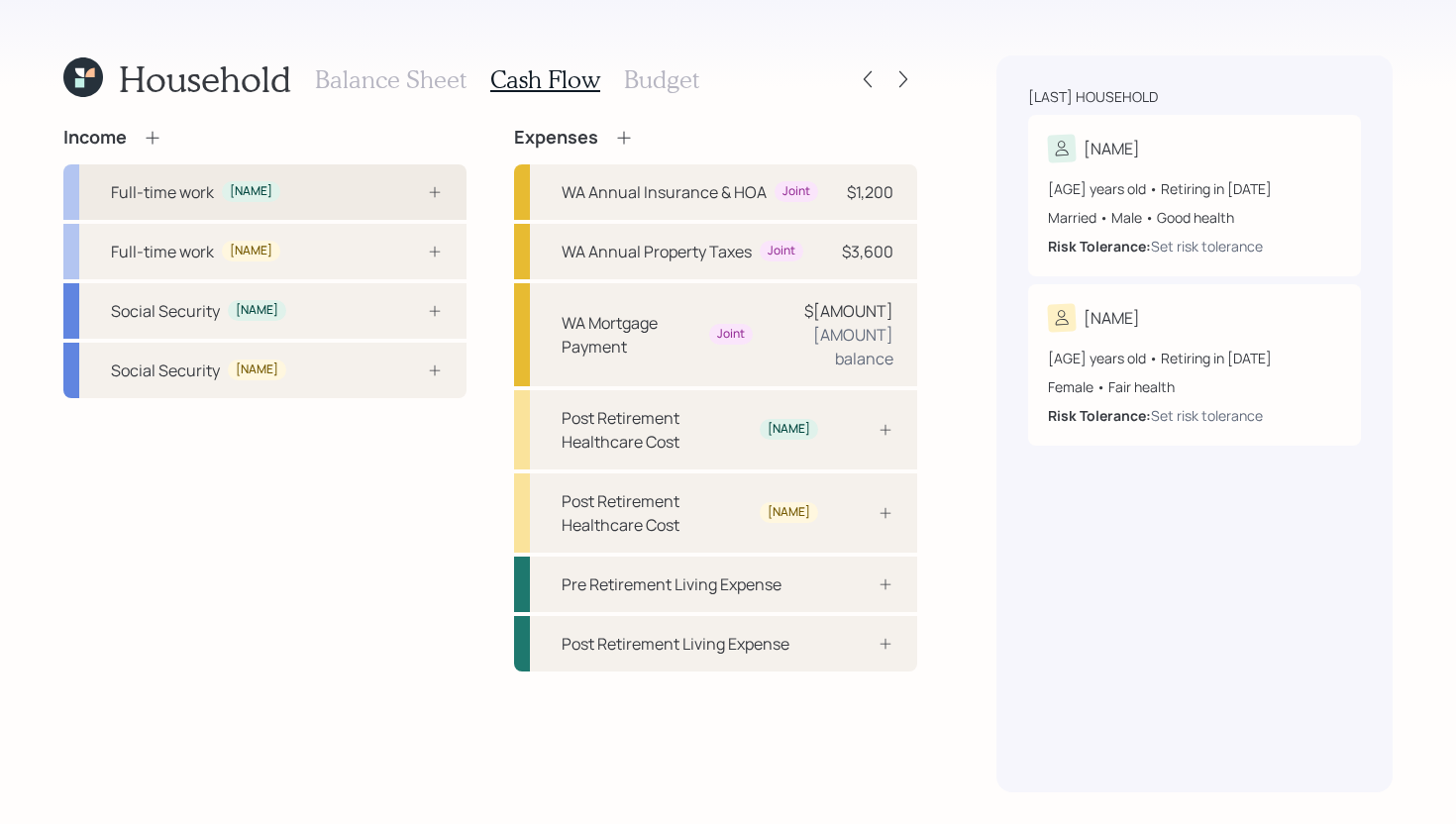 click on "Full-time work [NAME]" at bounding box center (264, 192) 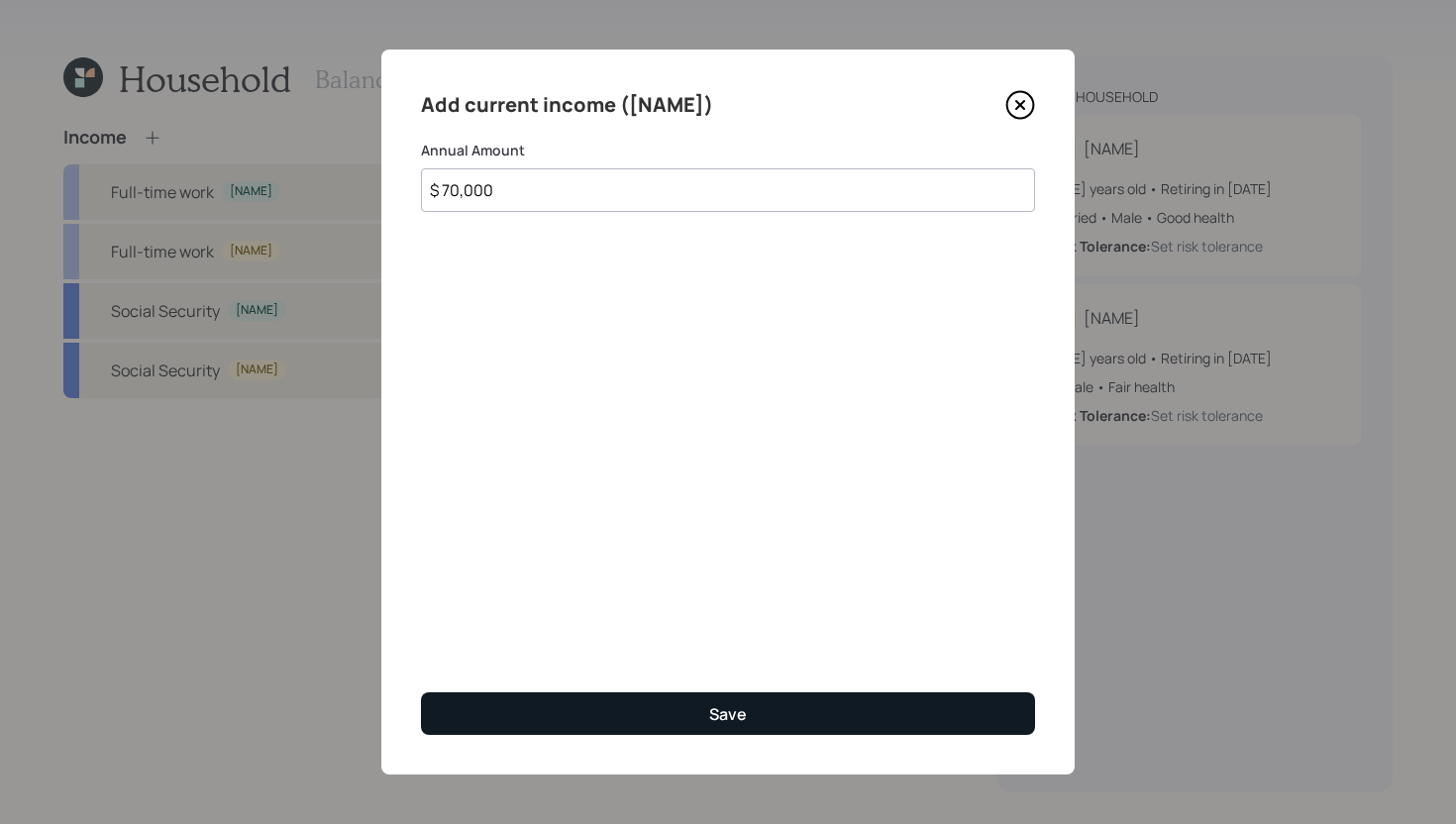 type on "$ 70,000" 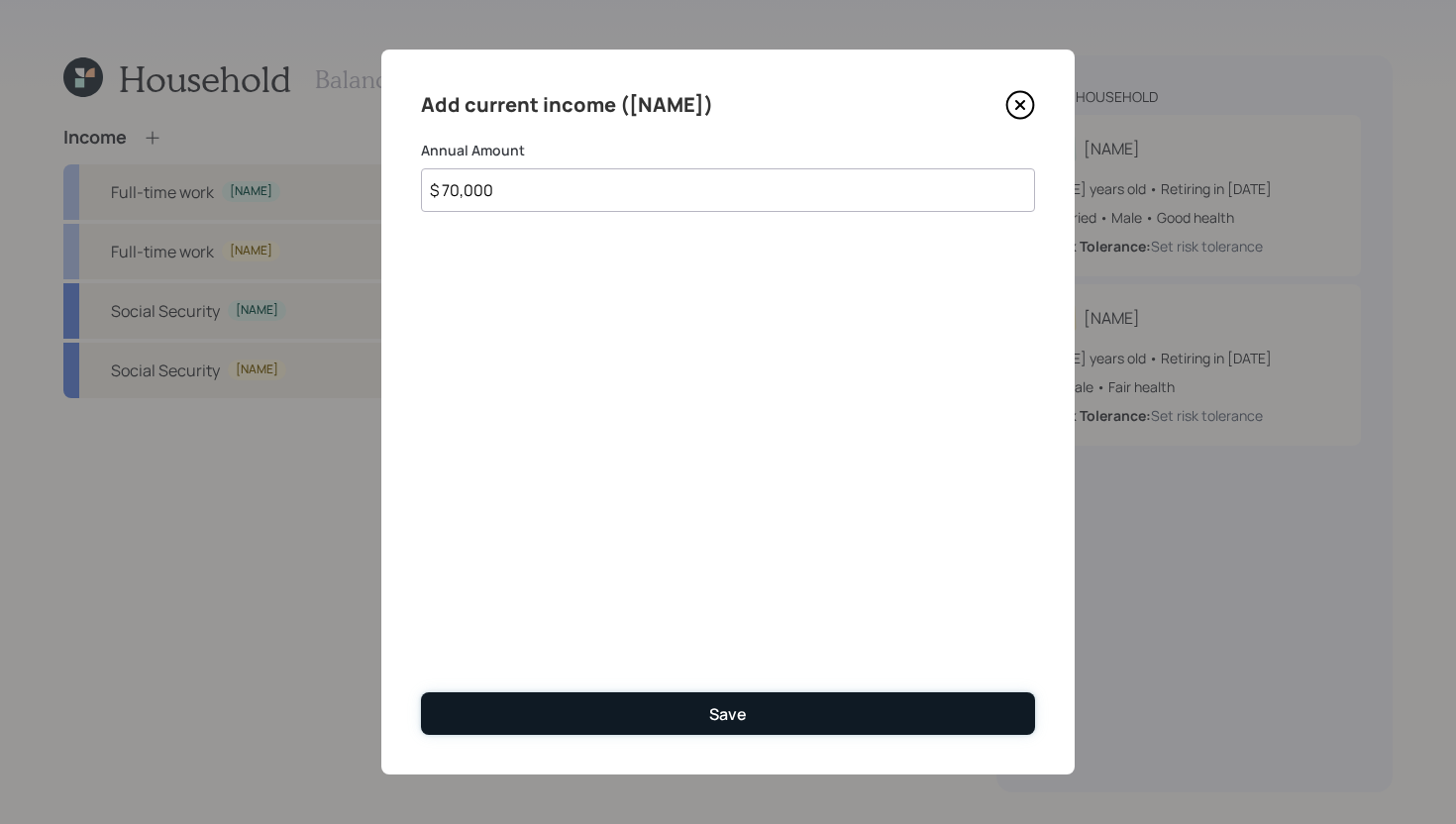 click on "Save" at bounding box center [728, 713] 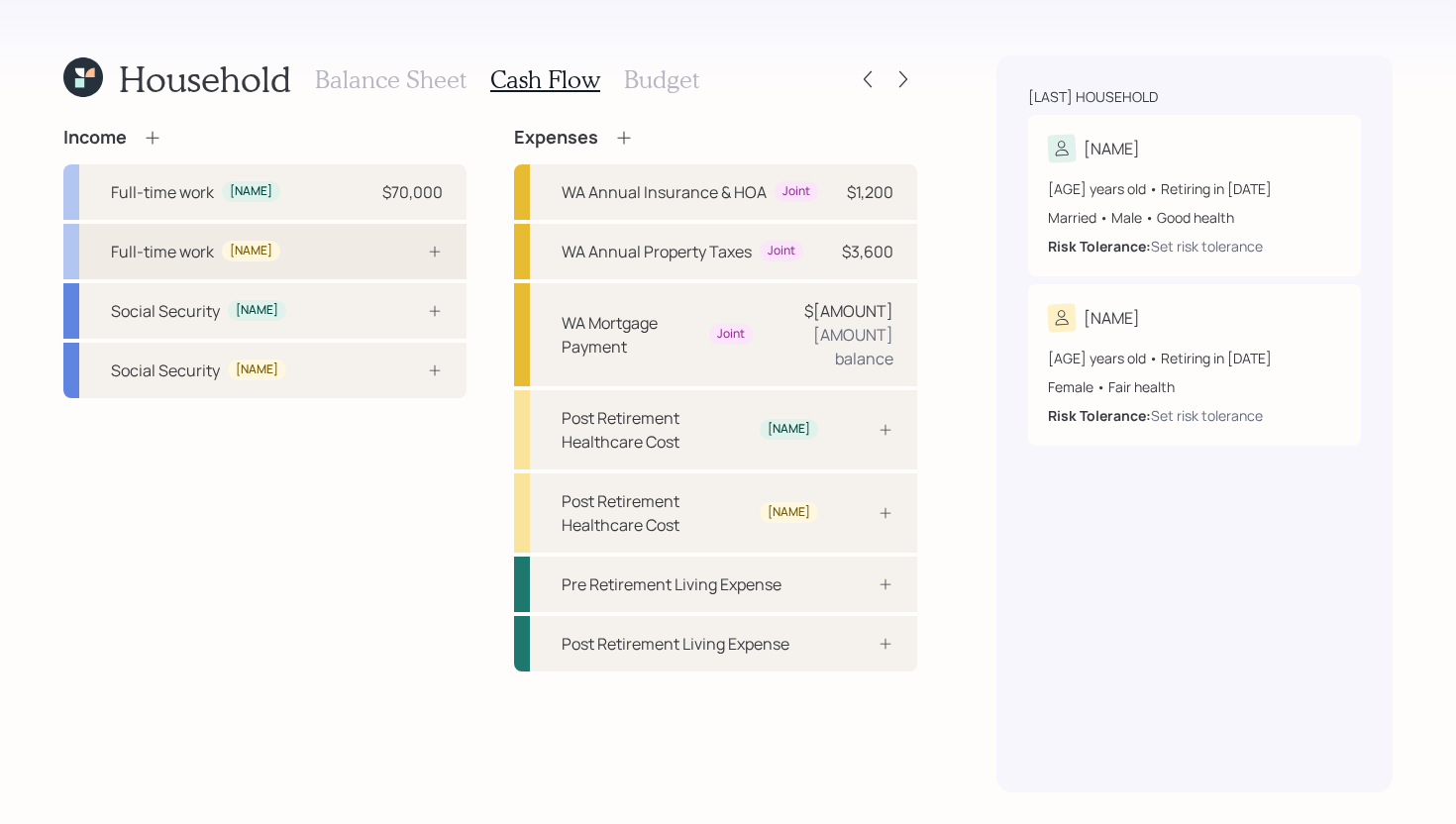 click on "Full-time work [NAME]" at bounding box center (264, 252) 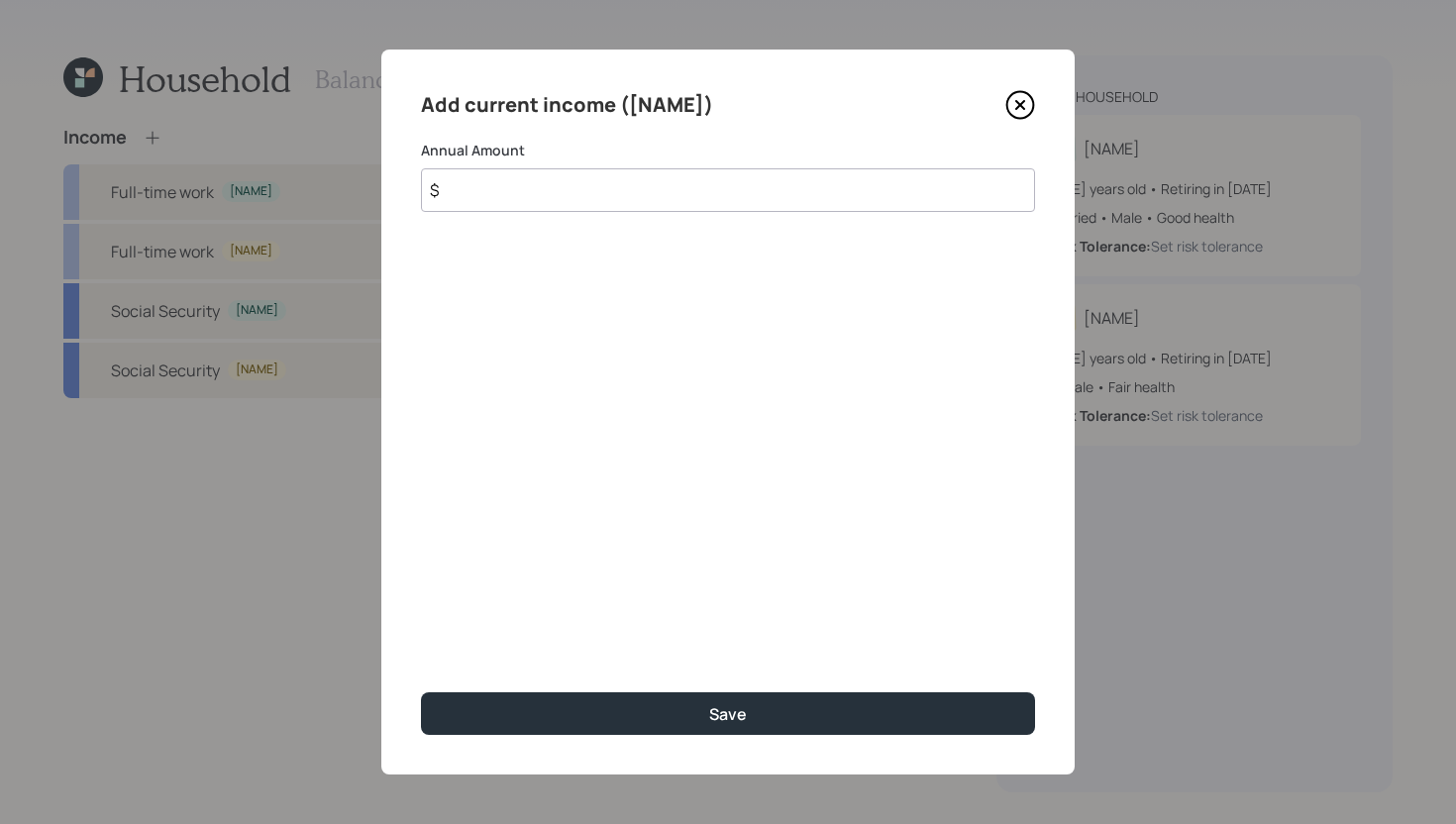 click on "$" at bounding box center [728, 190] 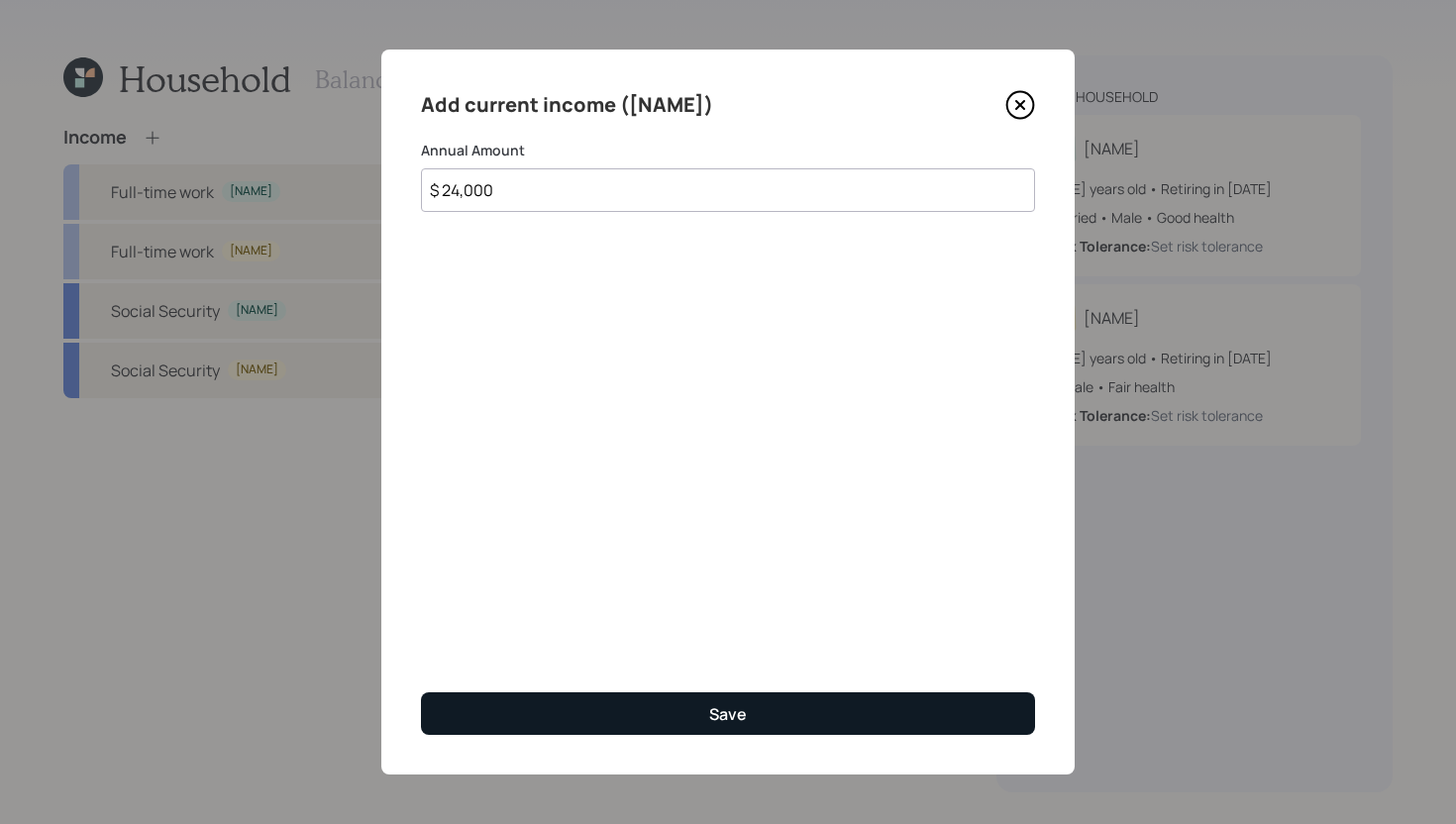 type on "$ 24,000" 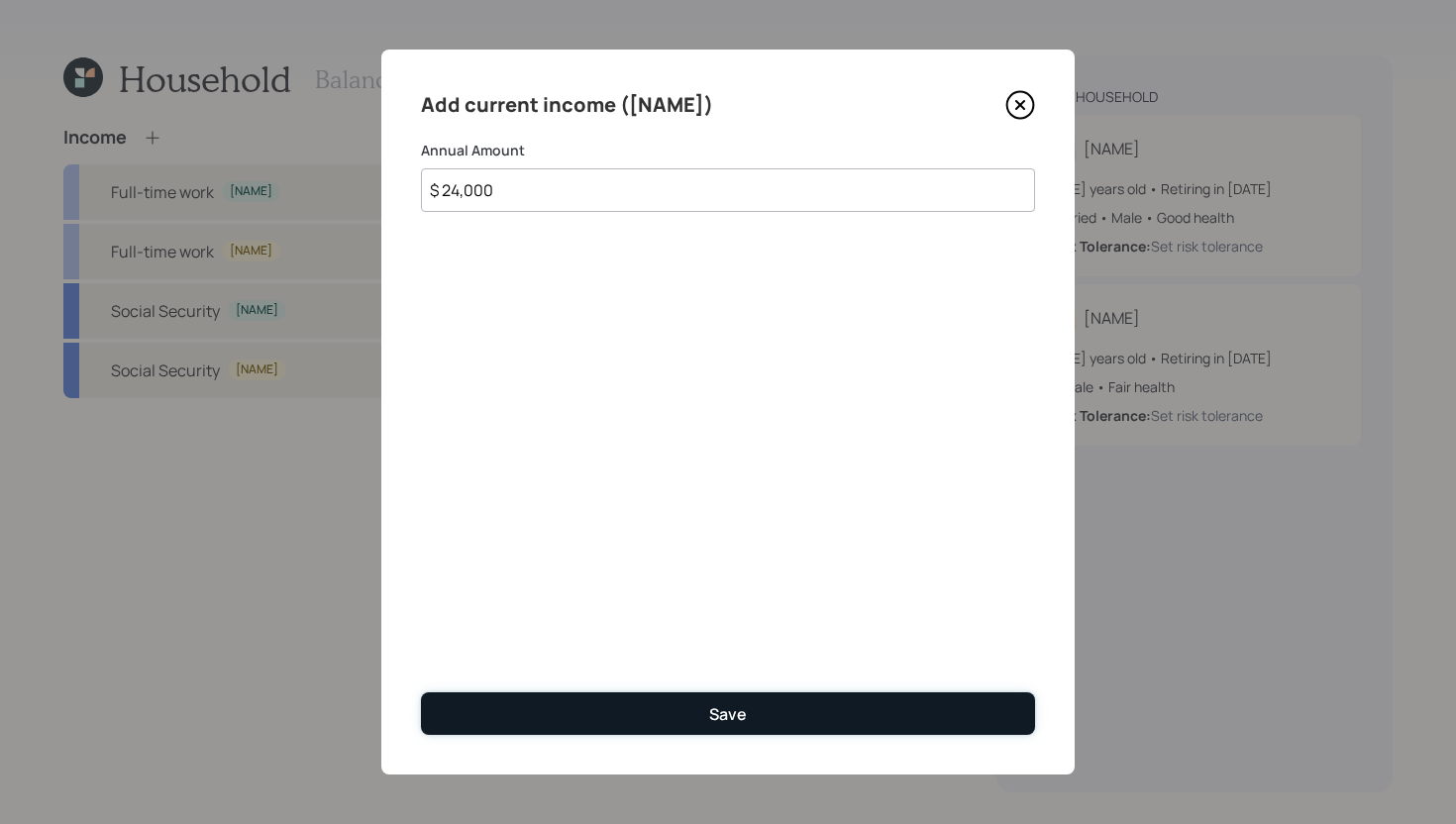 click on "Save" at bounding box center (728, 713) 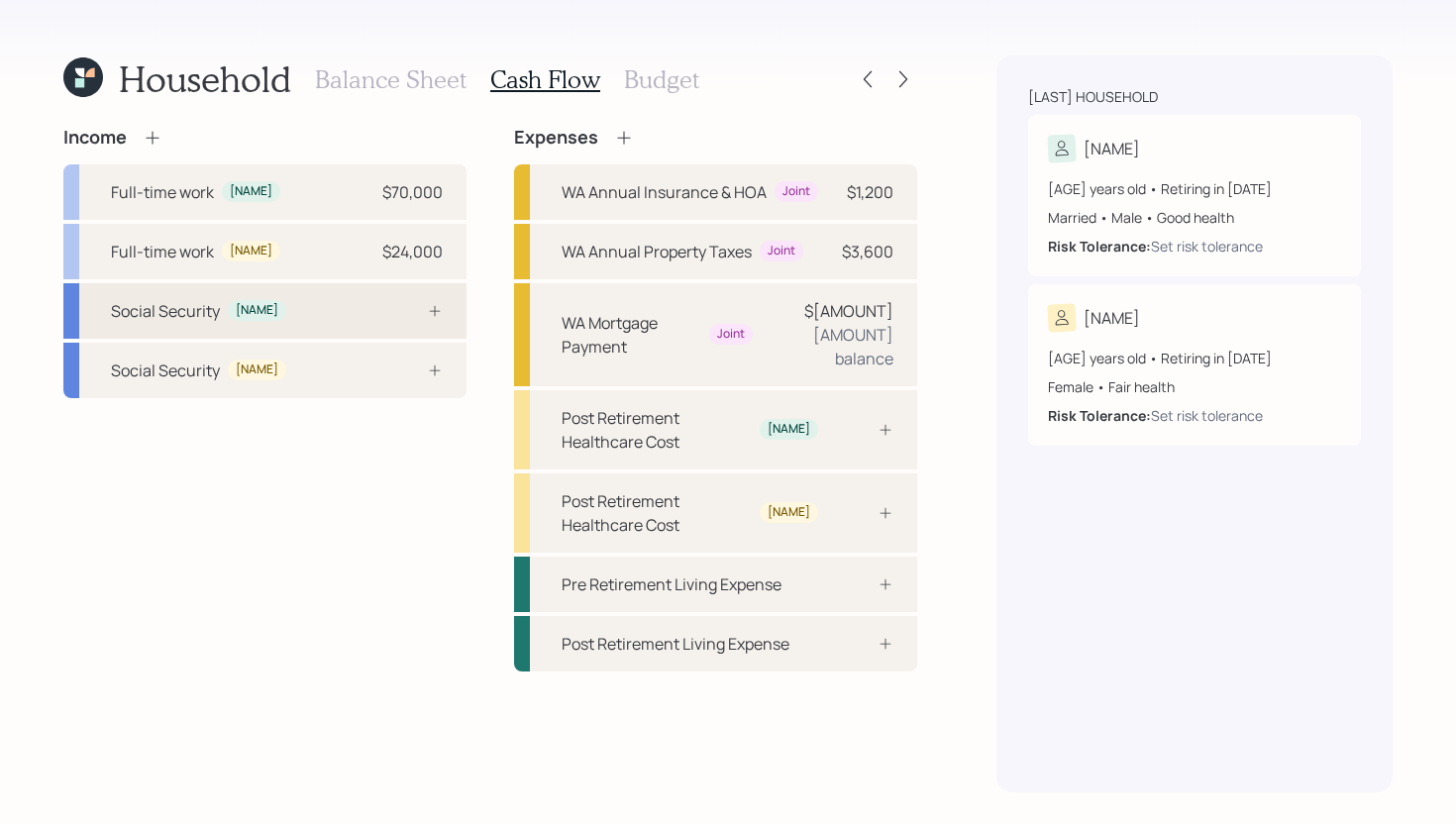 click on "Social Security [NAME]" at bounding box center (264, 311) 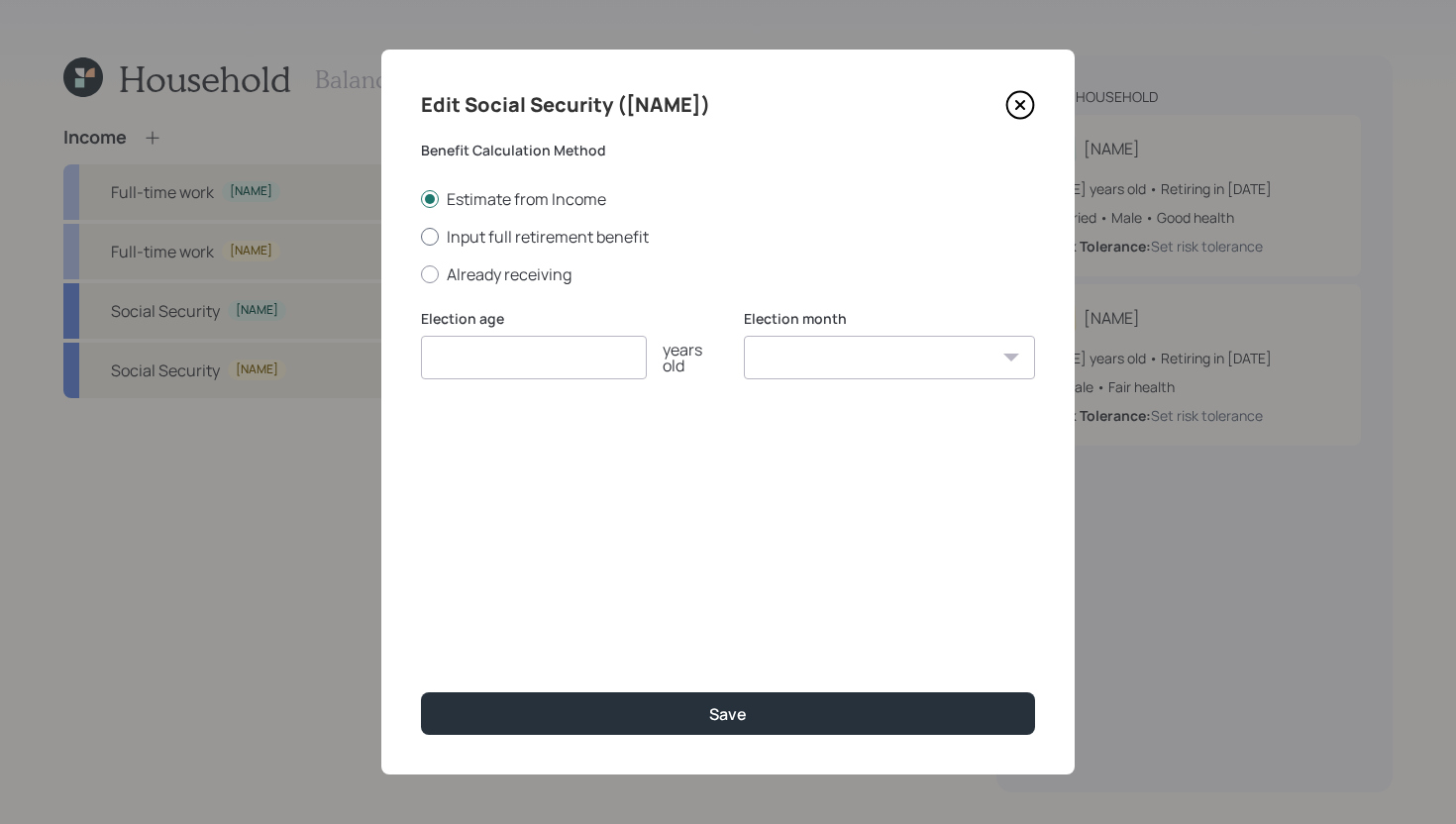 click on "Input full retirement benefit" at bounding box center (728, 237) 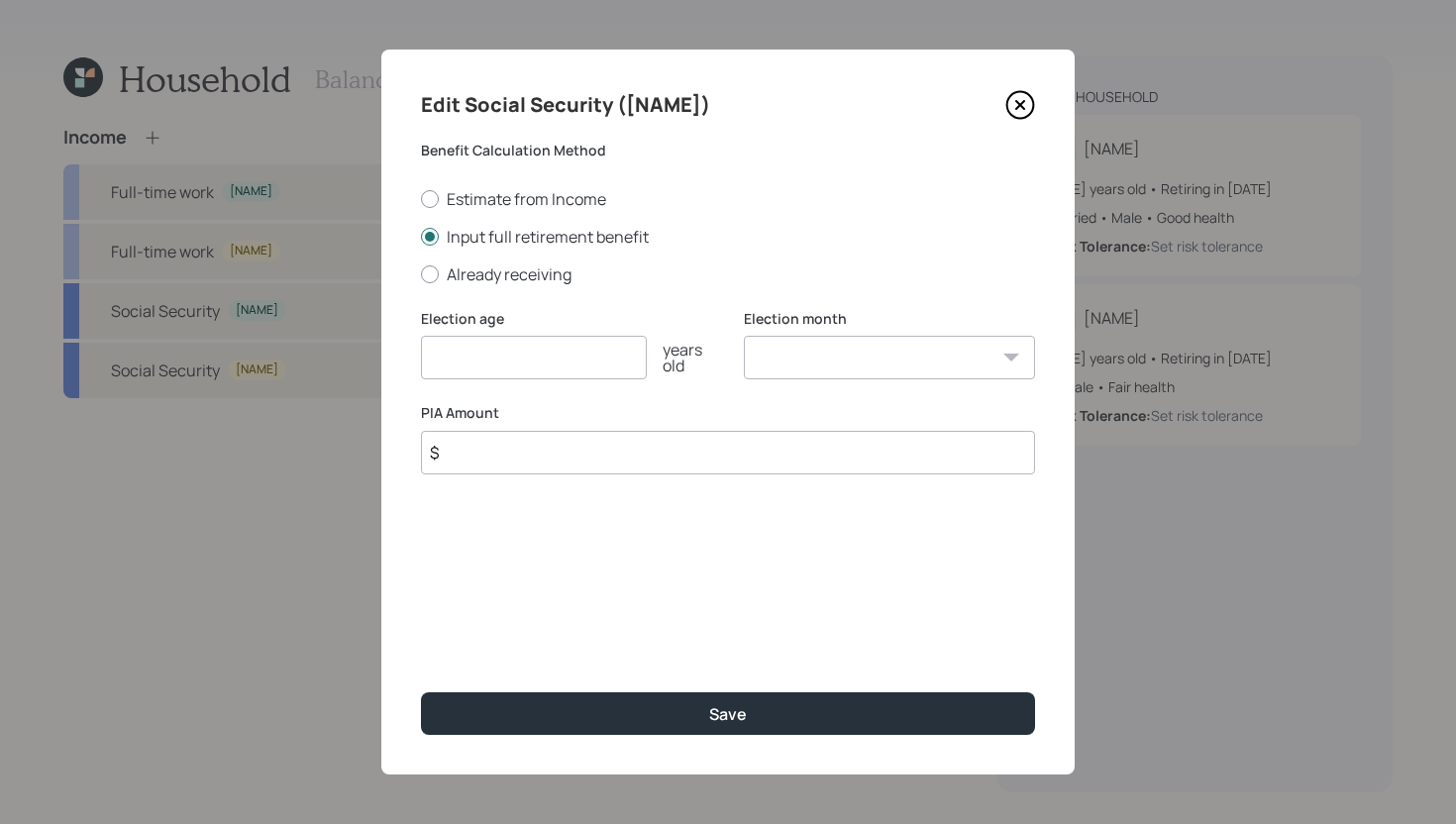 click at bounding box center [534, 358] 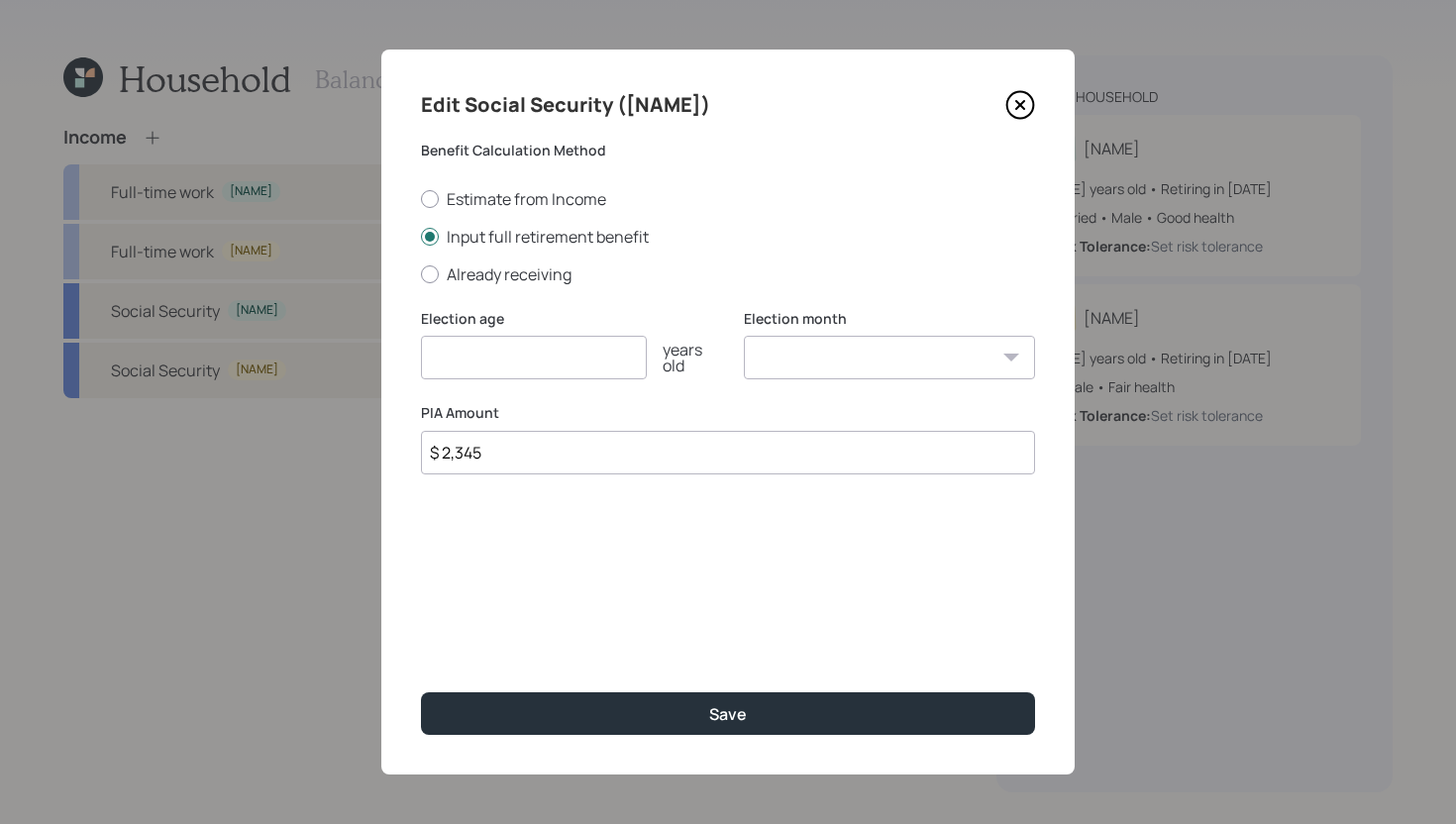 type on "$ 2,345" 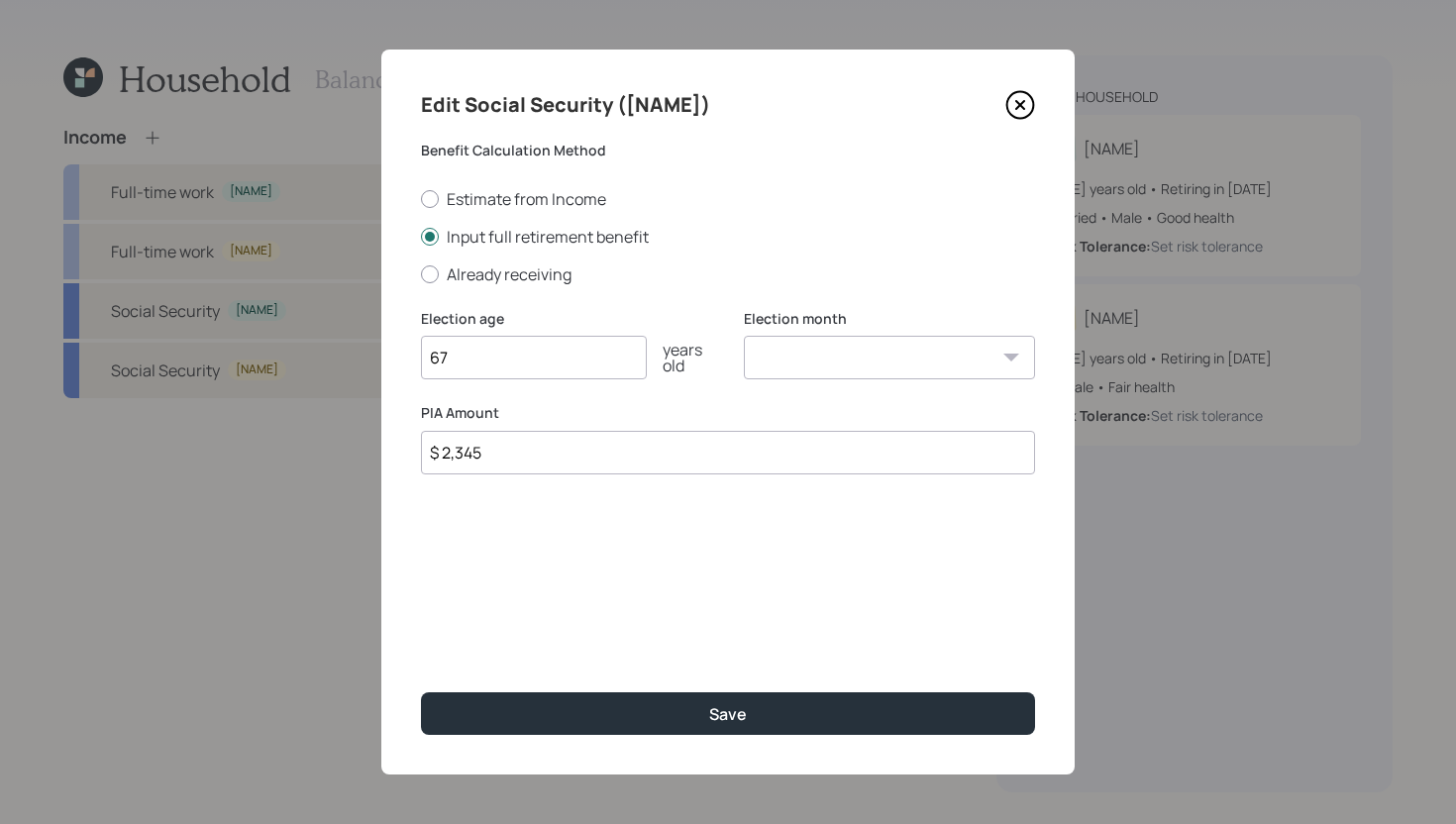 type on "67" 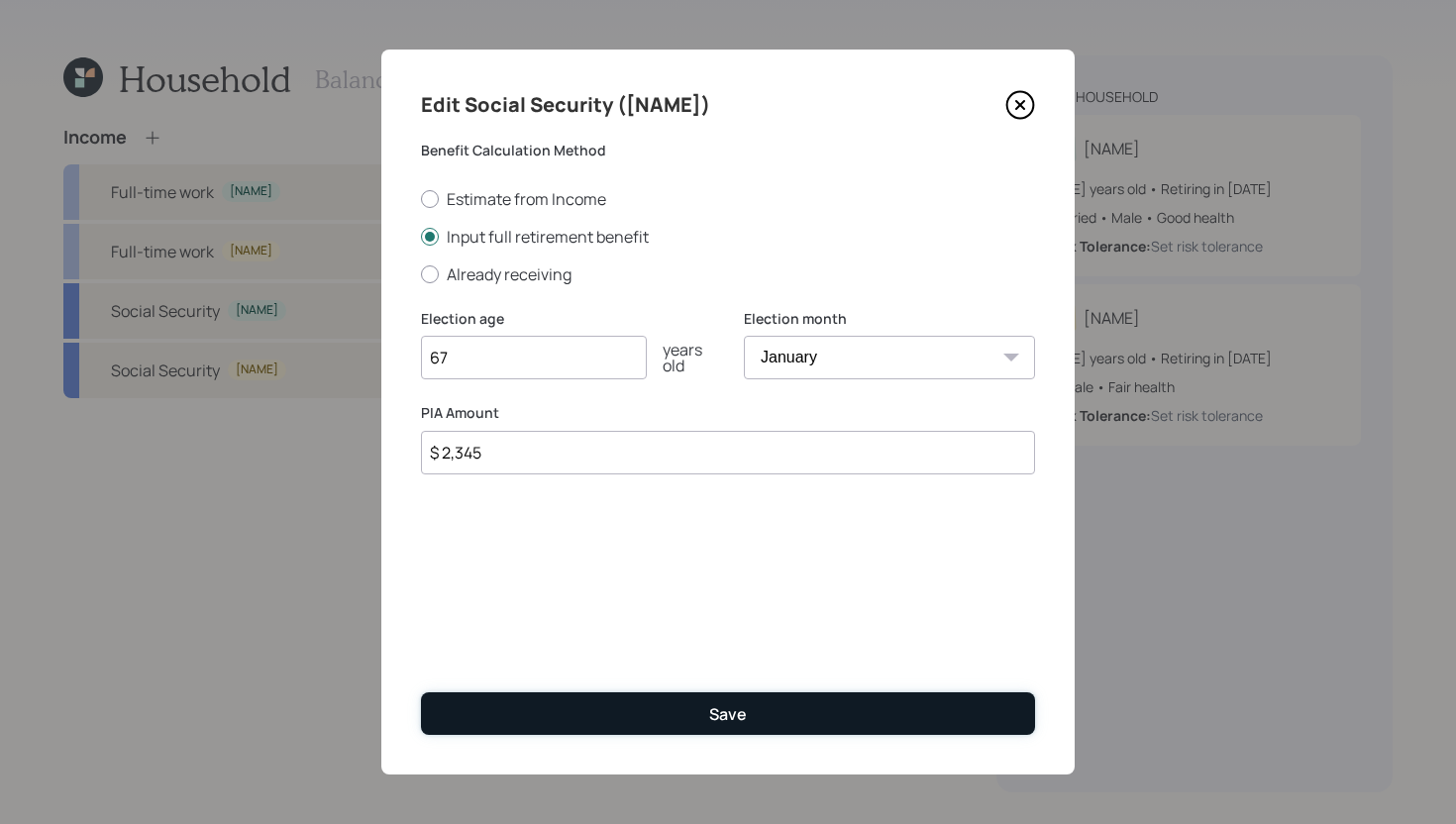 click on "Save" at bounding box center (728, 713) 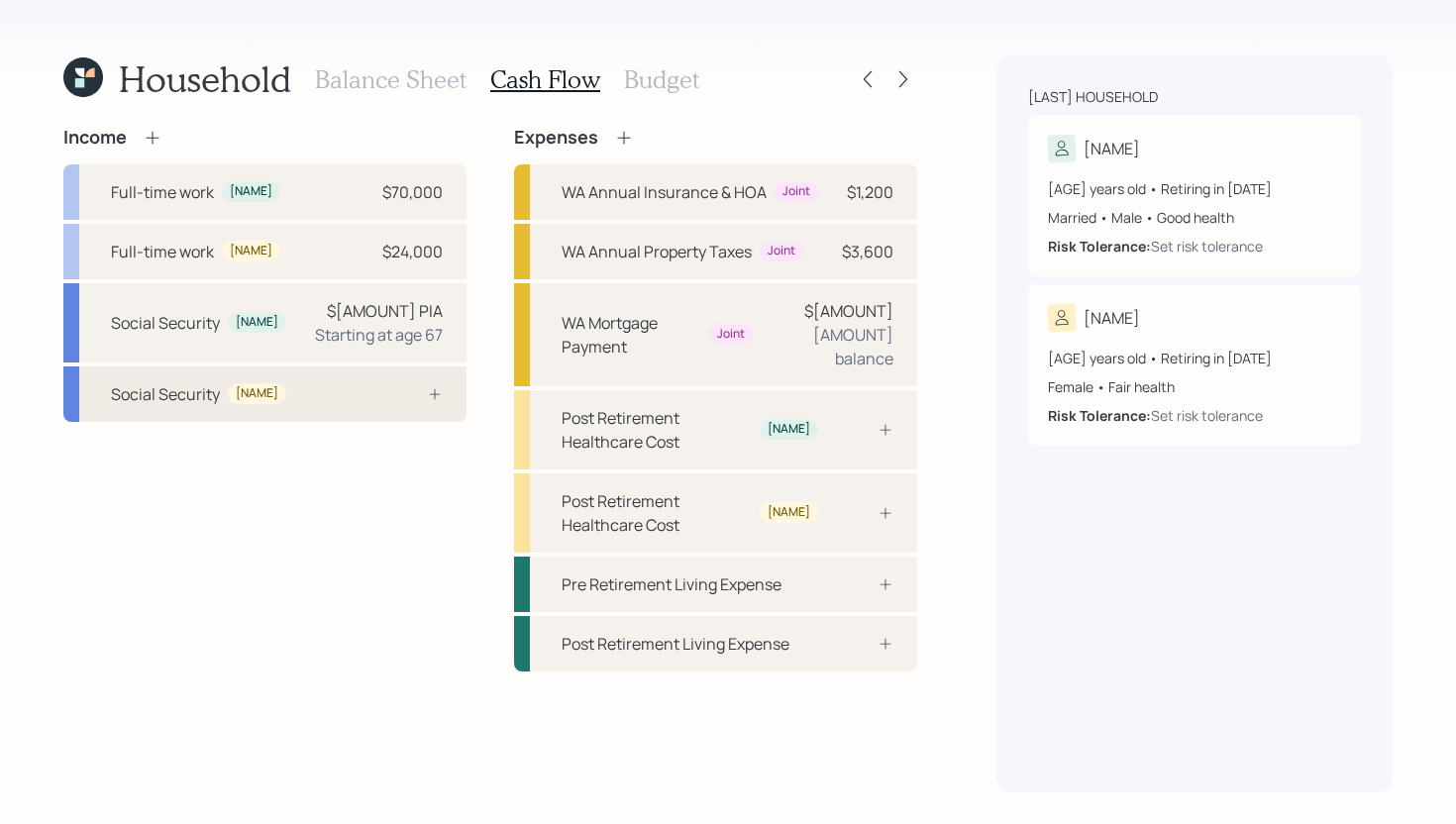 click on "Social Security [NAME]" at bounding box center [264, 394] 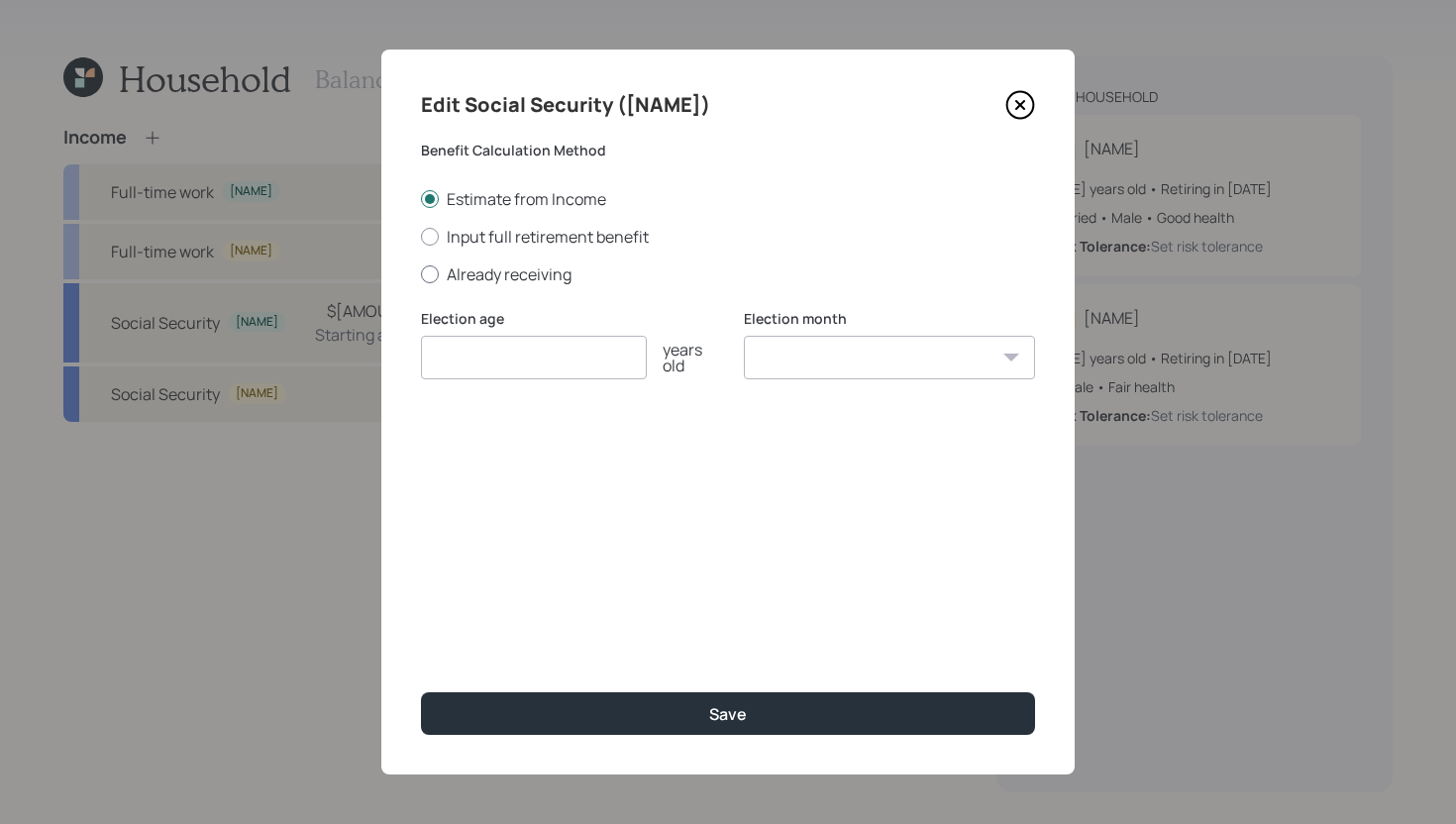 click on "Already receiving" at bounding box center [728, 274] 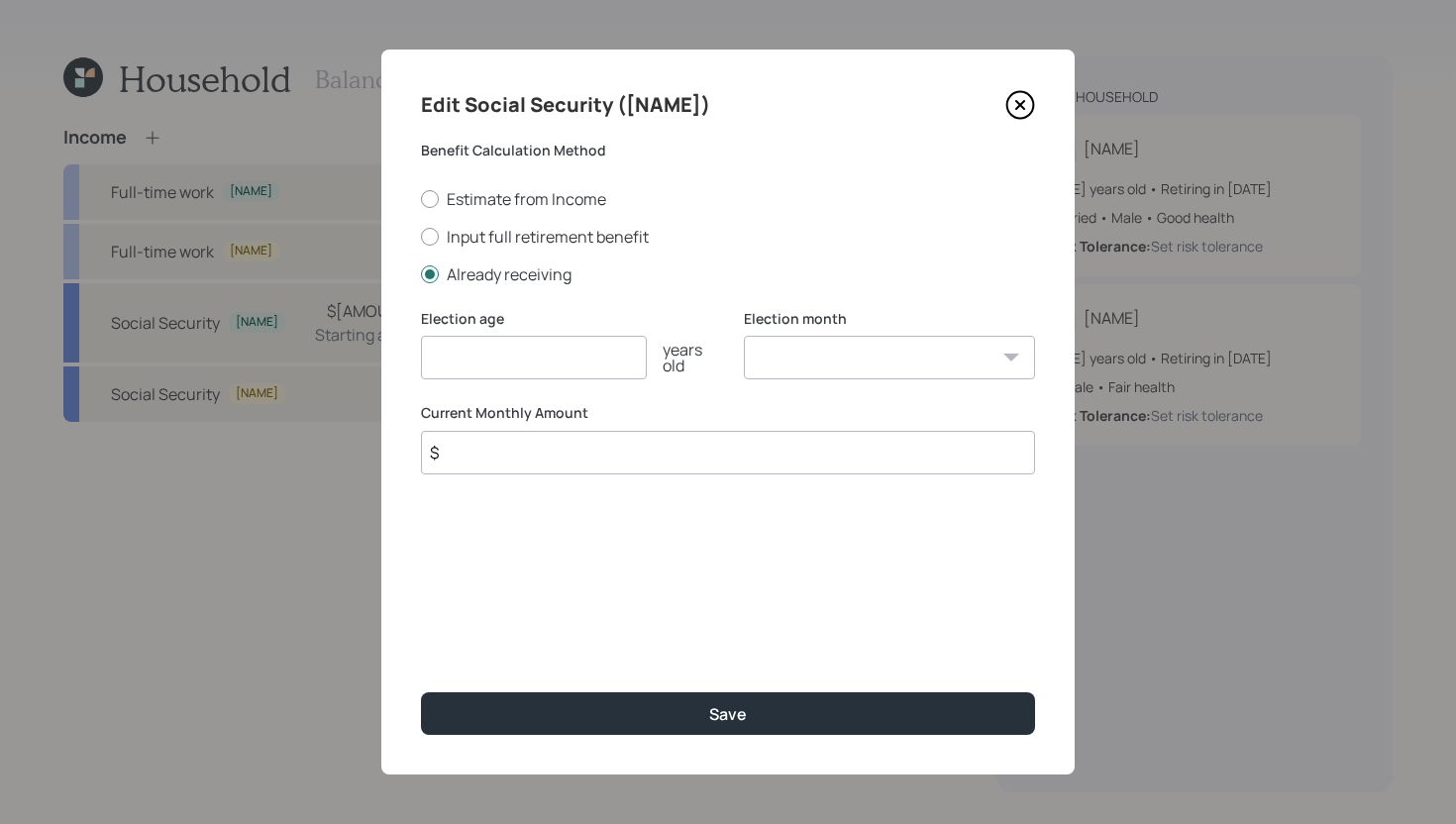 click at bounding box center [534, 358] 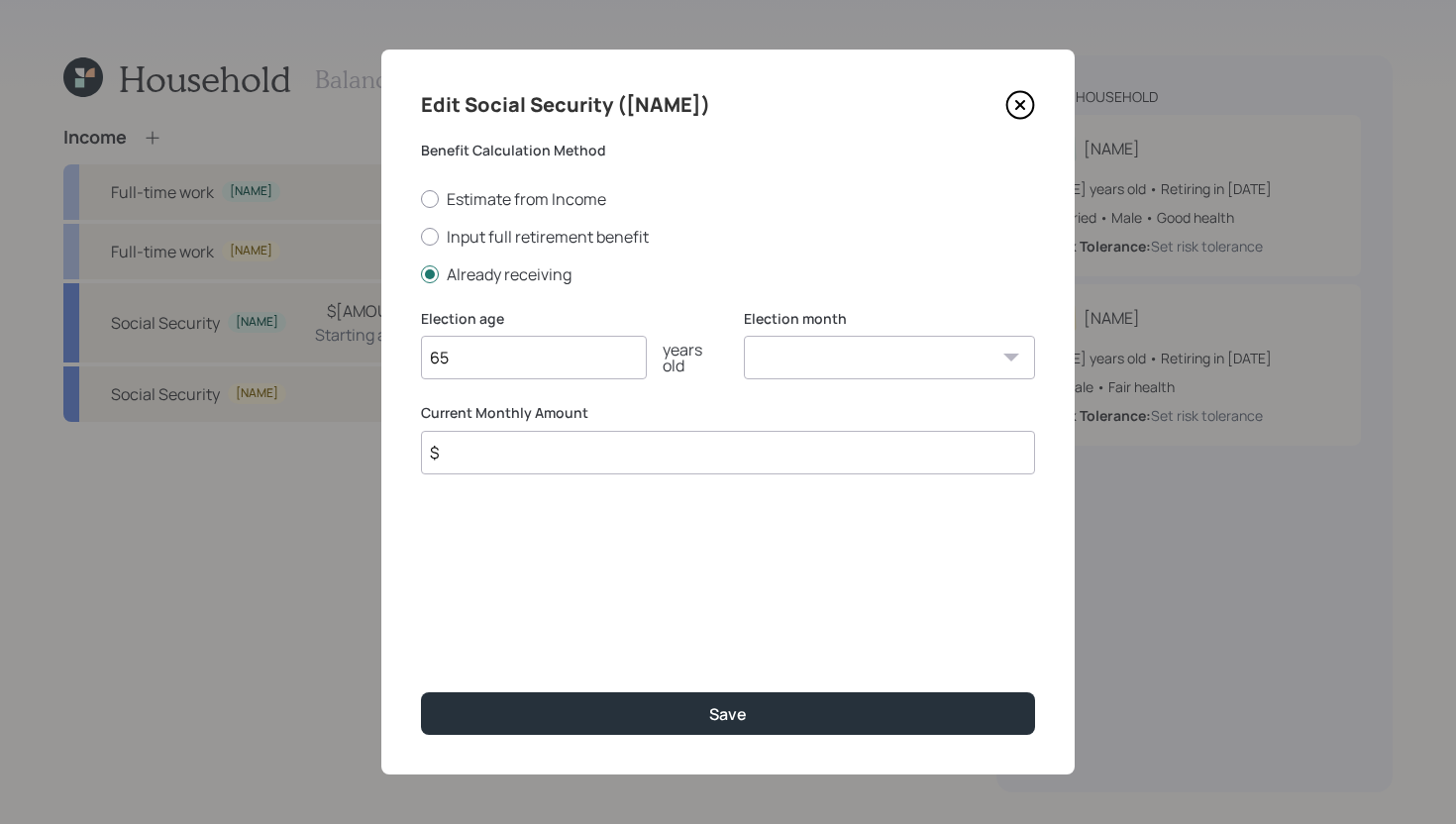 type on "65" 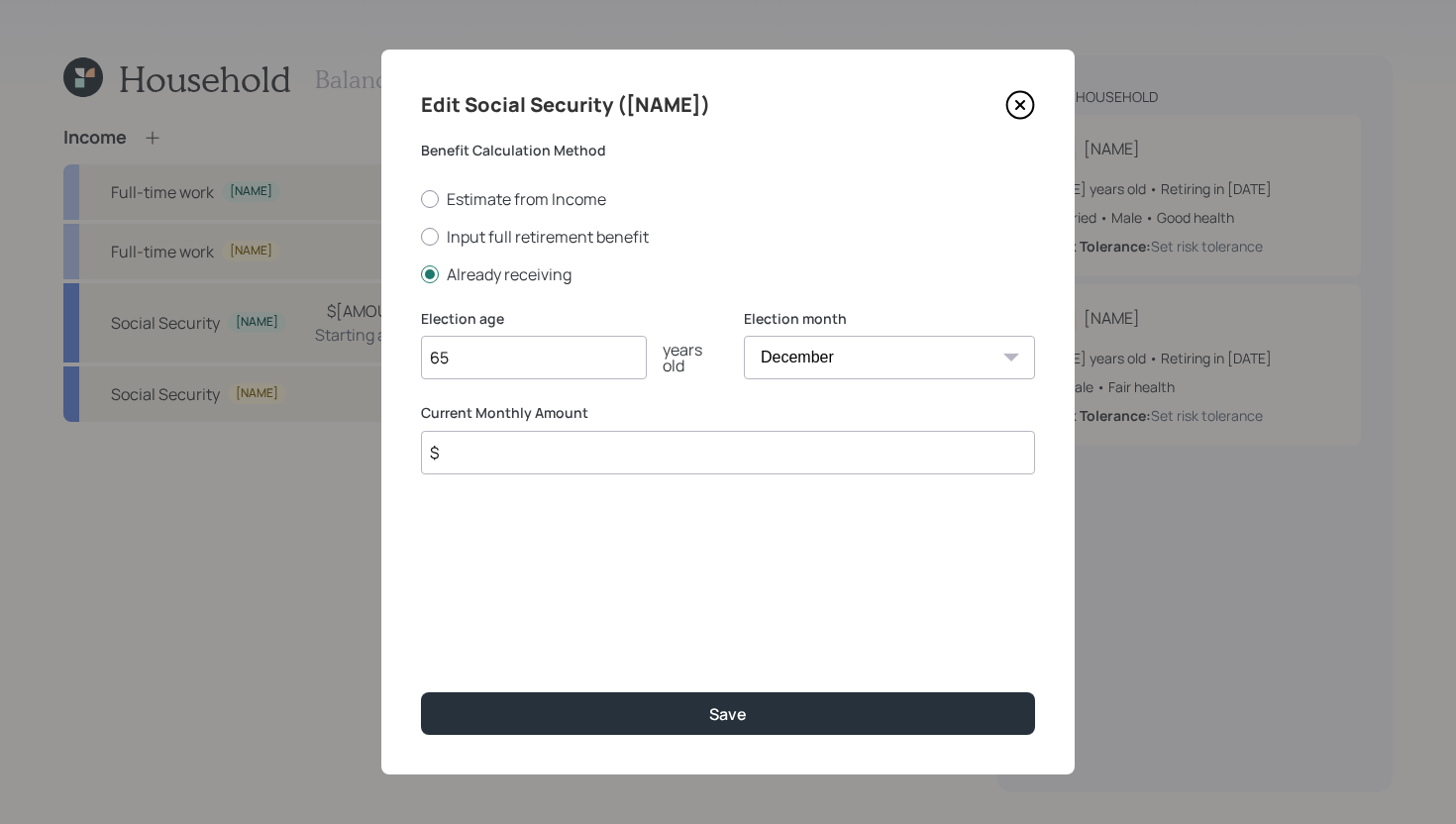 click on "$" at bounding box center [728, 453] 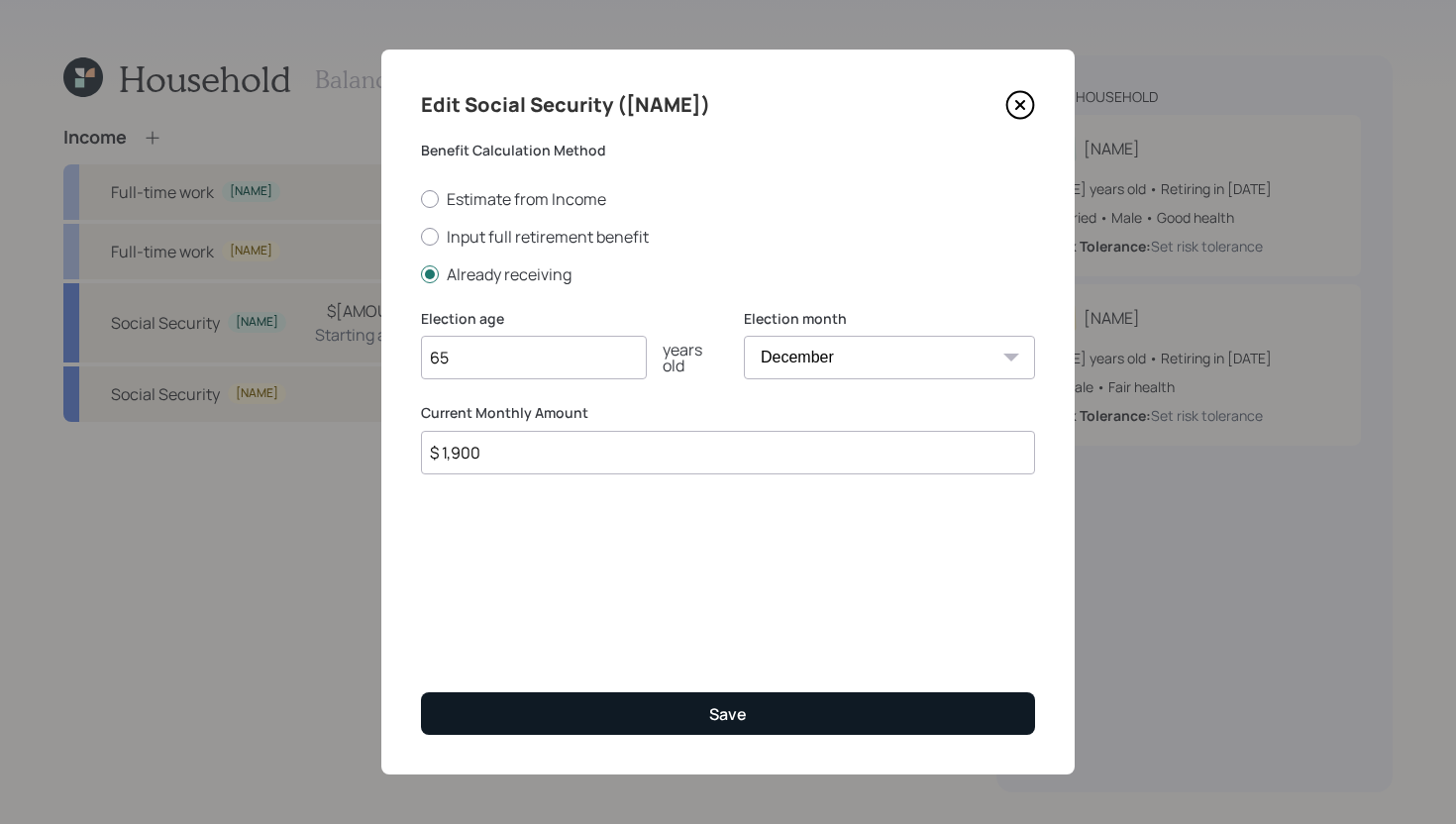 type on "$ 1,900" 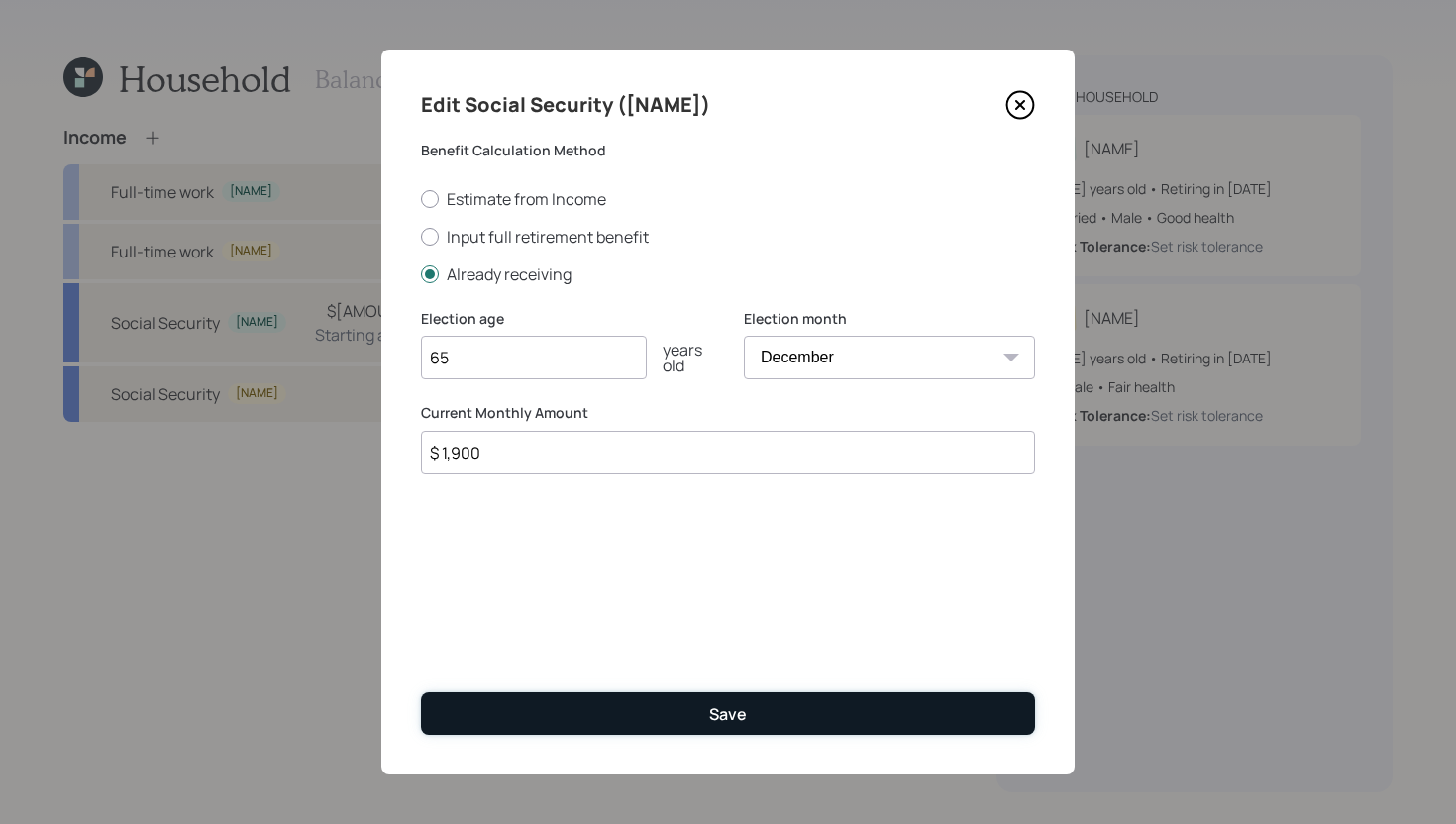 click on "Save" at bounding box center [728, 713] 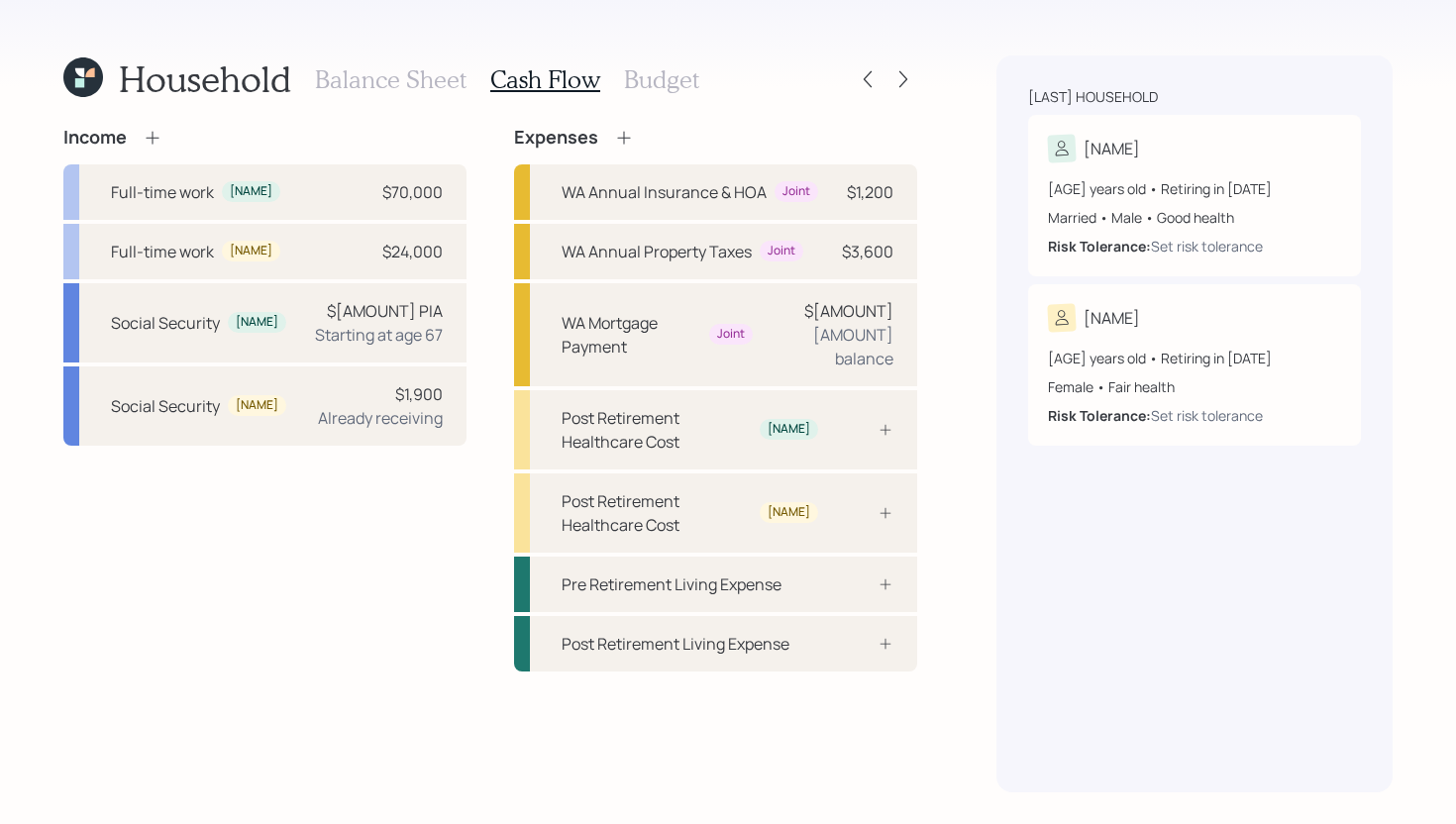 click 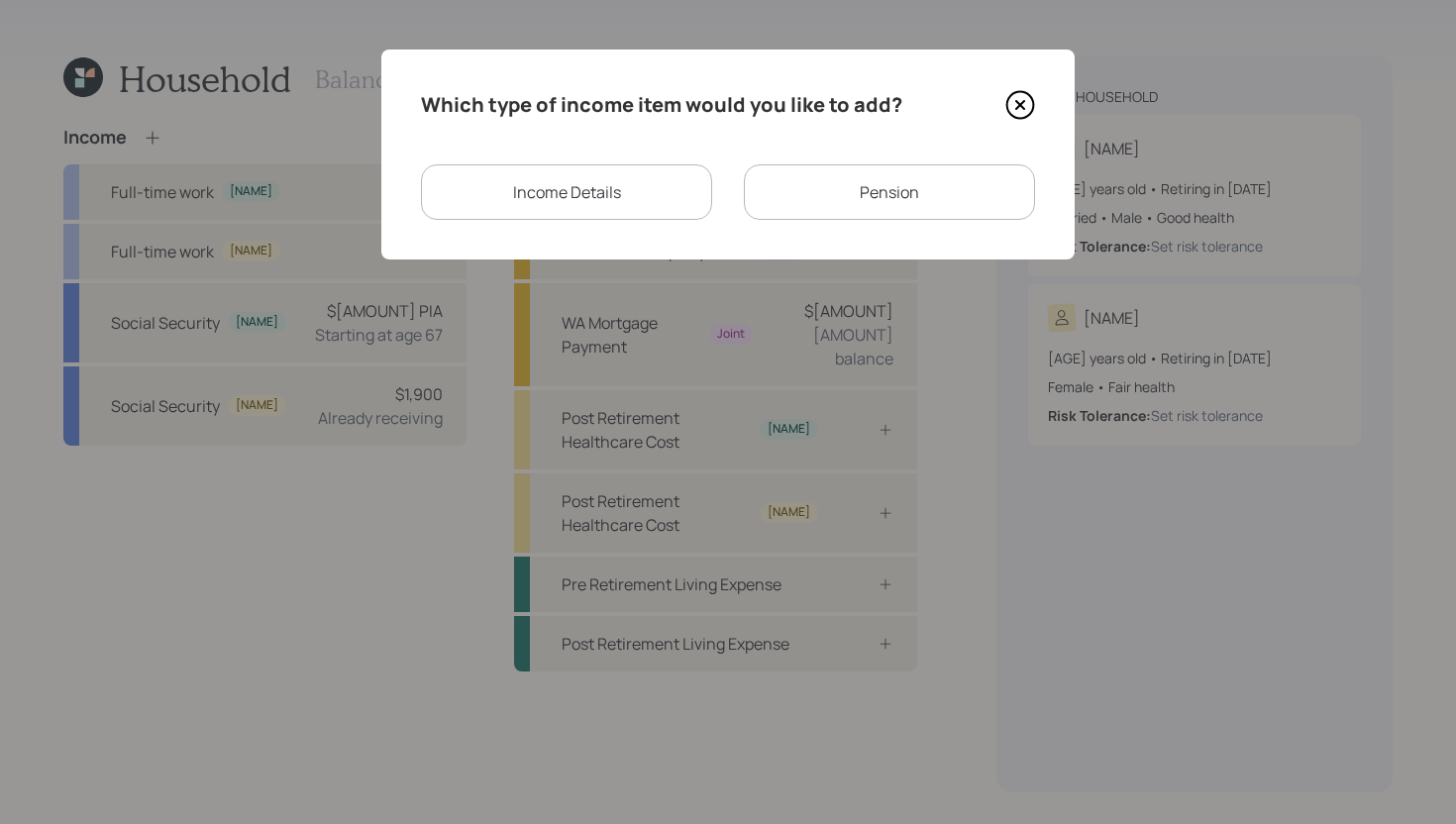 click on "Pension" at bounding box center [889, 192] 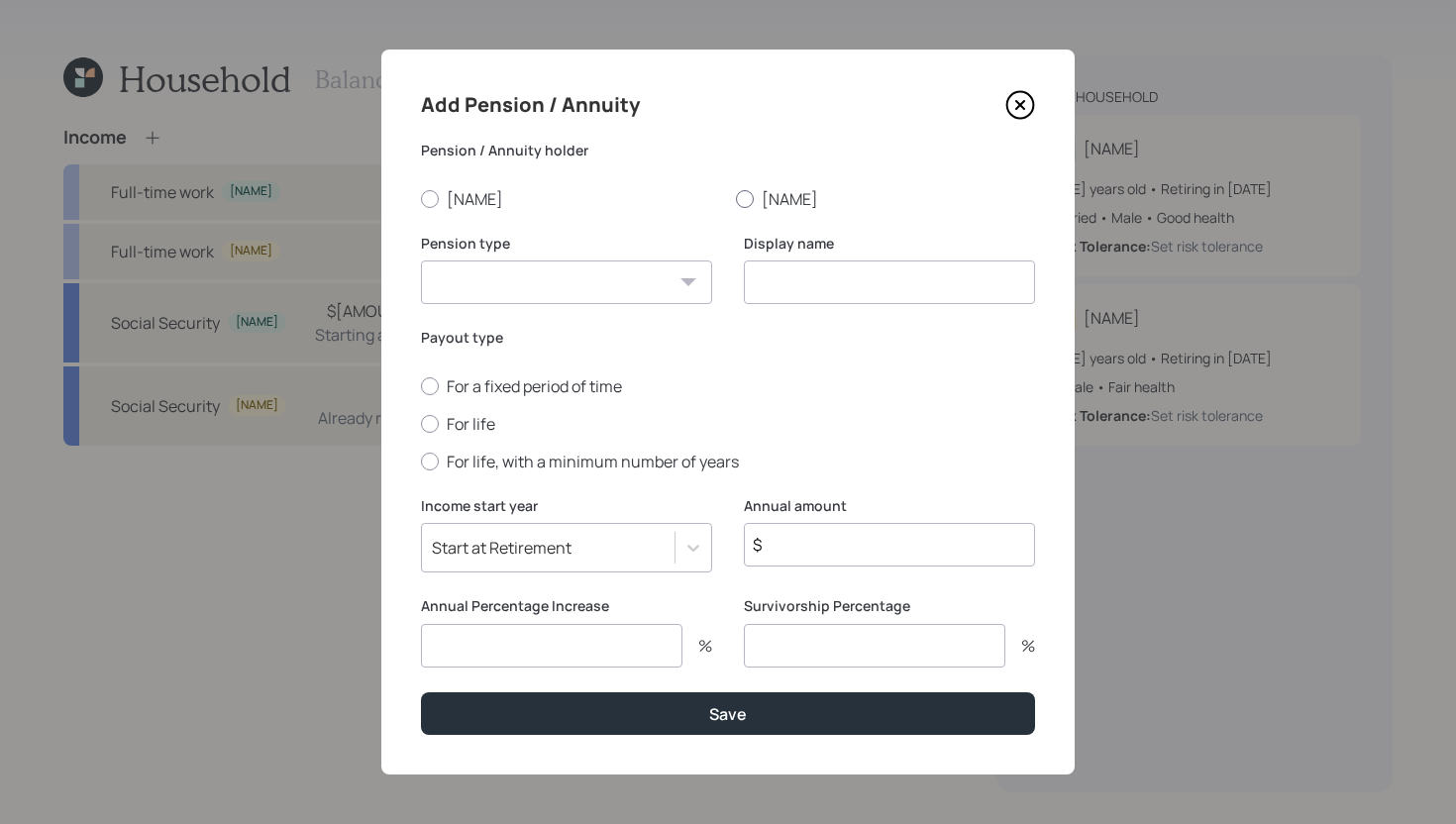 click at bounding box center (745, 199) 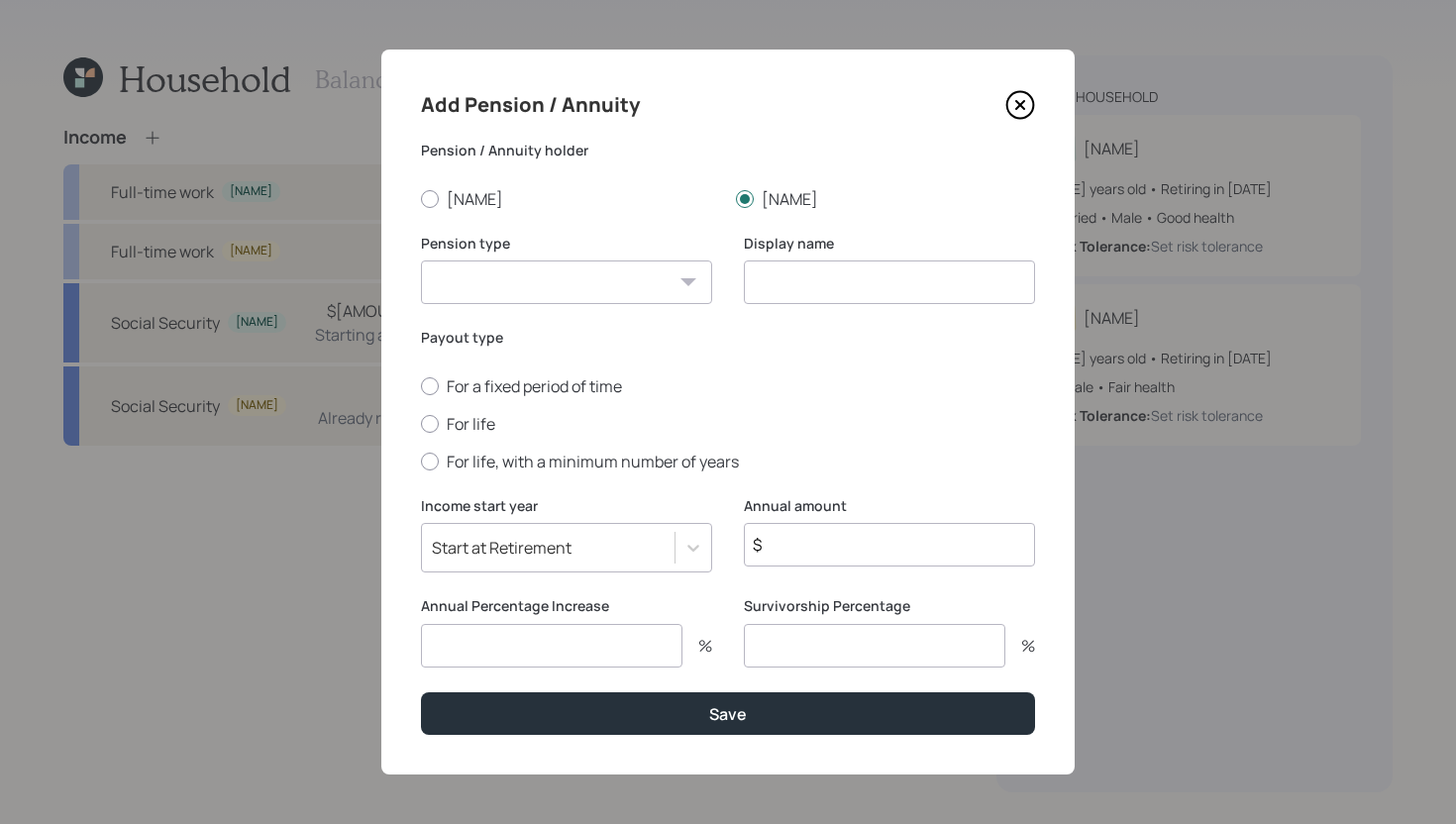 click on "Pension Annuity" at bounding box center (567, 282) 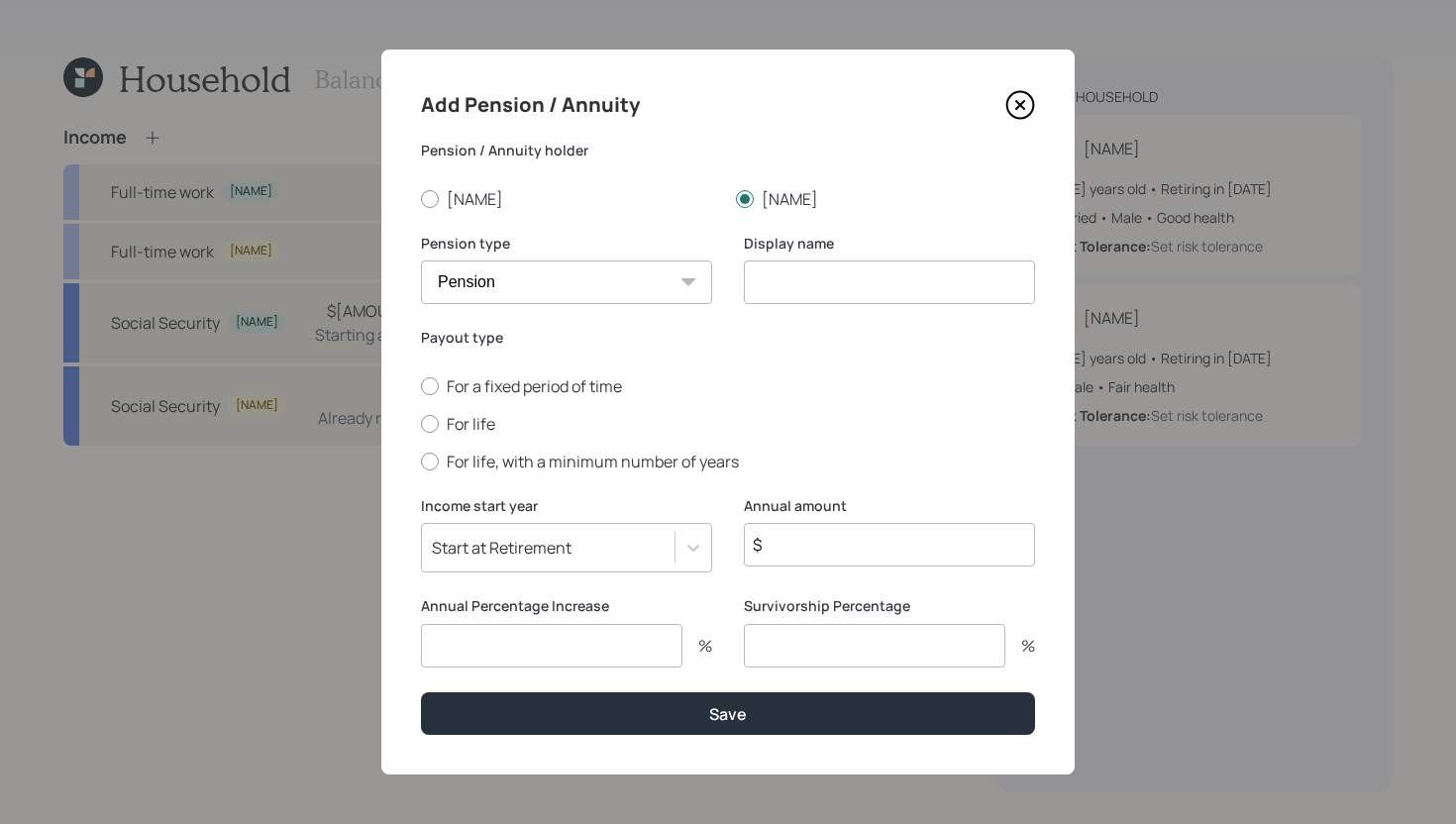 click at bounding box center [889, 282] 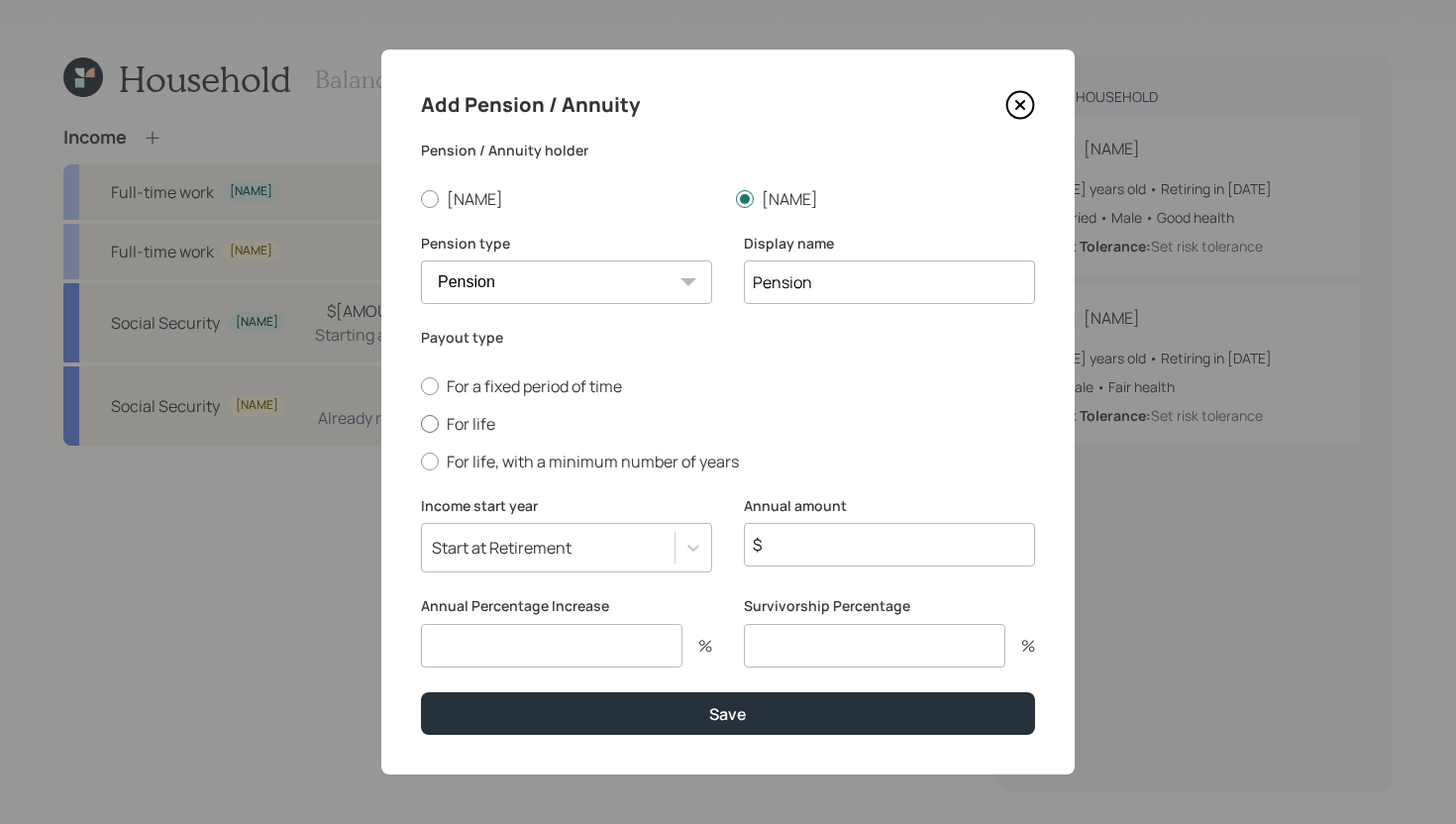 type on "Pension" 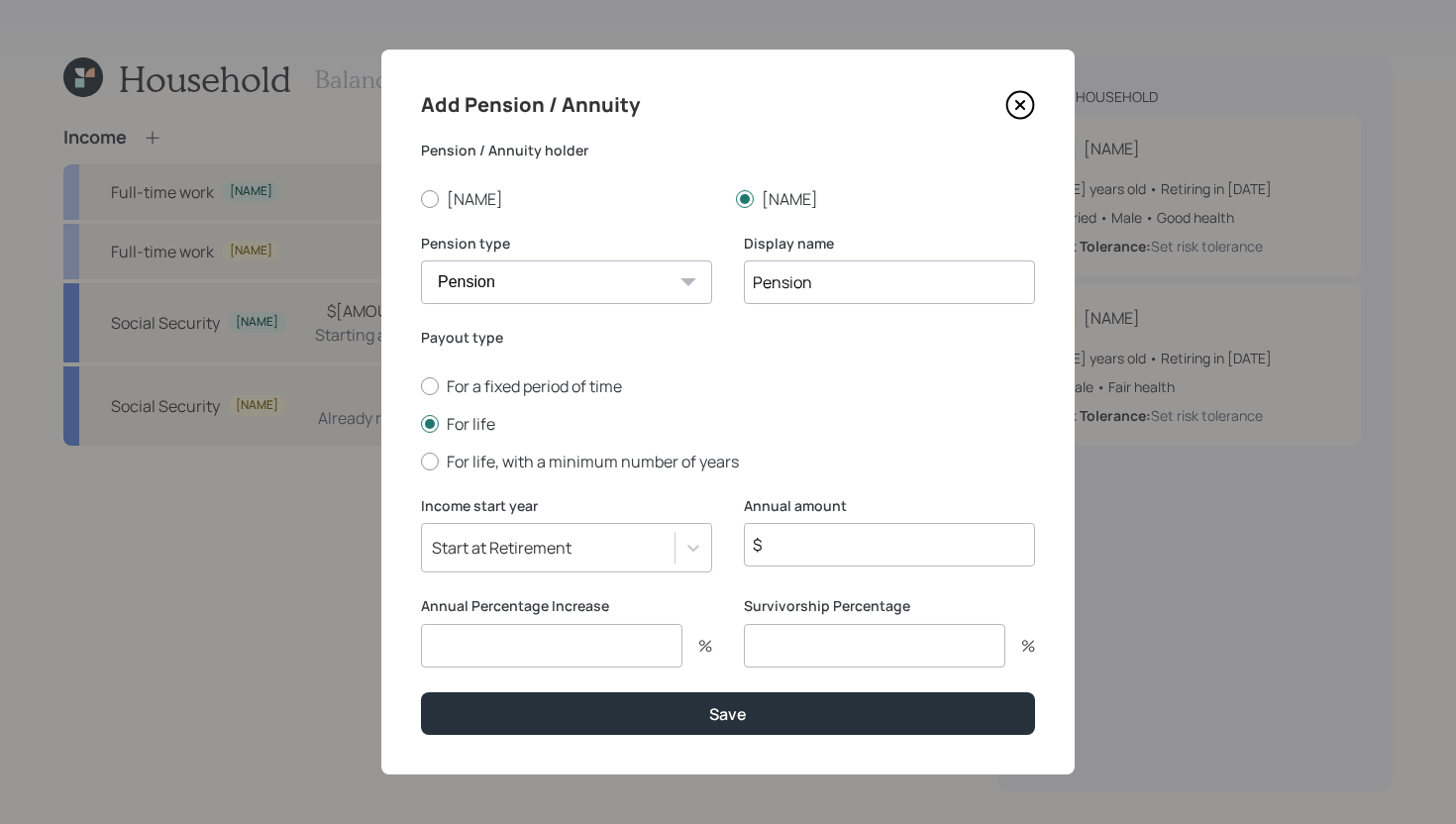 click at bounding box center (552, 646) 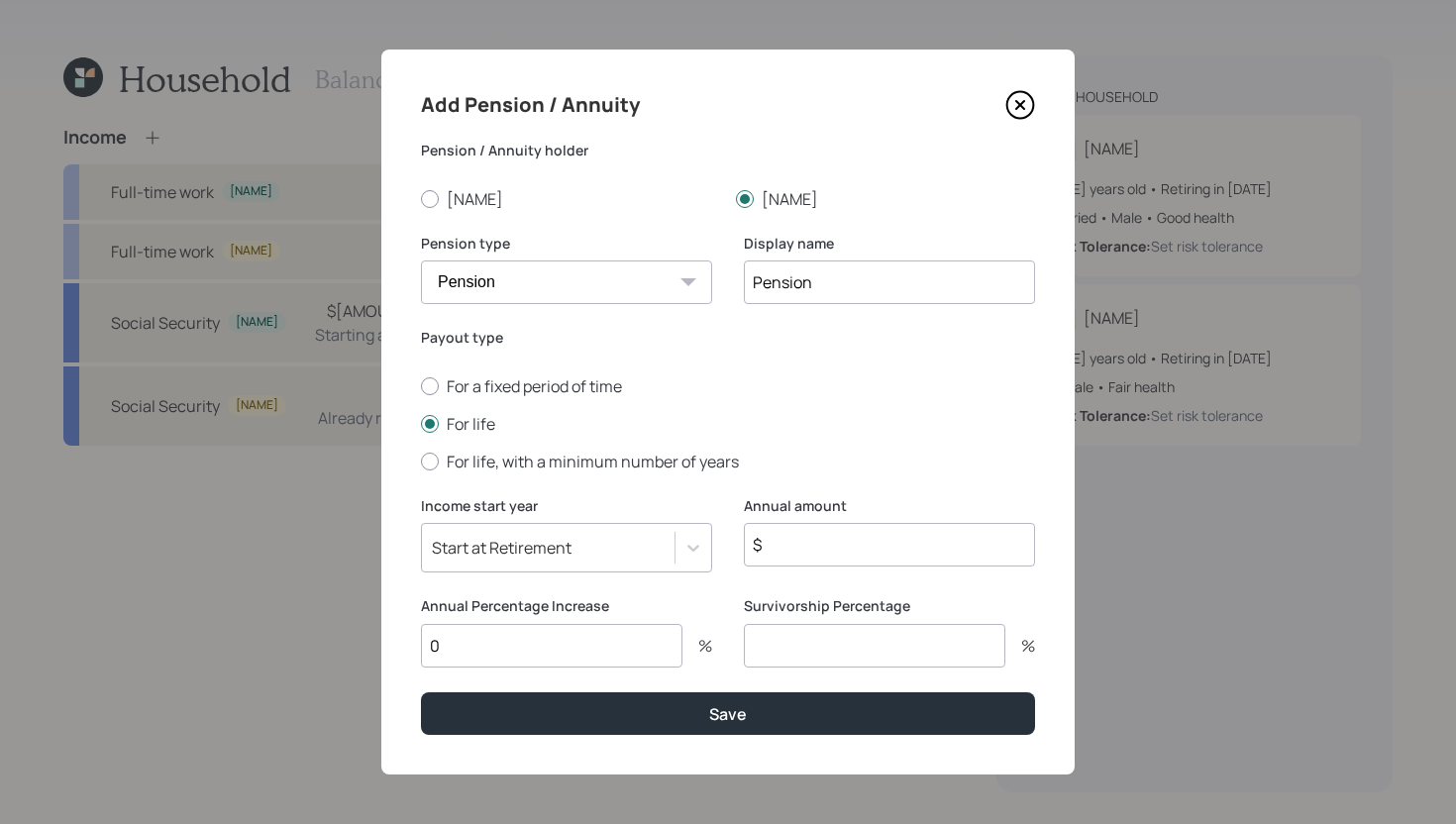 type on "0" 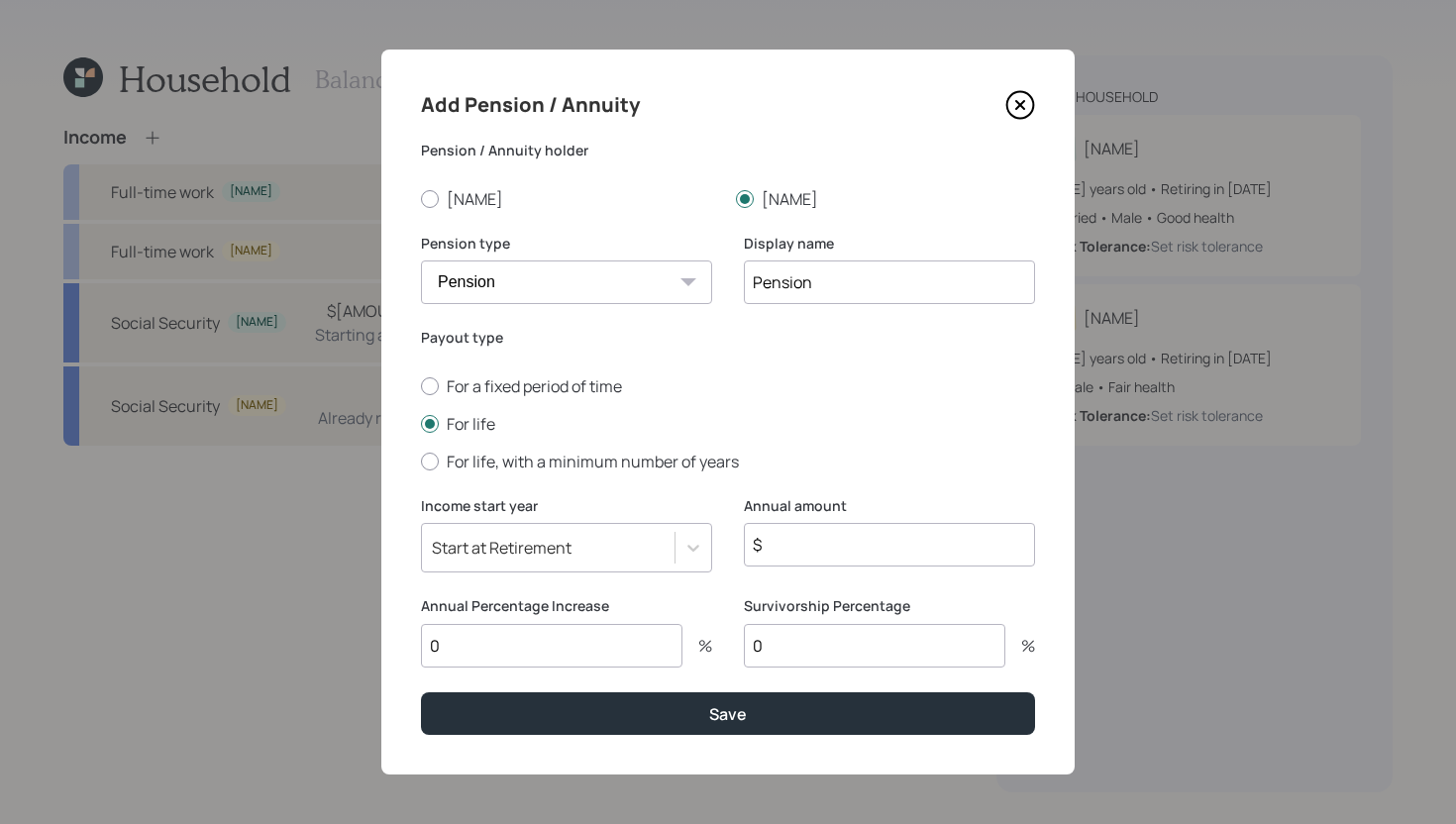 type on "0" 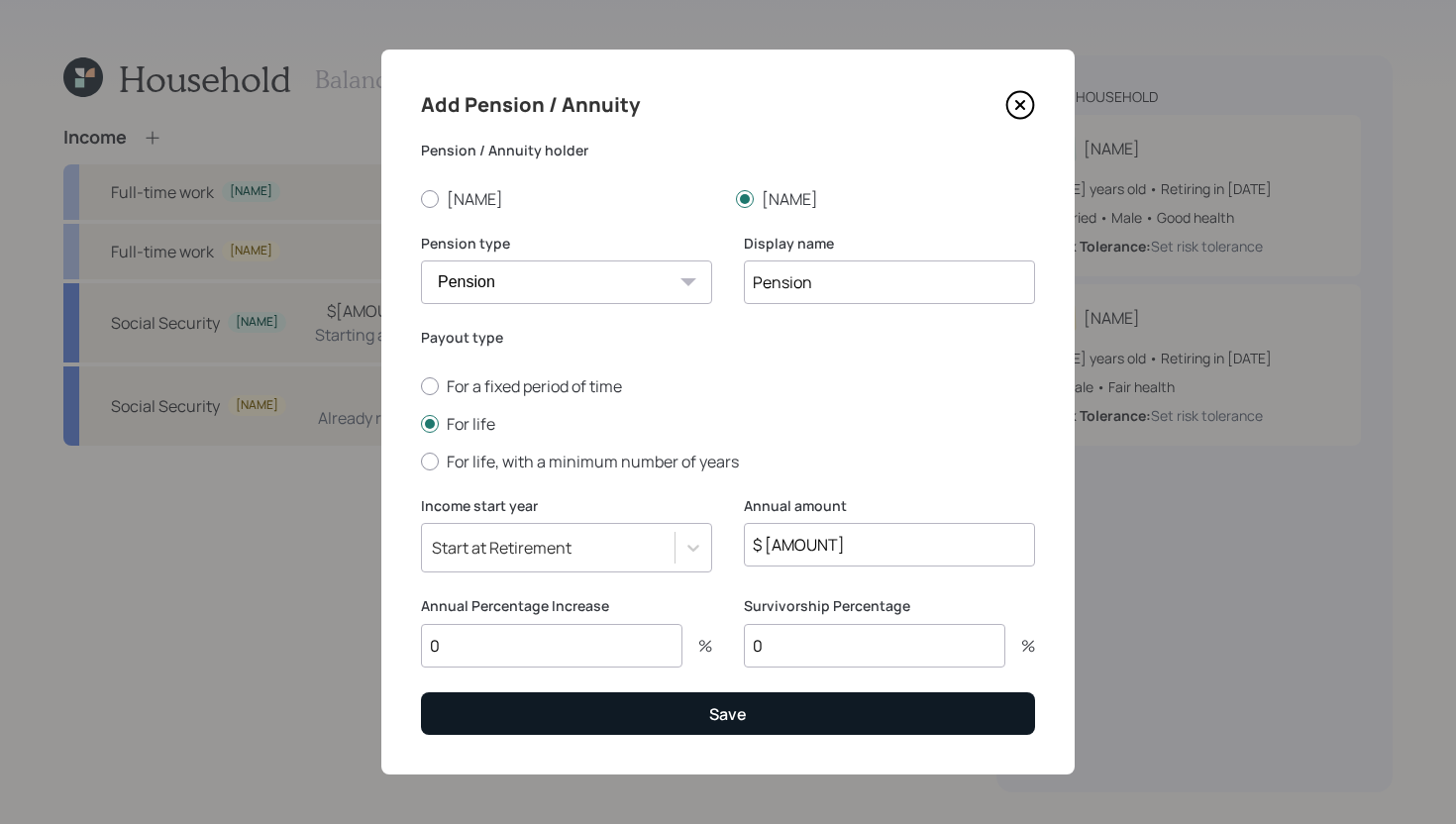 type on "$ [AMOUNT]" 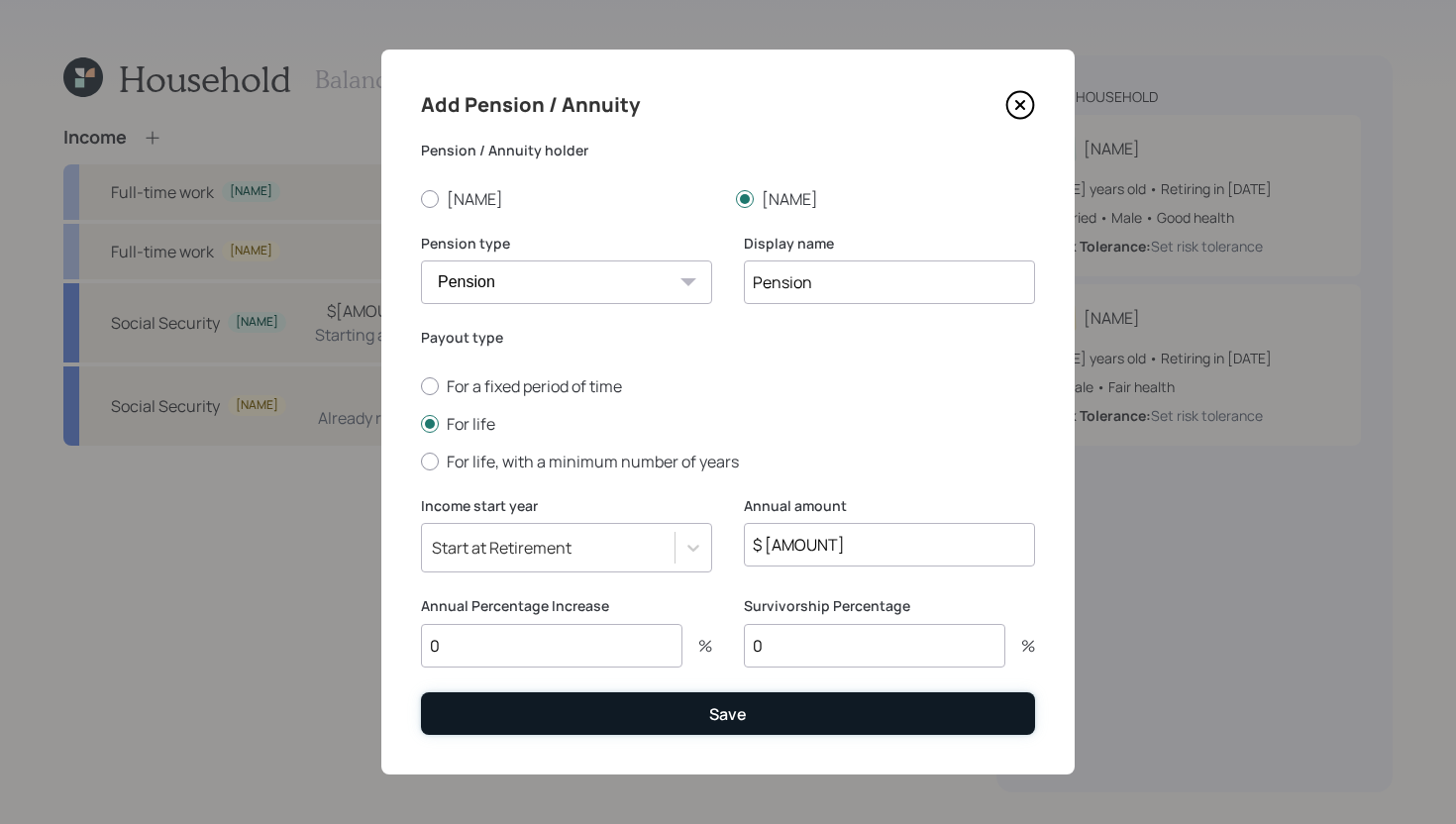 click on "Save" at bounding box center (728, 713) 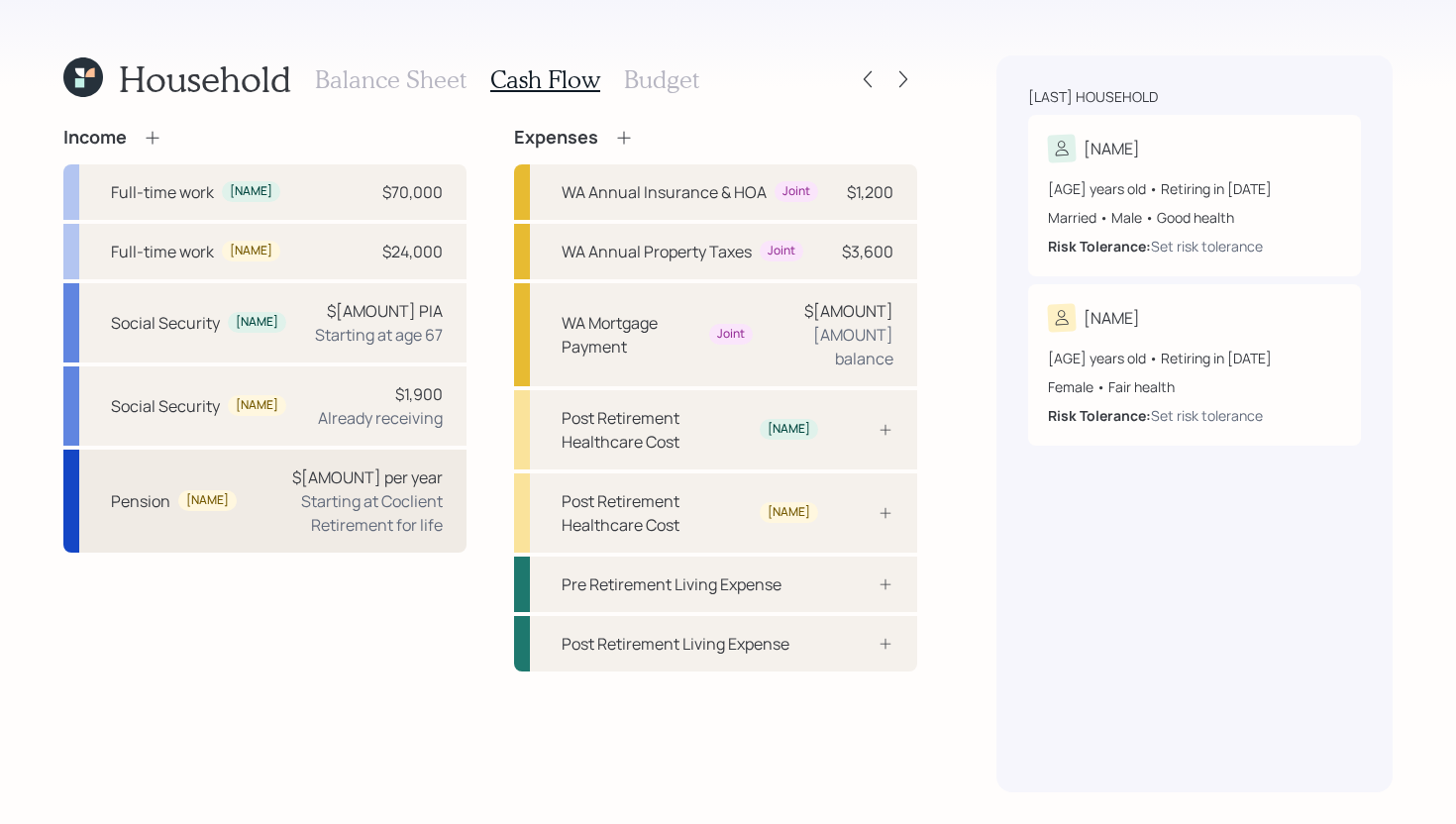 click on "Pension [NAME] $[AMOUNT] per year Starting at Coclient Retirement for life" at bounding box center (264, 501) 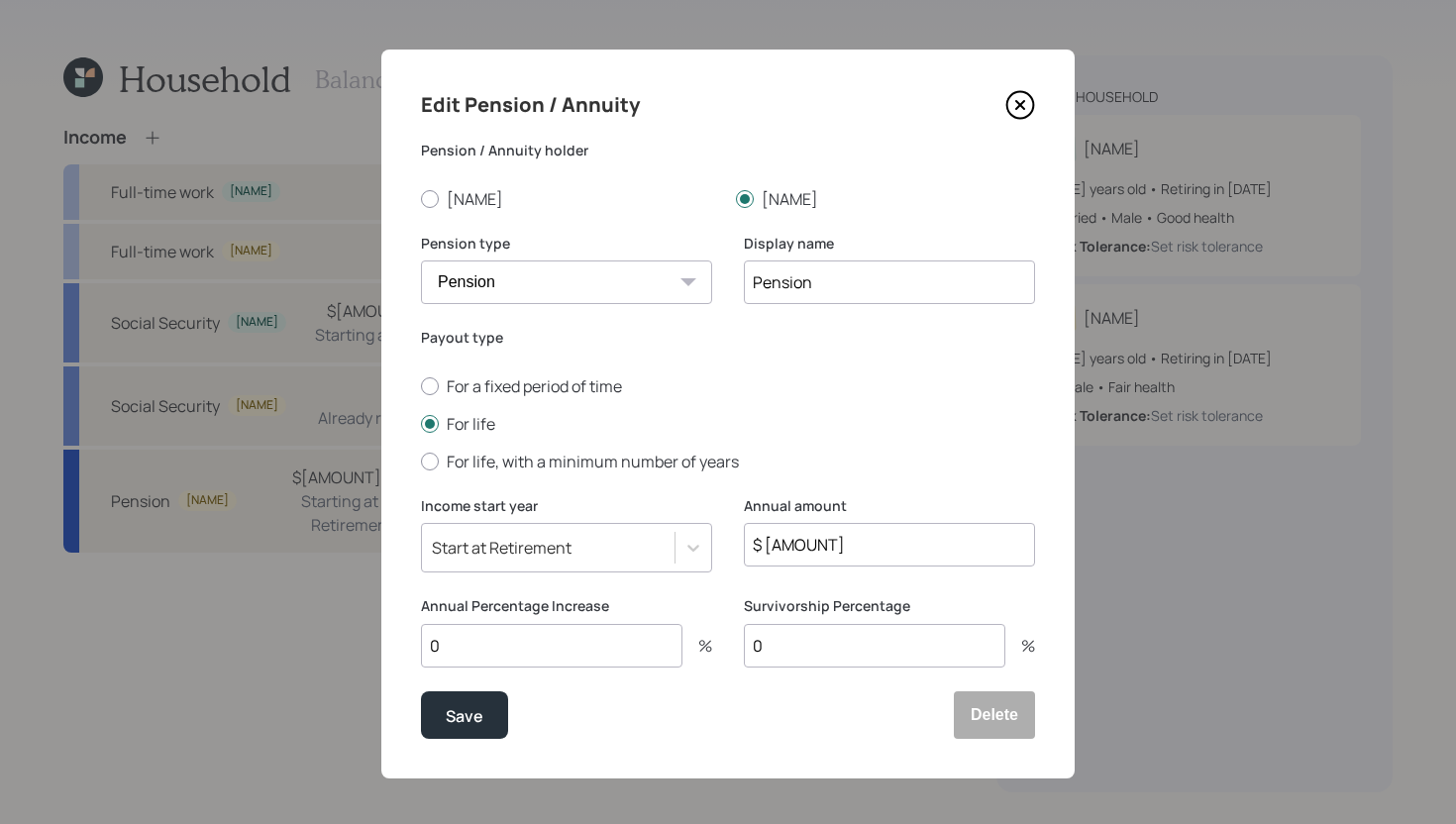 scroll, scrollTop: 4, scrollLeft: 0, axis: vertical 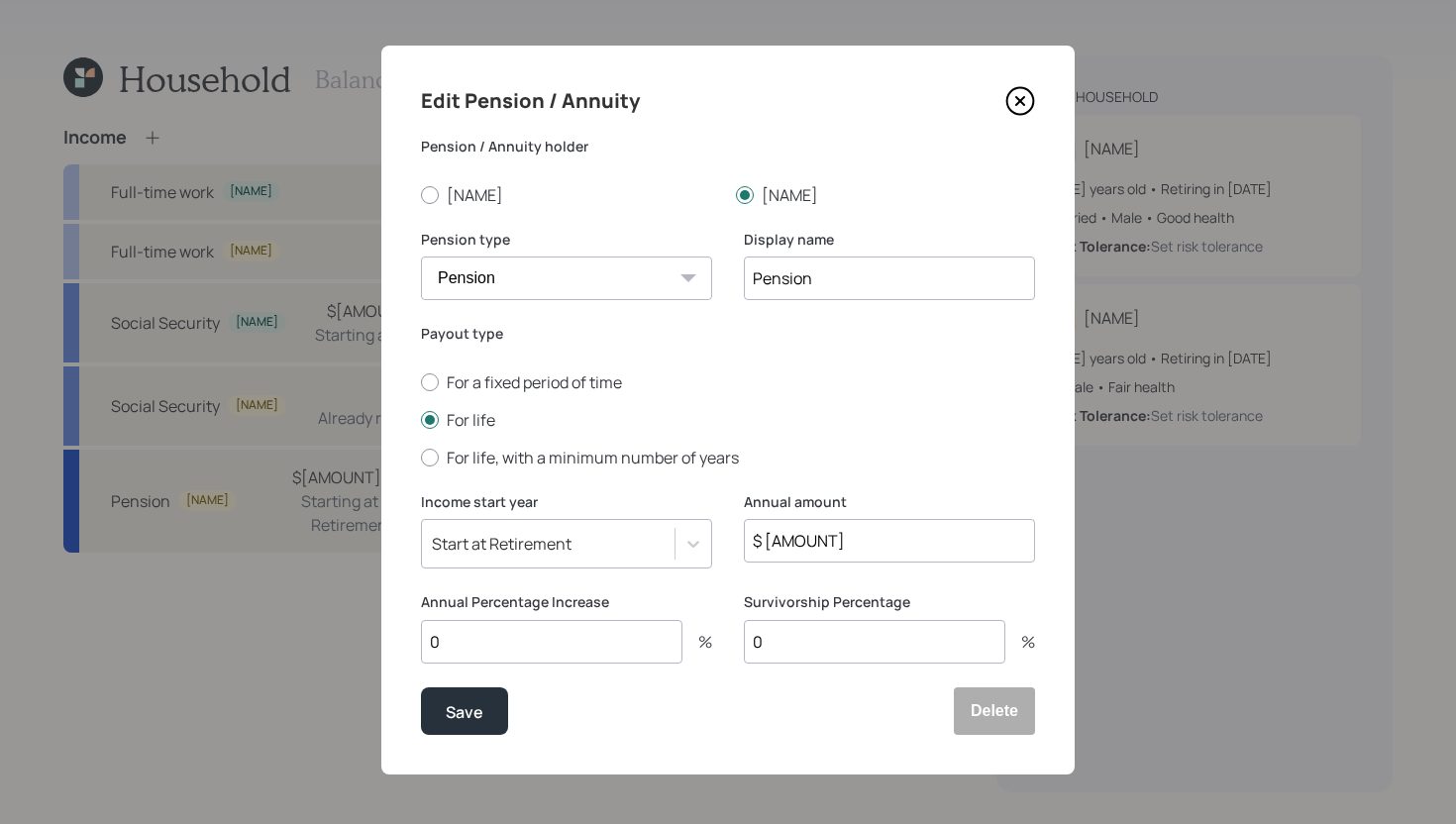 click on "Start at Retirement" at bounding box center (501, 544) 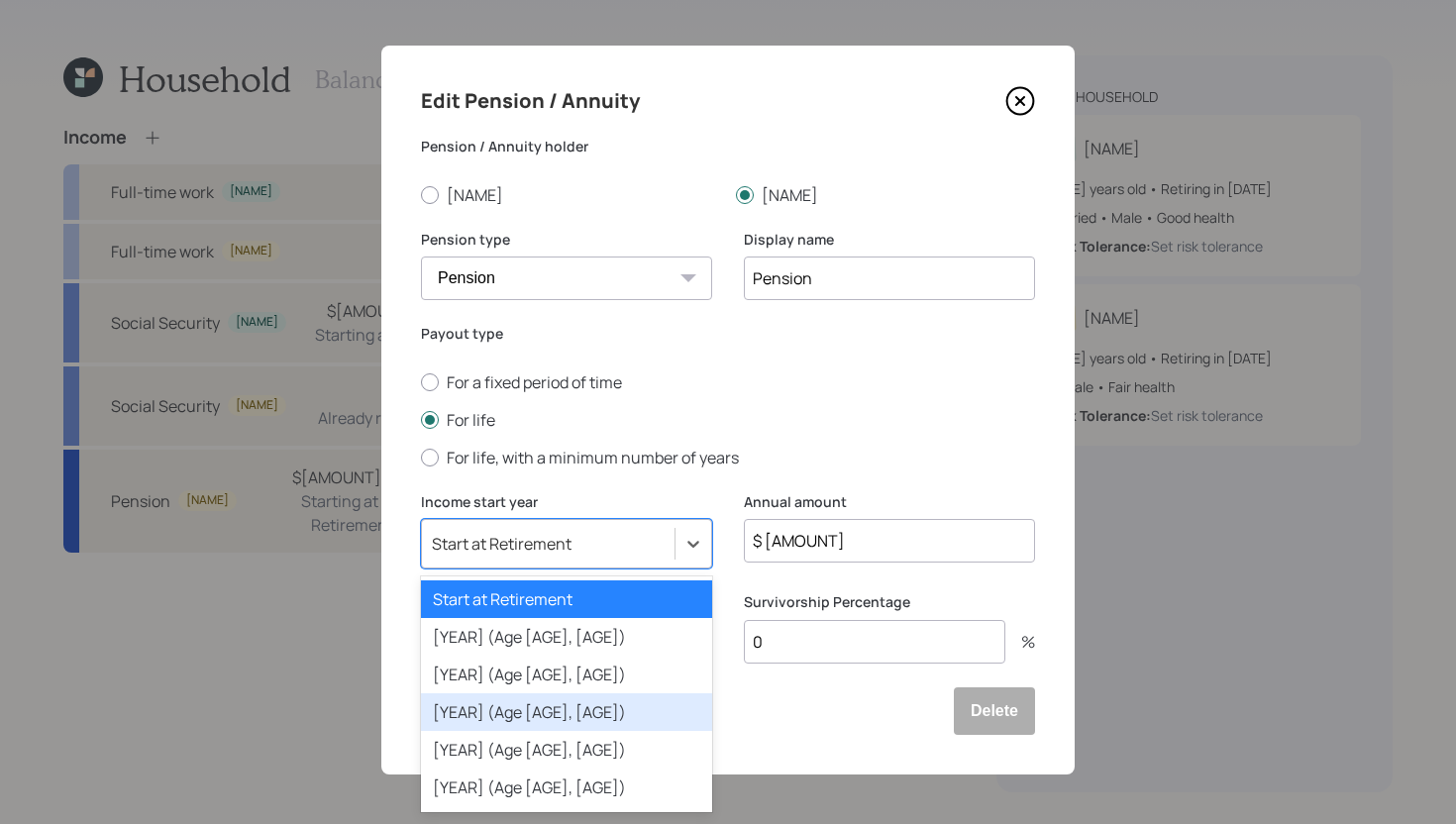 click on "[YEAR] (Age [AGE], [AGE])" at bounding box center (567, 712) 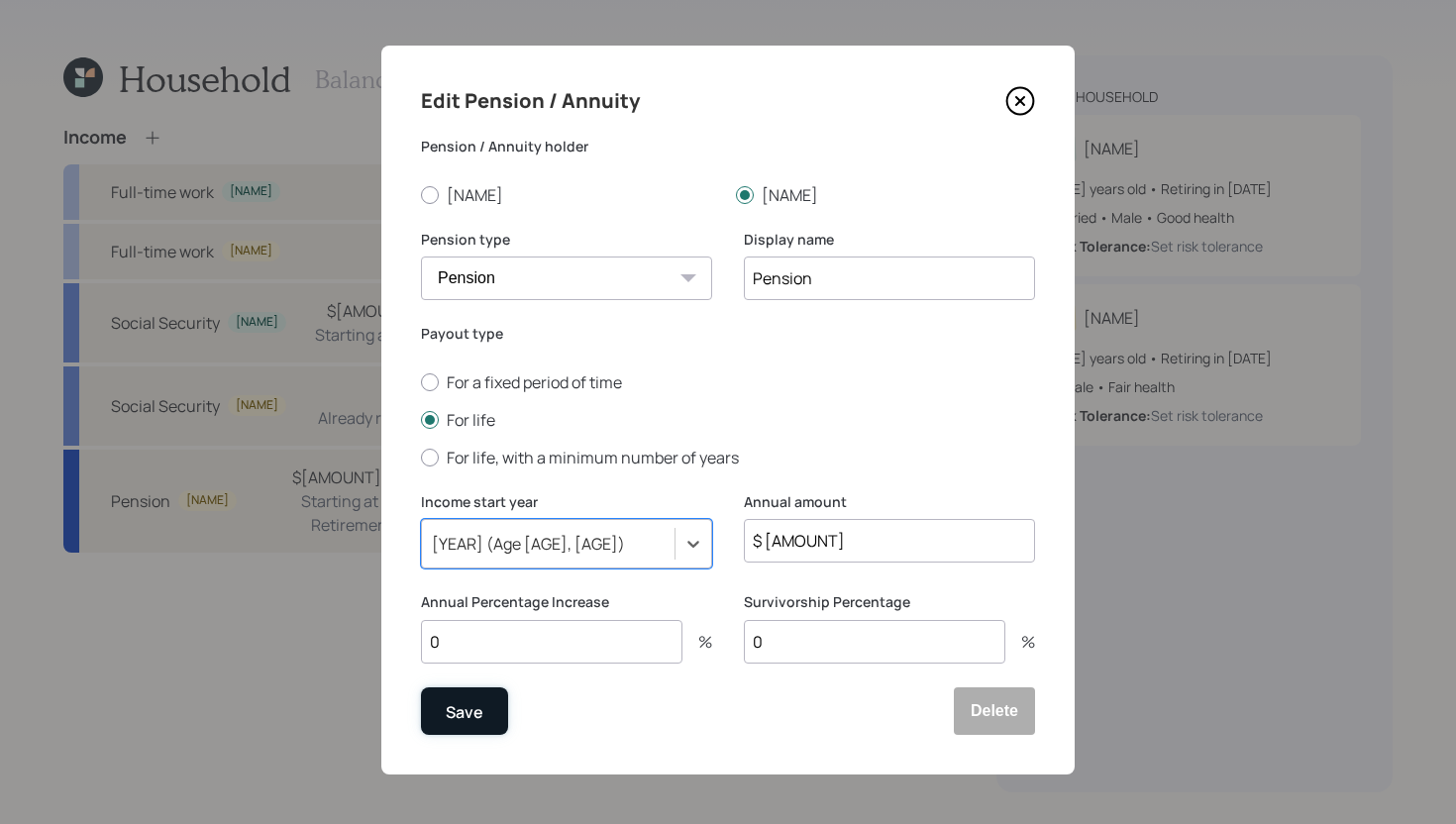 click on "Save" at bounding box center (465, 711) 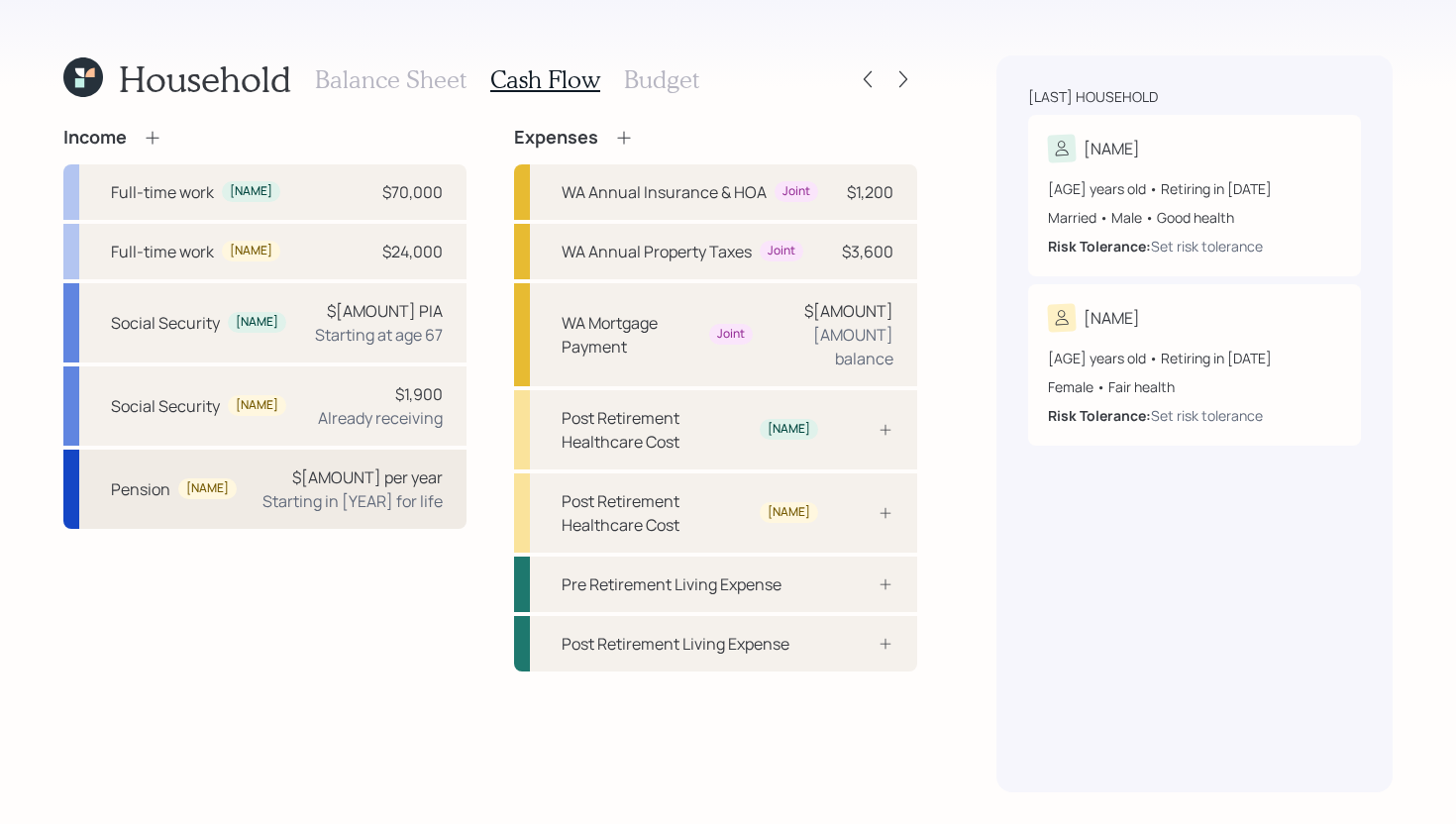 click on "$[AMOUNT] per year" at bounding box center (367, 477) 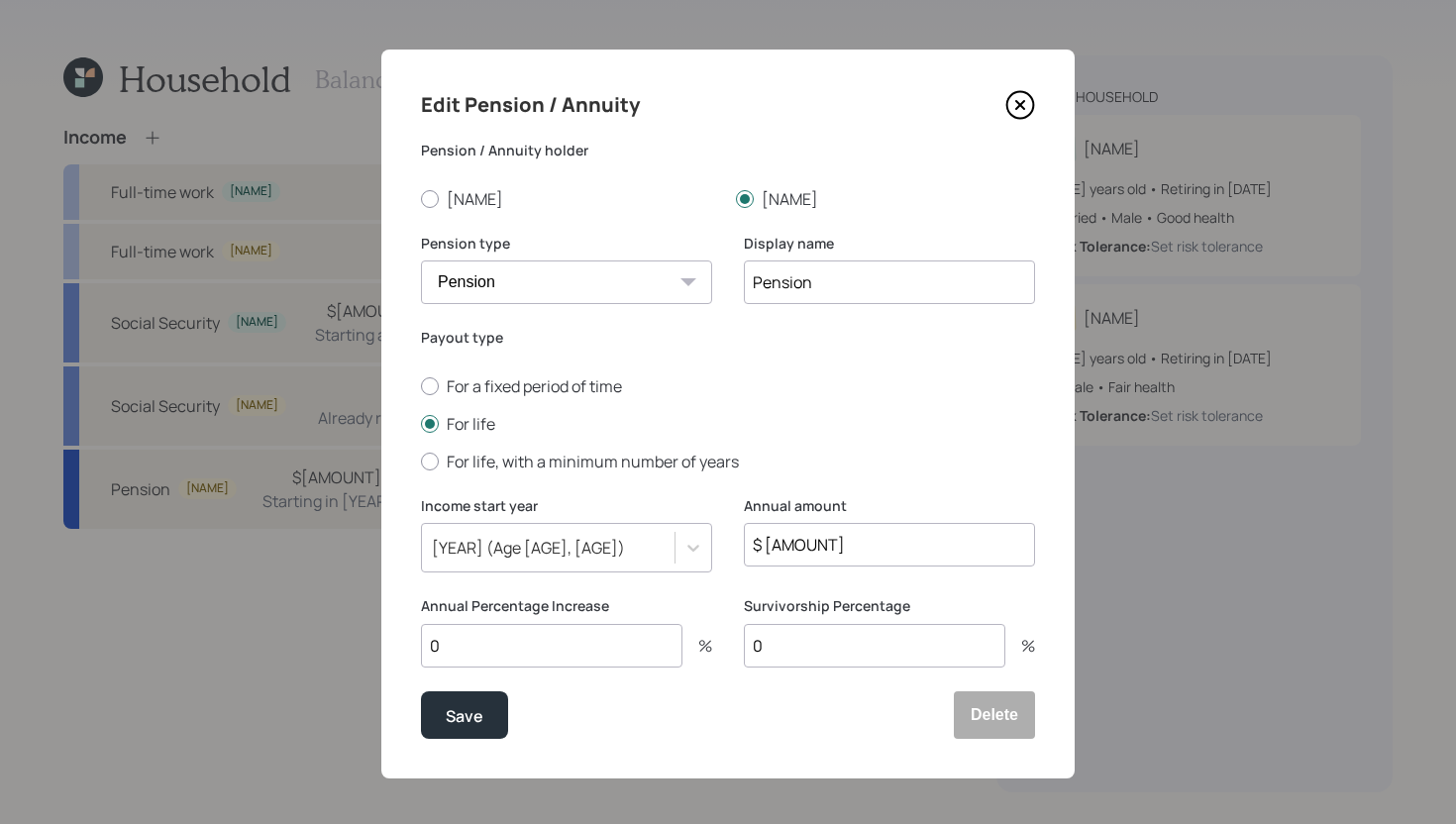 scroll, scrollTop: 4, scrollLeft: 0, axis: vertical 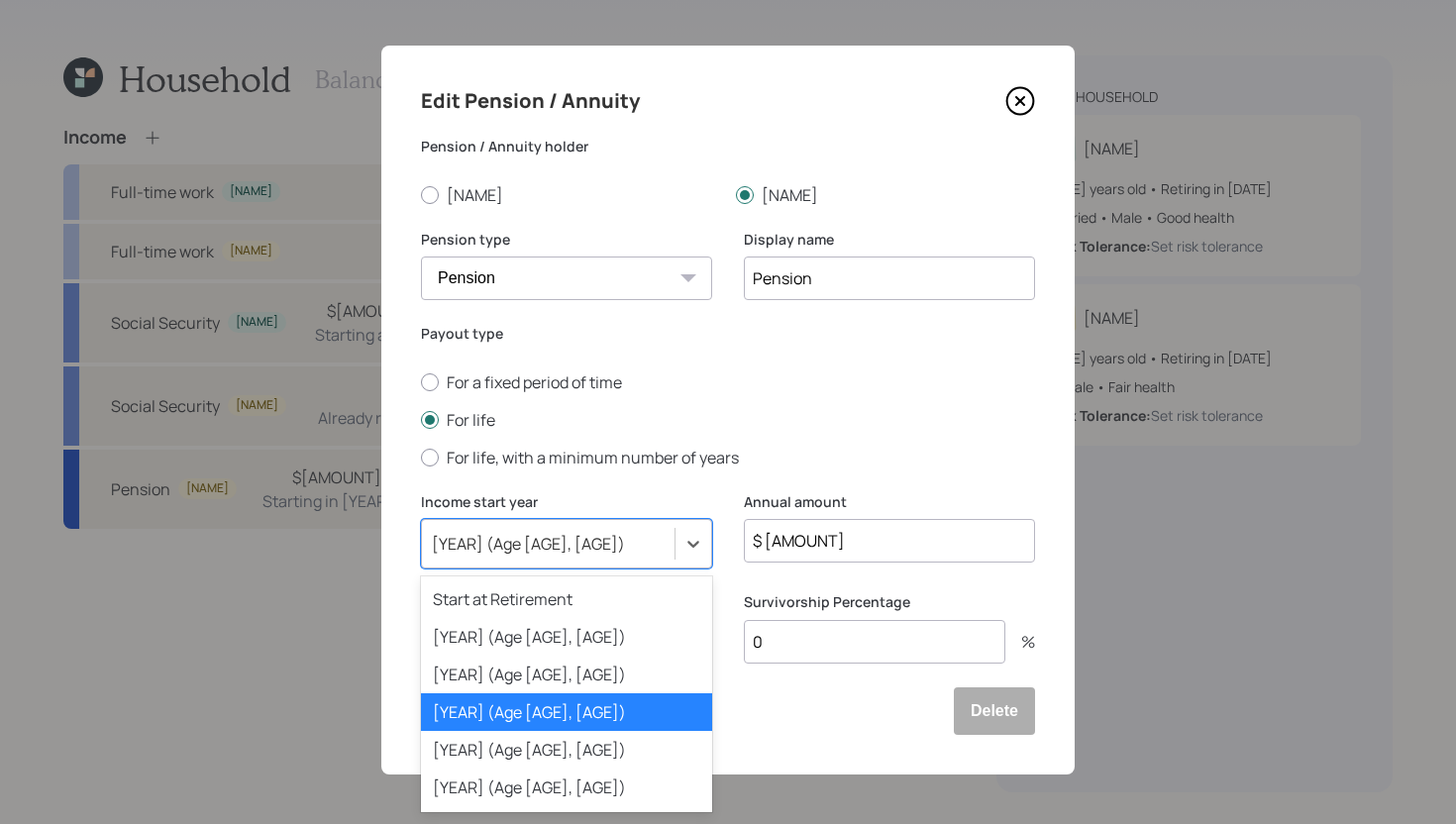 click on "[YEAR] (Age [AGE], [AGE])" at bounding box center [528, 544] 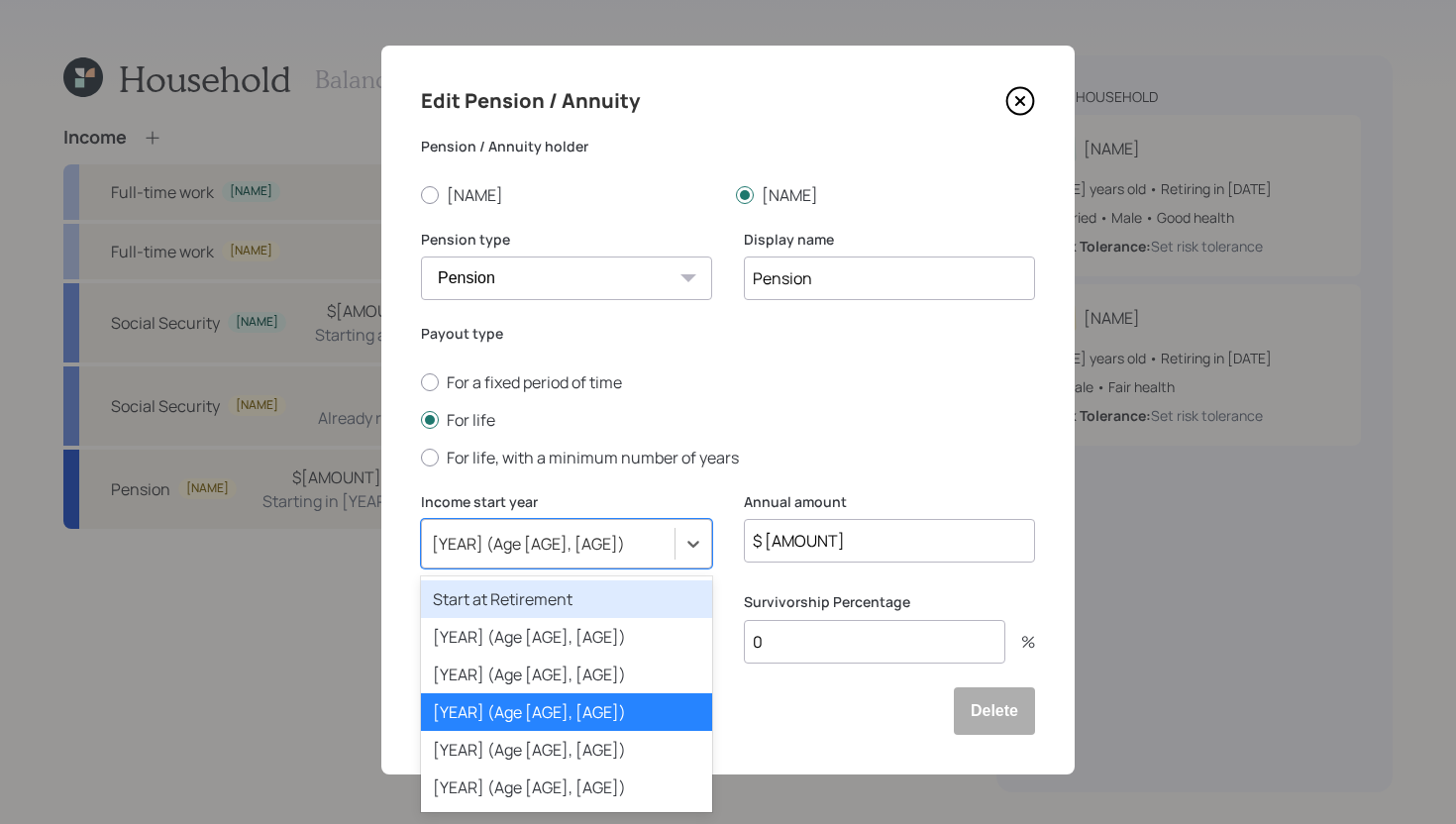click on "Start at Retirement" at bounding box center [567, 599] 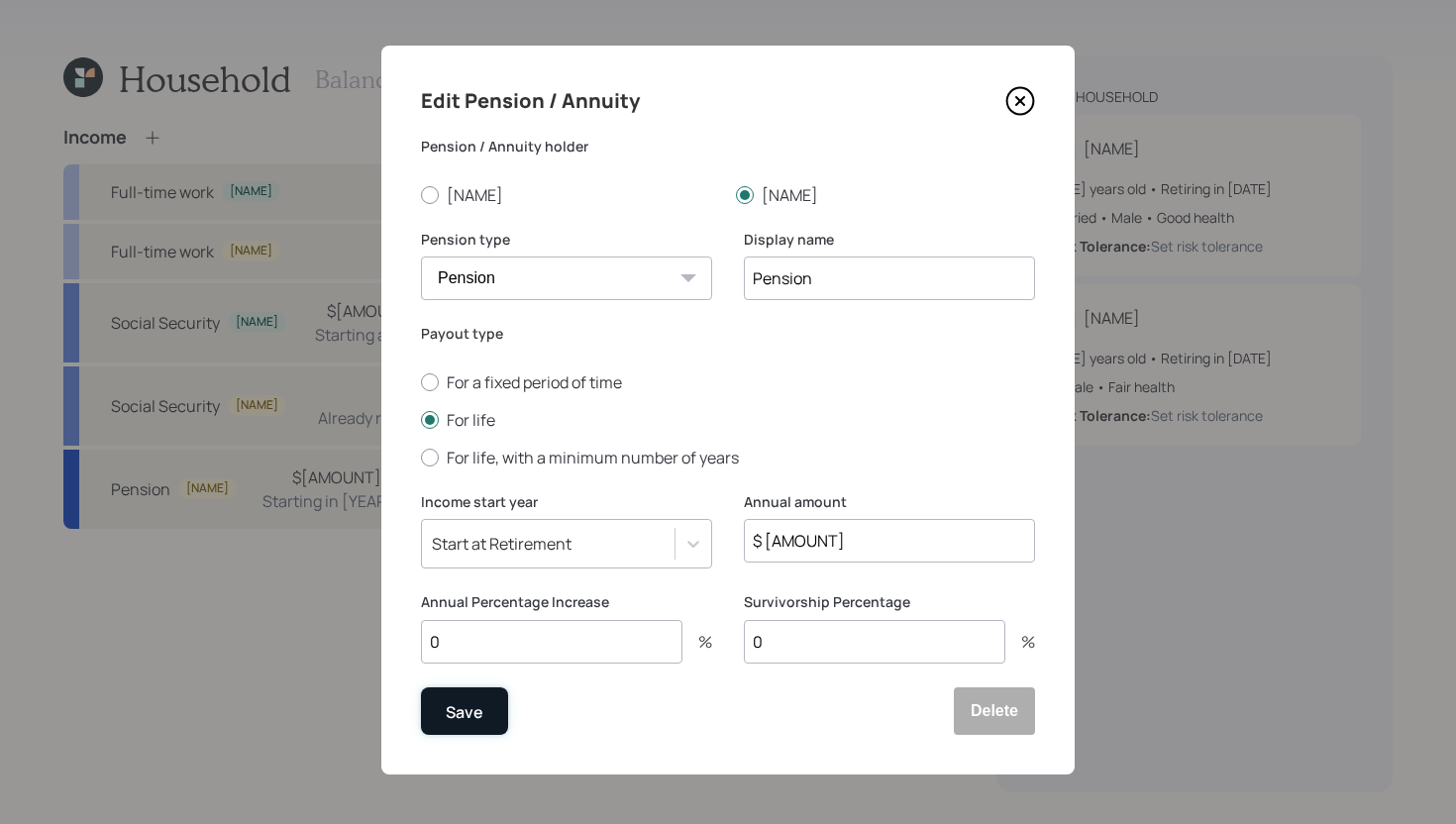click on "Save" at bounding box center [465, 711] 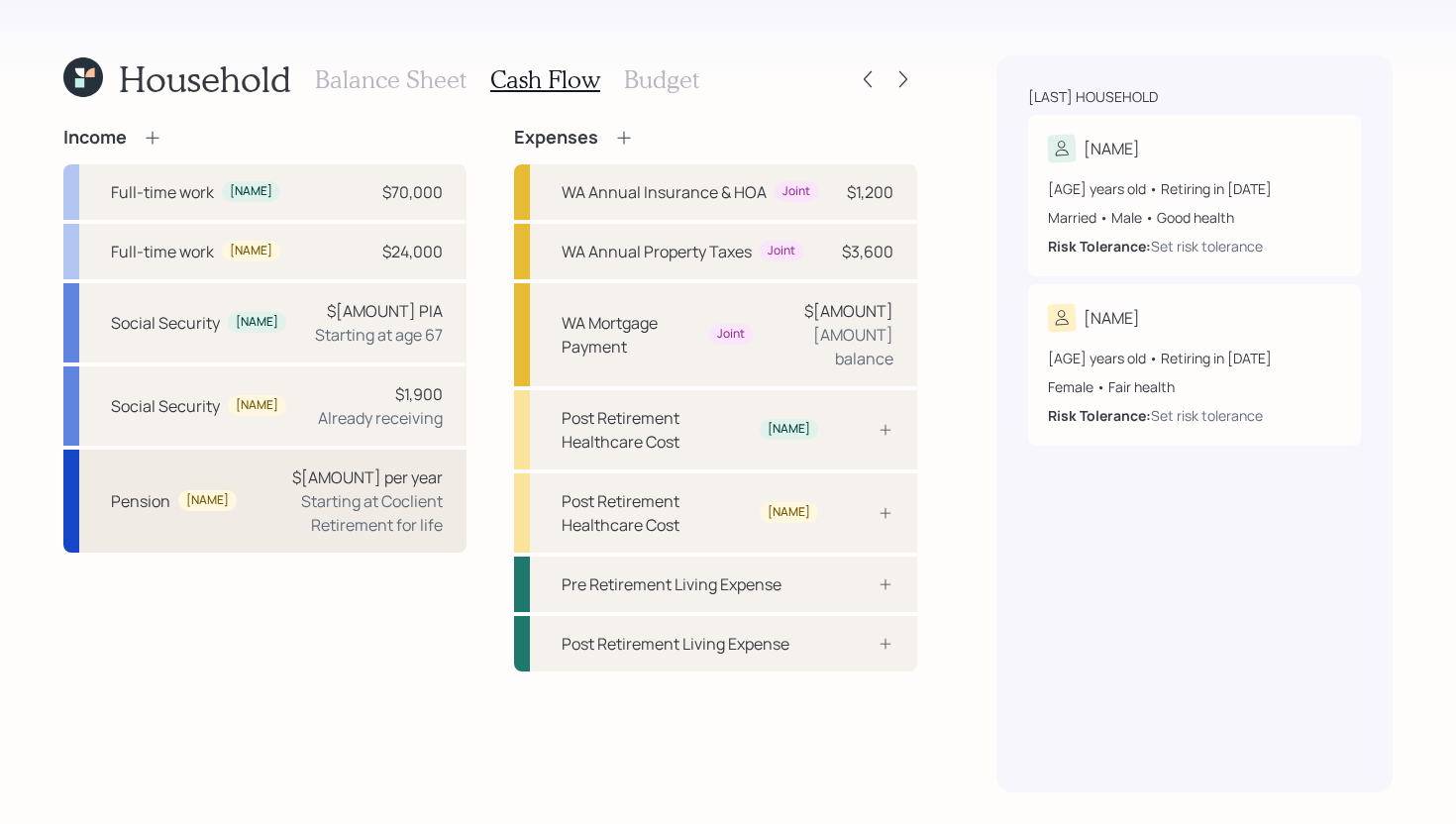 click on "Pension [NAME] $[AMOUNT] per year Starting at Coclient Retirement for life" at bounding box center (264, 501) 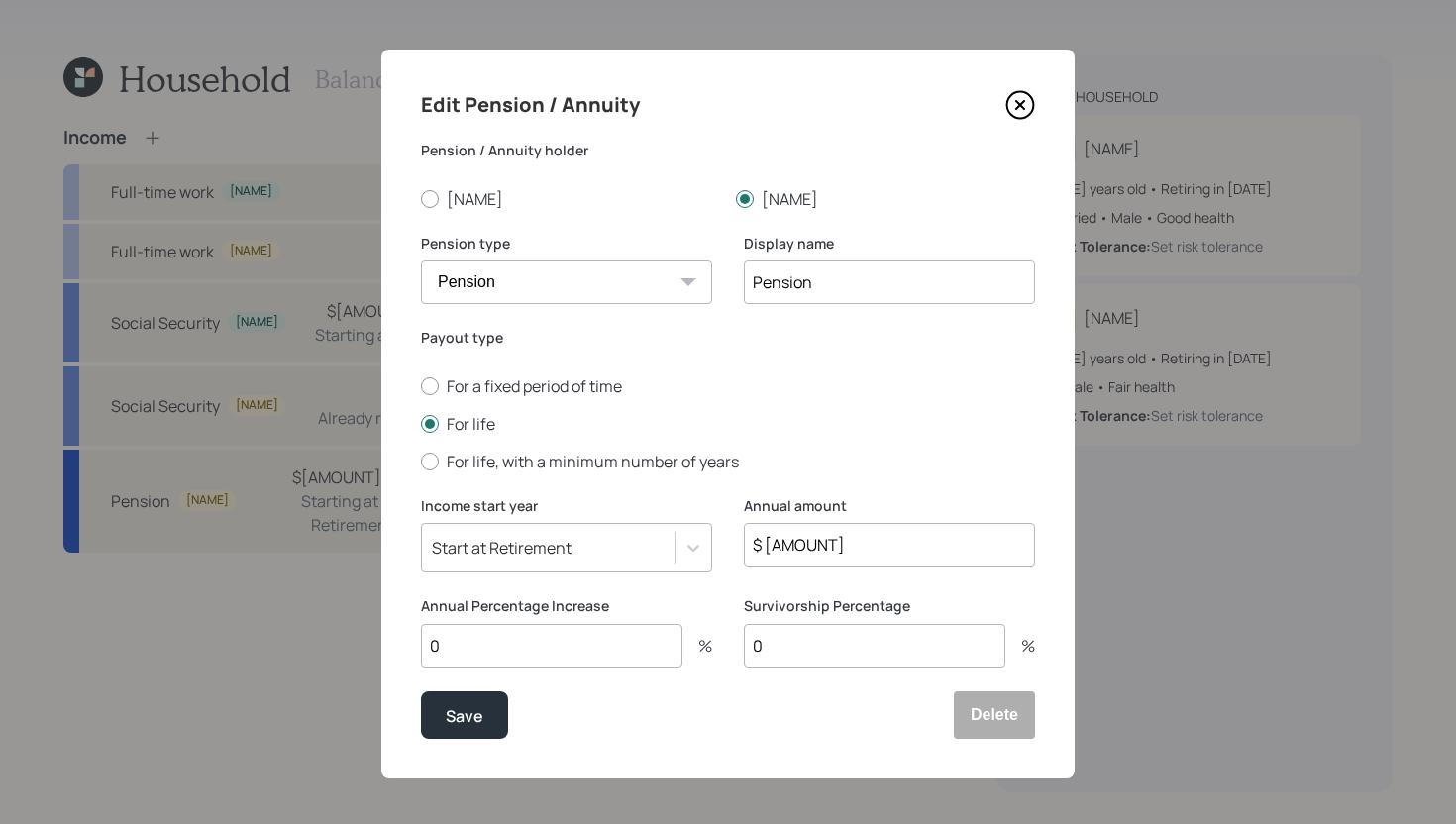 click on "Start at Retirement" at bounding box center (501, 548) 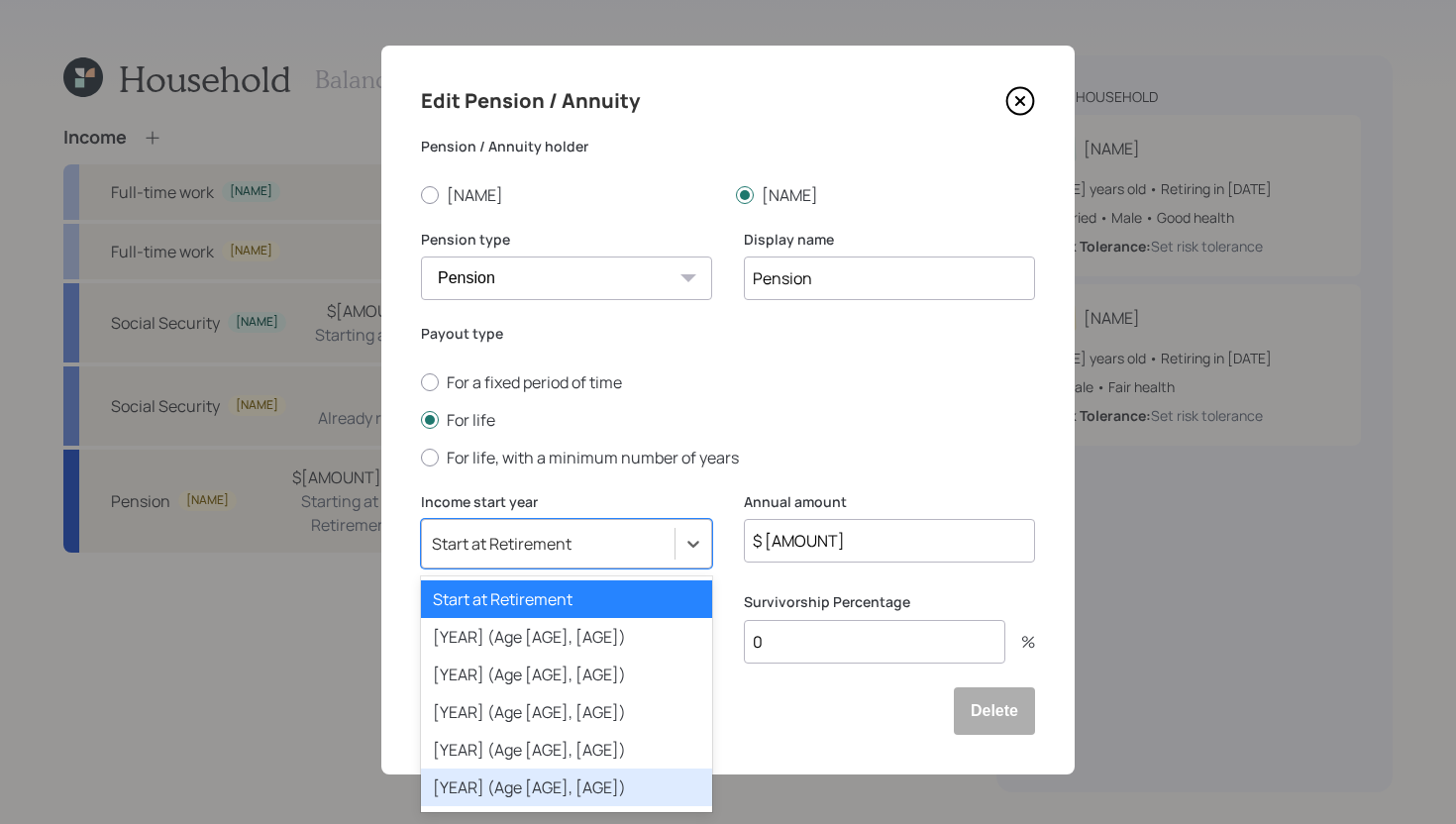click on "[YEAR] (Age [AGE], [AGE])" at bounding box center [567, 787] 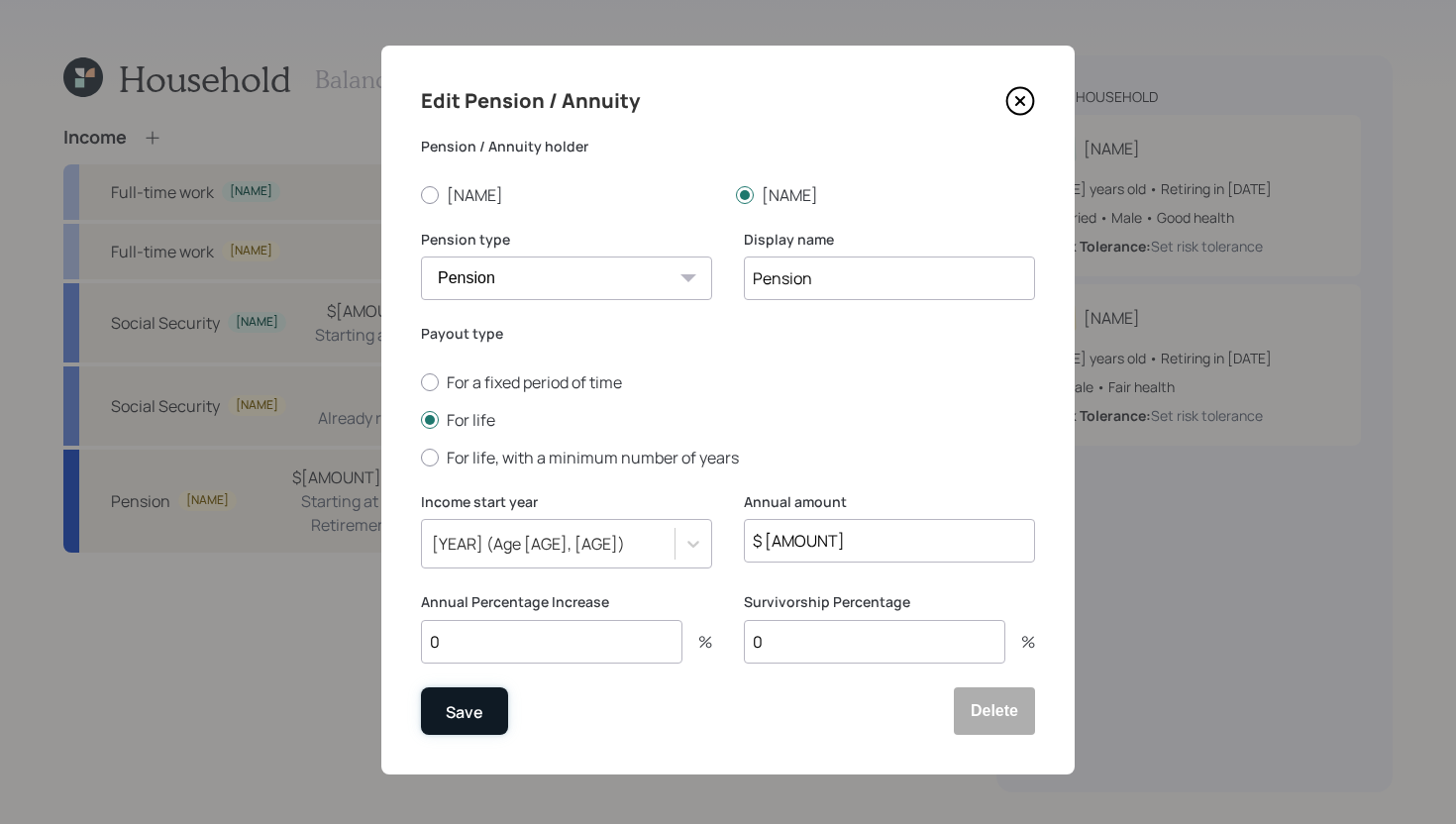 click on "Save" at bounding box center (465, 711) 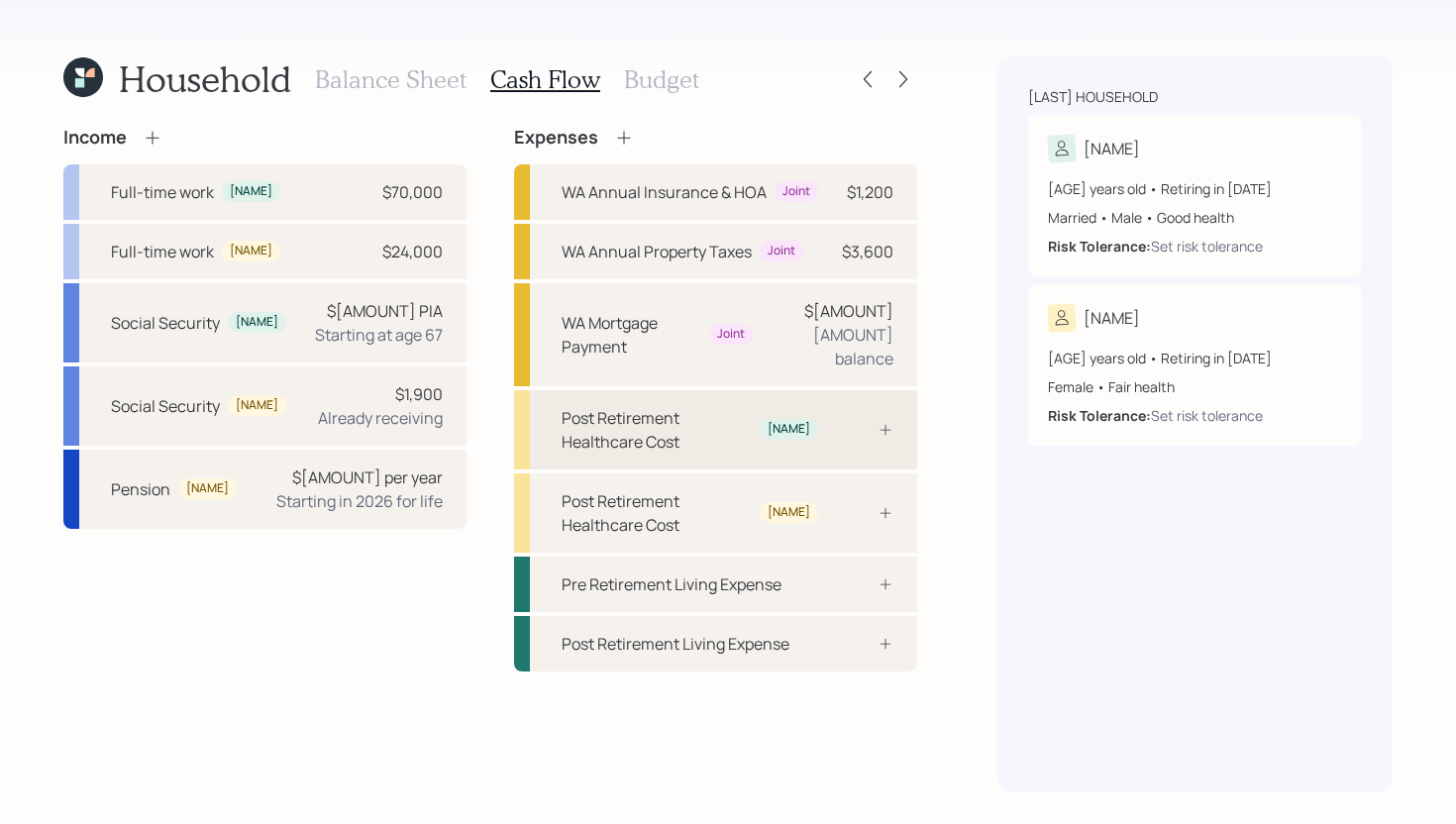 click on "Post Retirement Healthcare Cost [NAME]" at bounding box center [715, 430] 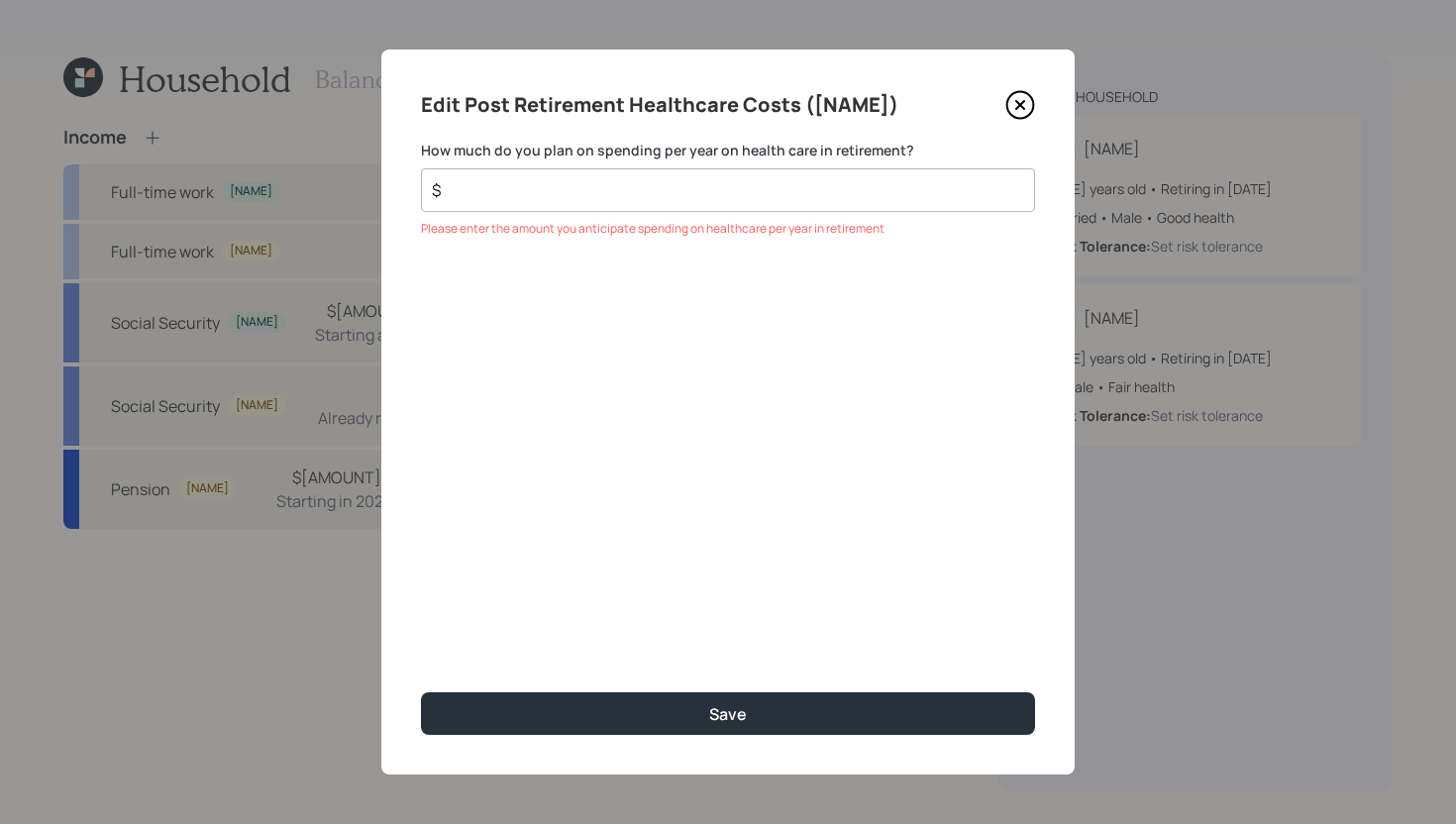 click on "$" at bounding box center (728, 190) 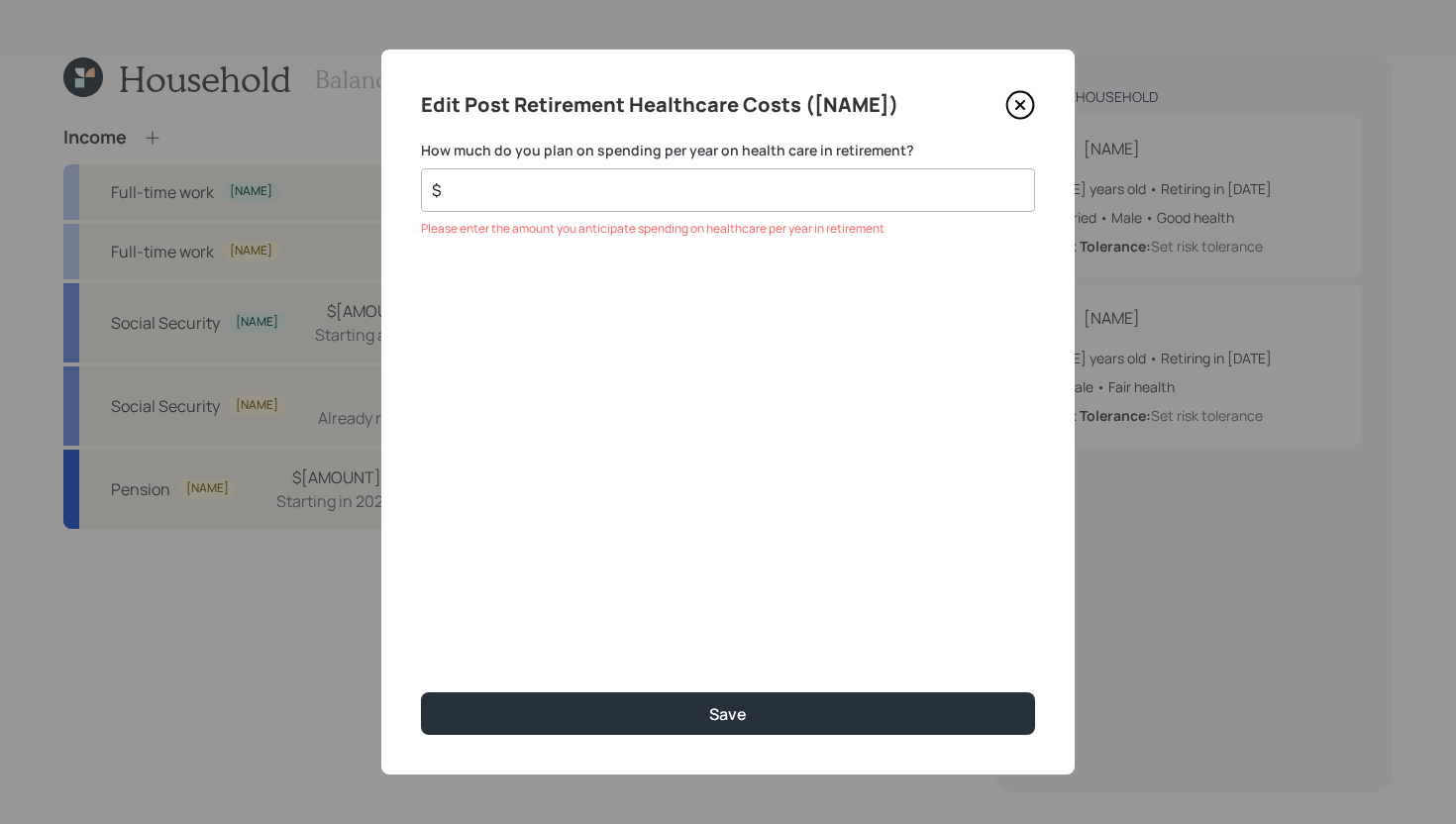 click on "$" at bounding box center (720, 190) 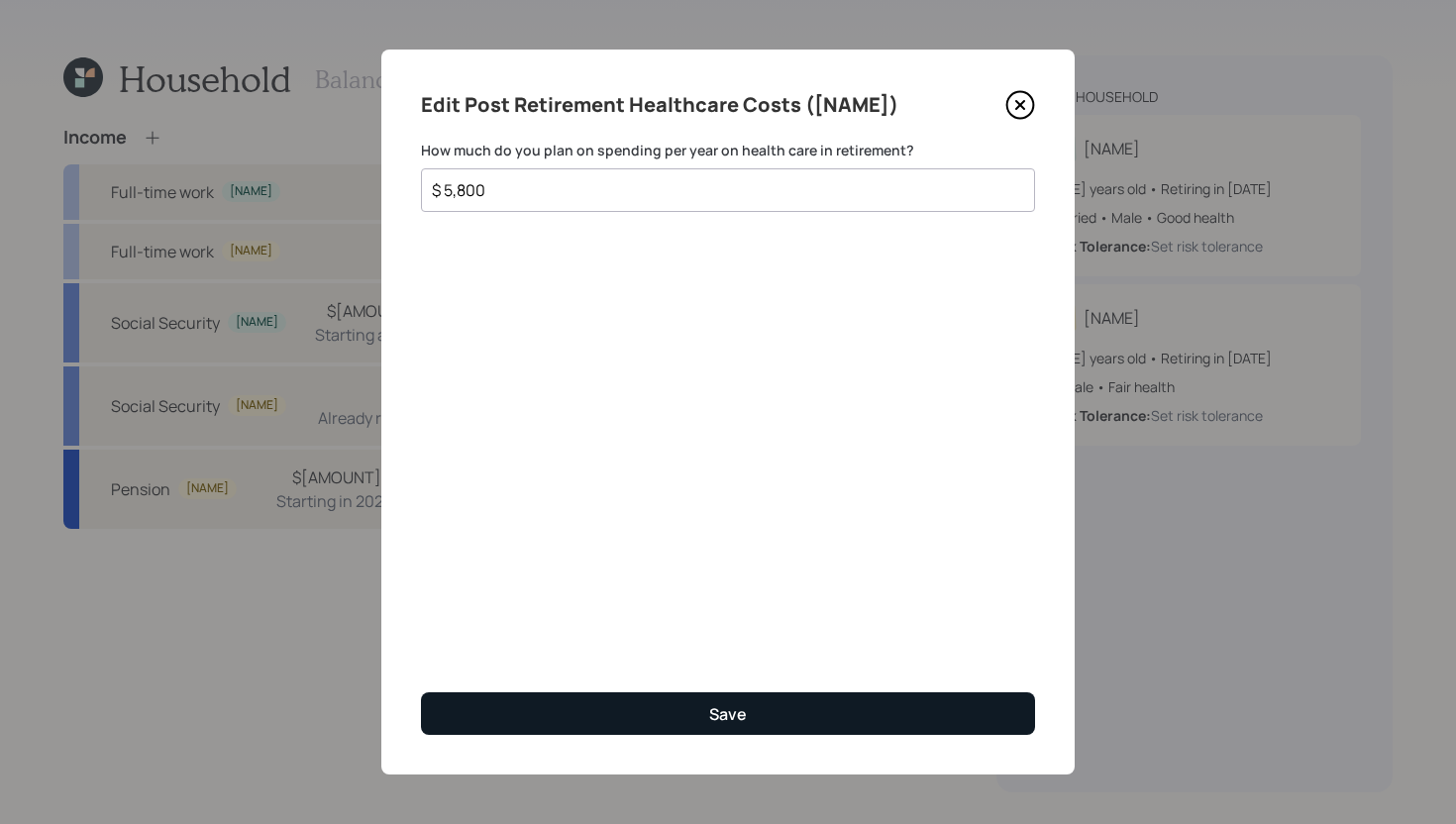 type on "$ 5,800" 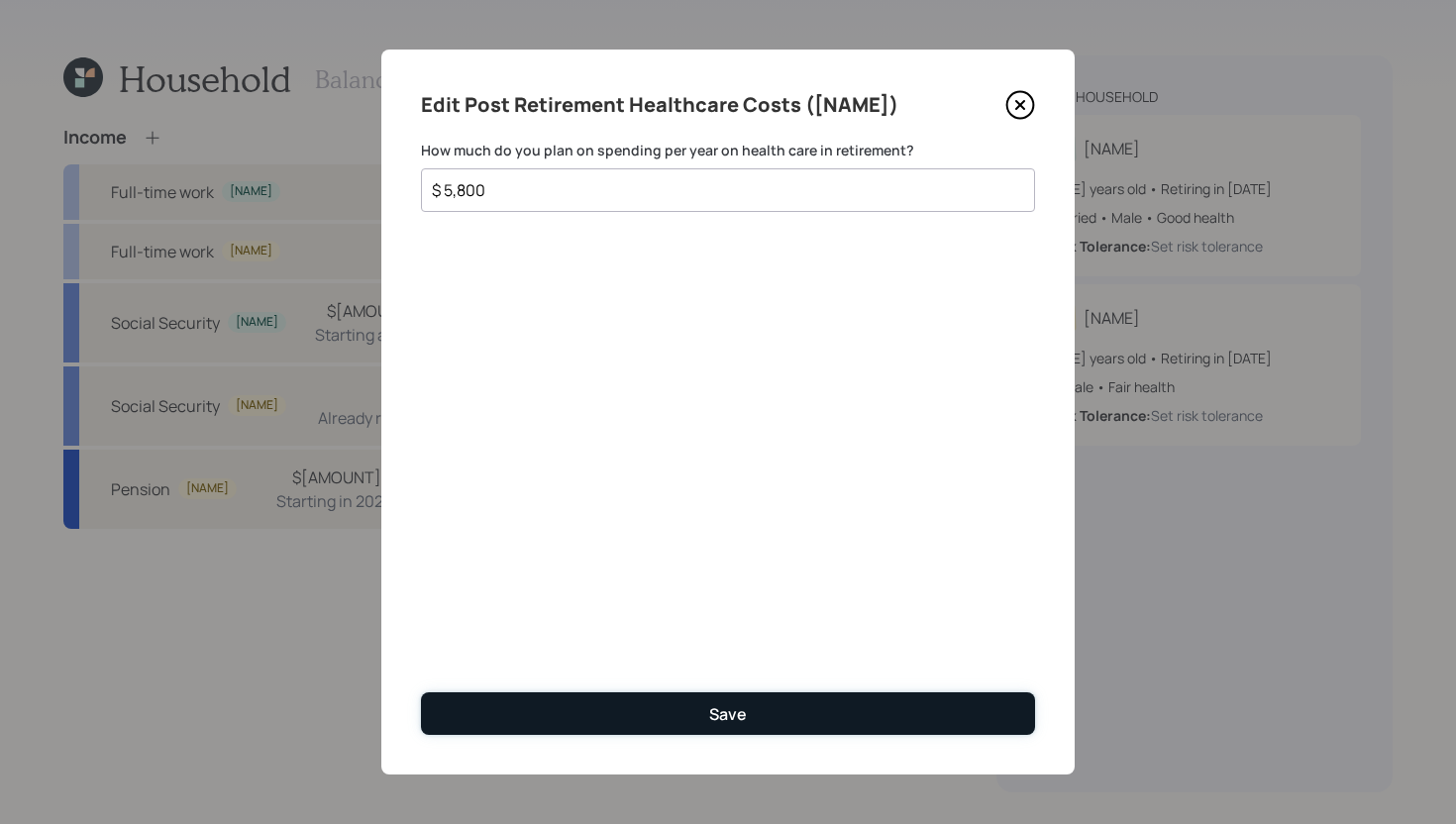 click on "Save" at bounding box center [728, 713] 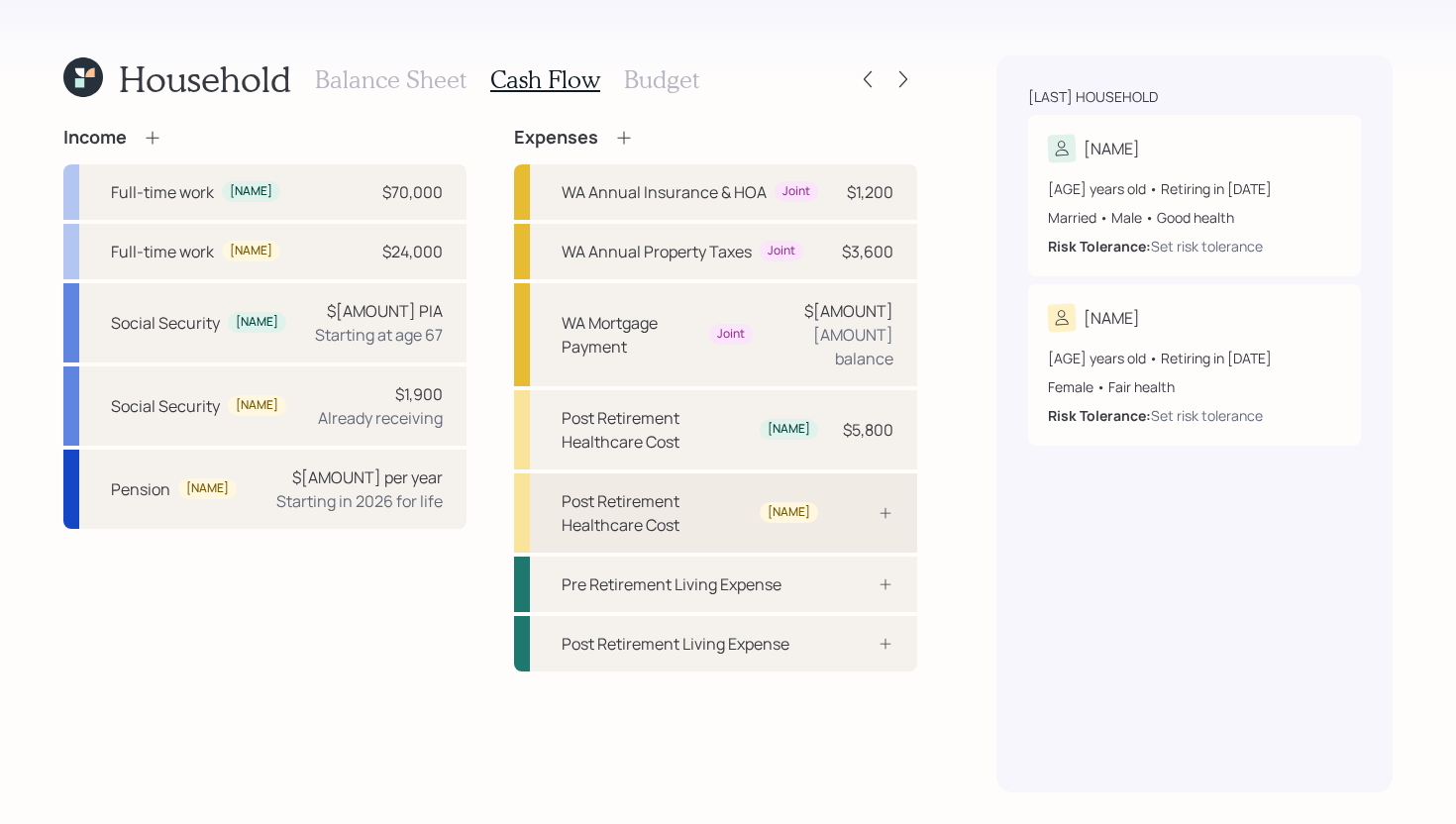 click at bounding box center (864, 513) 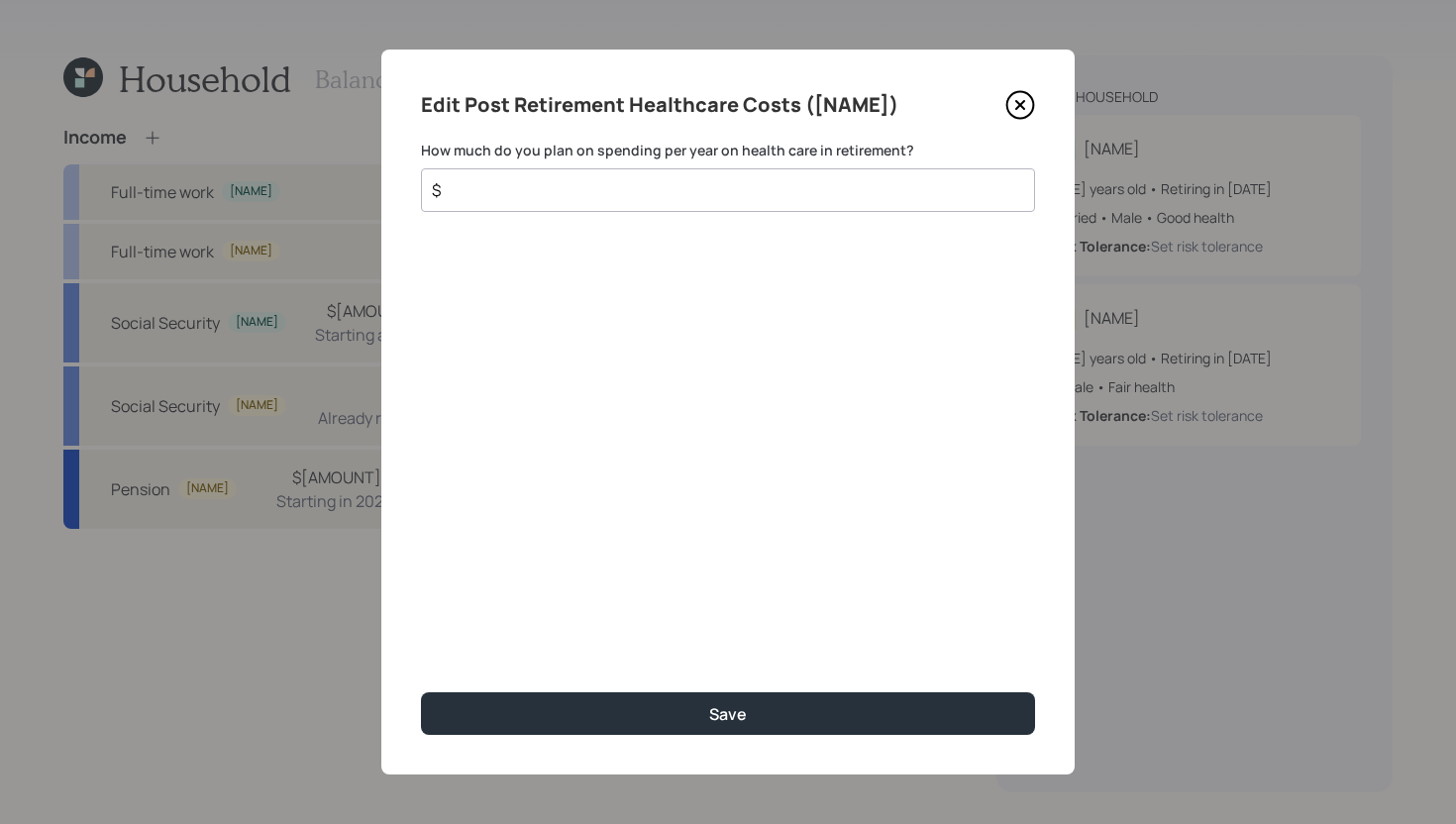 click on "$" at bounding box center (728, 190) 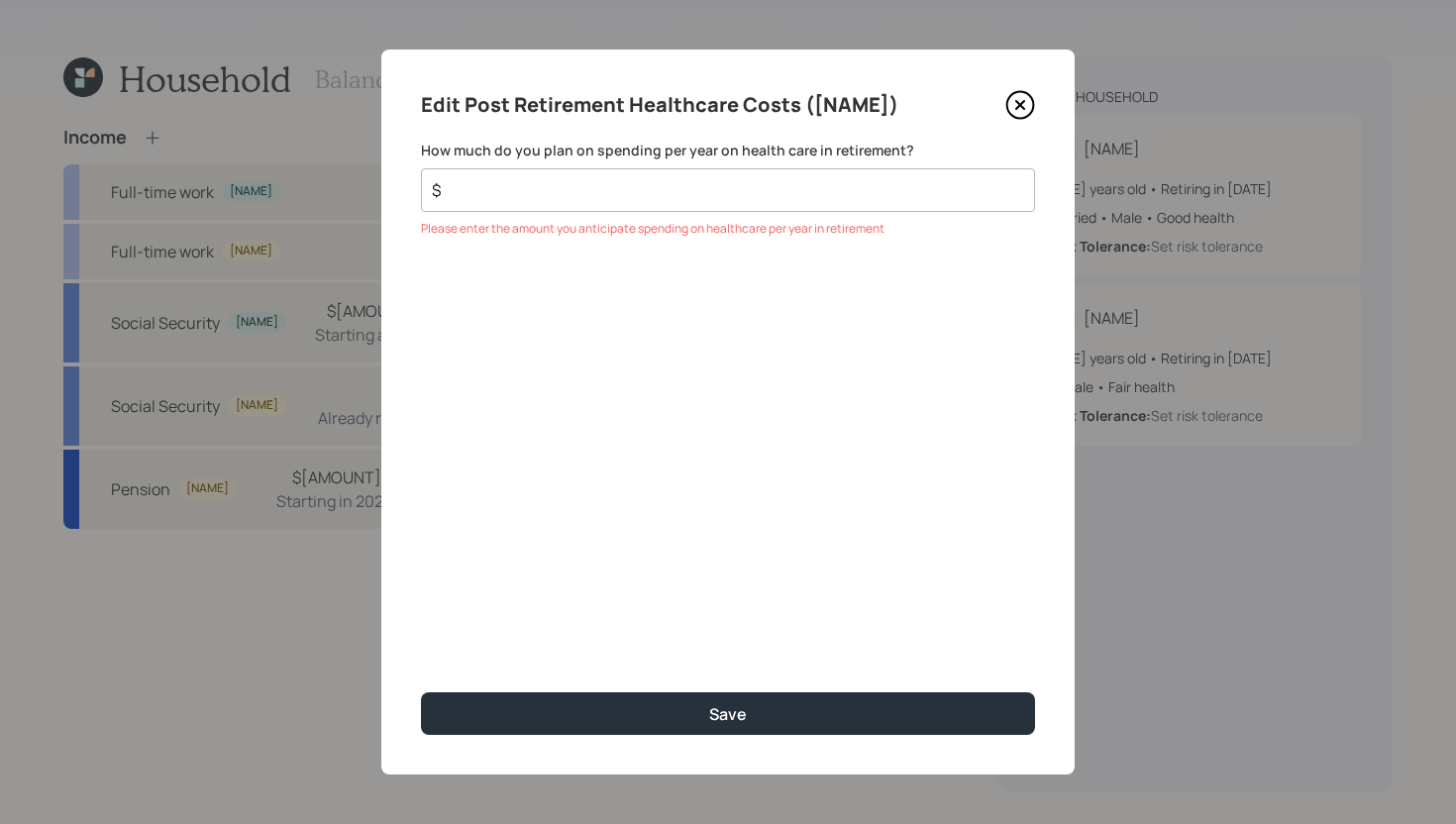 click on "$" at bounding box center [728, 190] 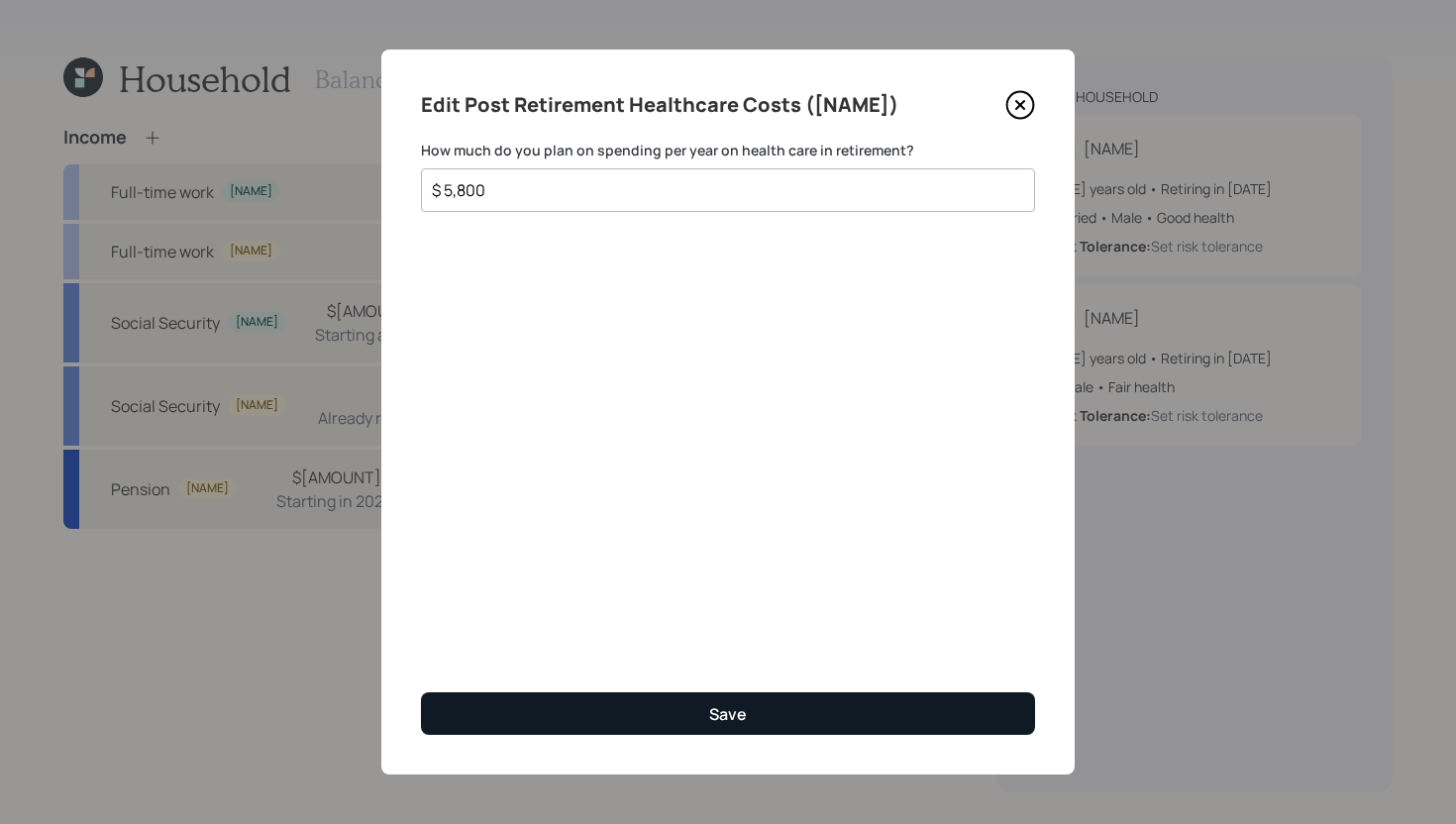 type on "$ 5,800" 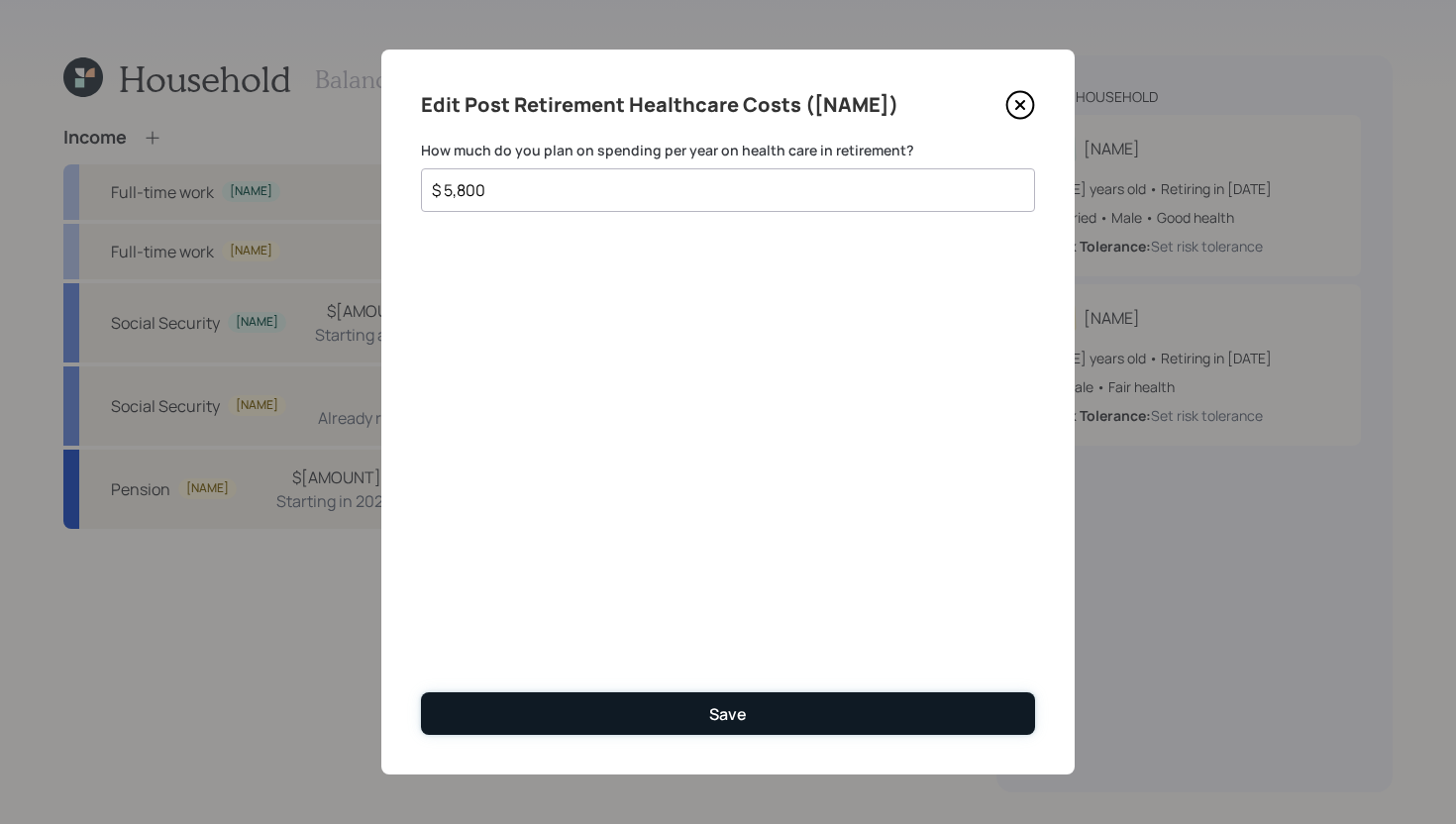 click on "Save" at bounding box center (728, 713) 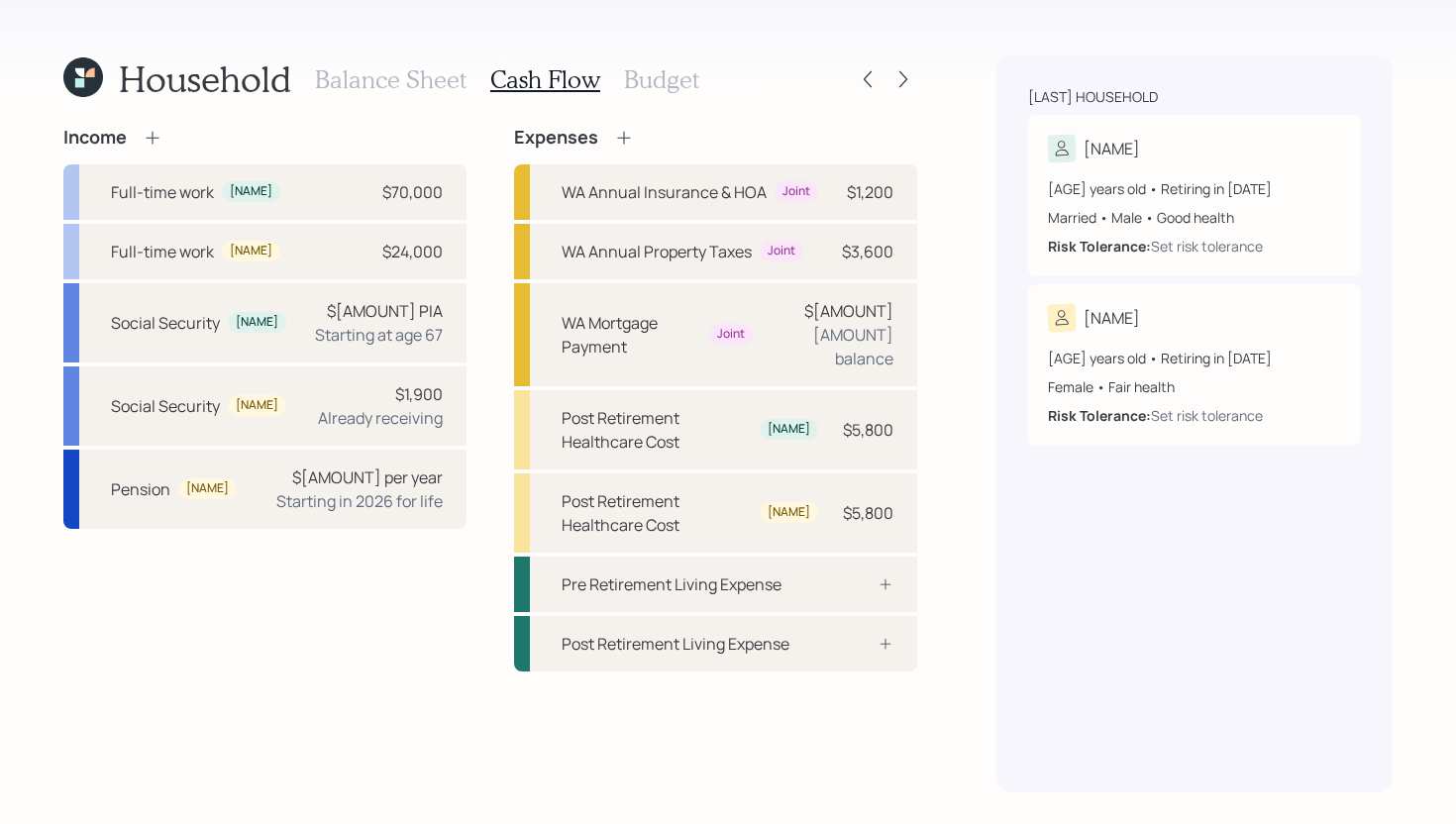 click on "Budget" at bounding box center (662, 79) 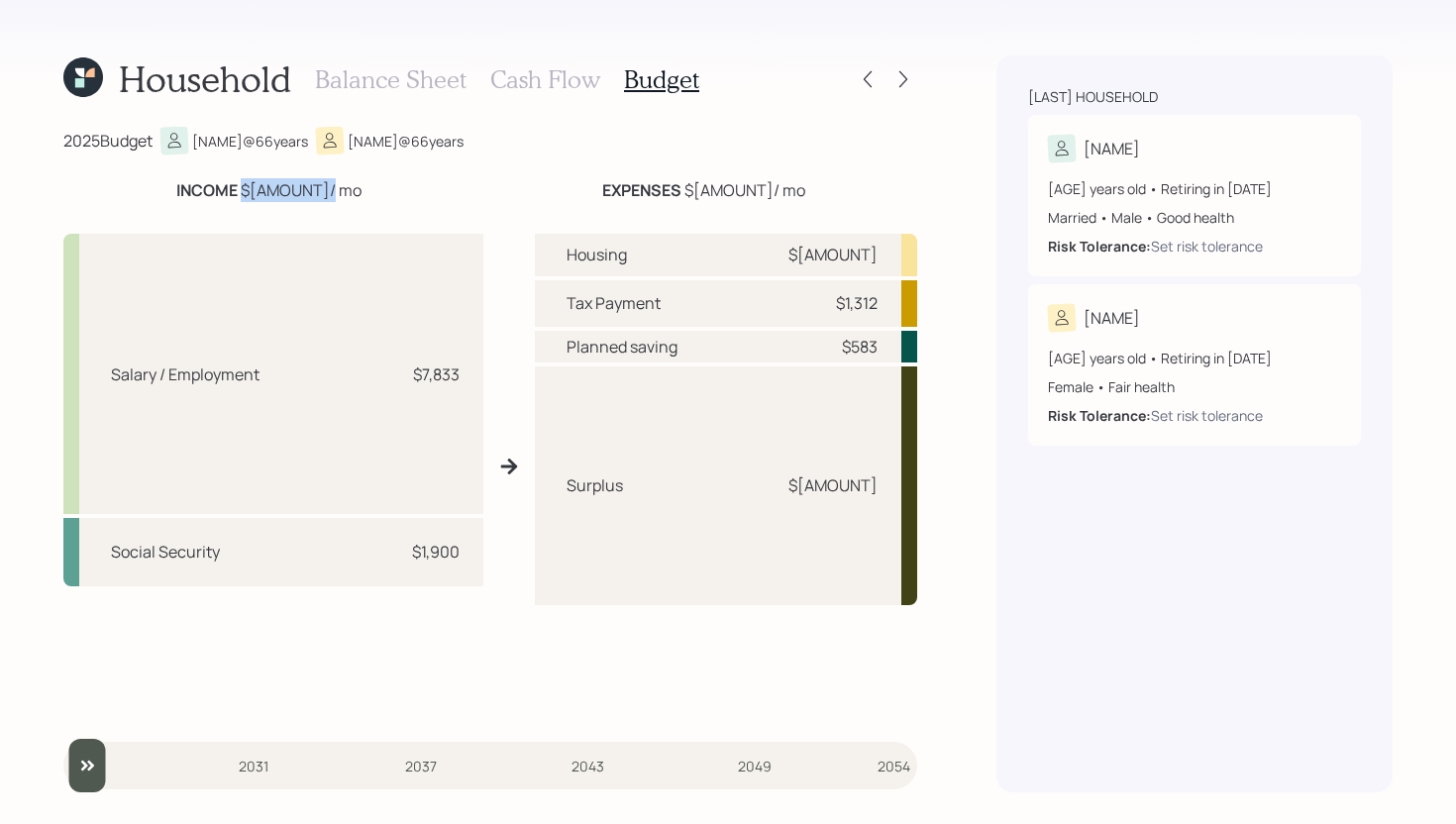 drag, startPoint x: 260, startPoint y: 192, endPoint x: 311, endPoint y: 188, distance: 51.156622 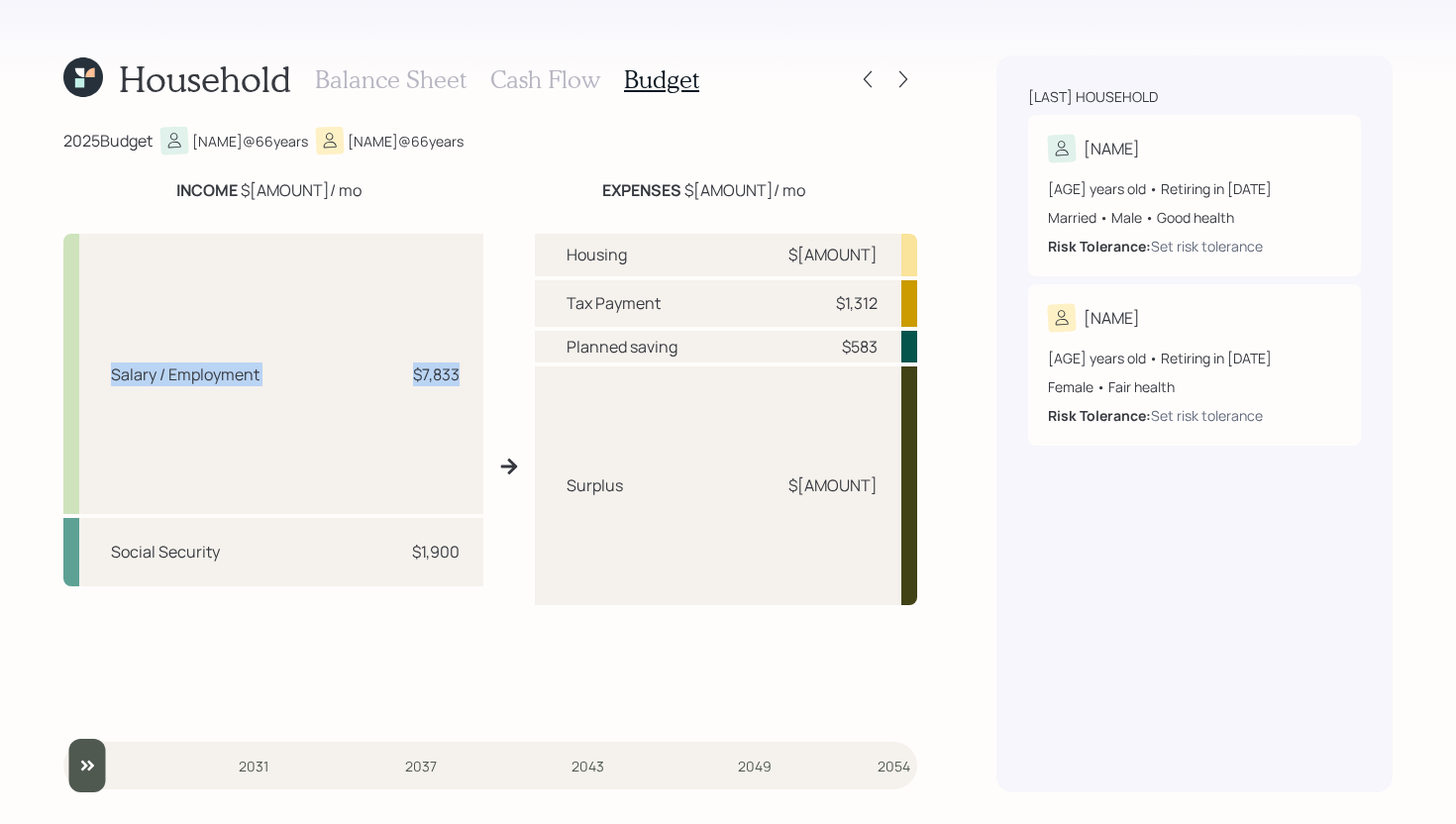 drag, startPoint x: 114, startPoint y: 372, endPoint x: 464, endPoint y: 383, distance: 350.17281 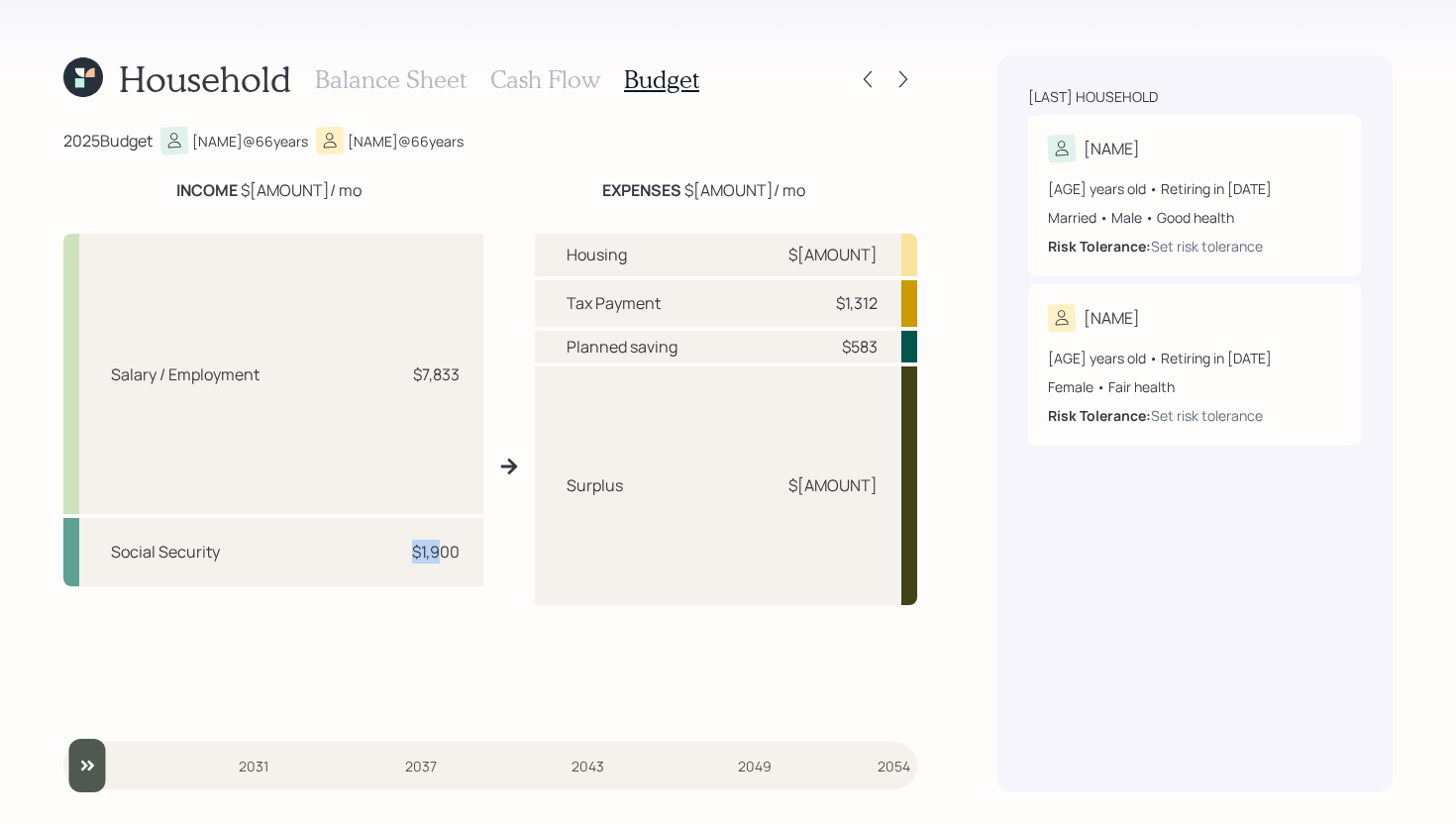 drag, startPoint x: 410, startPoint y: 554, endPoint x: 445, endPoint y: 555, distance: 35.014283 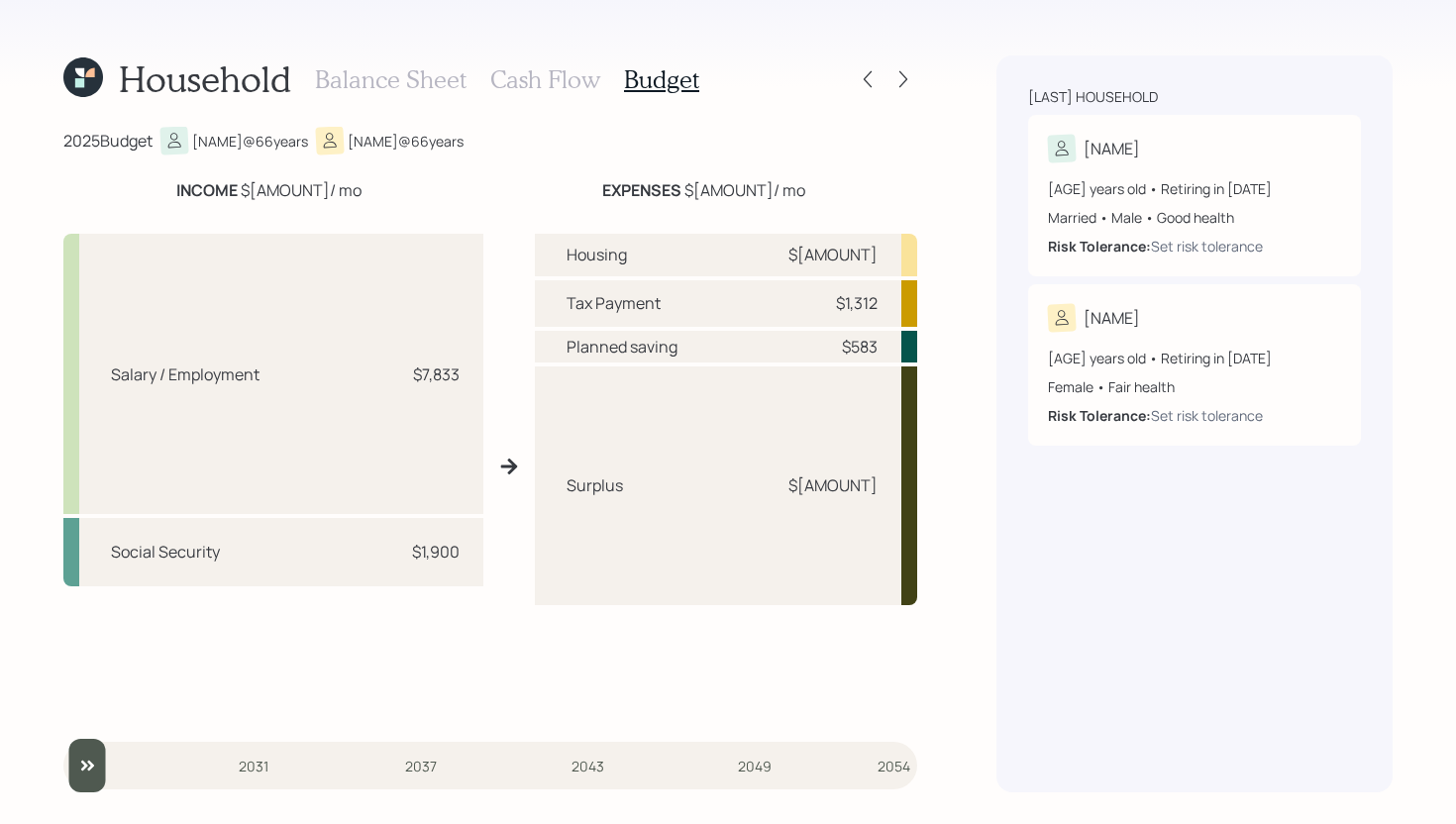 click on "Social Security $[AMOUNT]" at bounding box center [273, 552] 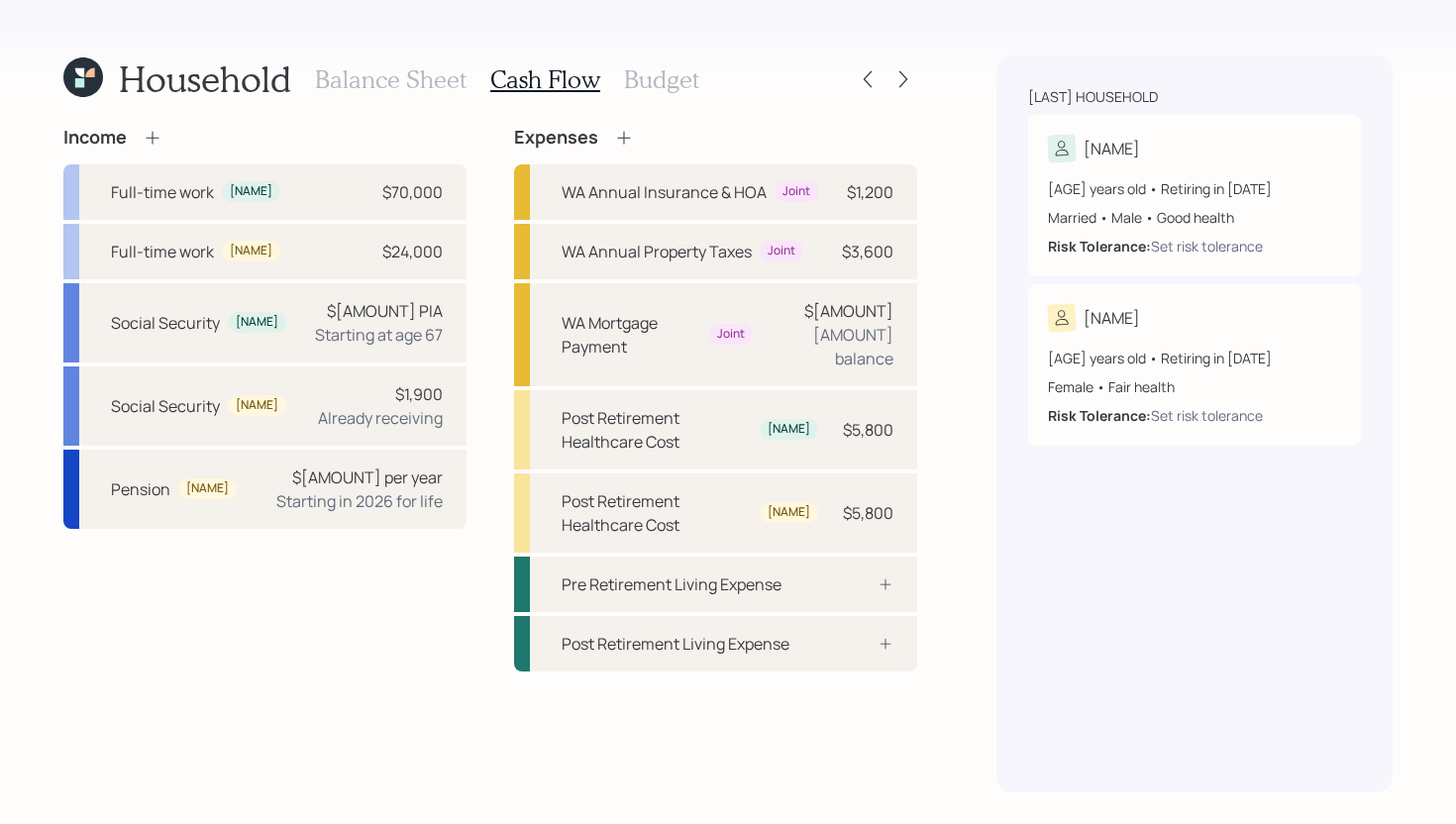 click on "Budget" at bounding box center [662, 79] 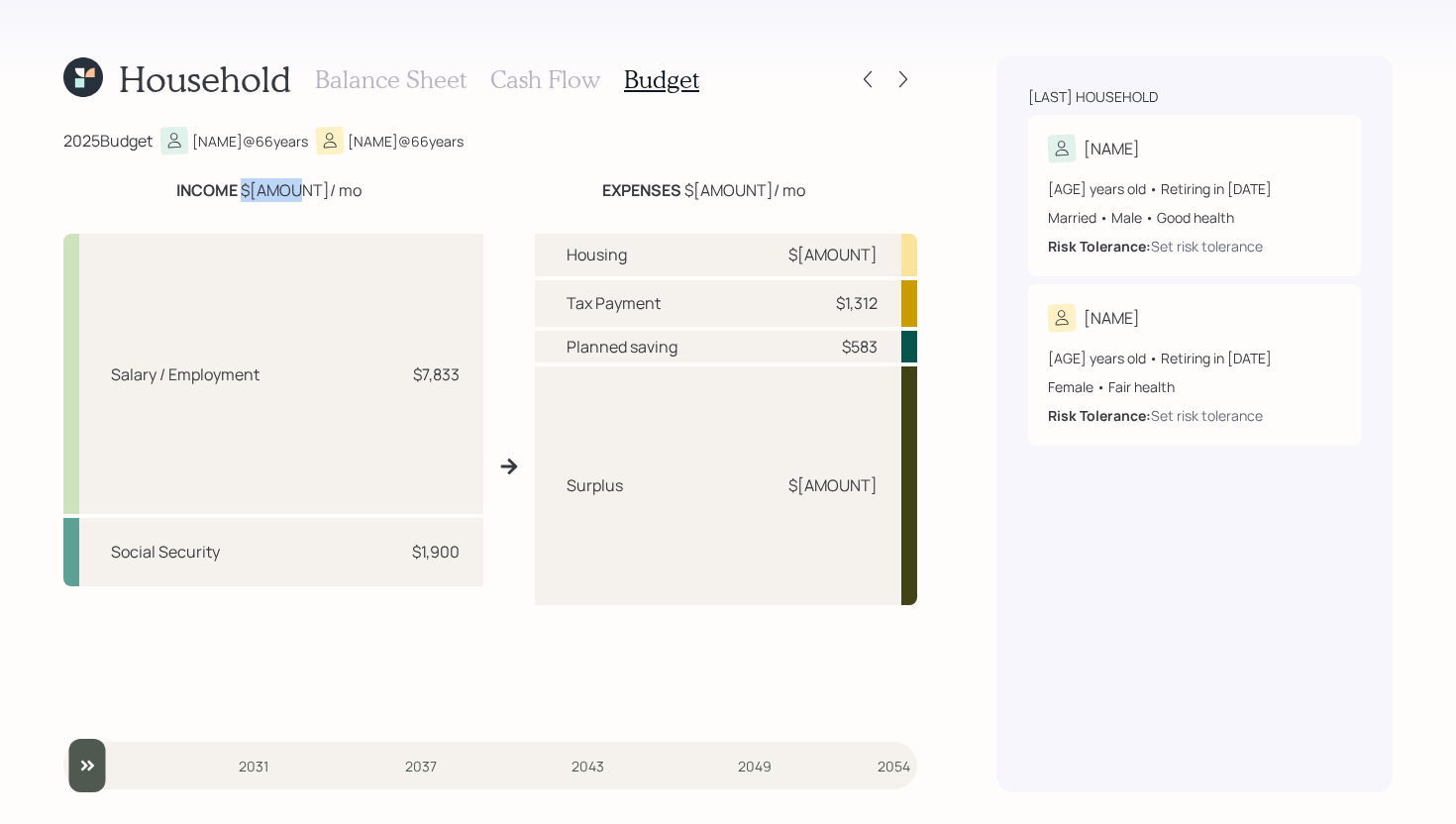 drag, startPoint x: 260, startPoint y: 188, endPoint x: 307, endPoint y: 187, distance: 47.010637 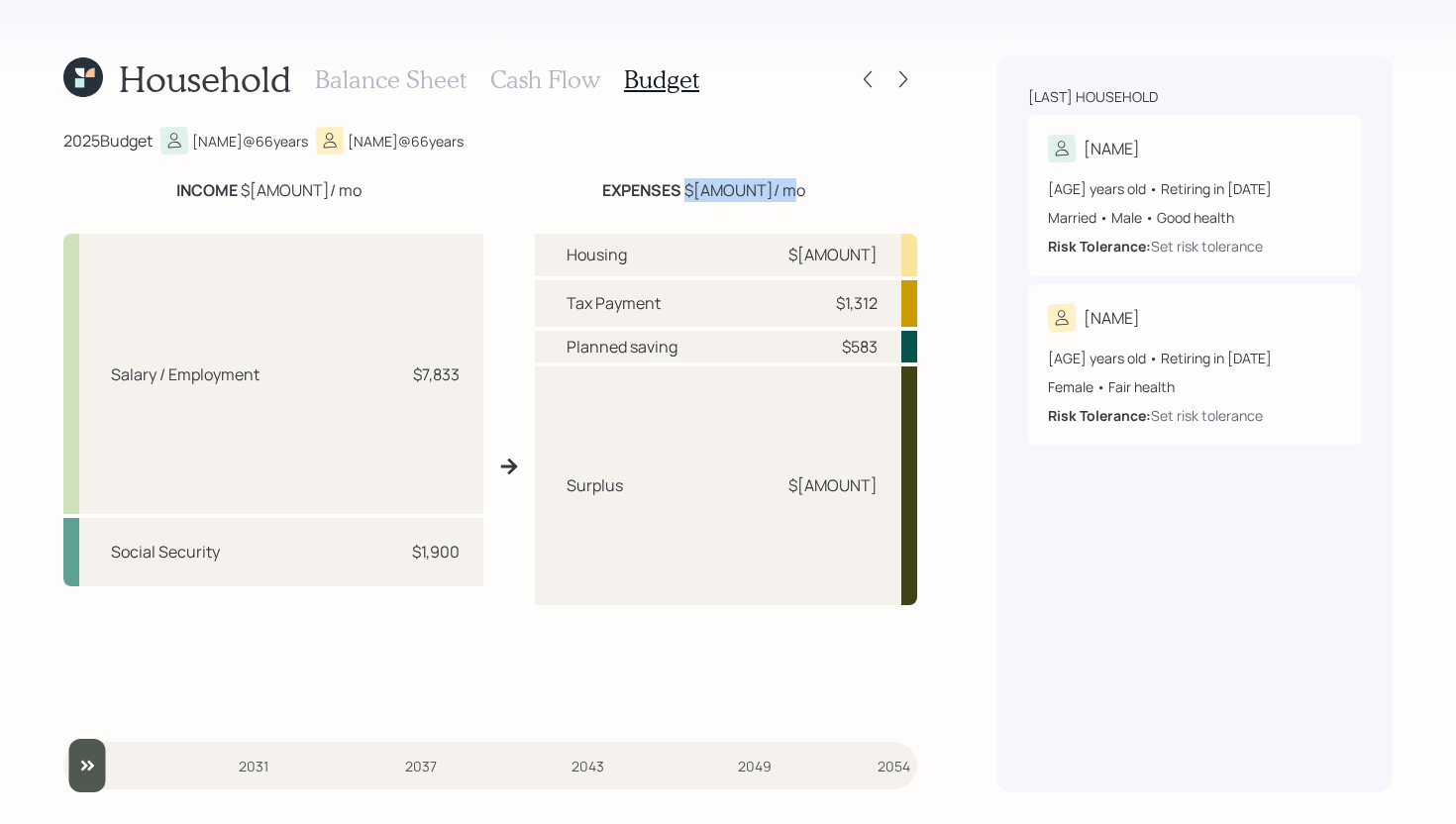 drag, startPoint x: 704, startPoint y: 189, endPoint x: 770, endPoint y: 186, distance: 66.068147 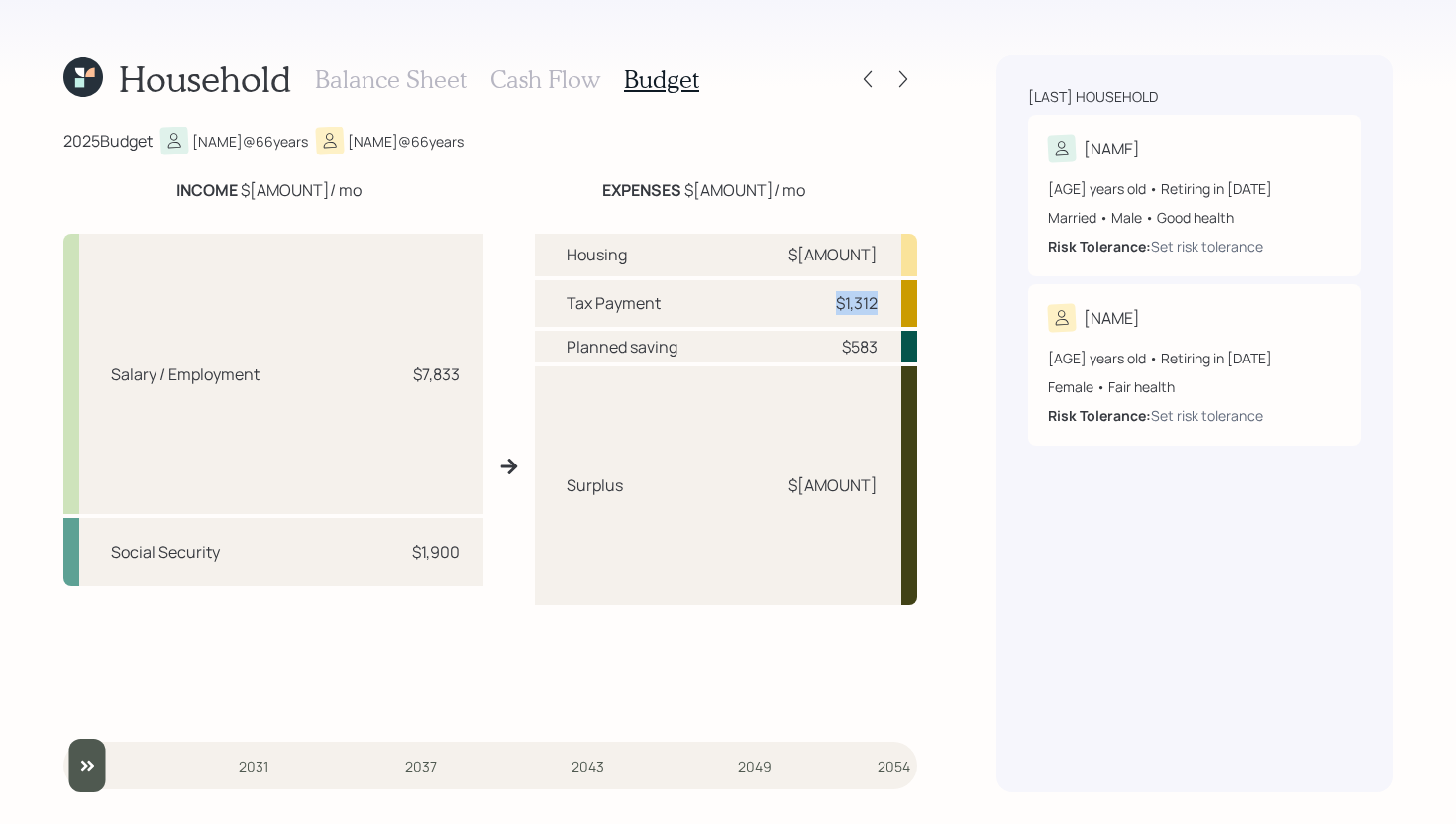drag, startPoint x: 829, startPoint y: 303, endPoint x: 888, endPoint y: 304, distance: 59.00847 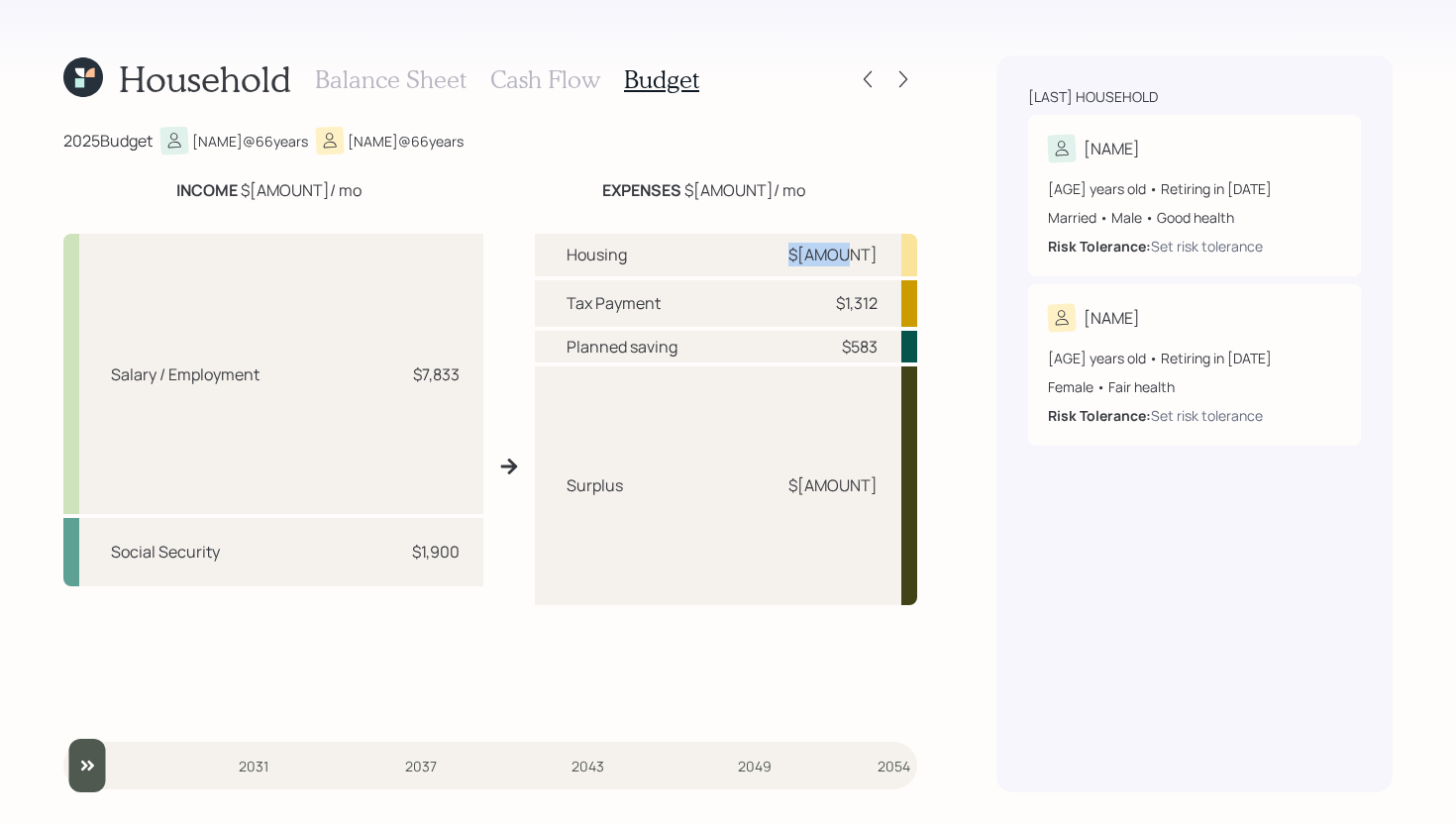 drag, startPoint x: 833, startPoint y: 253, endPoint x: 882, endPoint y: 253, distance: 49 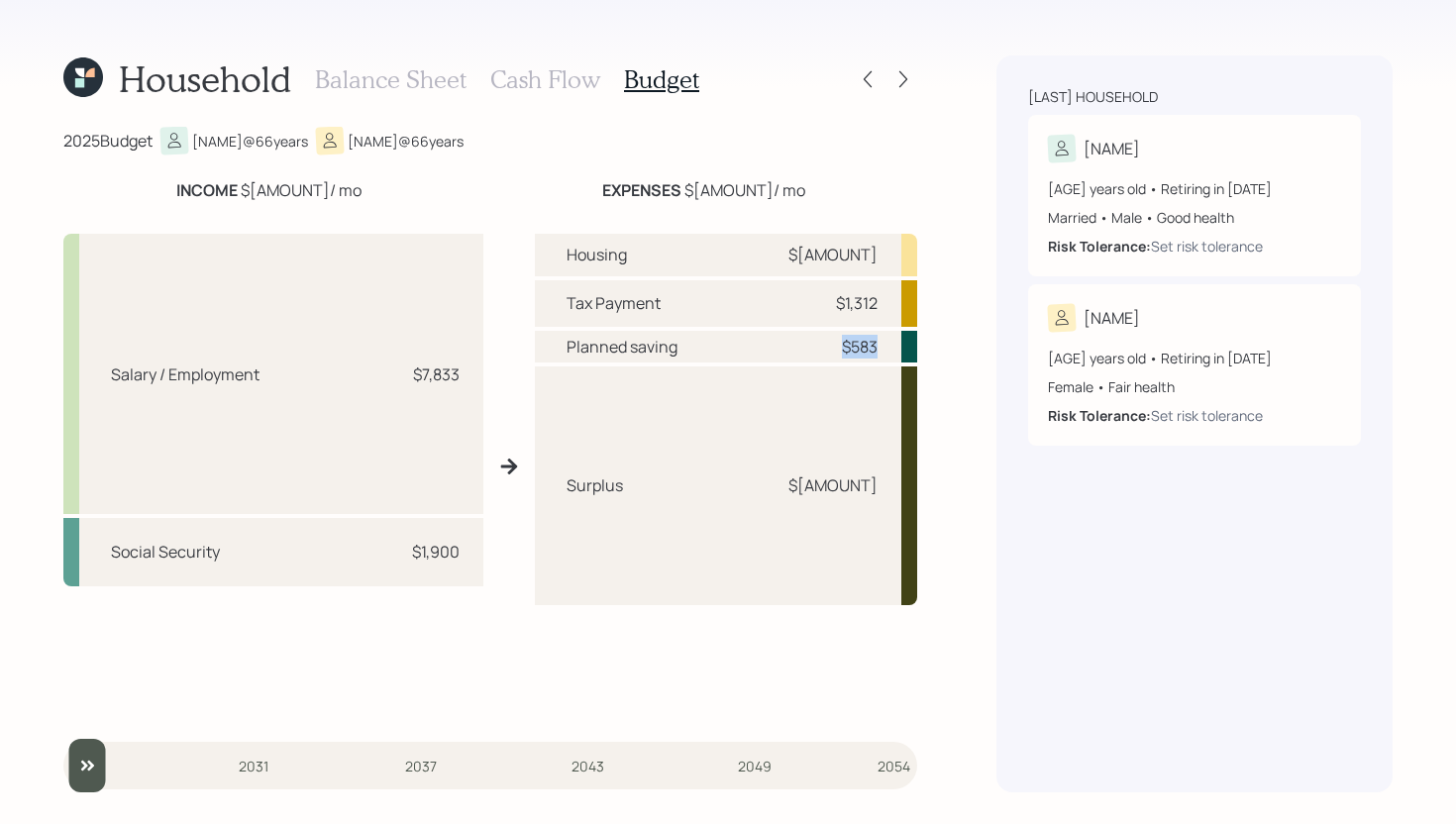 drag, startPoint x: 837, startPoint y: 349, endPoint x: 883, endPoint y: 344, distance: 46.270941 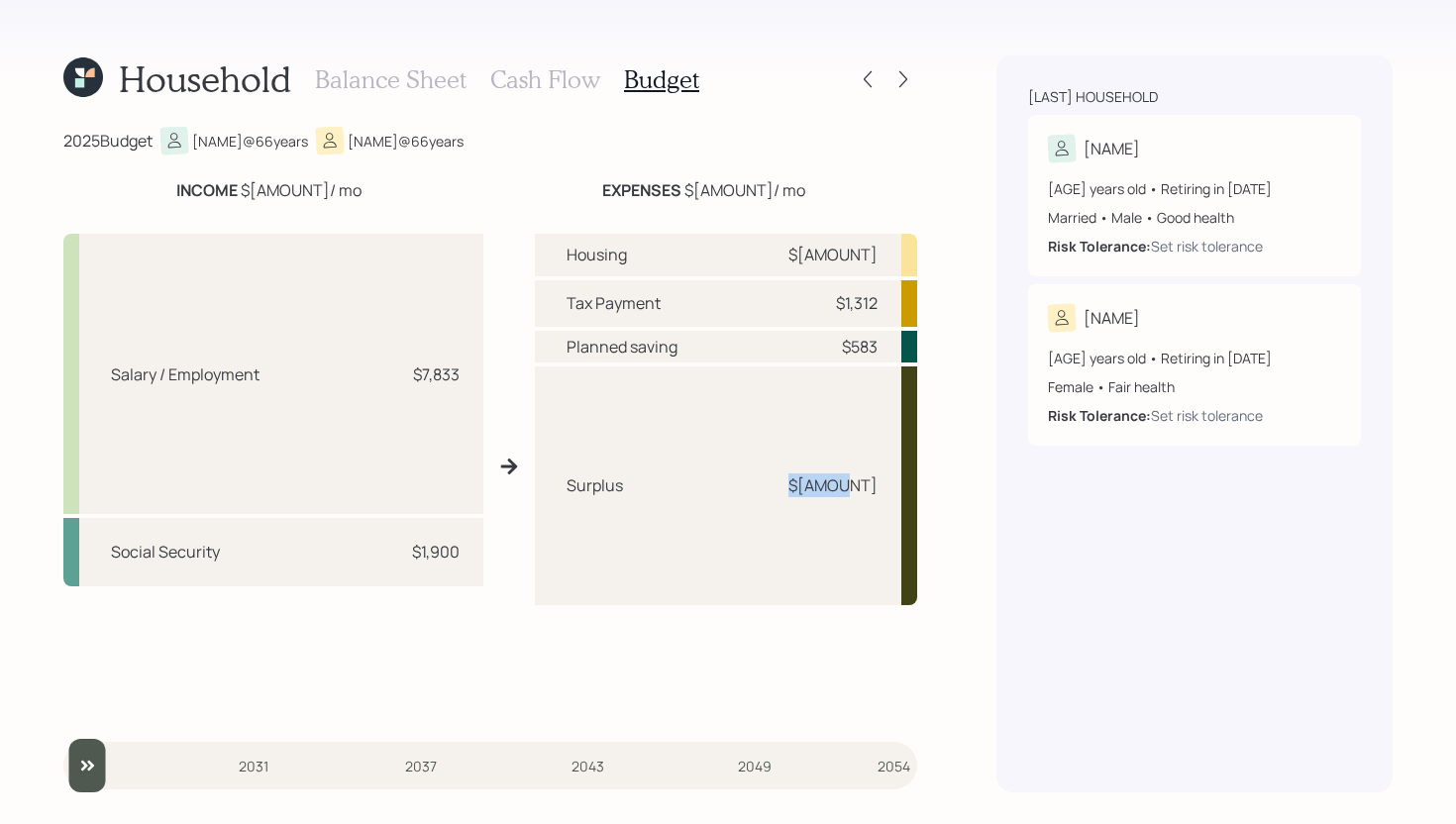 drag, startPoint x: 822, startPoint y: 486, endPoint x: 886, endPoint y: 485, distance: 64.00781 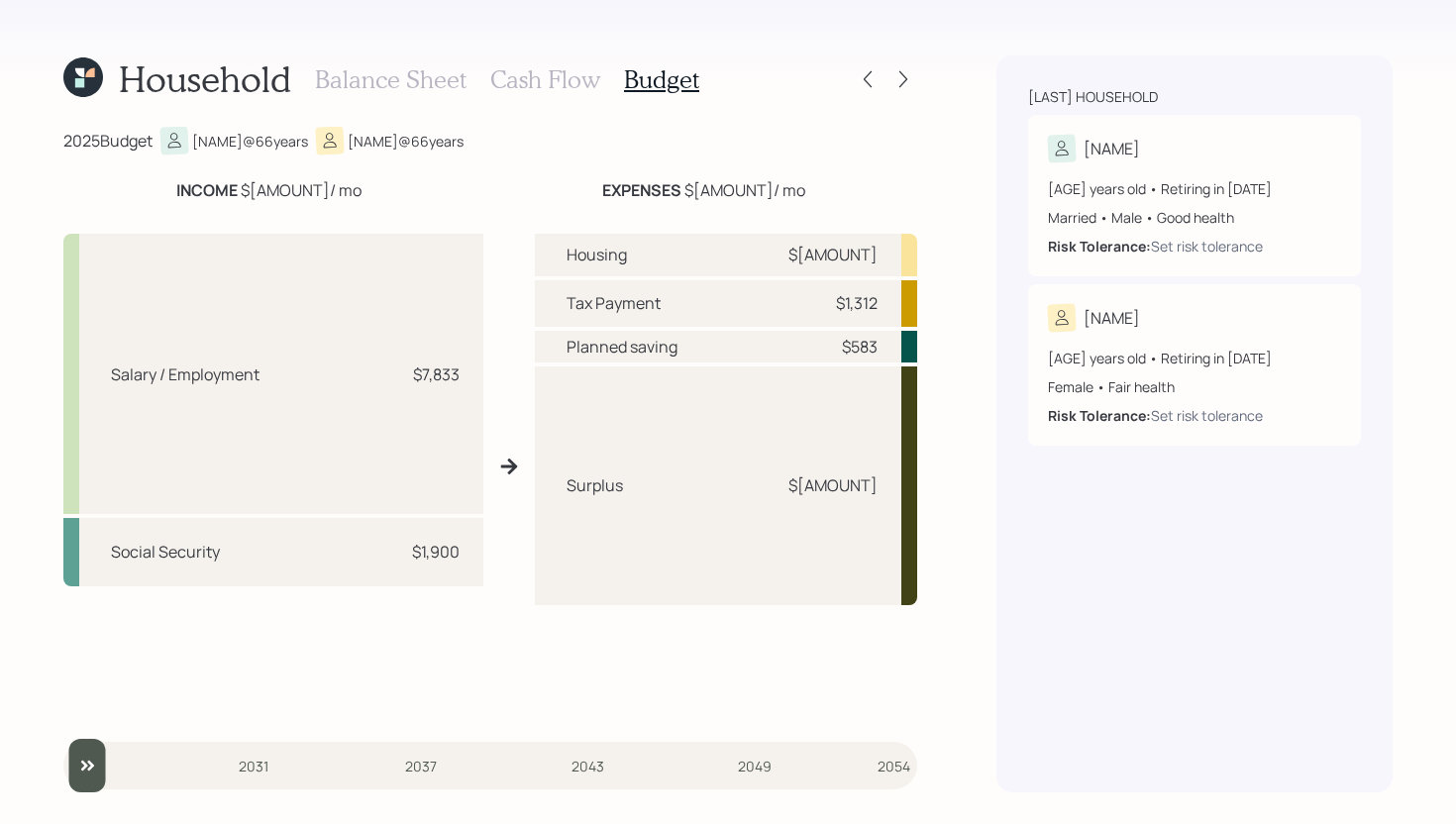 click on "Surplus $[AMOUNT]" at bounding box center [726, 485] 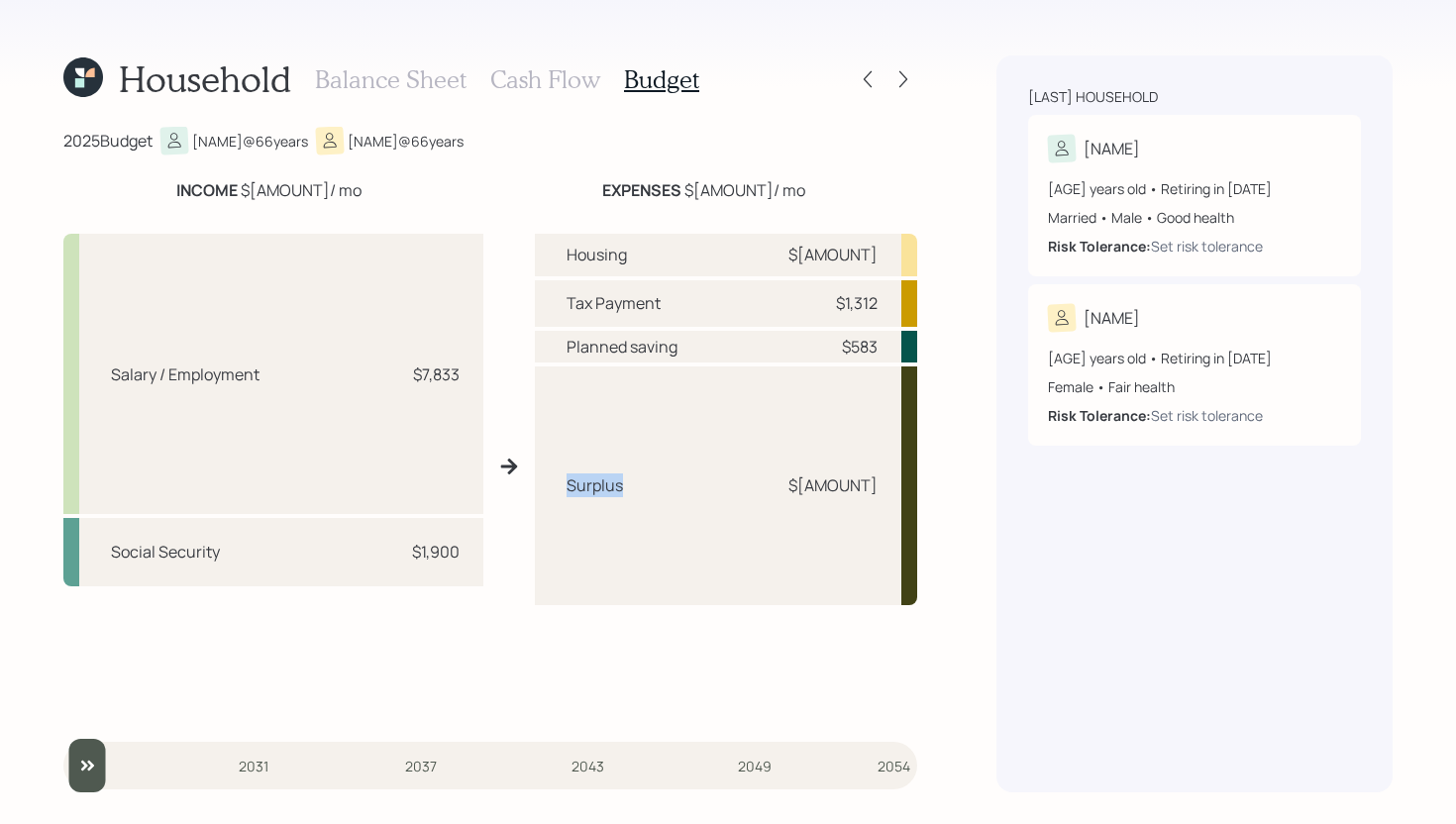 drag, startPoint x: 627, startPoint y: 486, endPoint x: 567, endPoint y: 490, distance: 60.13319 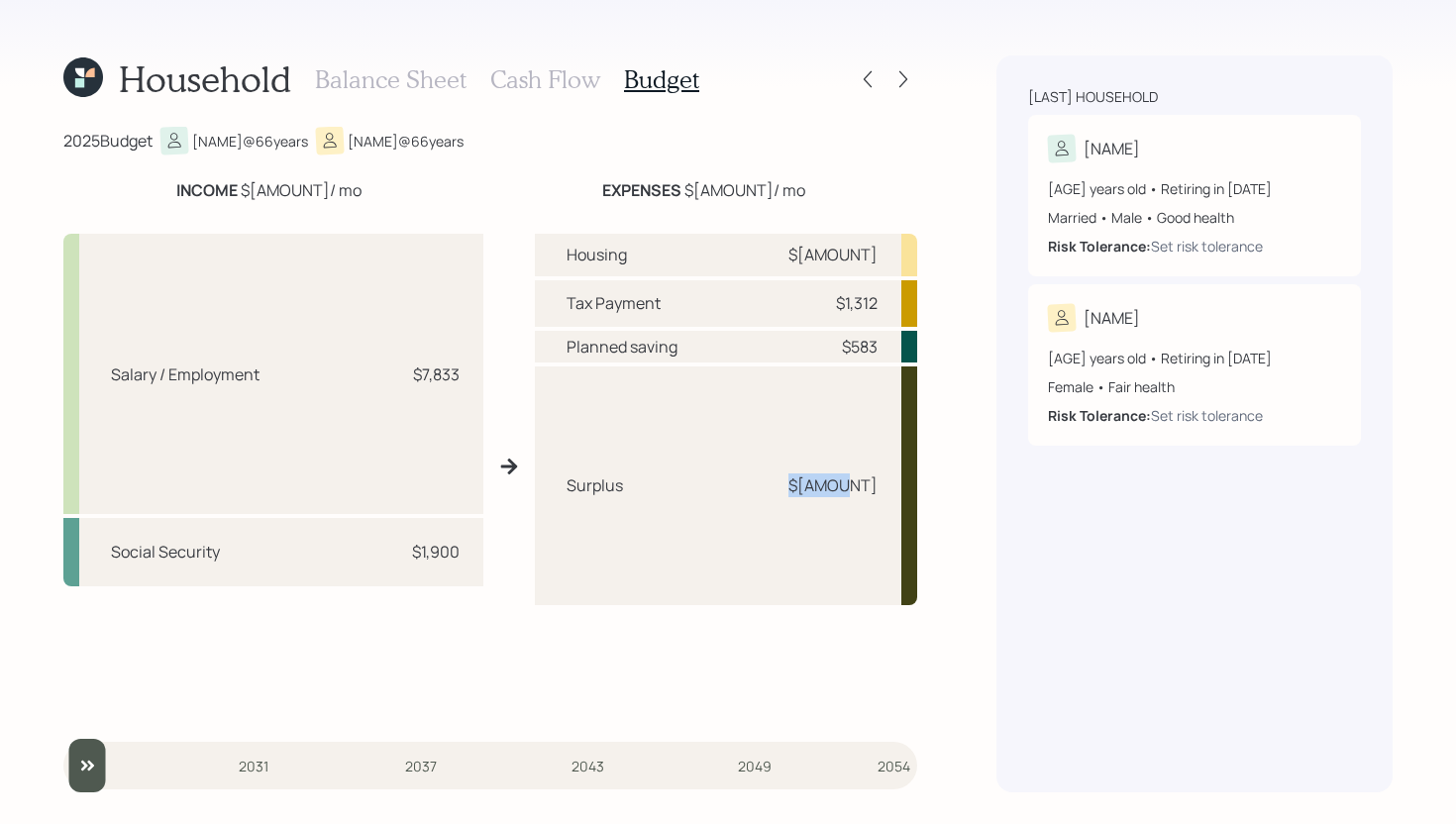 drag, startPoint x: 823, startPoint y: 485, endPoint x: 898, endPoint y: 486, distance: 75.00667 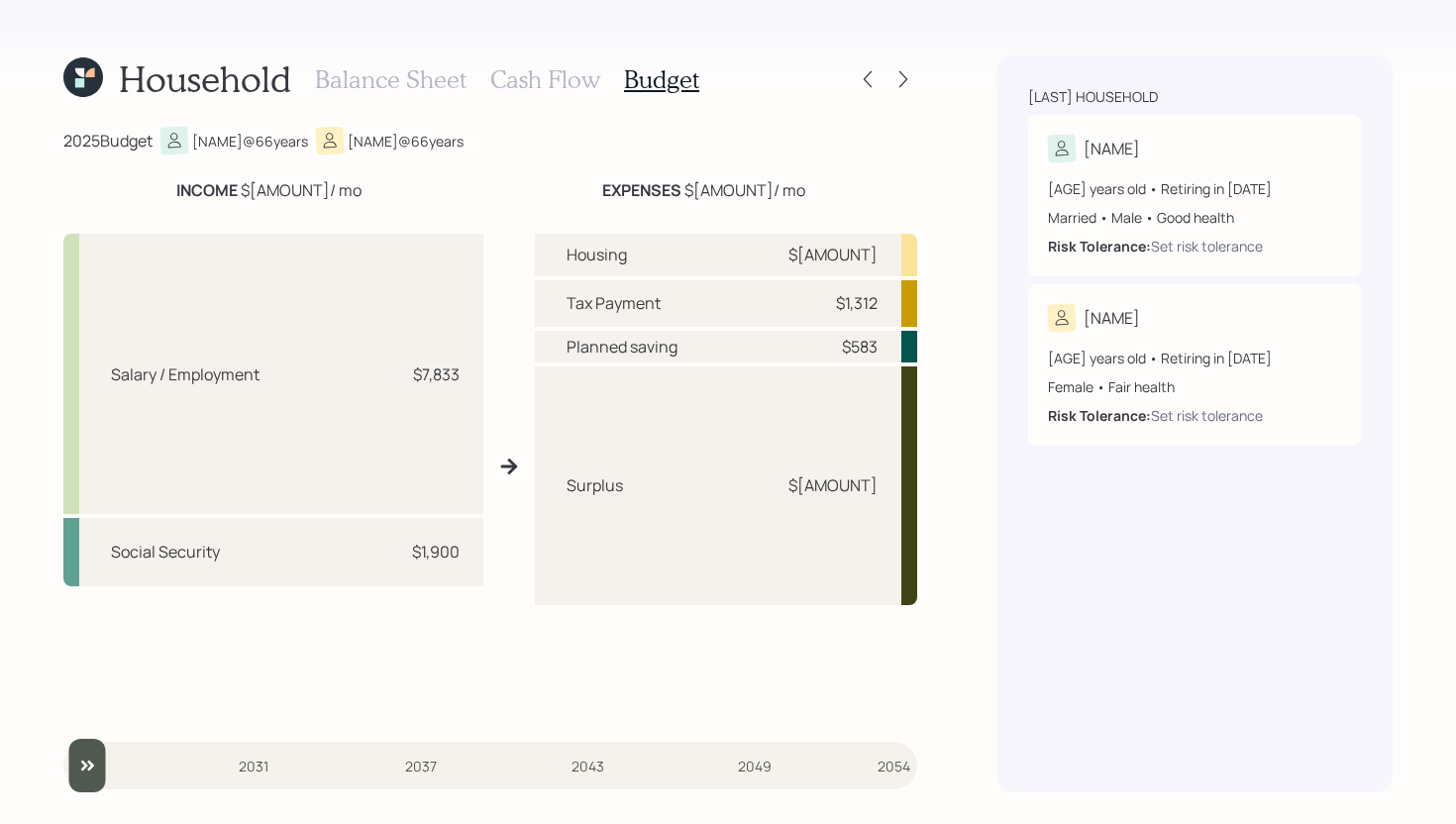 click on "Surplus $[AMOUNT]" at bounding box center (726, 485) 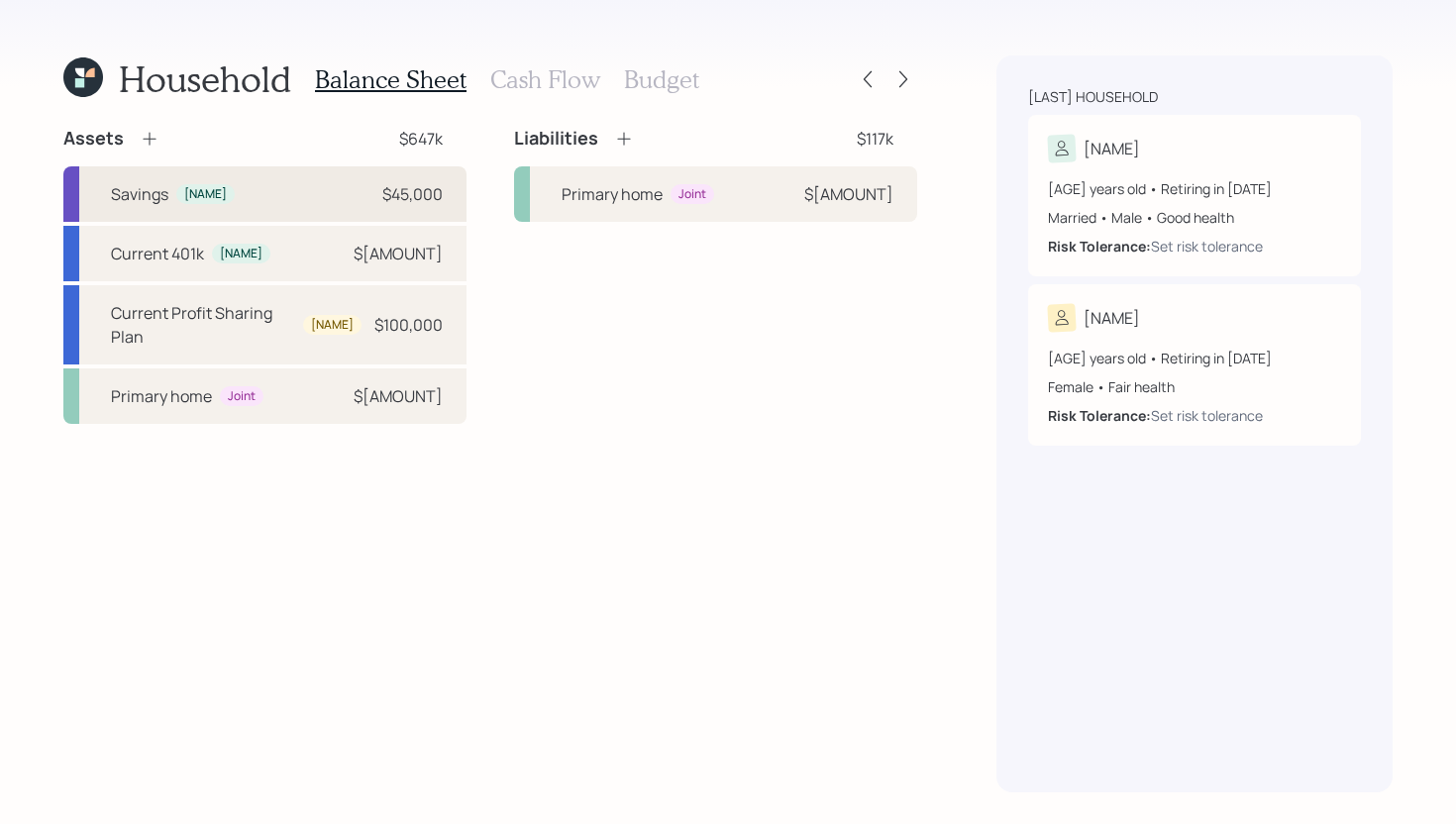 click on "[NAME]" at bounding box center (205, 194) 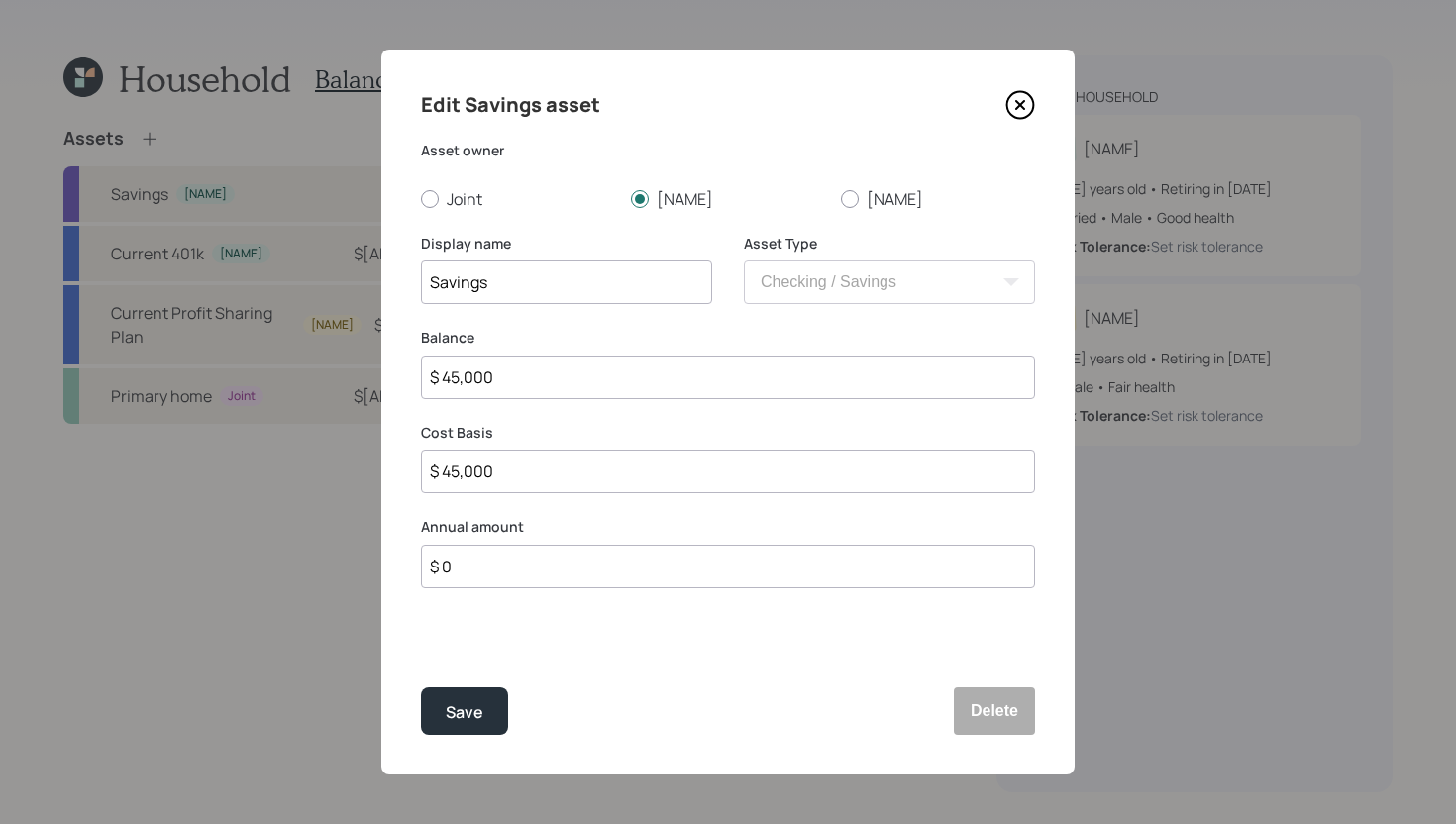 click on "$ 0" at bounding box center (728, 566) 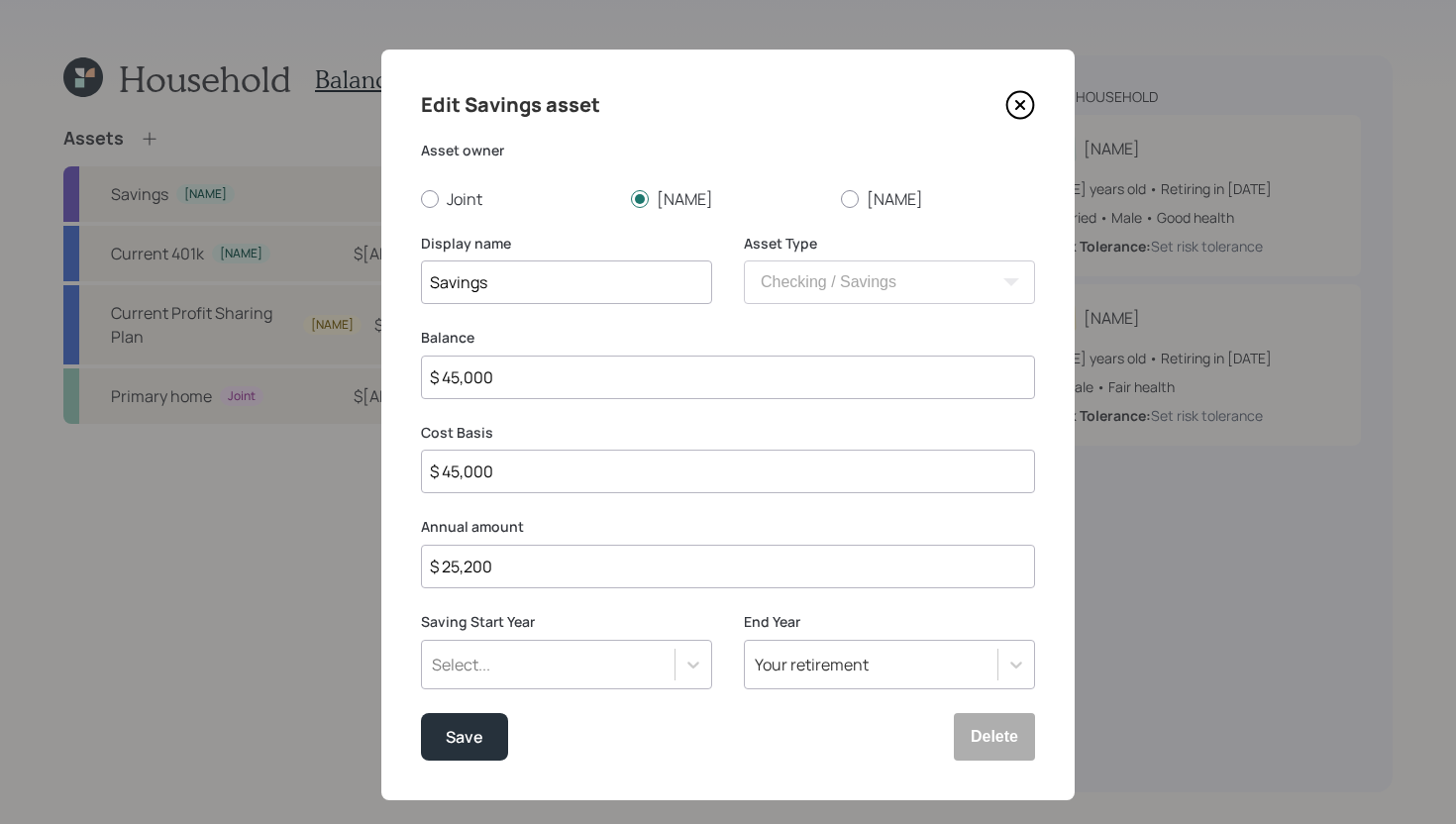 type on "$ 25,200" 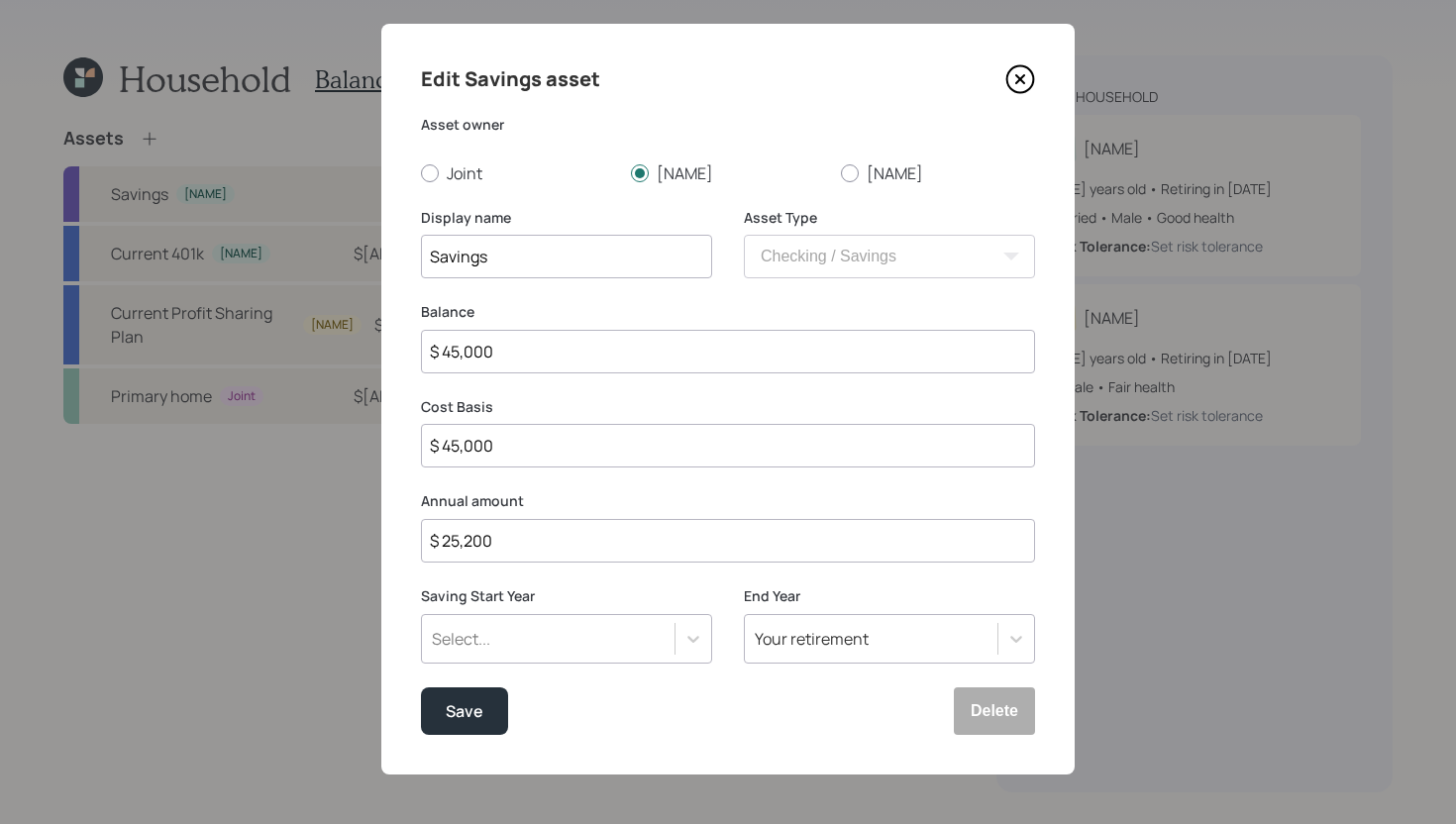 click on "Select..." at bounding box center [567, 639] 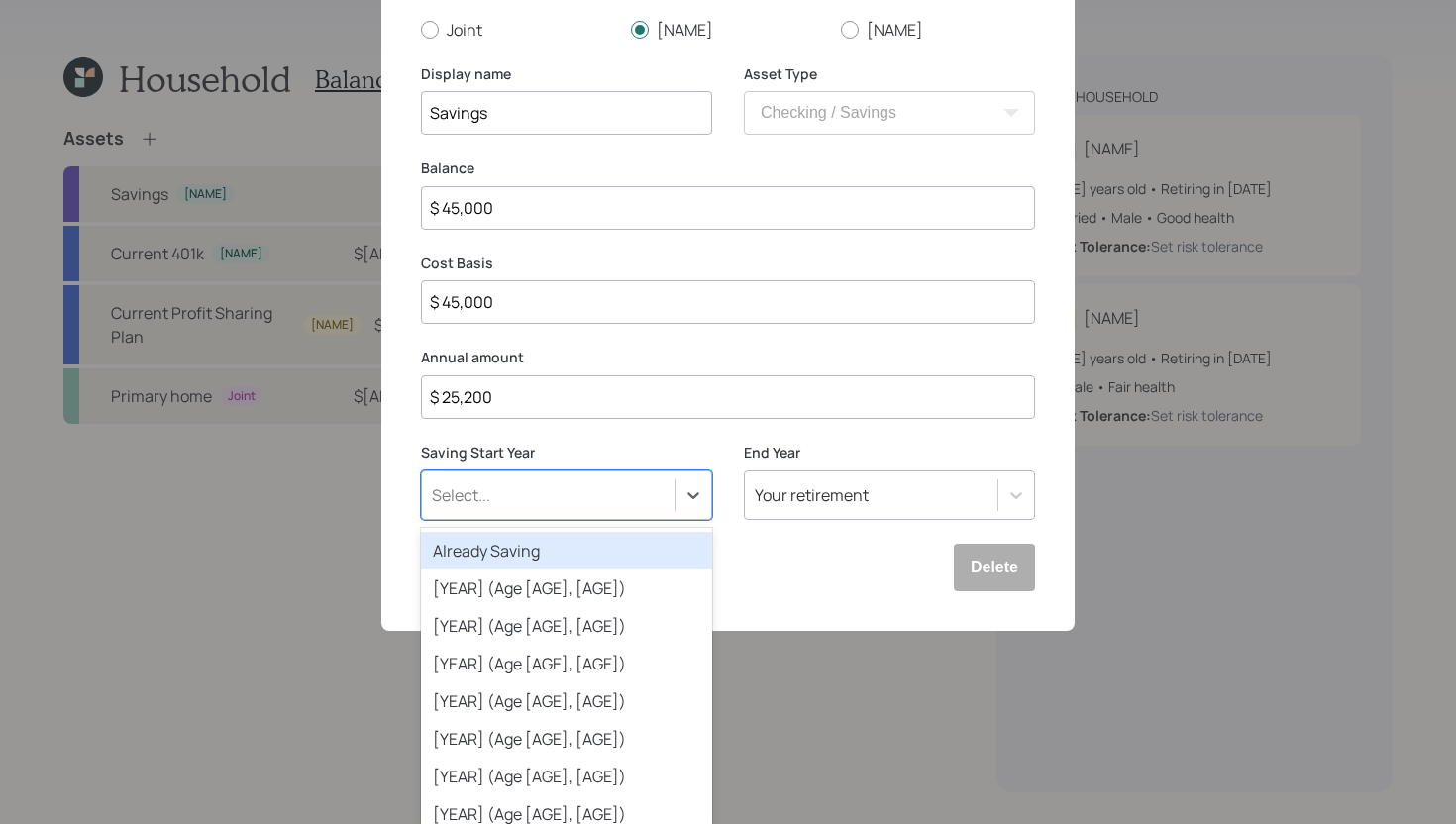 click on "Already Saving" at bounding box center (567, 551) 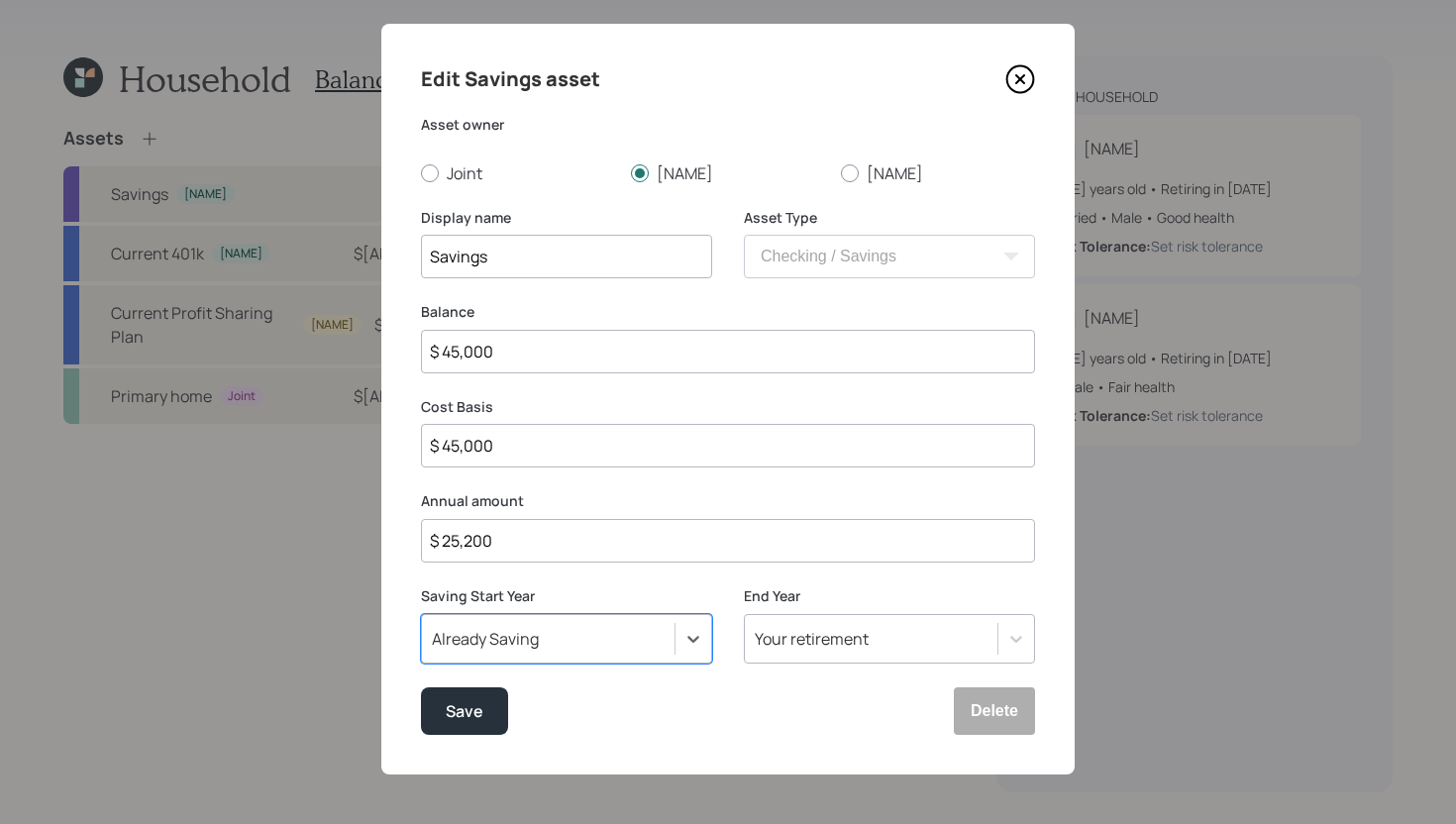 scroll, scrollTop: 25, scrollLeft: 0, axis: vertical 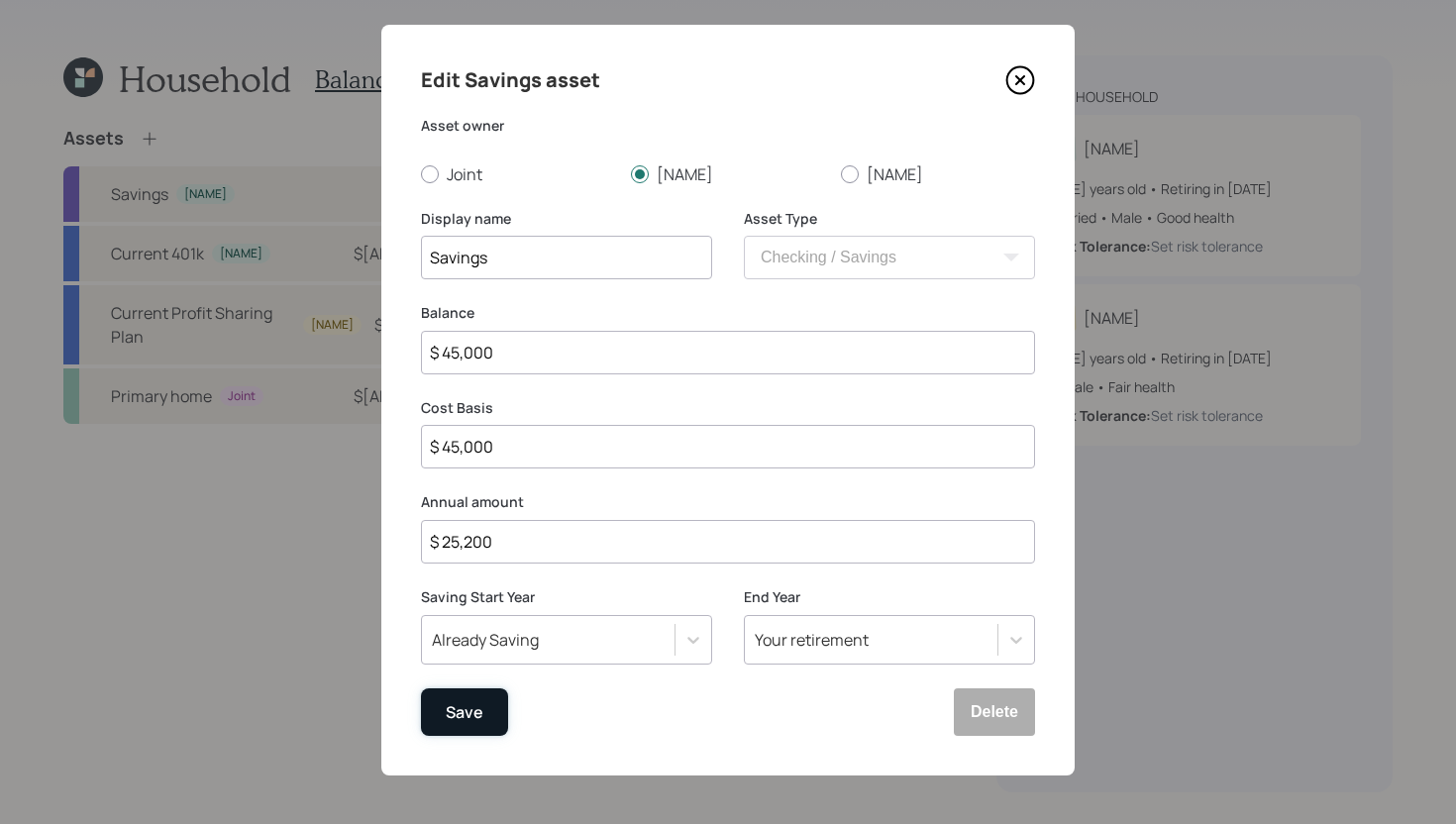 click on "Save" at bounding box center (465, 712) 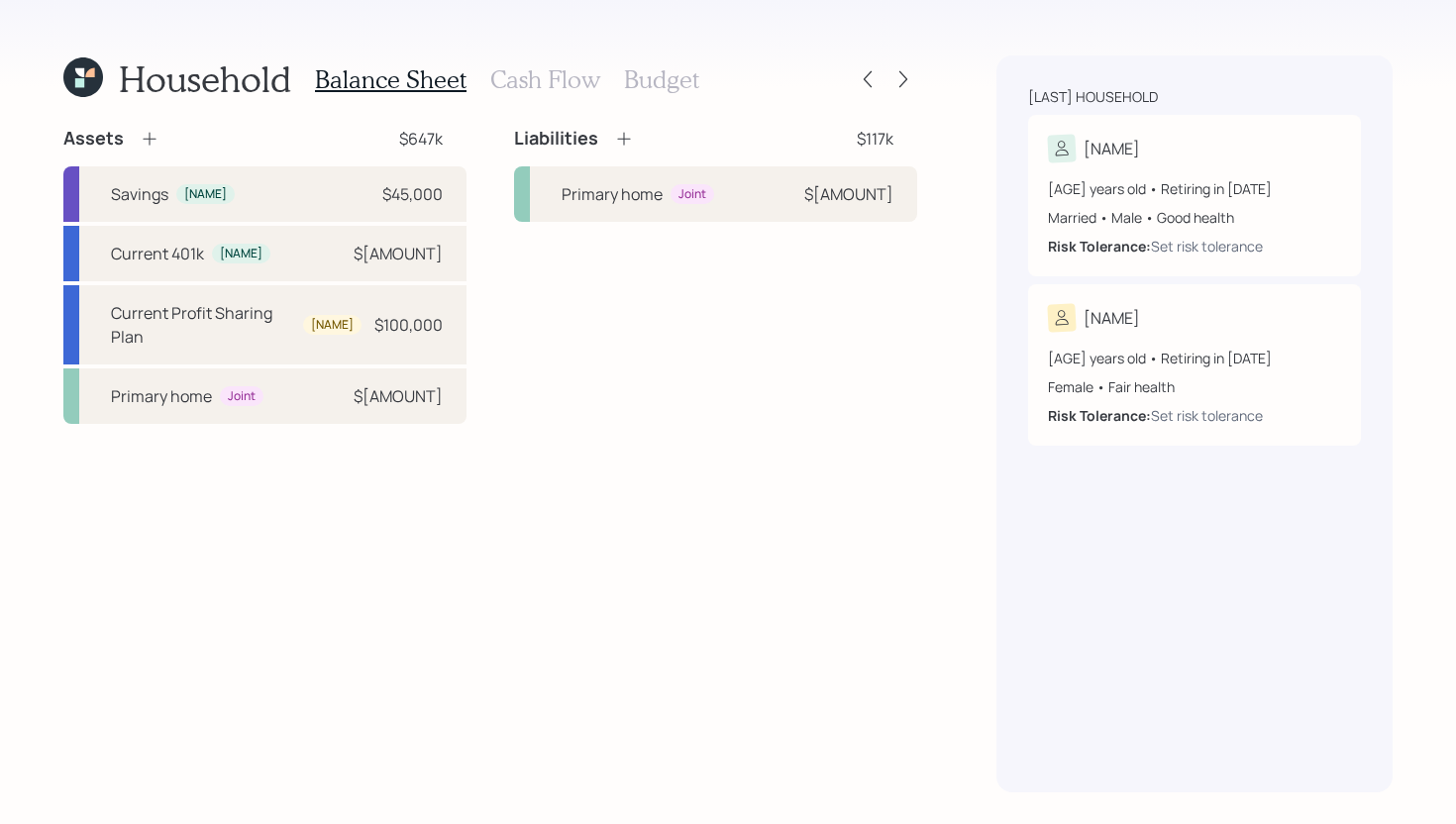 click on "Budget" at bounding box center [662, 79] 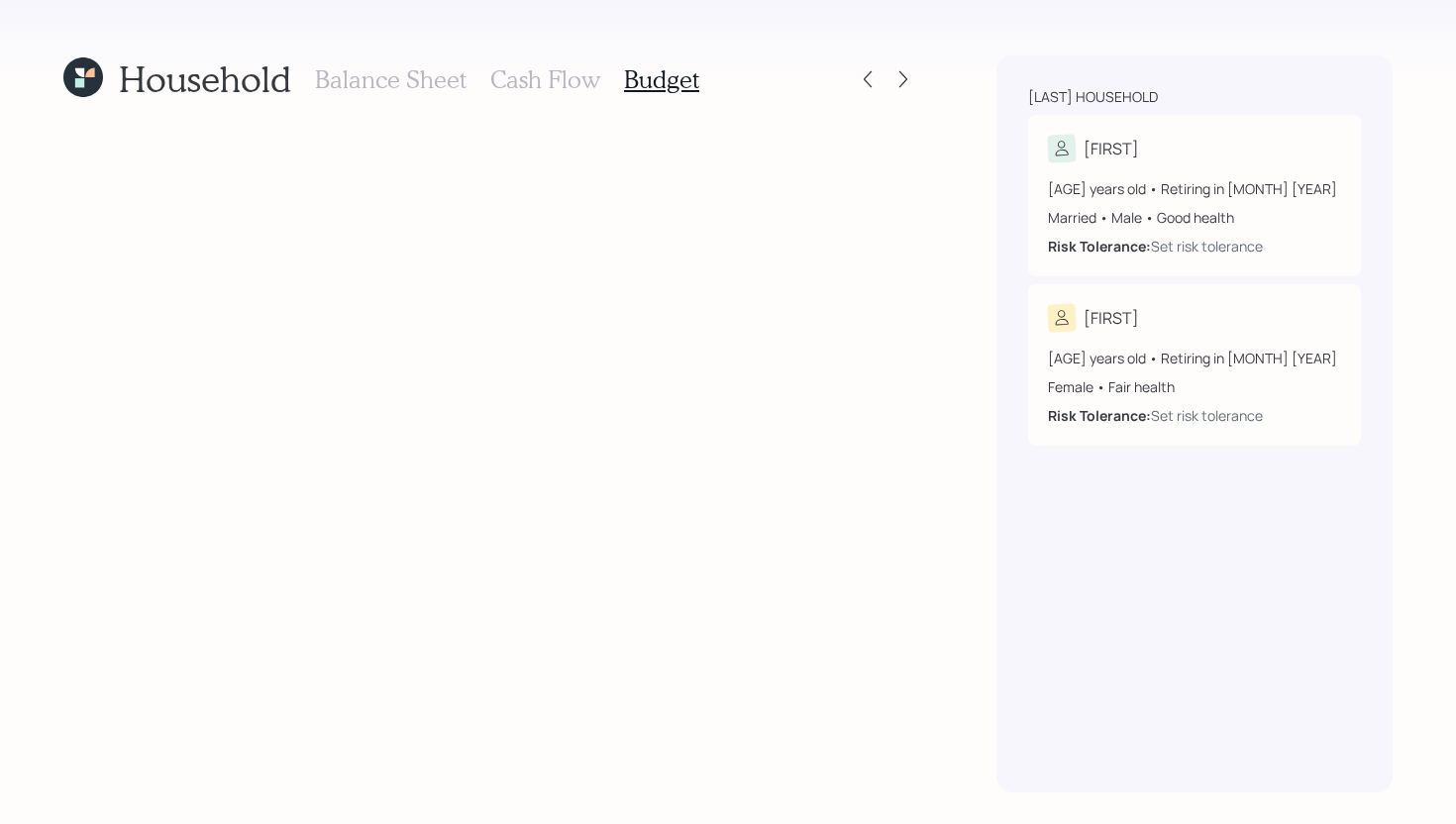 scroll, scrollTop: 0, scrollLeft: 0, axis: both 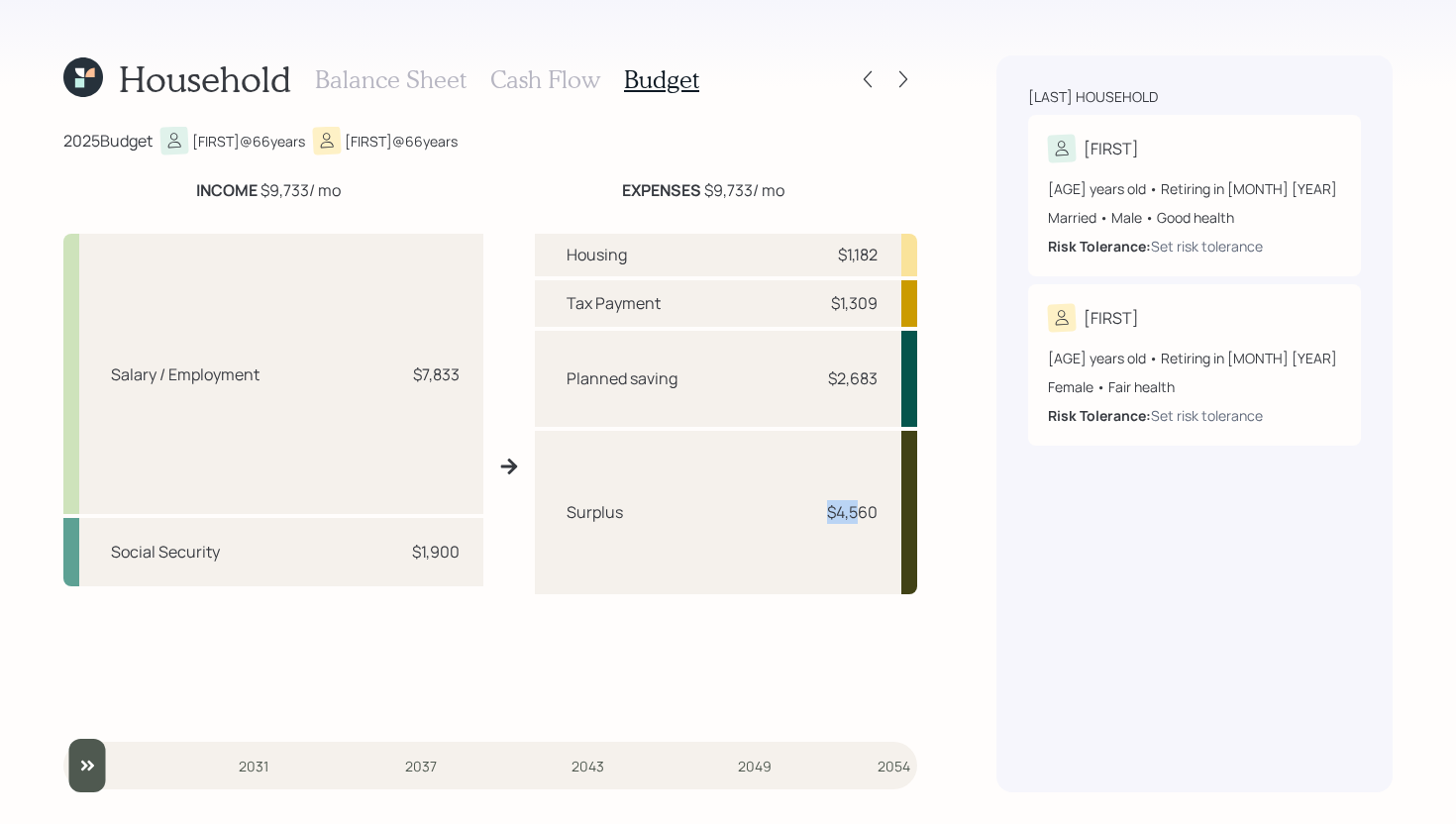 drag, startPoint x: 828, startPoint y: 516, endPoint x: 857, endPoint y: 515, distance: 29.017236 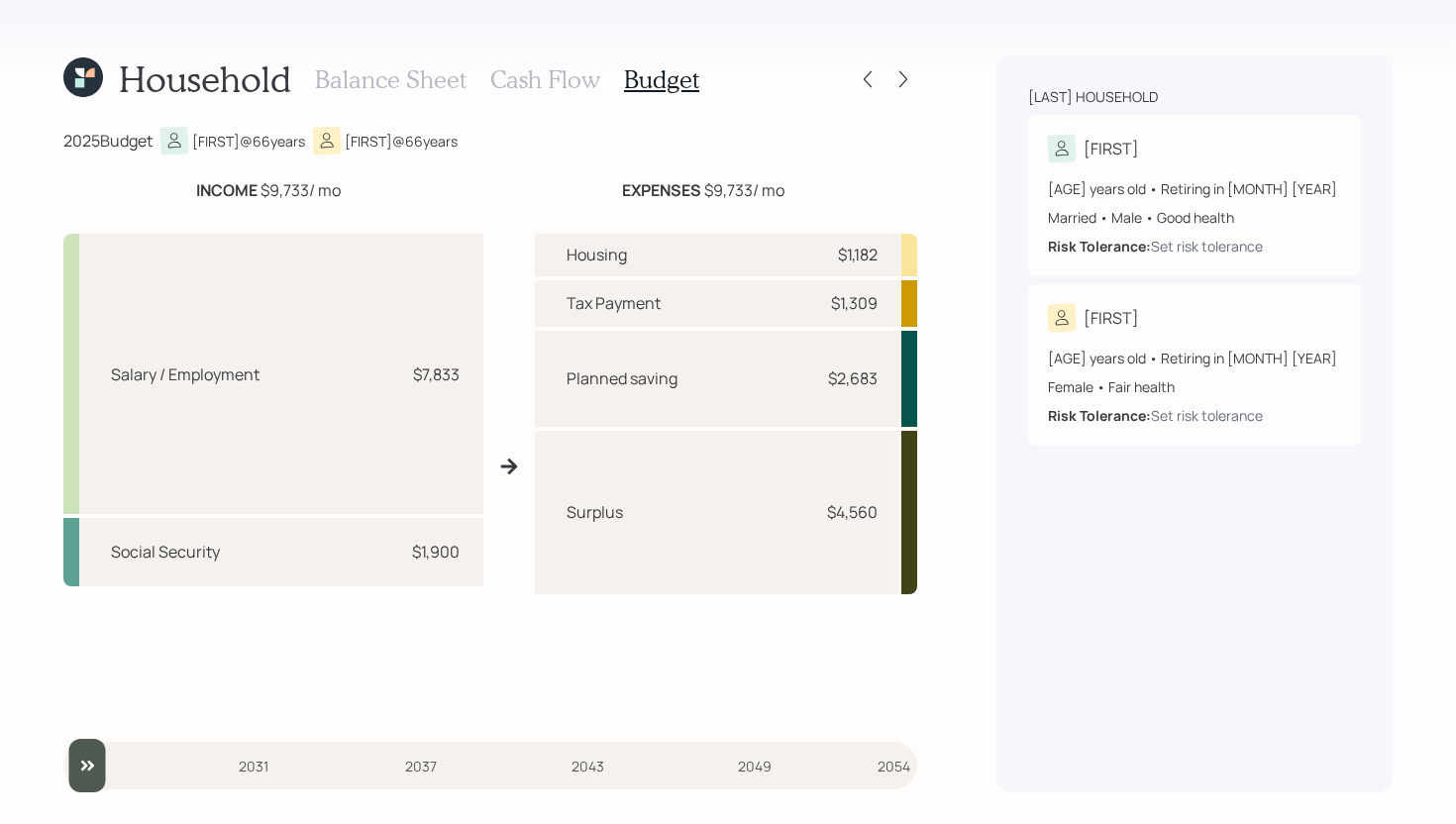 click on "Surplus $4,560" at bounding box center (726, 512) 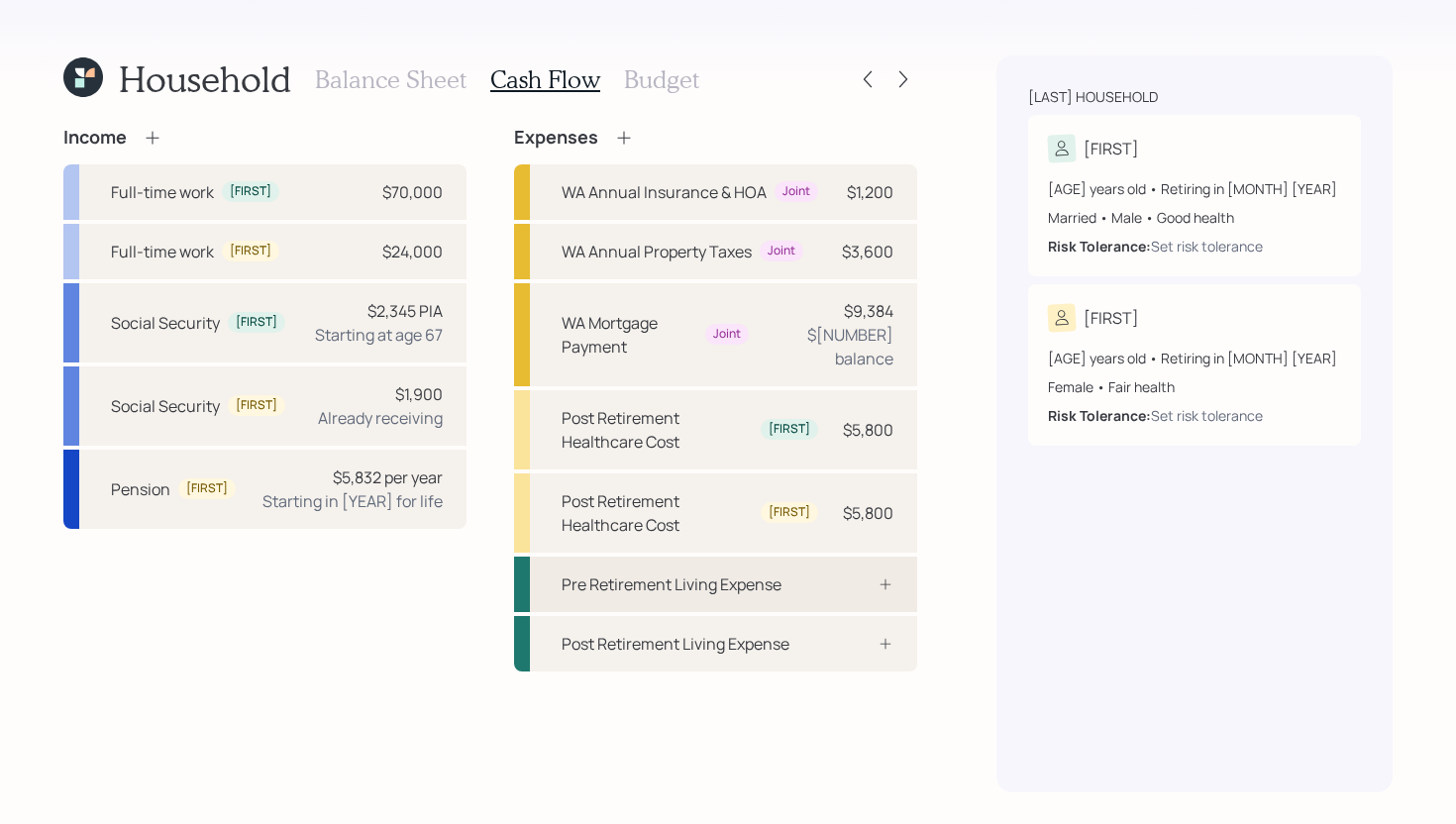 click on "Pre Retirement Living Expense" at bounding box center (715, 584) 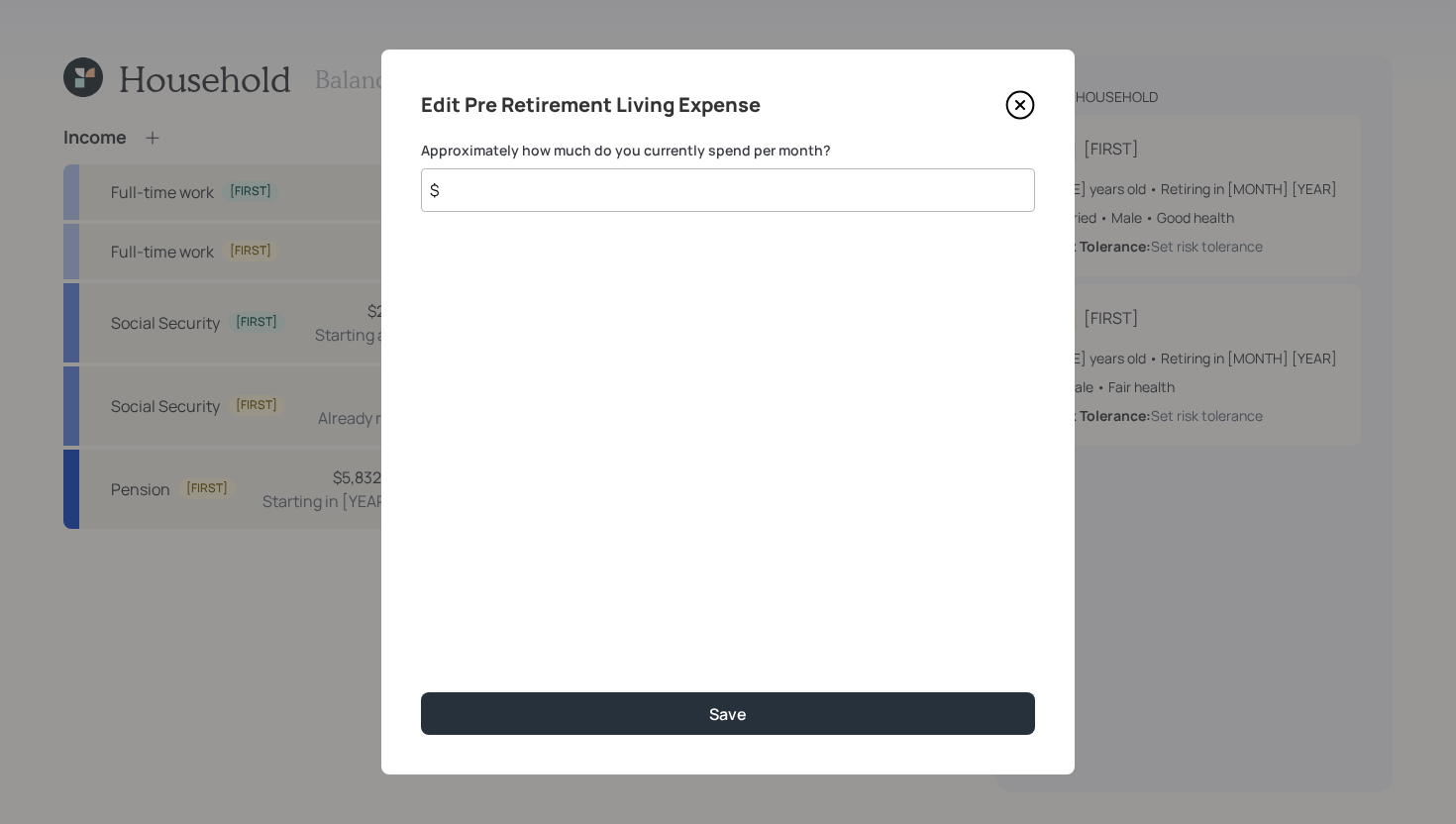 click on "$" at bounding box center (728, 190) 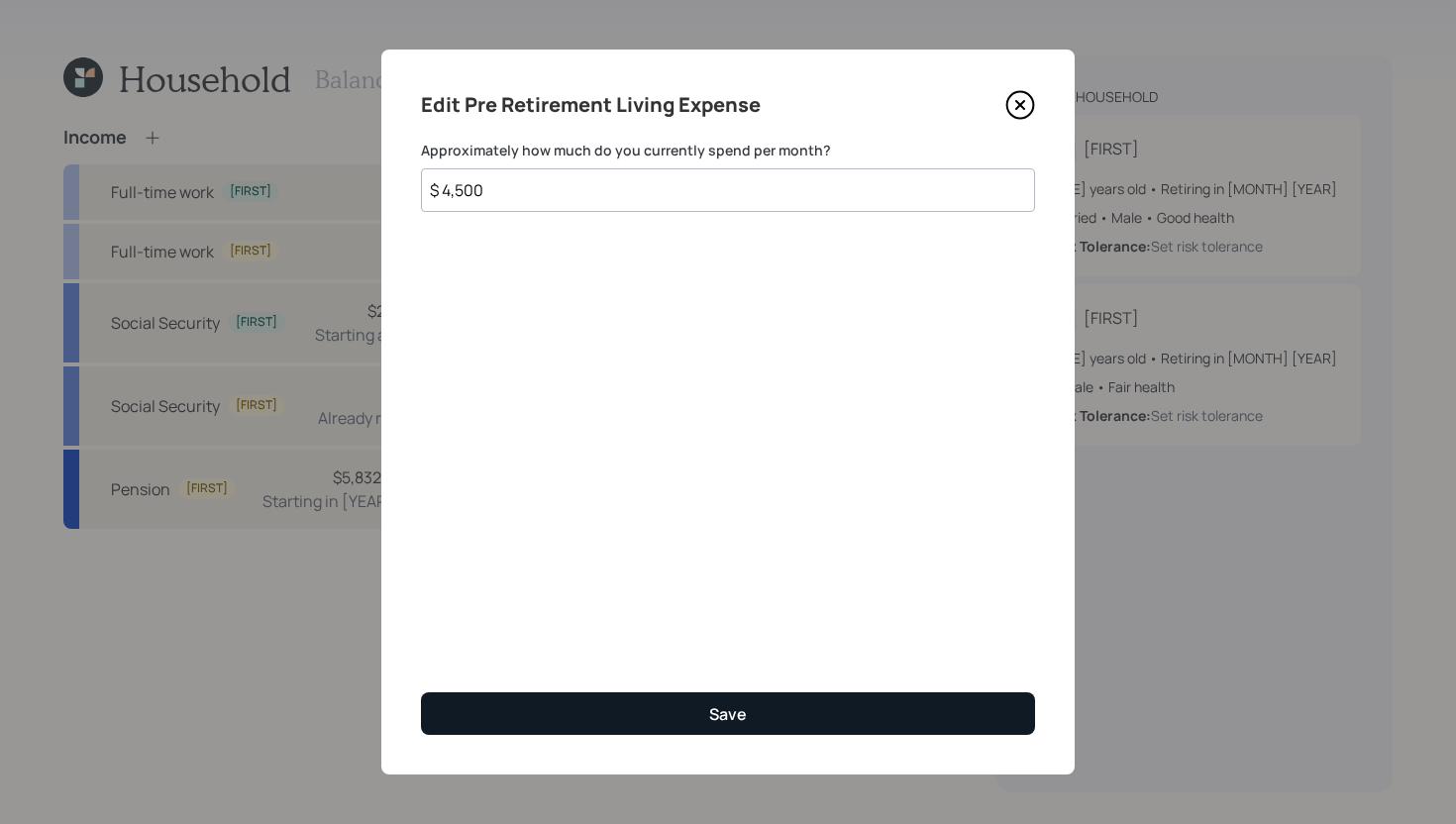 type on "$ 4,500" 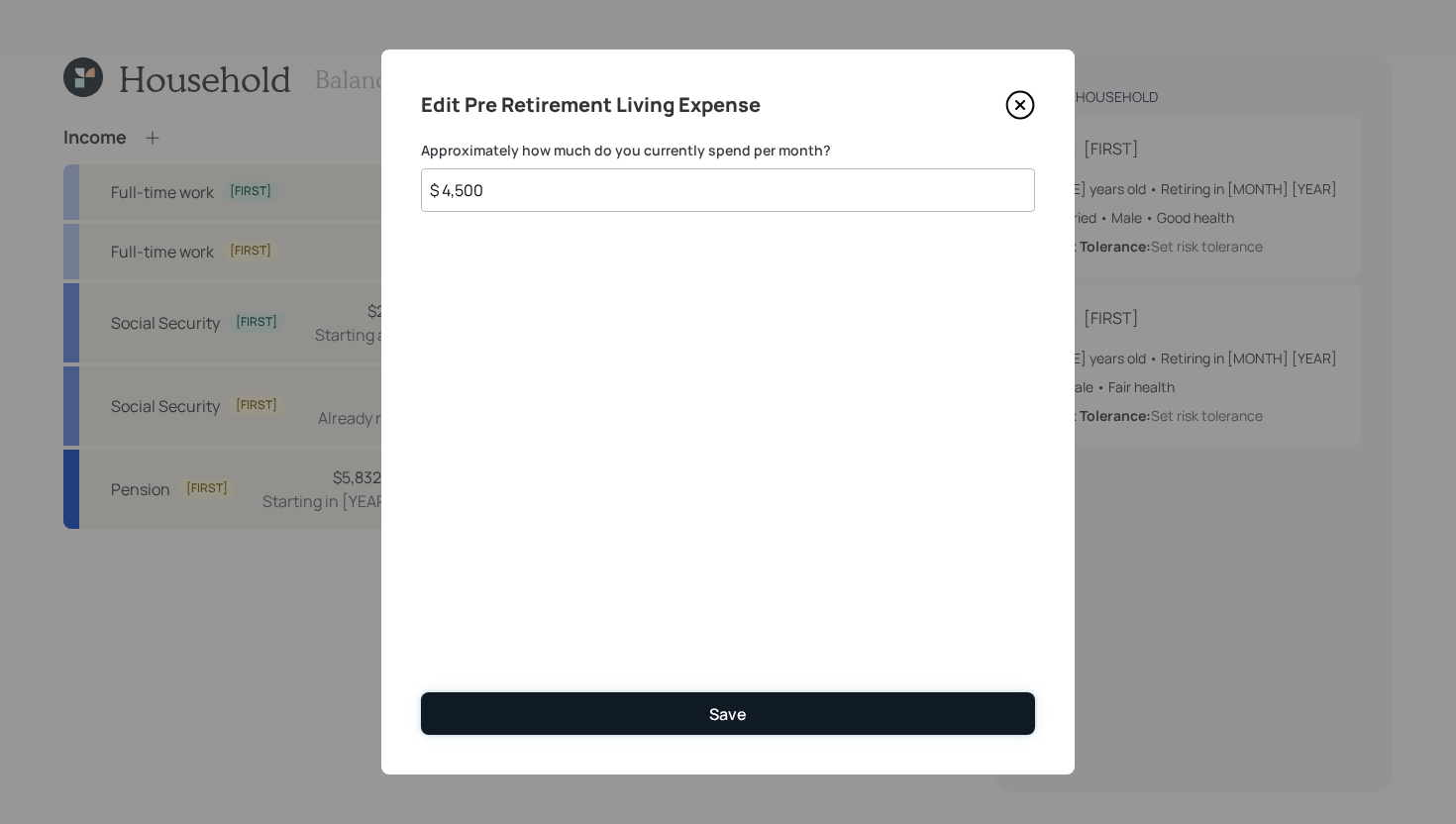 click on "Save" at bounding box center (728, 713) 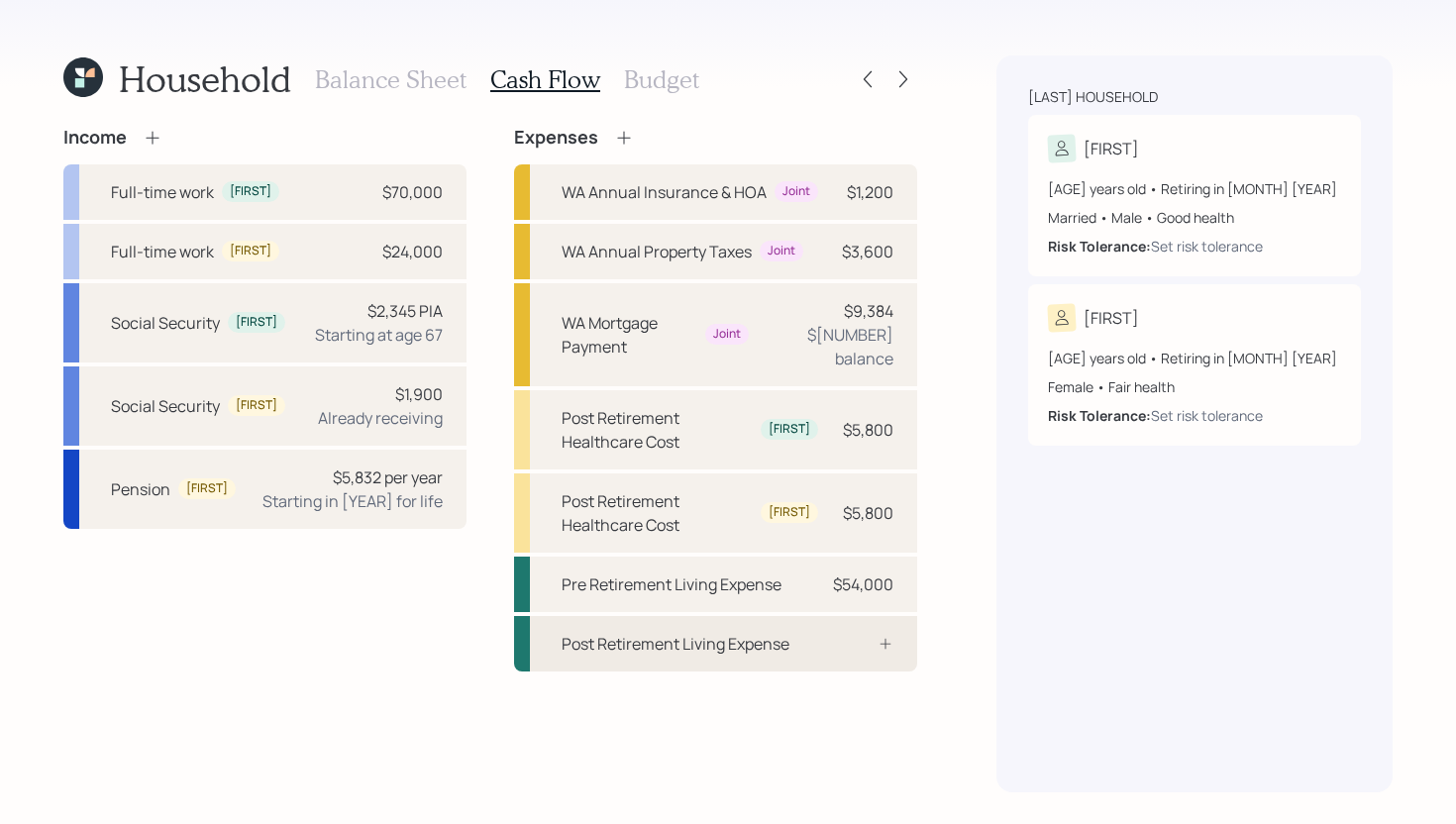 click on "Post Retirement Living Expense" at bounding box center (715, 644) 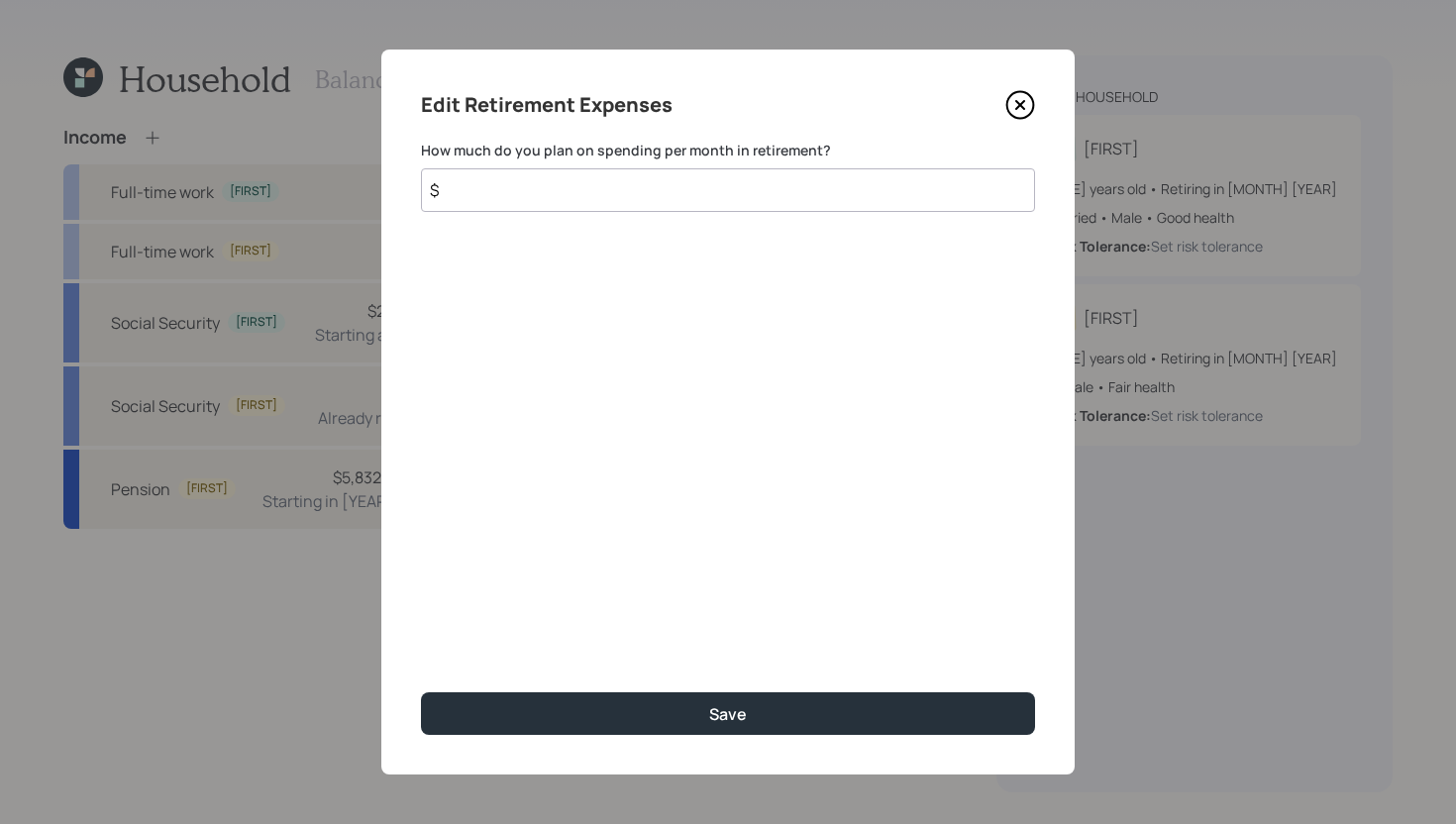 click on "$" at bounding box center [728, 190] 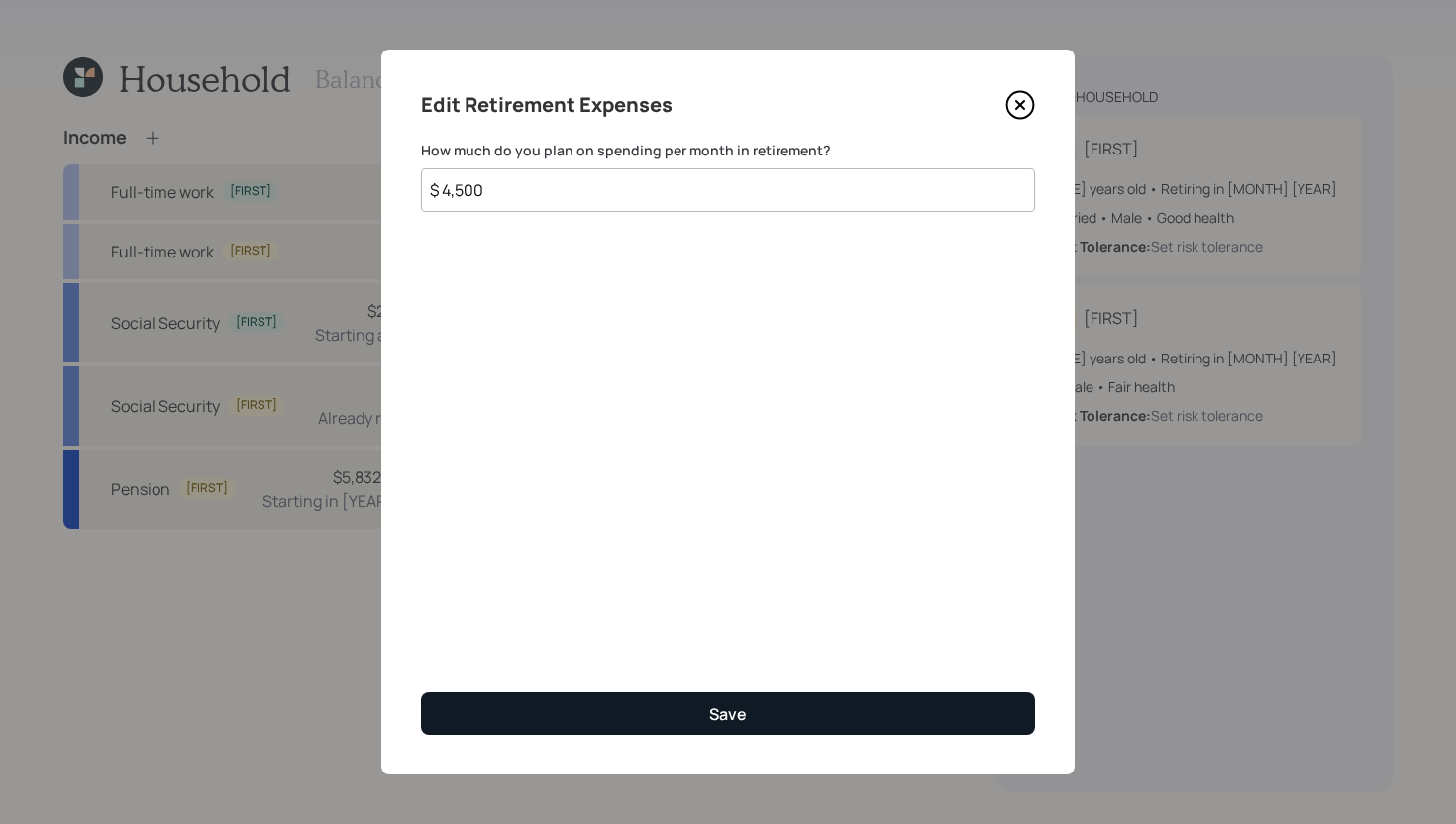 type on "$ 4,500" 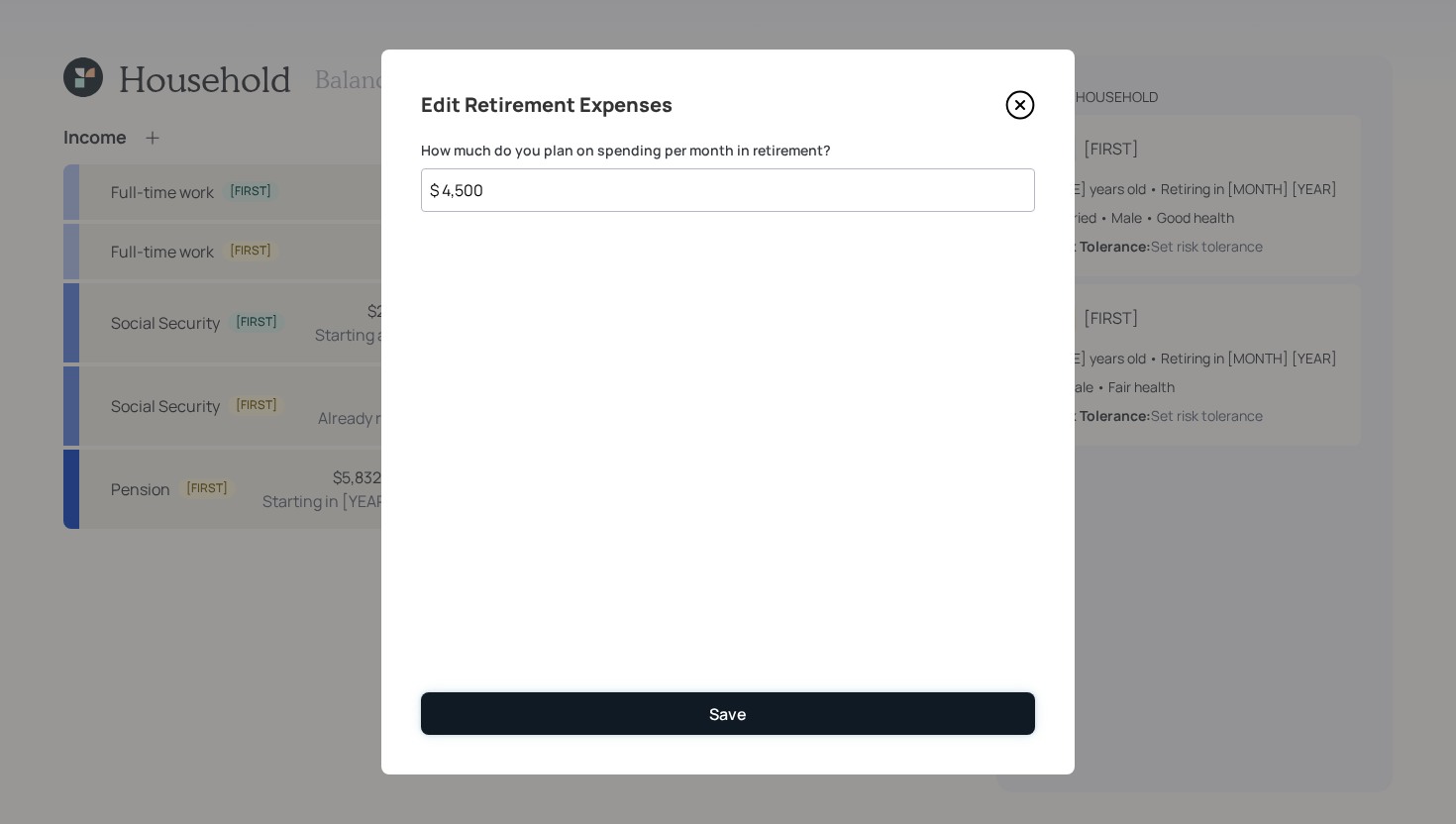 click on "Save" at bounding box center (728, 713) 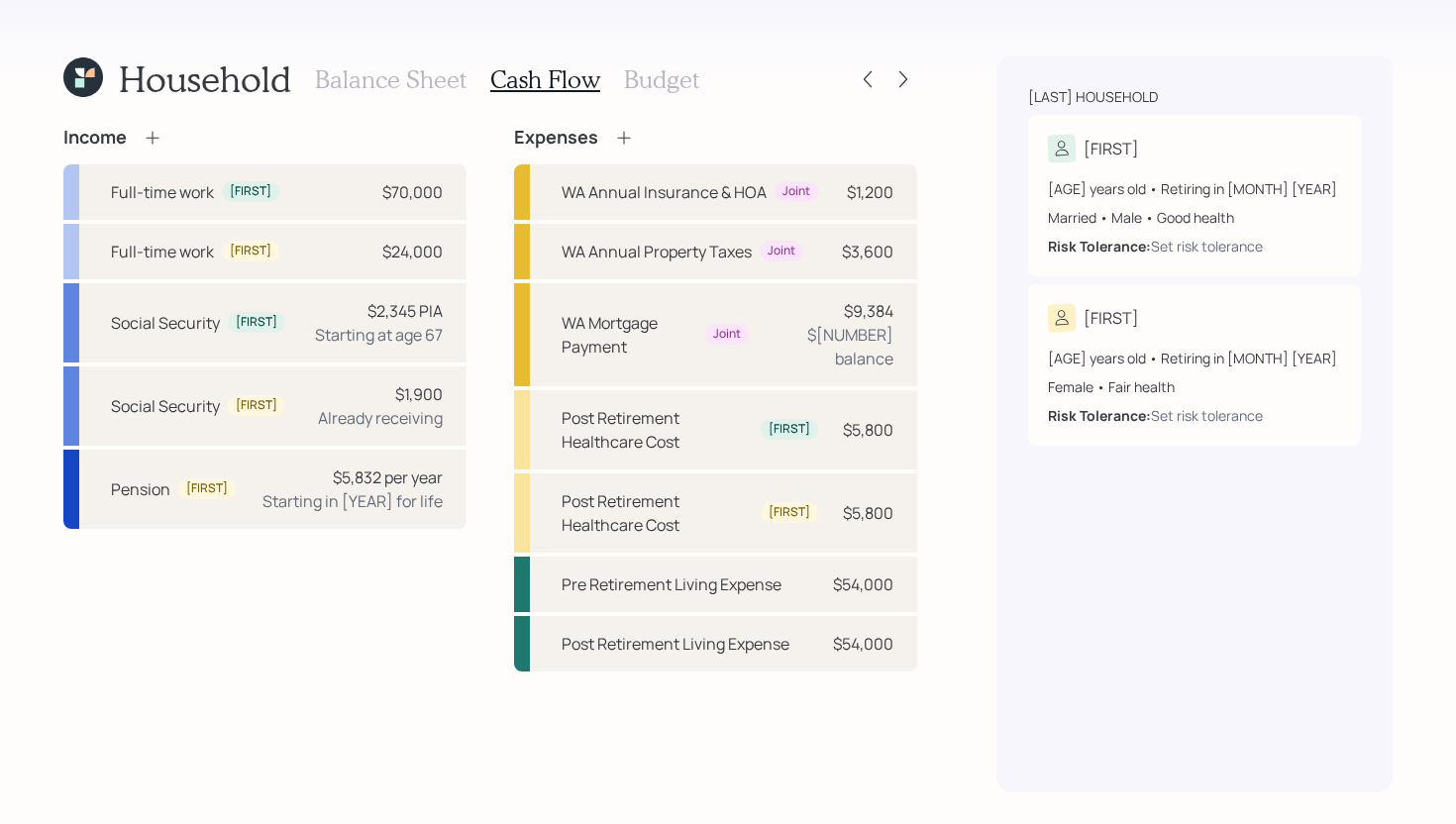 click on "Budget" at bounding box center [662, 79] 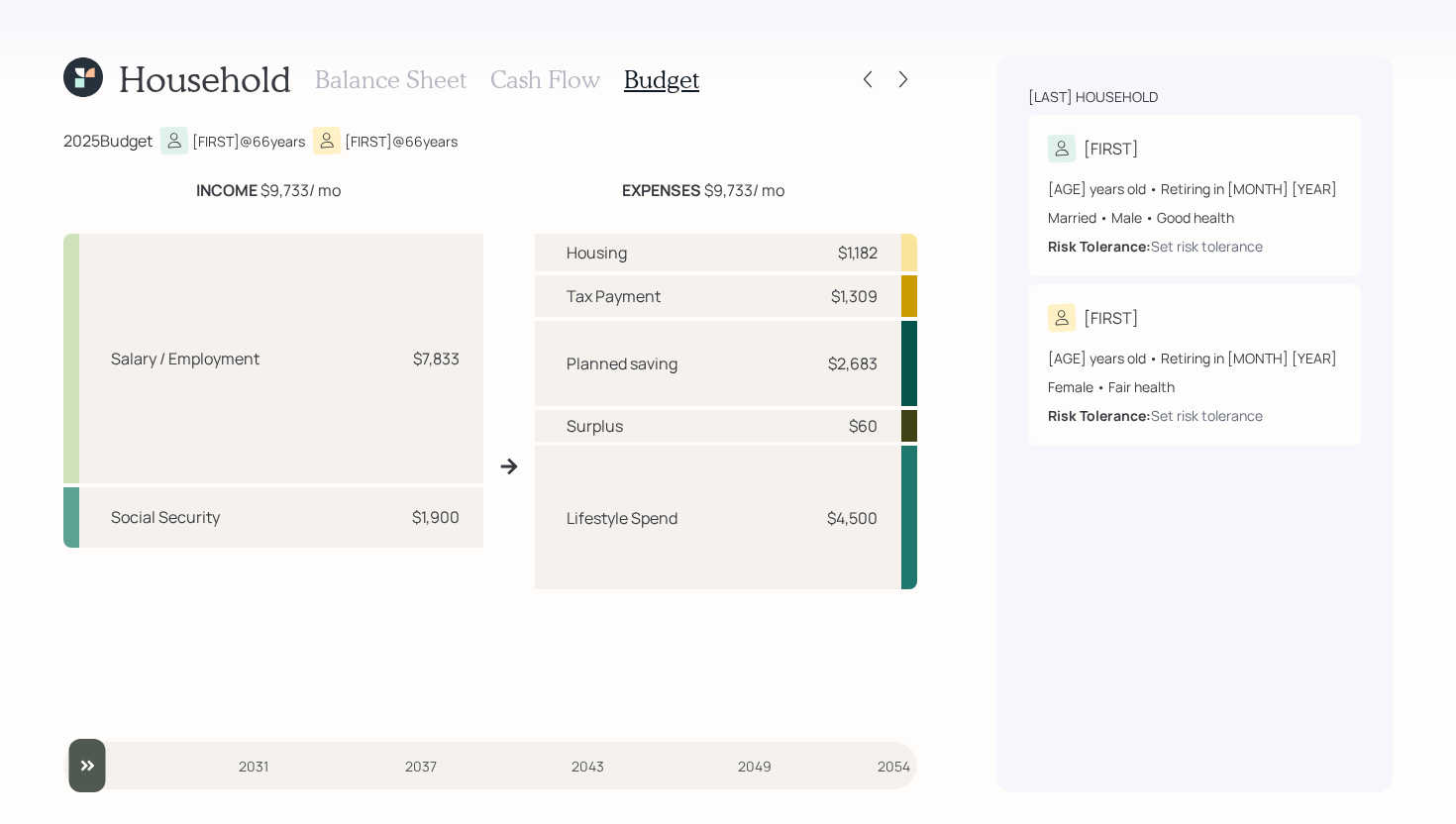 click on "Cash Flow" at bounding box center [545, 79] 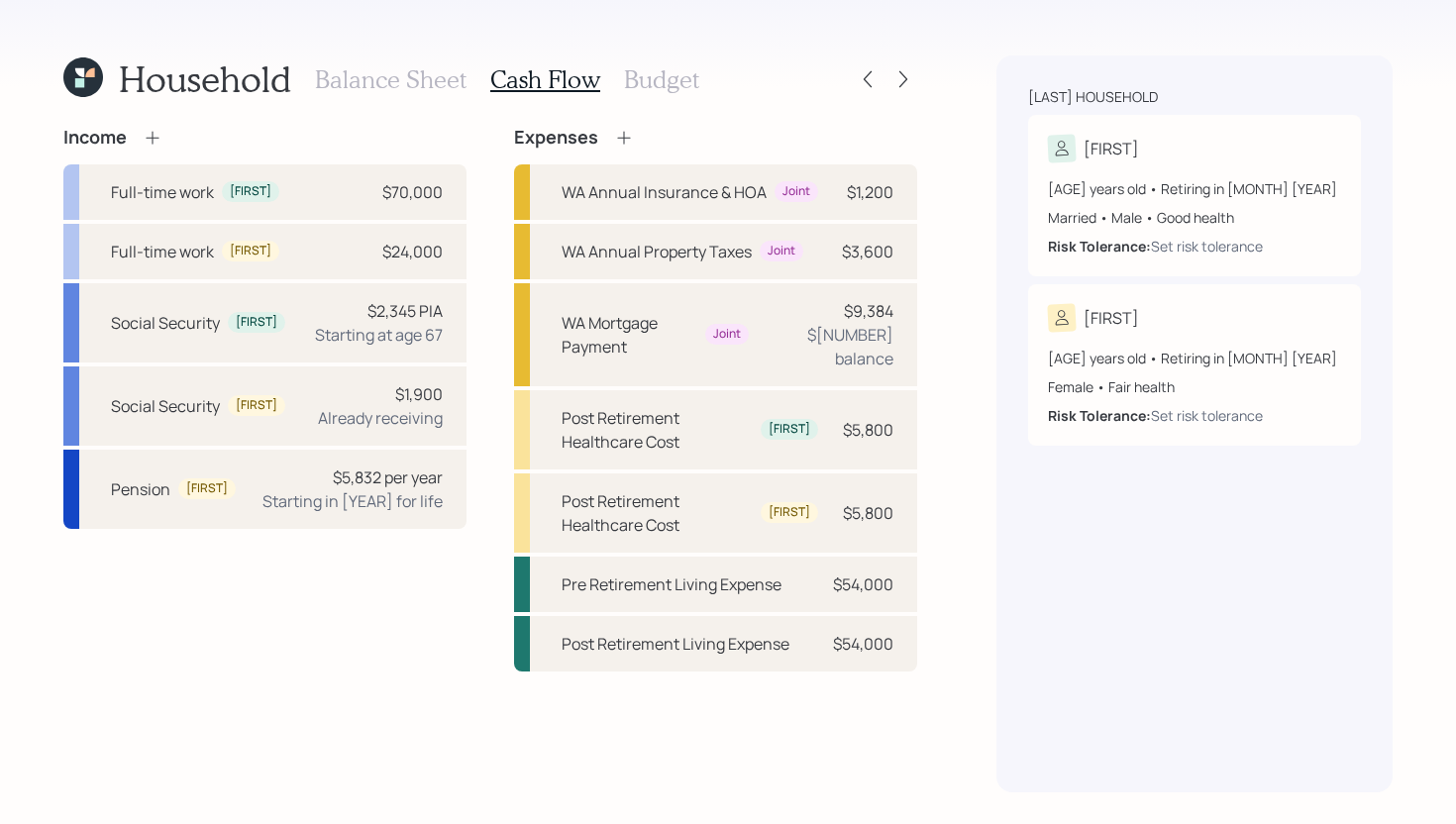 click on "Budget" at bounding box center [662, 79] 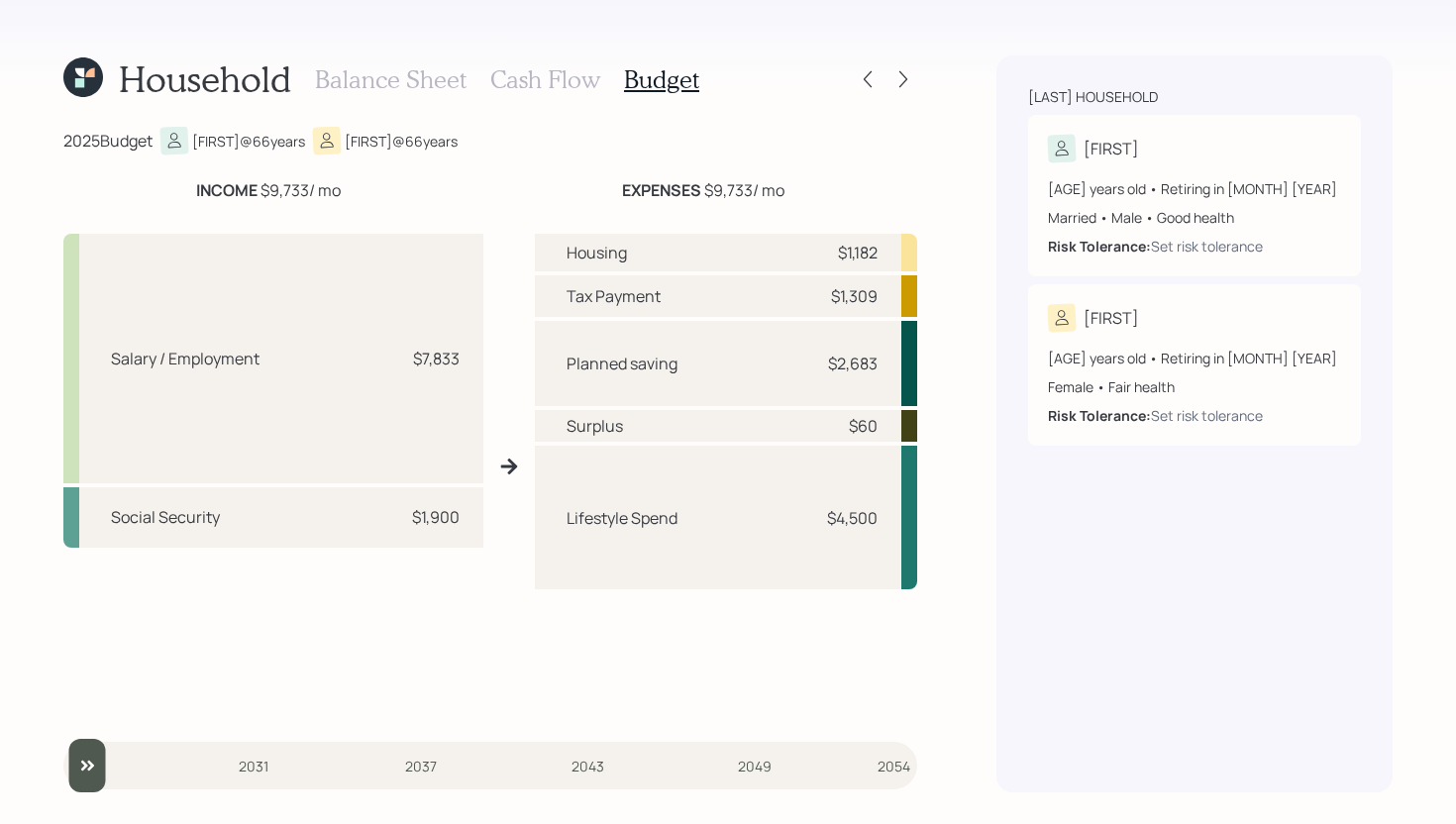 click on "Cash Flow" at bounding box center [545, 79] 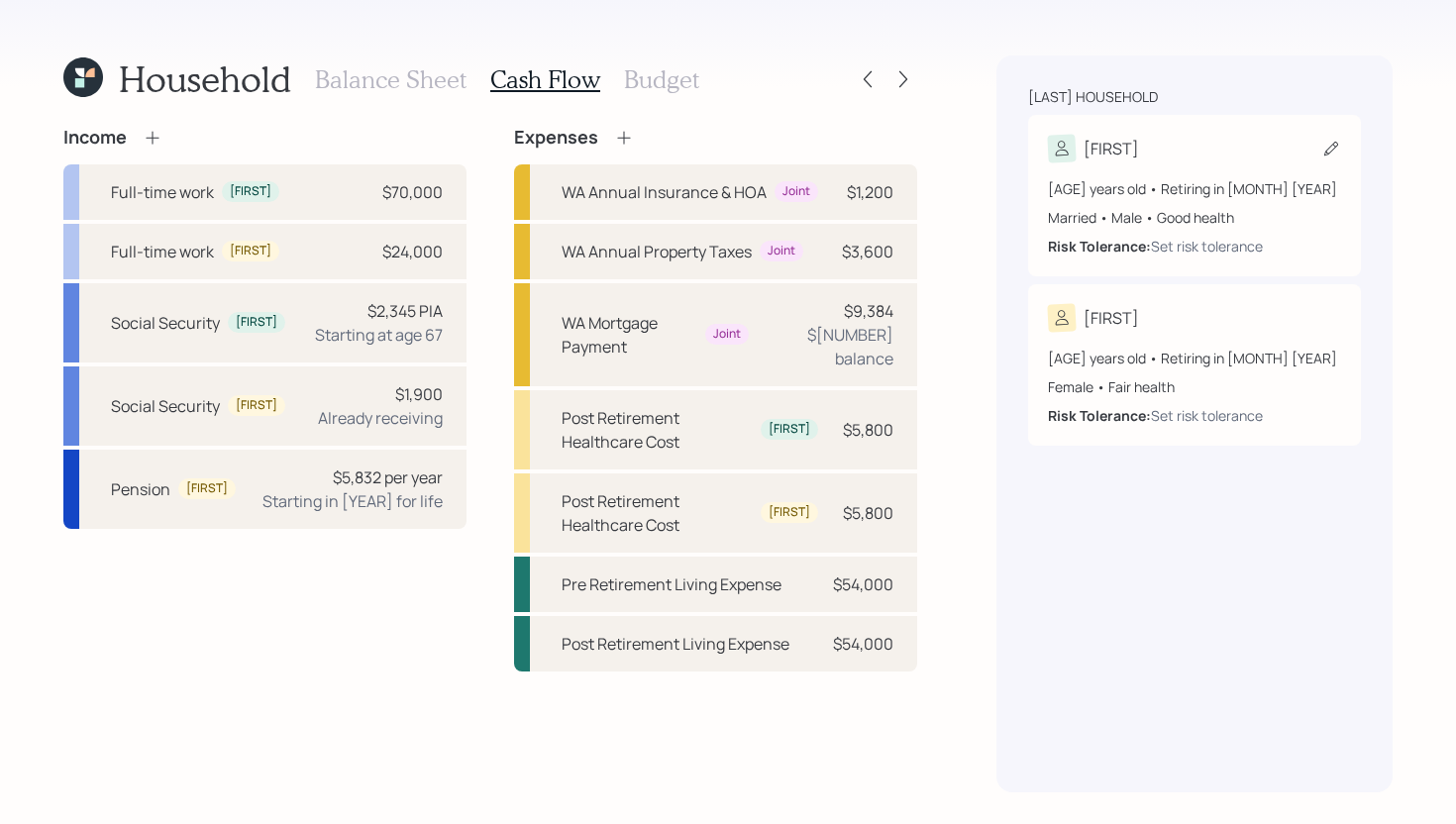 click on "Risk Tolerance:  Set risk tolerance" at bounding box center [1195, 246] 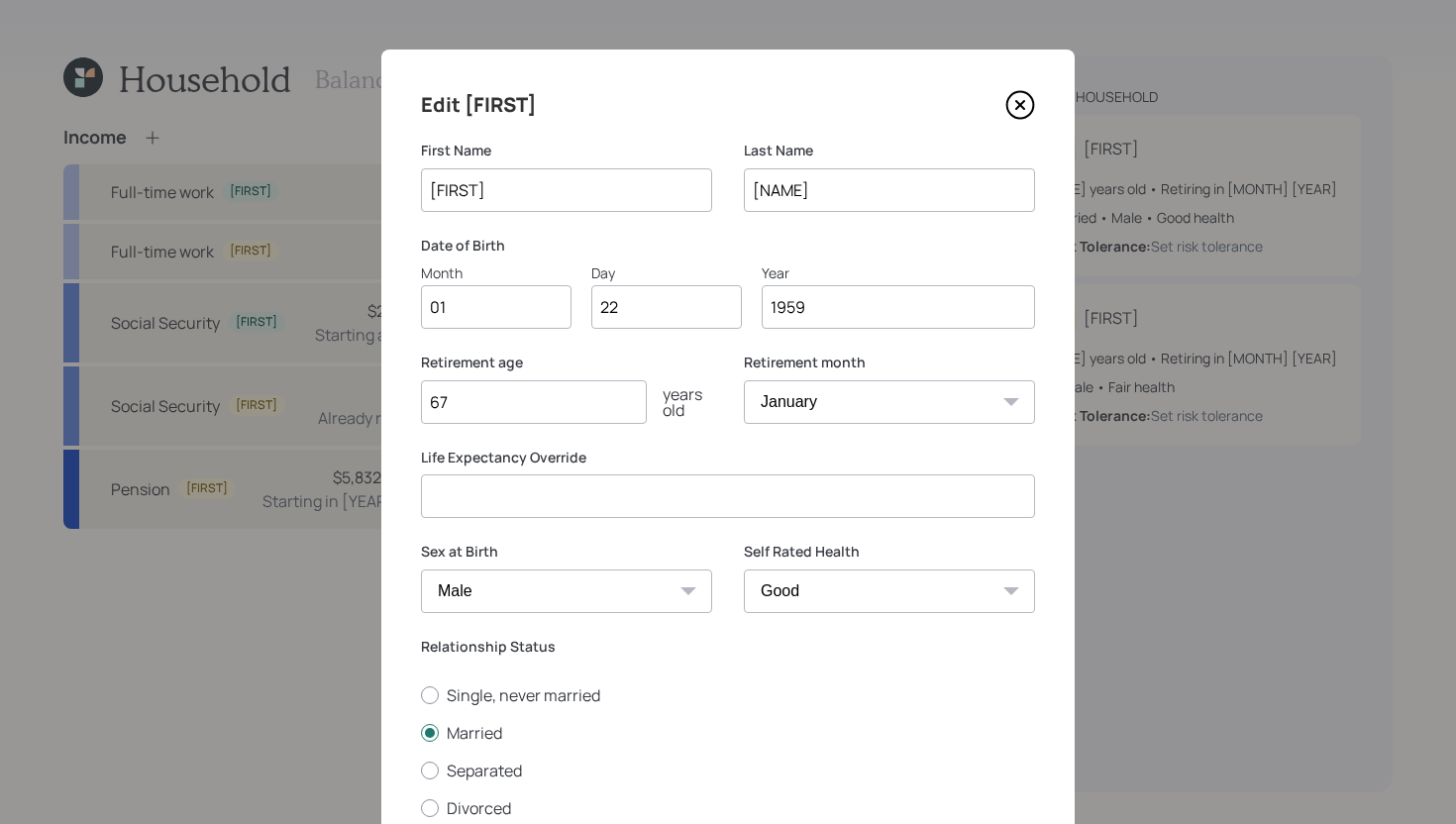 click 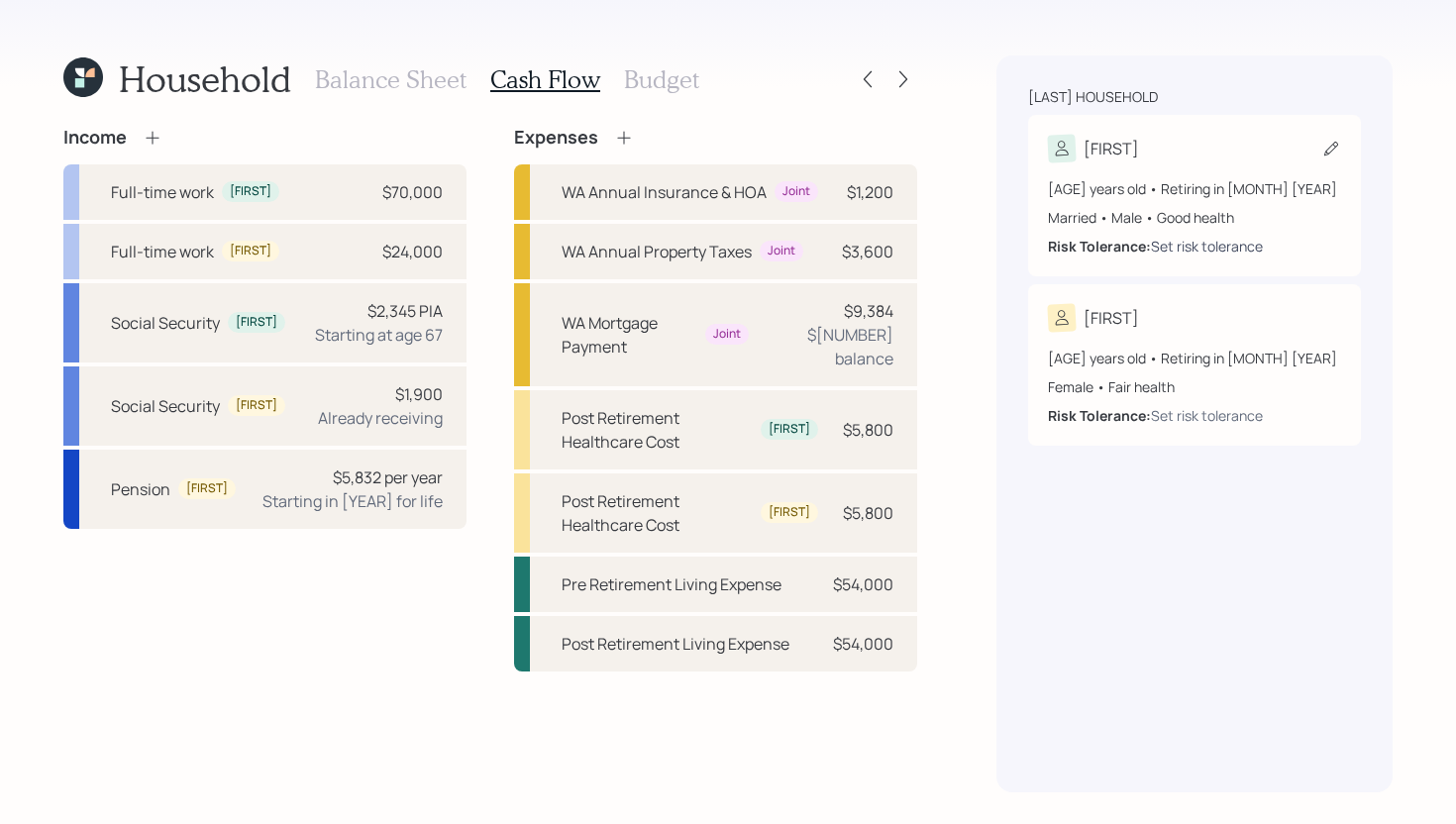 click on "Set risk tolerance" at bounding box center [1206, 246] 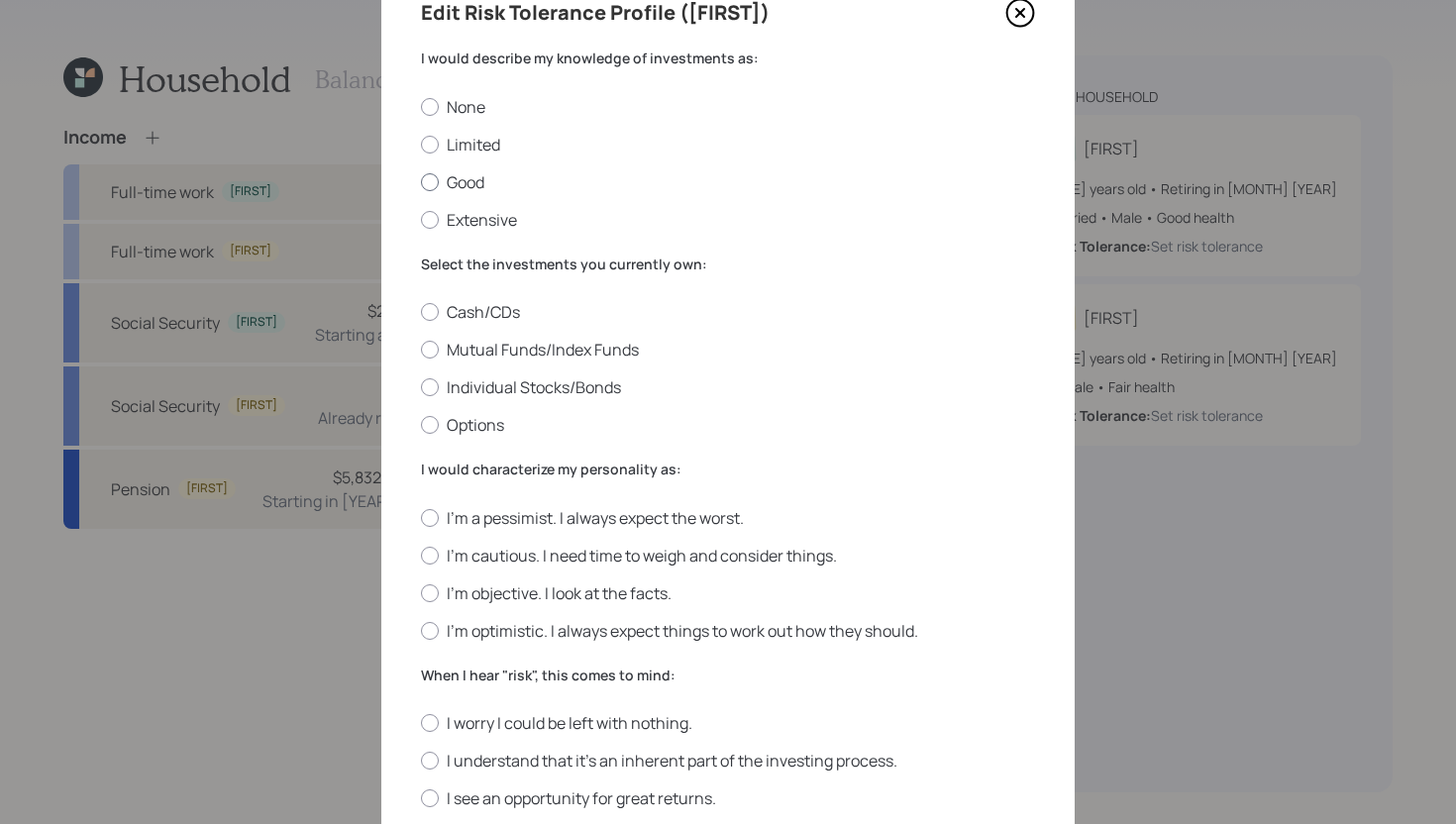scroll, scrollTop: 91, scrollLeft: 0, axis: vertical 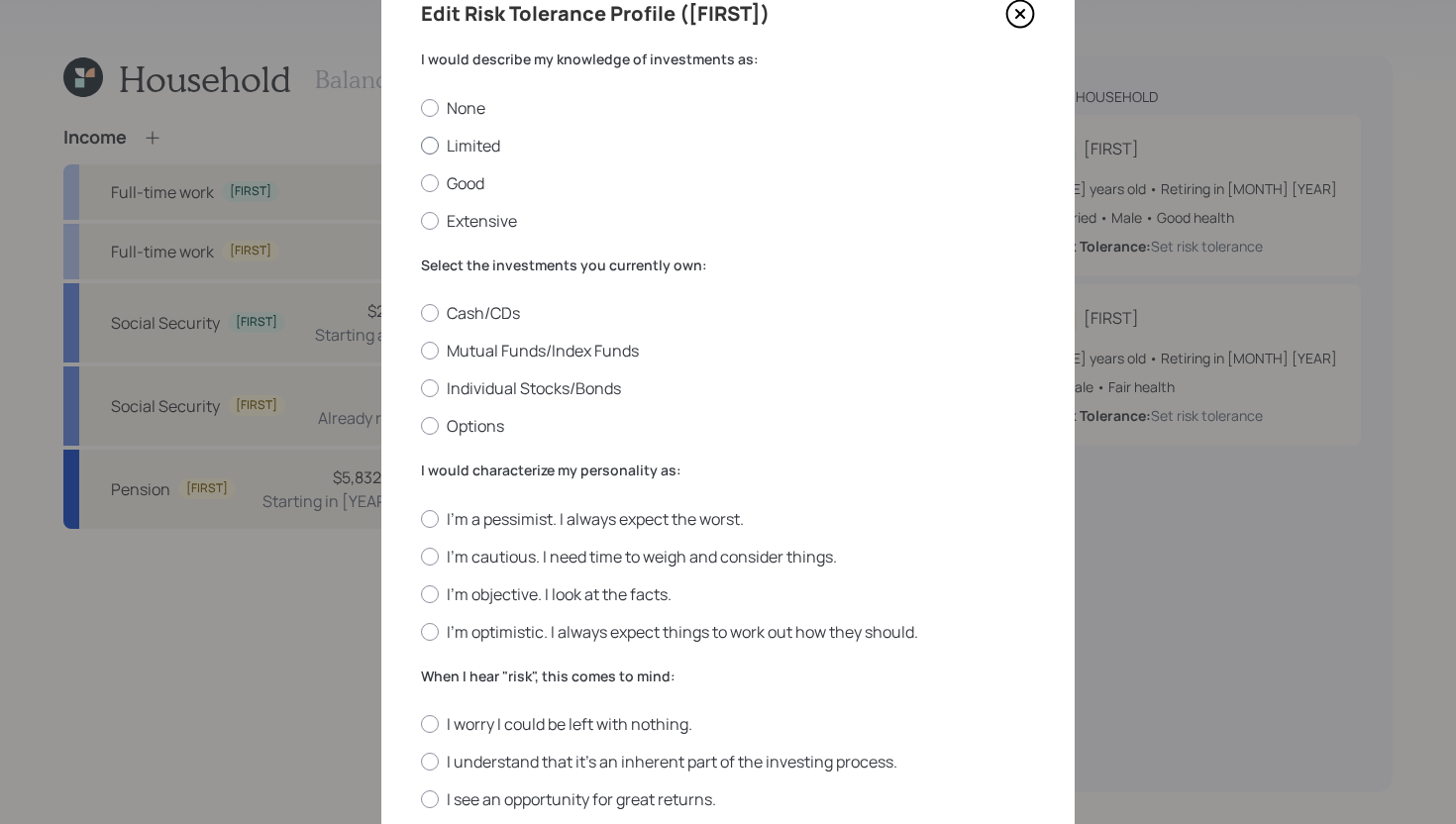click on "Limited" at bounding box center (728, 146) 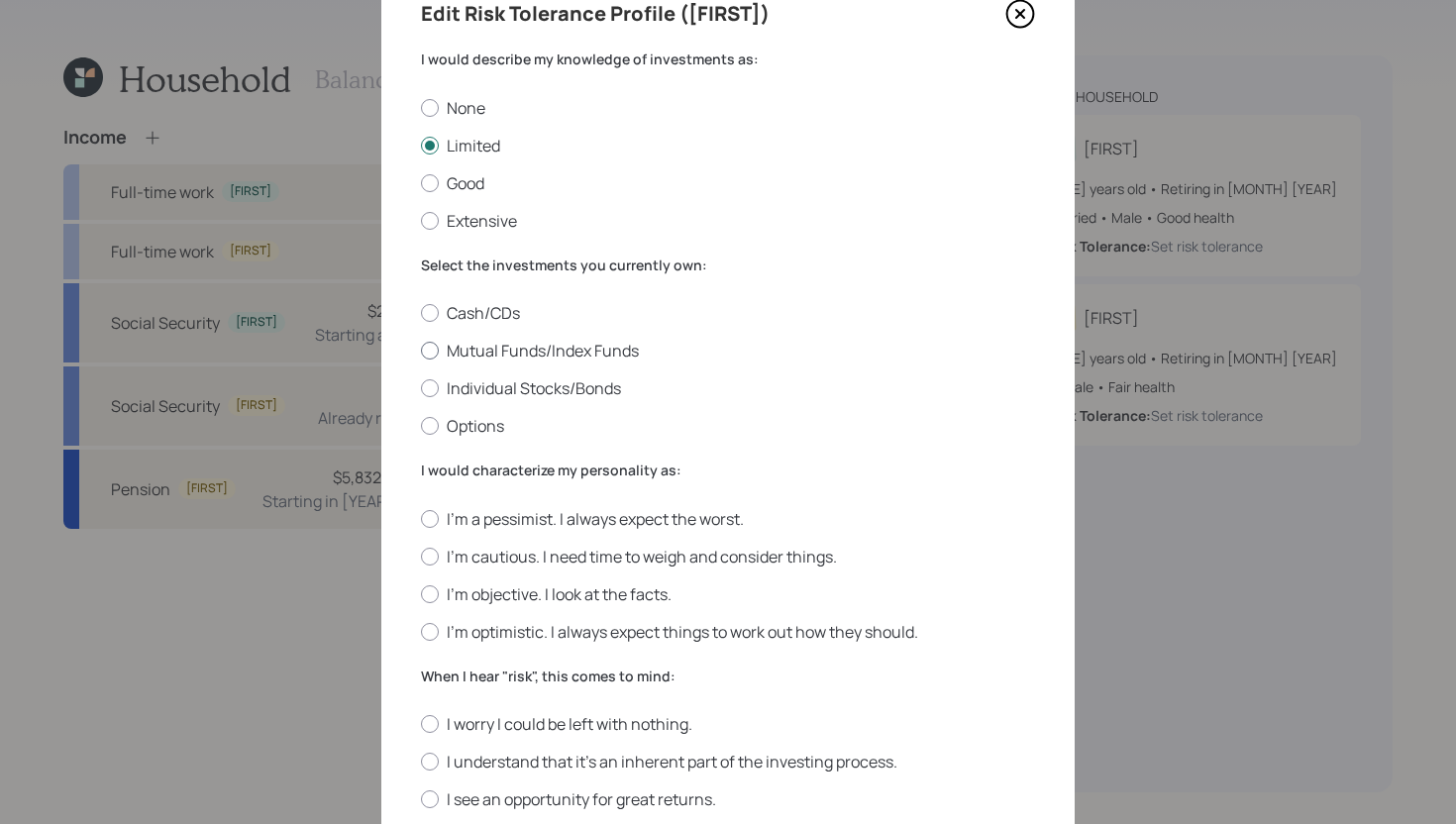click on "Mutual Funds/Index Funds" at bounding box center [728, 351] 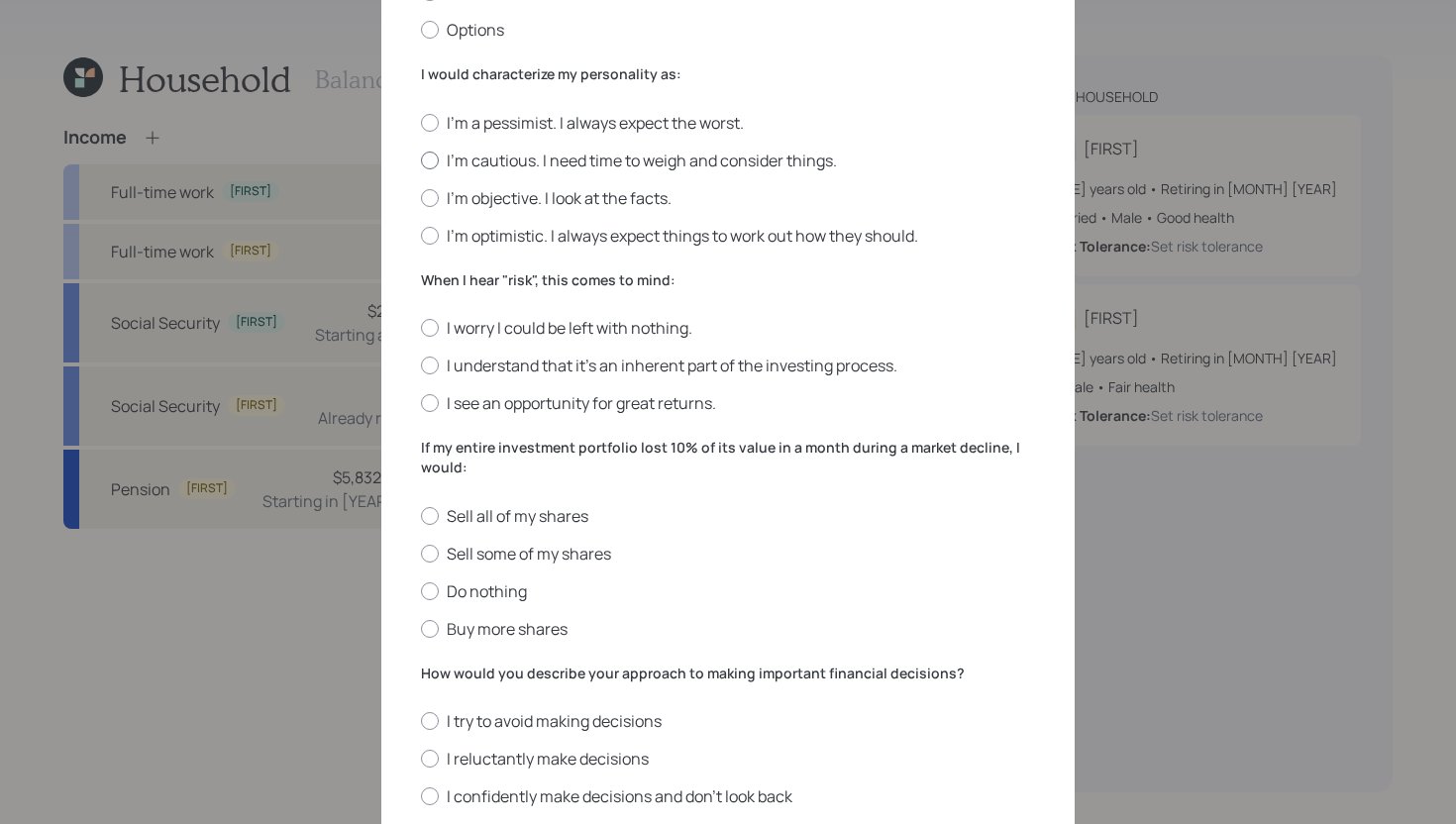 scroll, scrollTop: 486, scrollLeft: 0, axis: vertical 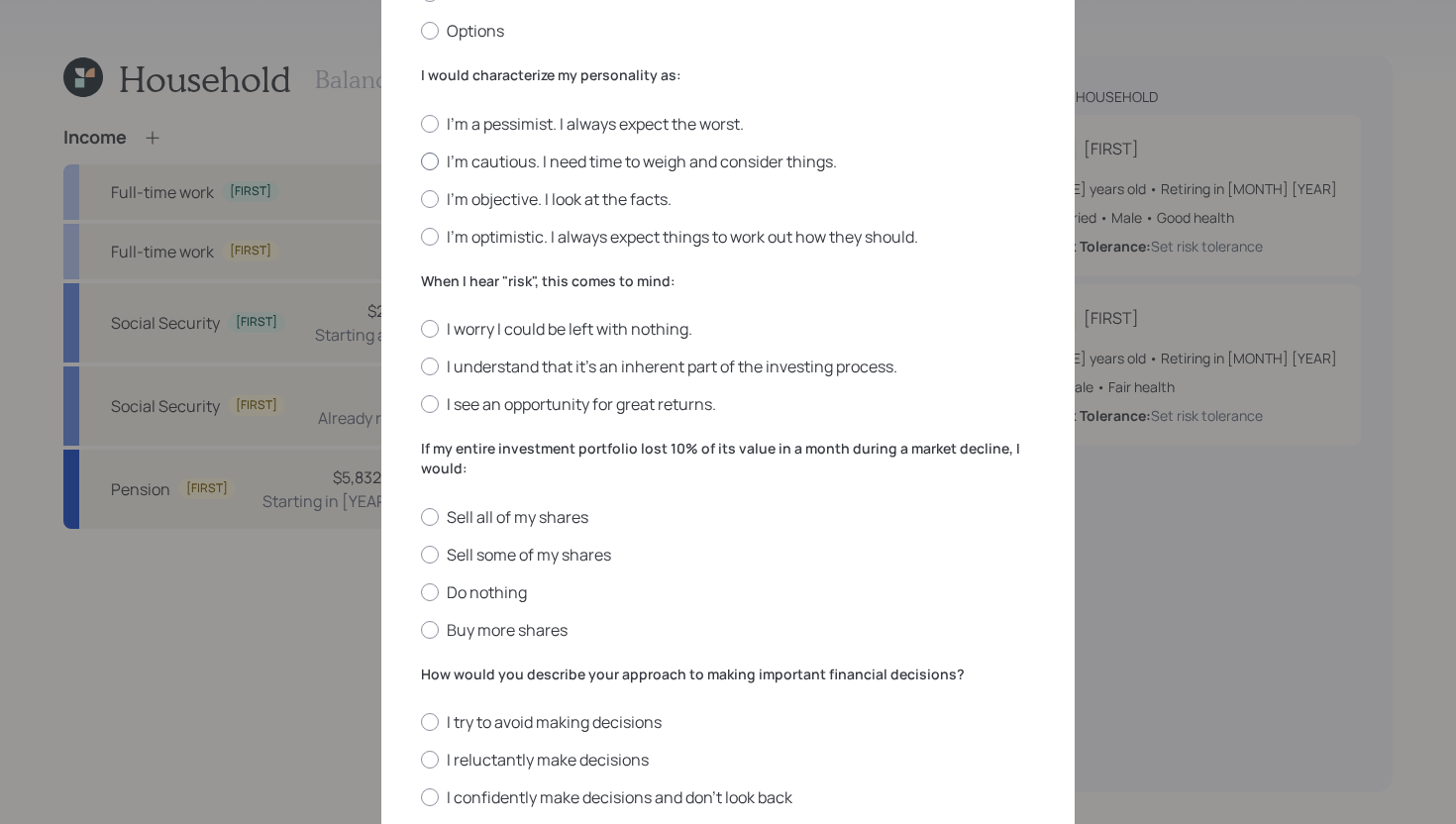click on "I'm cautious. I need time to weigh and consider things." at bounding box center (728, 161) 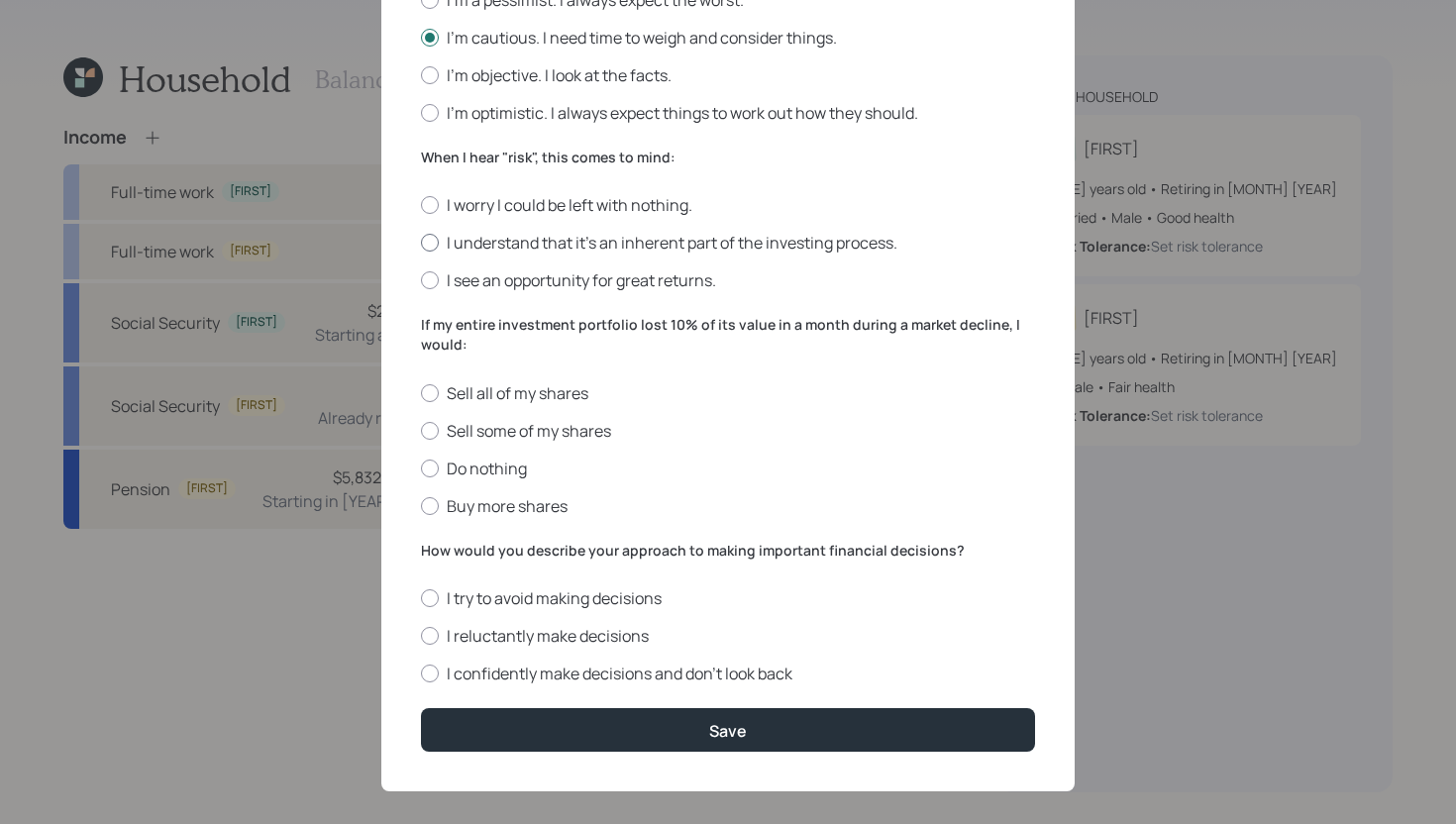 scroll, scrollTop: 616, scrollLeft: 0, axis: vertical 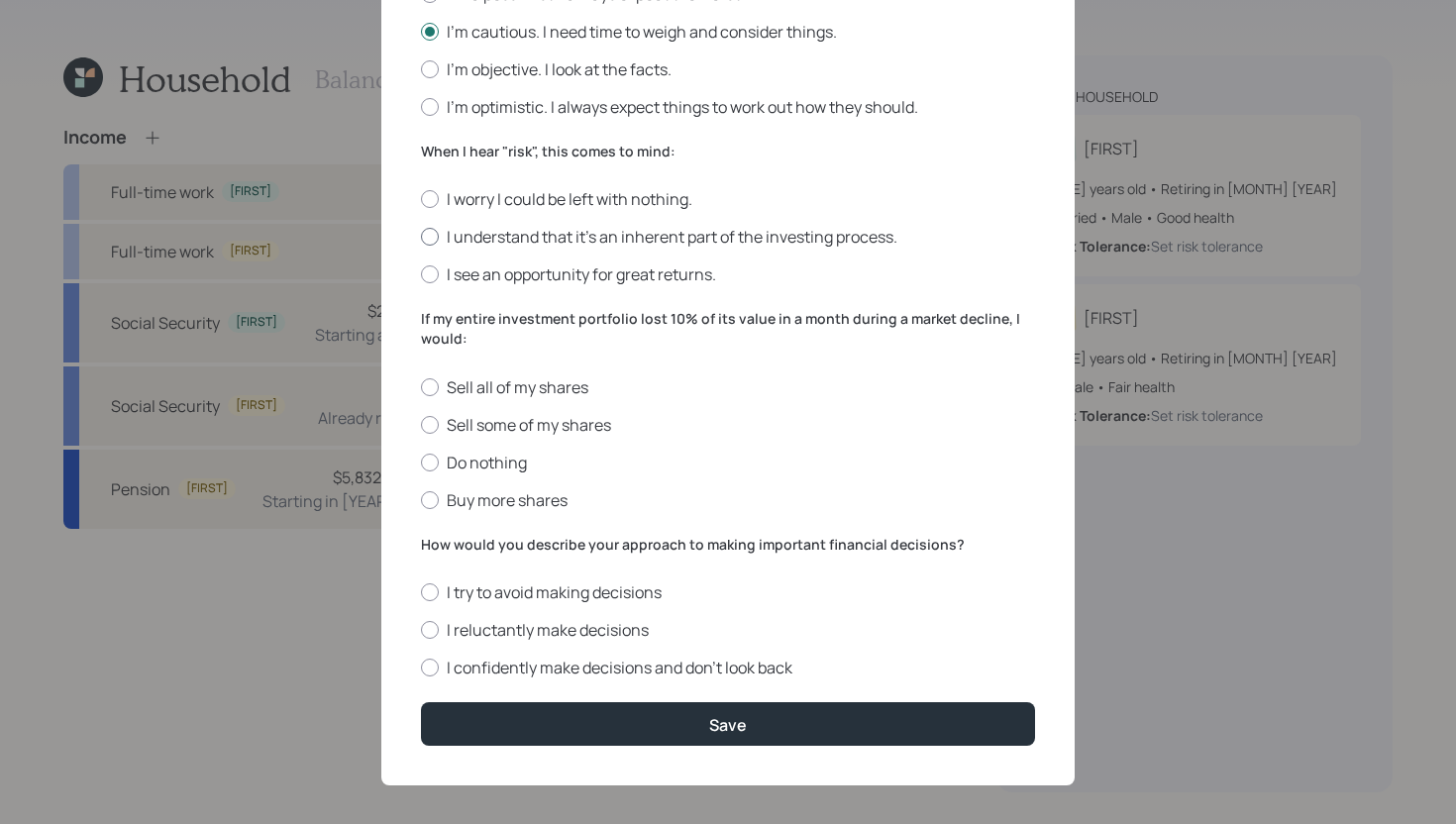 click on "I understand that it’s an inherent part of the investing process." at bounding box center (728, 237) 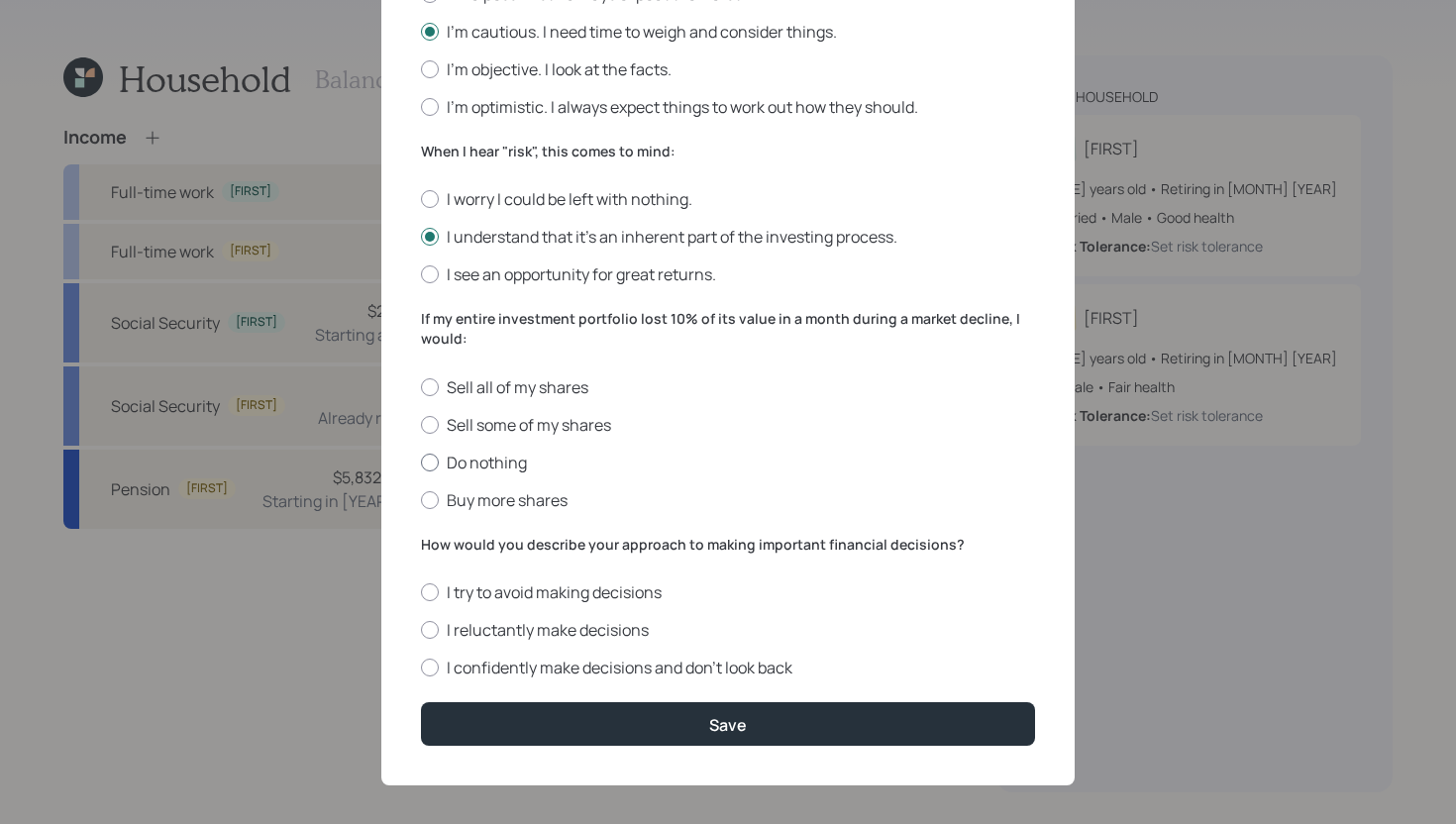 click on "Do nothing" at bounding box center (728, 463) 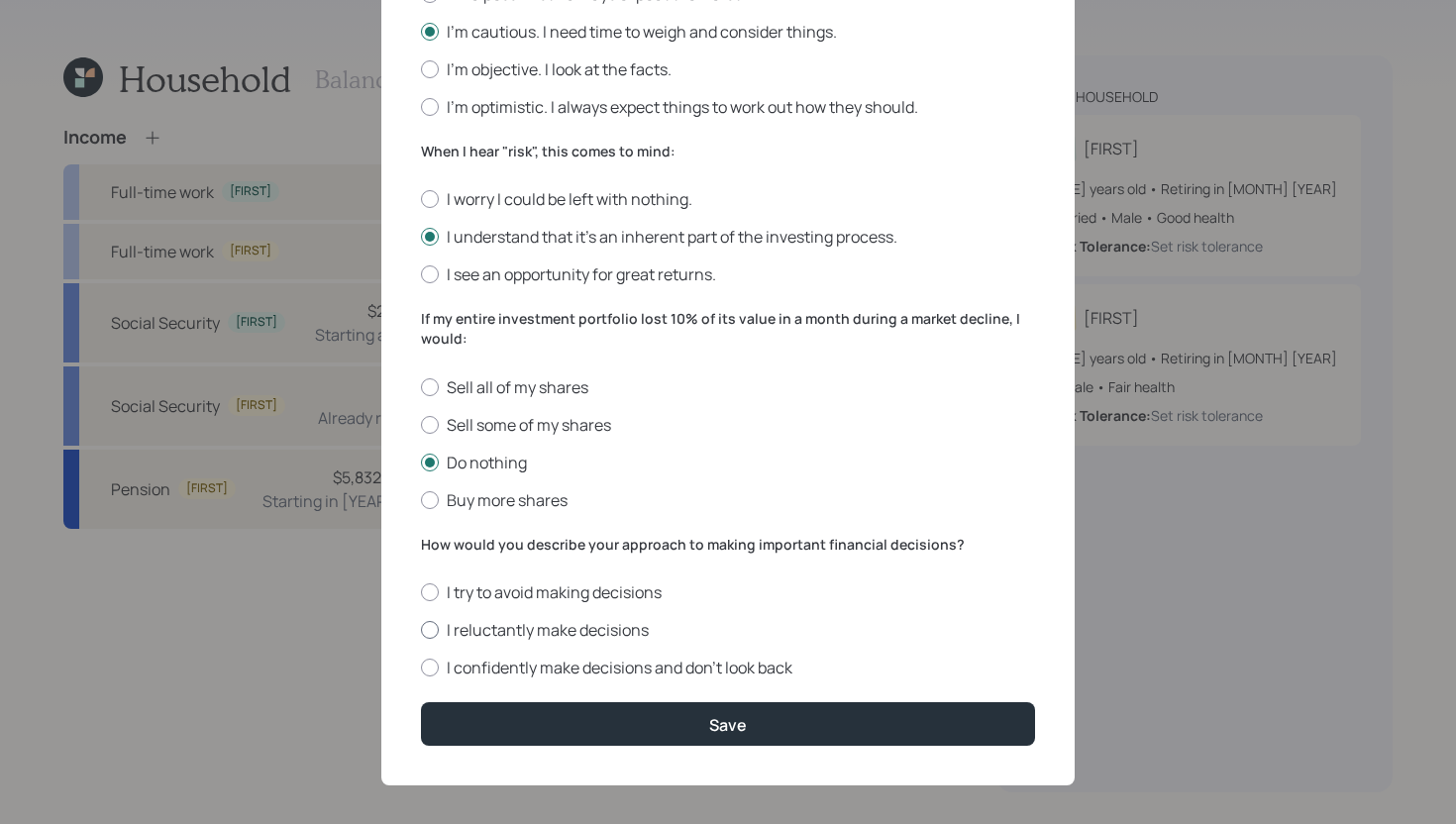 click on "I reluctantly make decisions" at bounding box center (728, 630) 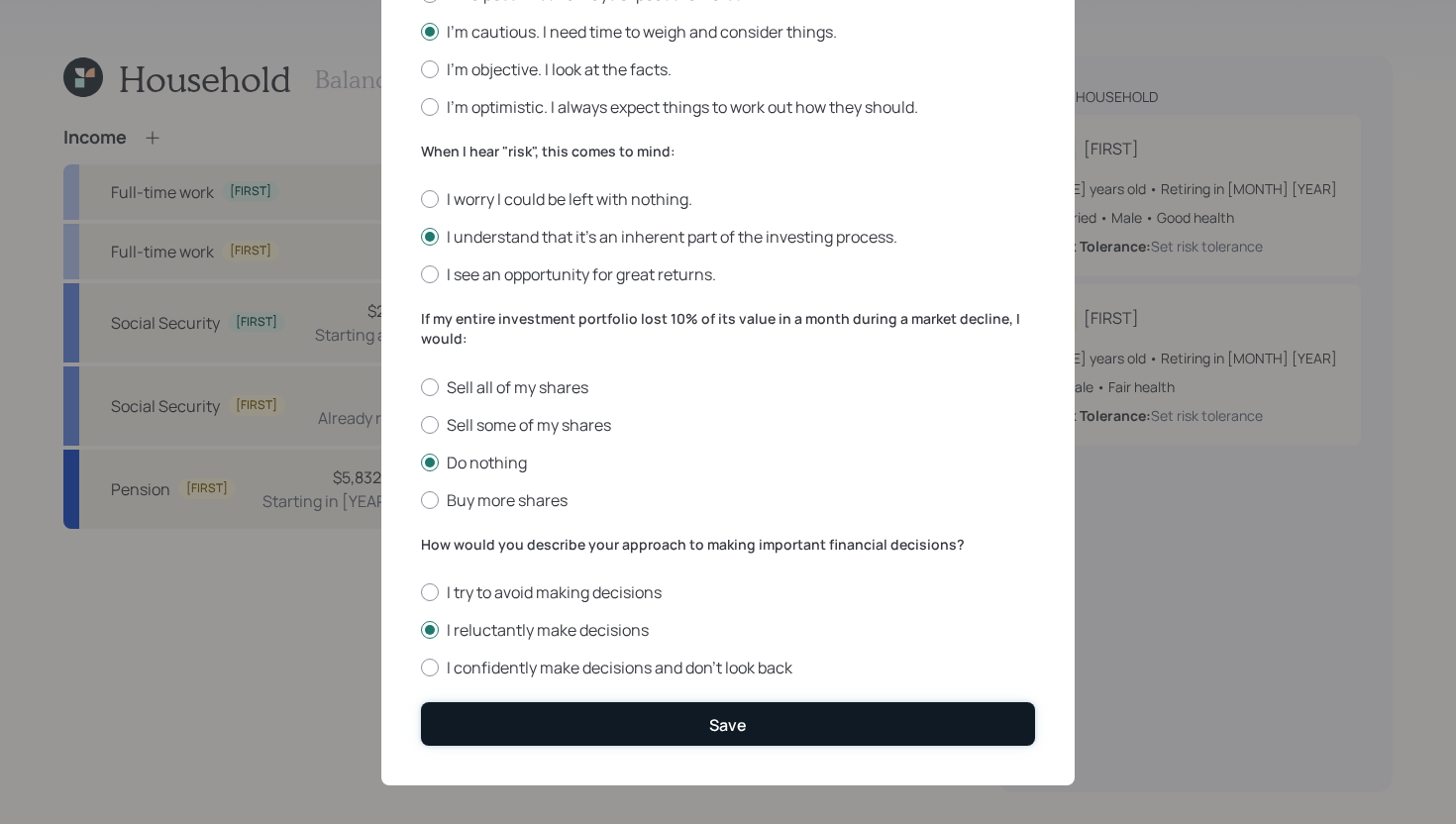 click on "Save" at bounding box center [728, 723] 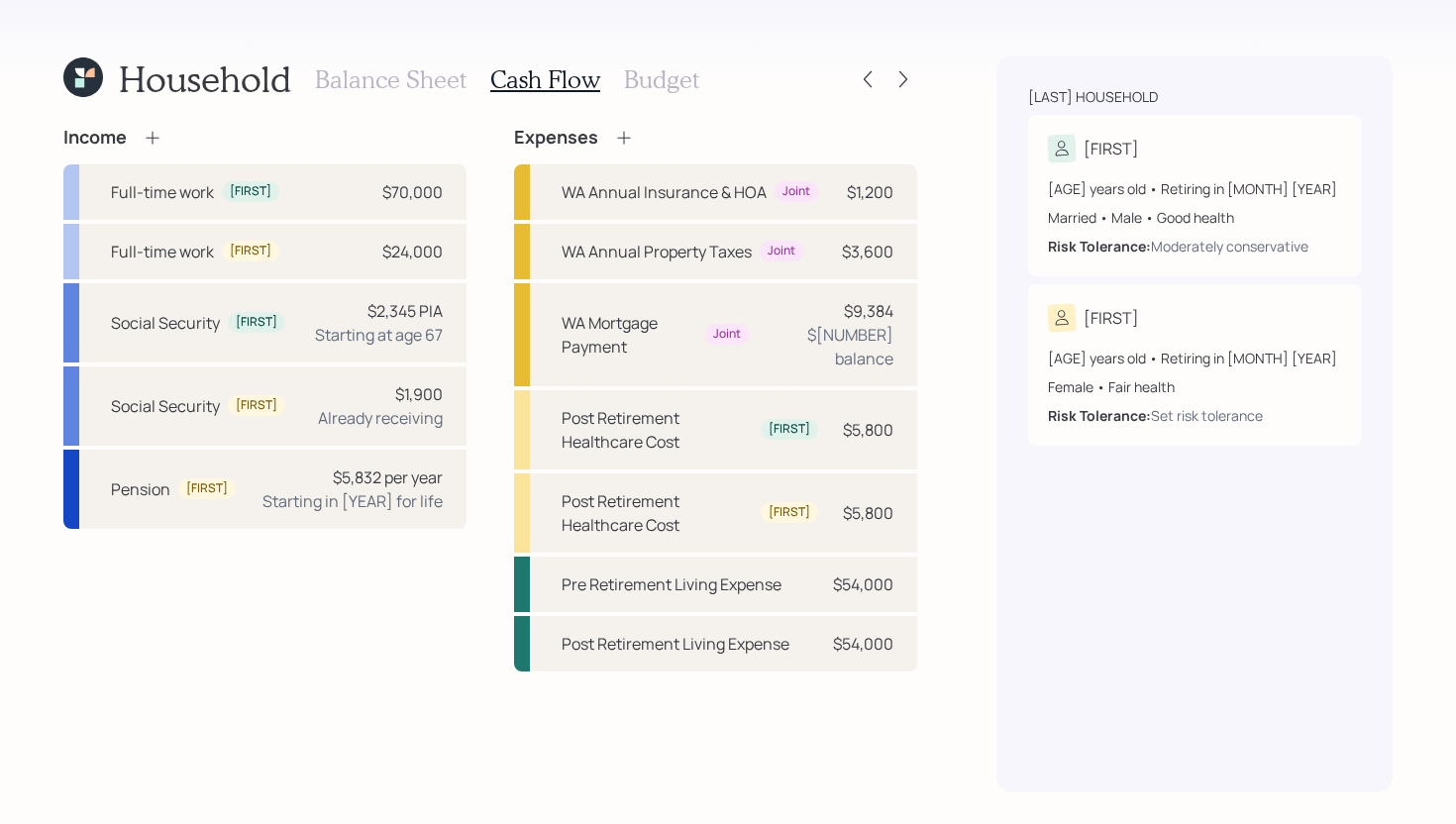 click on "Balance Sheet" at bounding box center (390, 79) 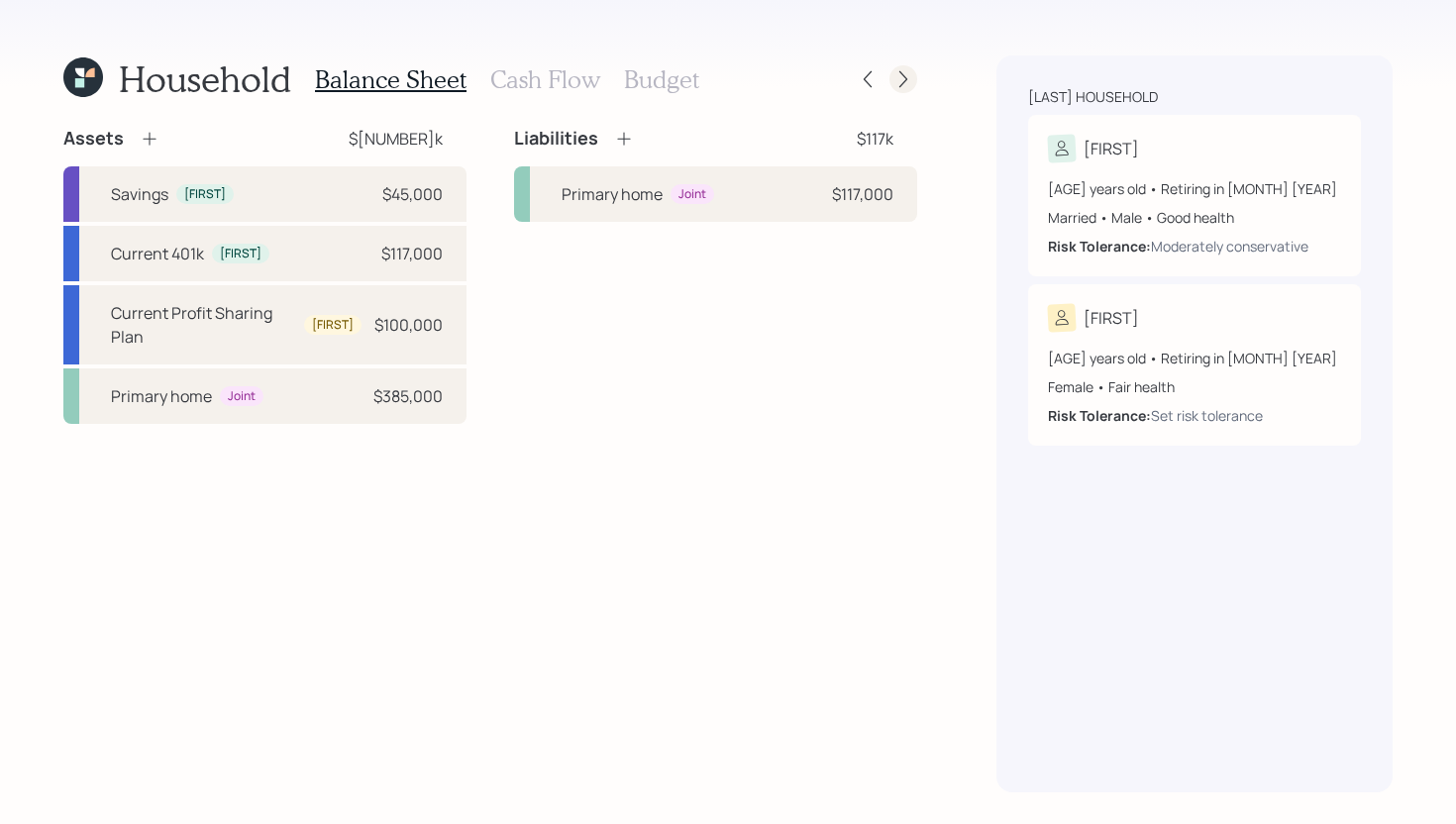 click 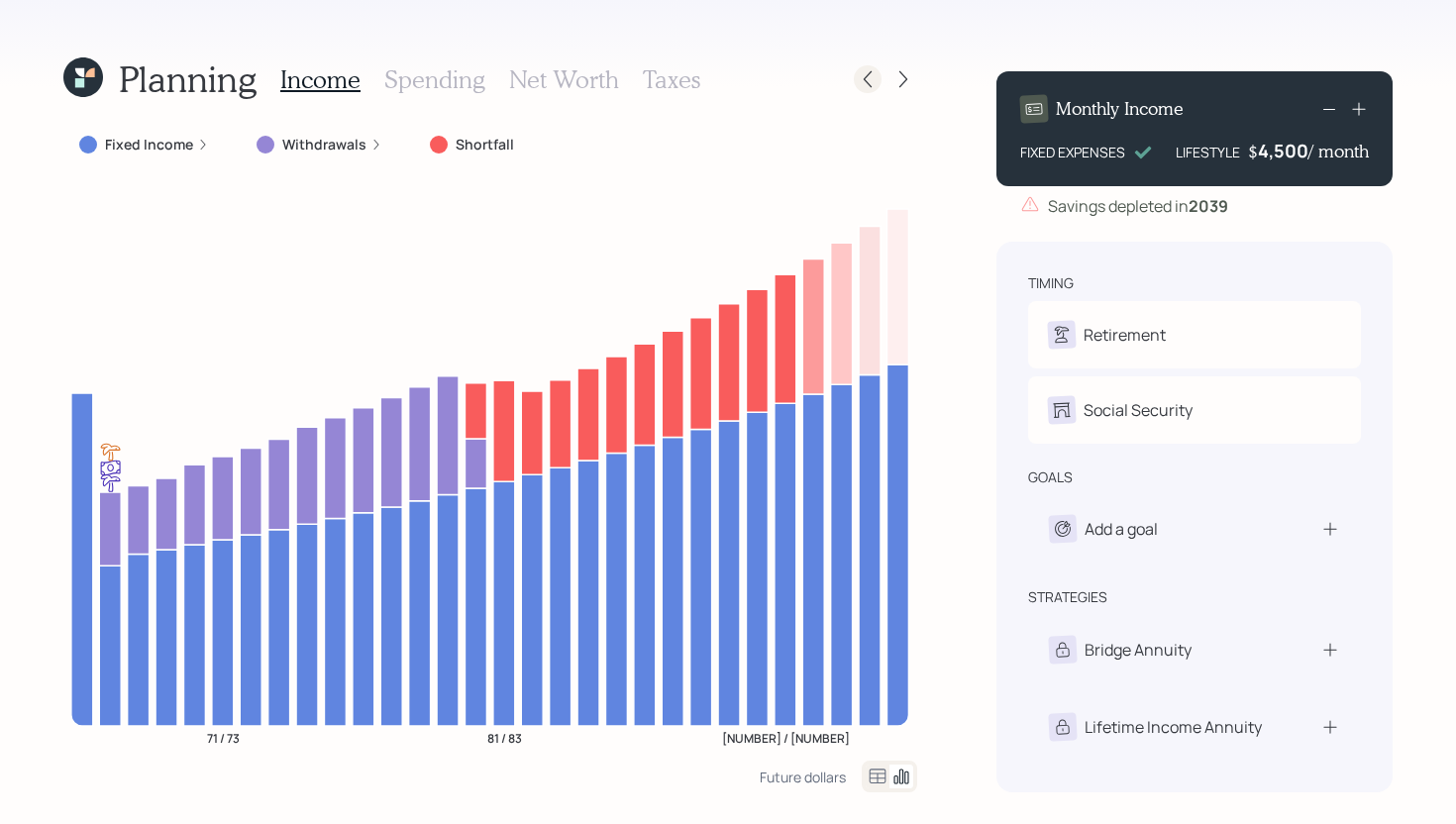 click 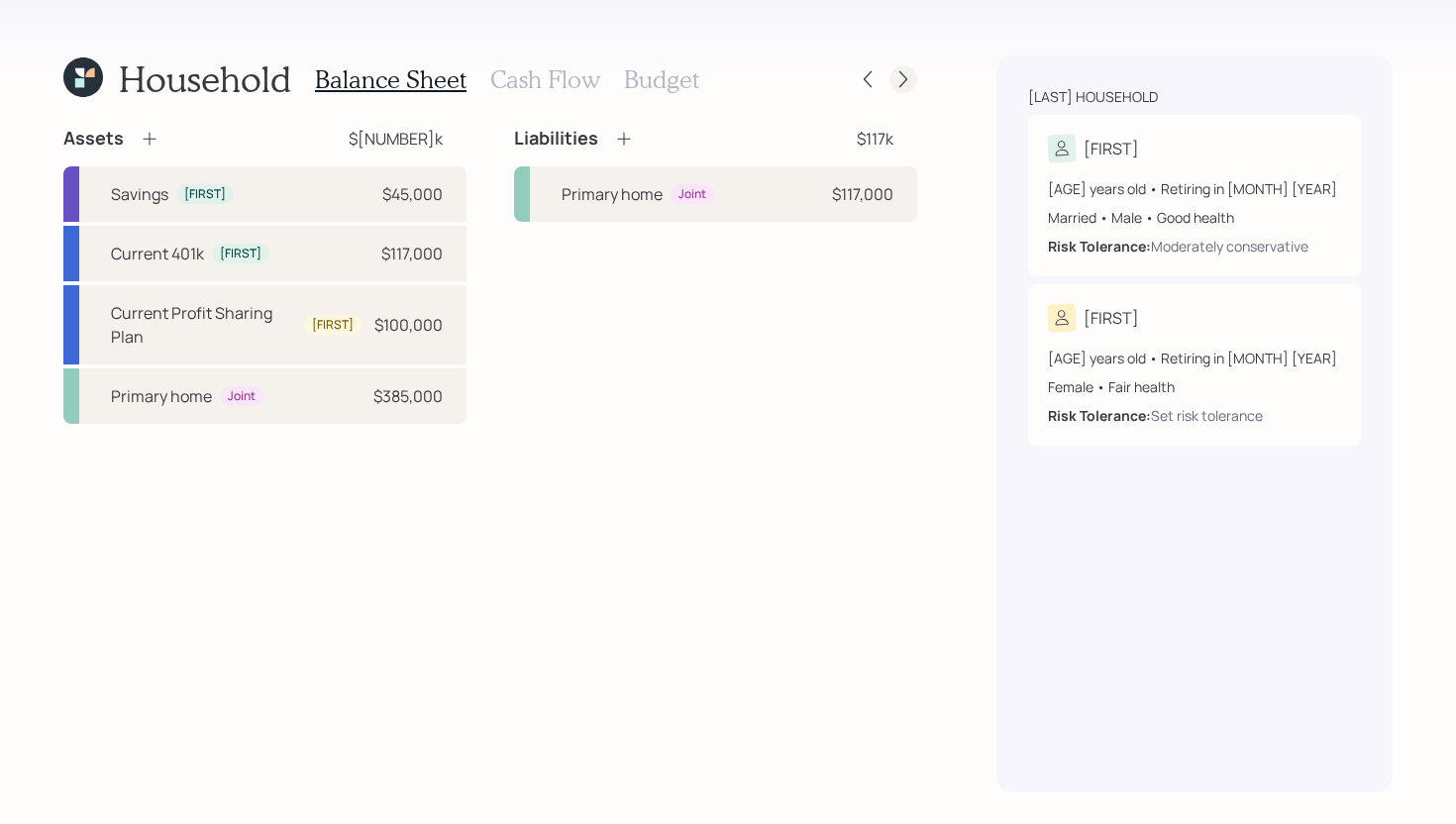 click 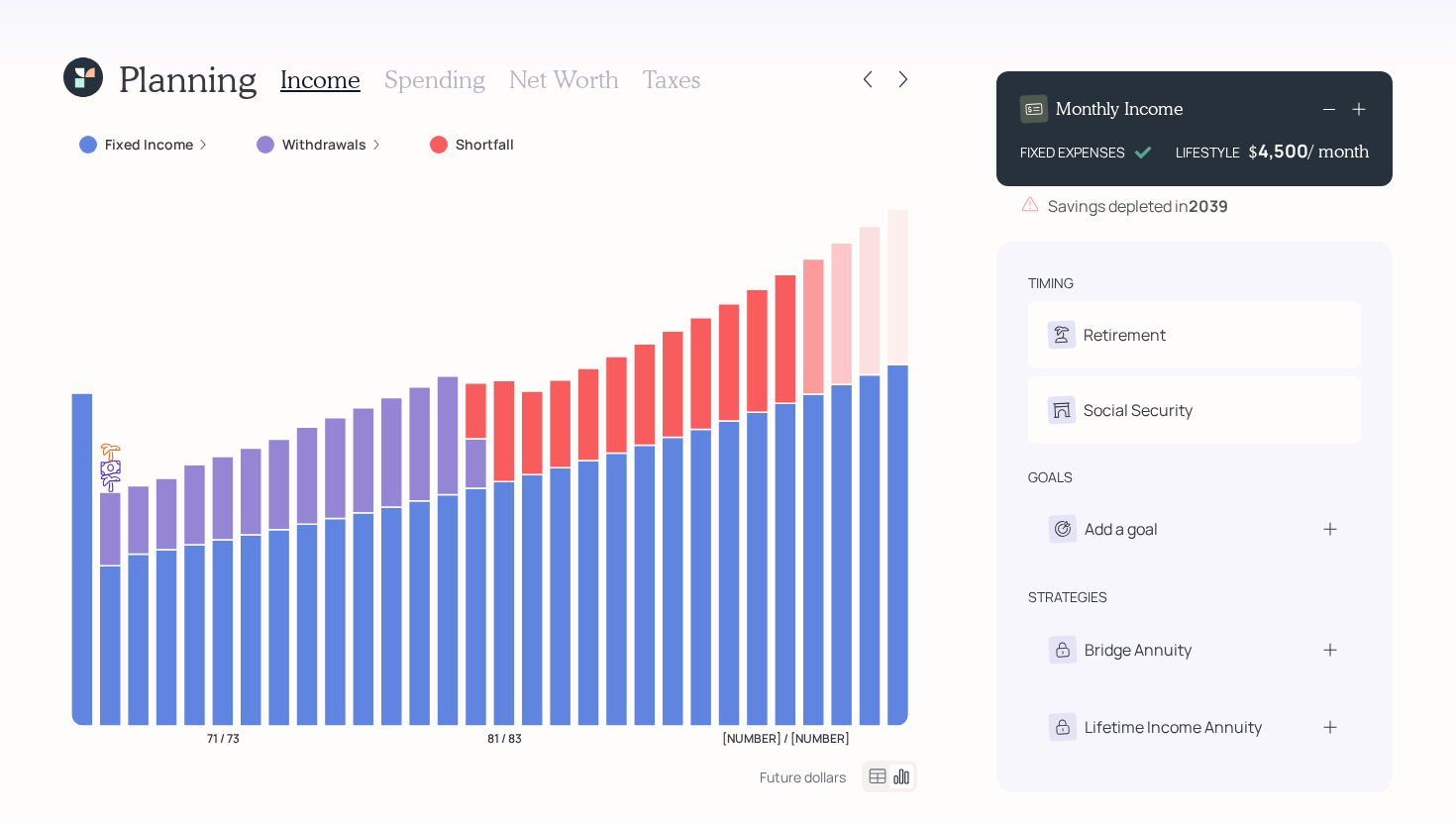 click on "Spending" at bounding box center (435, 79) 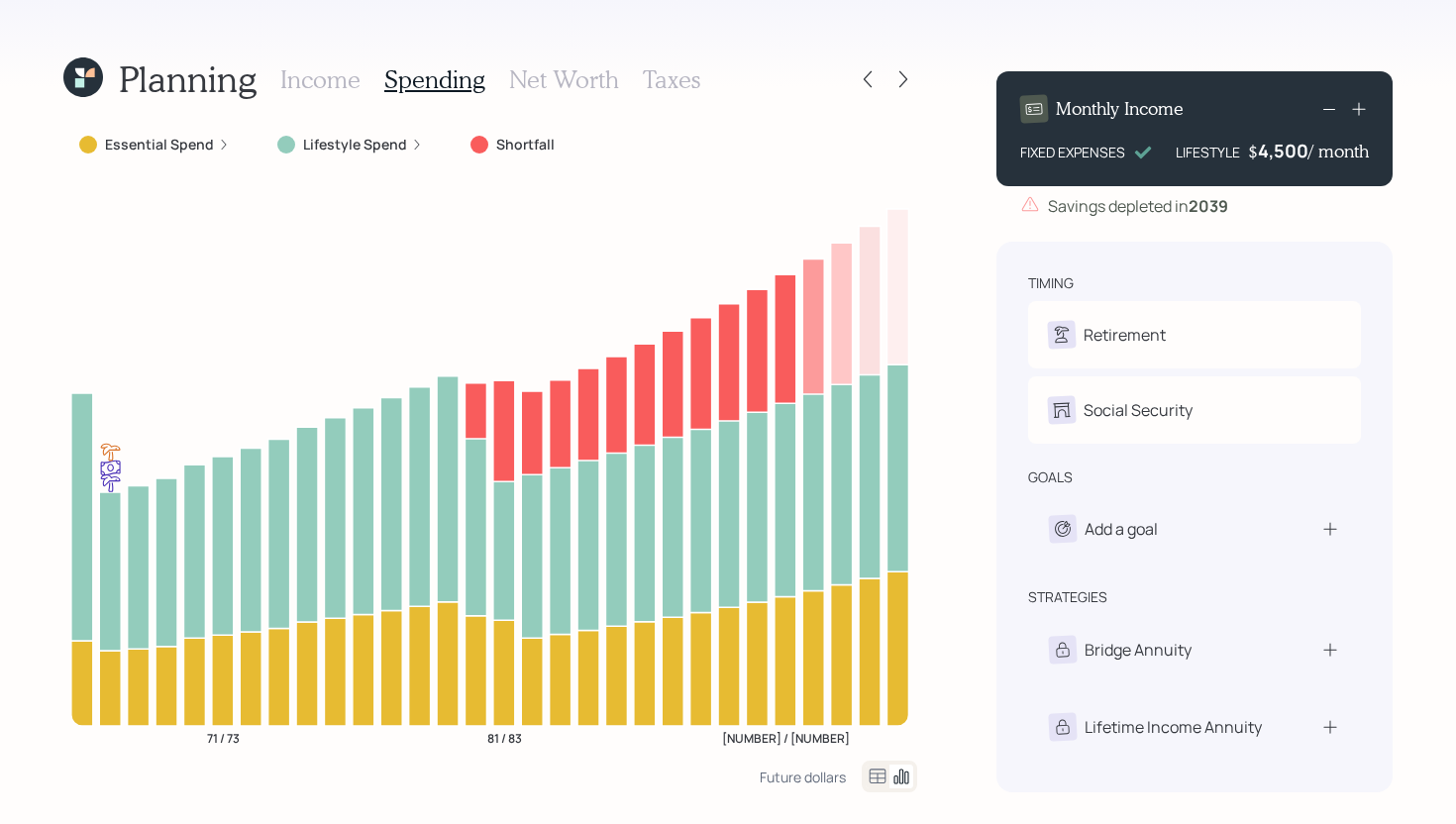 click 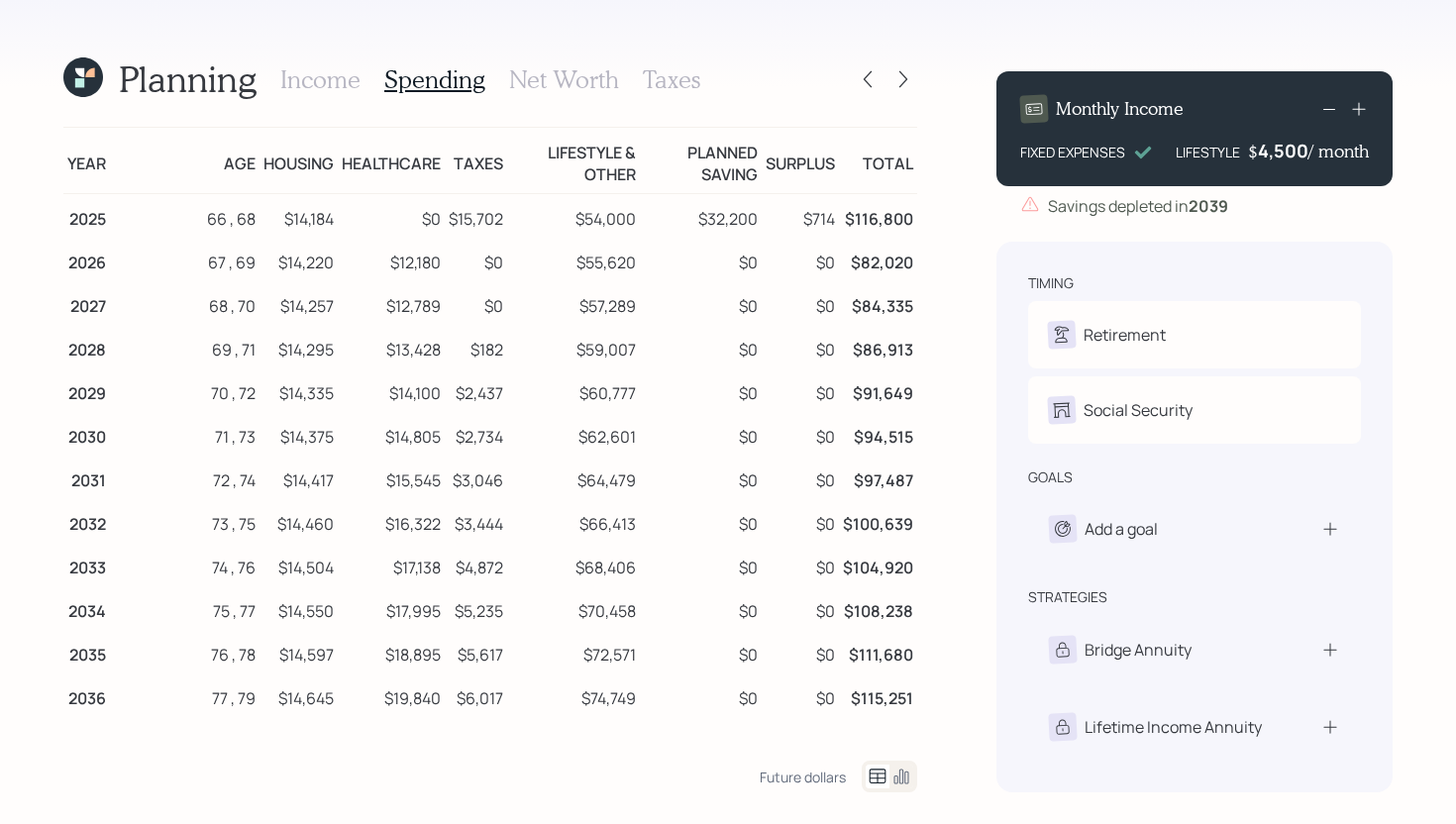 click on "Income" at bounding box center [320, 79] 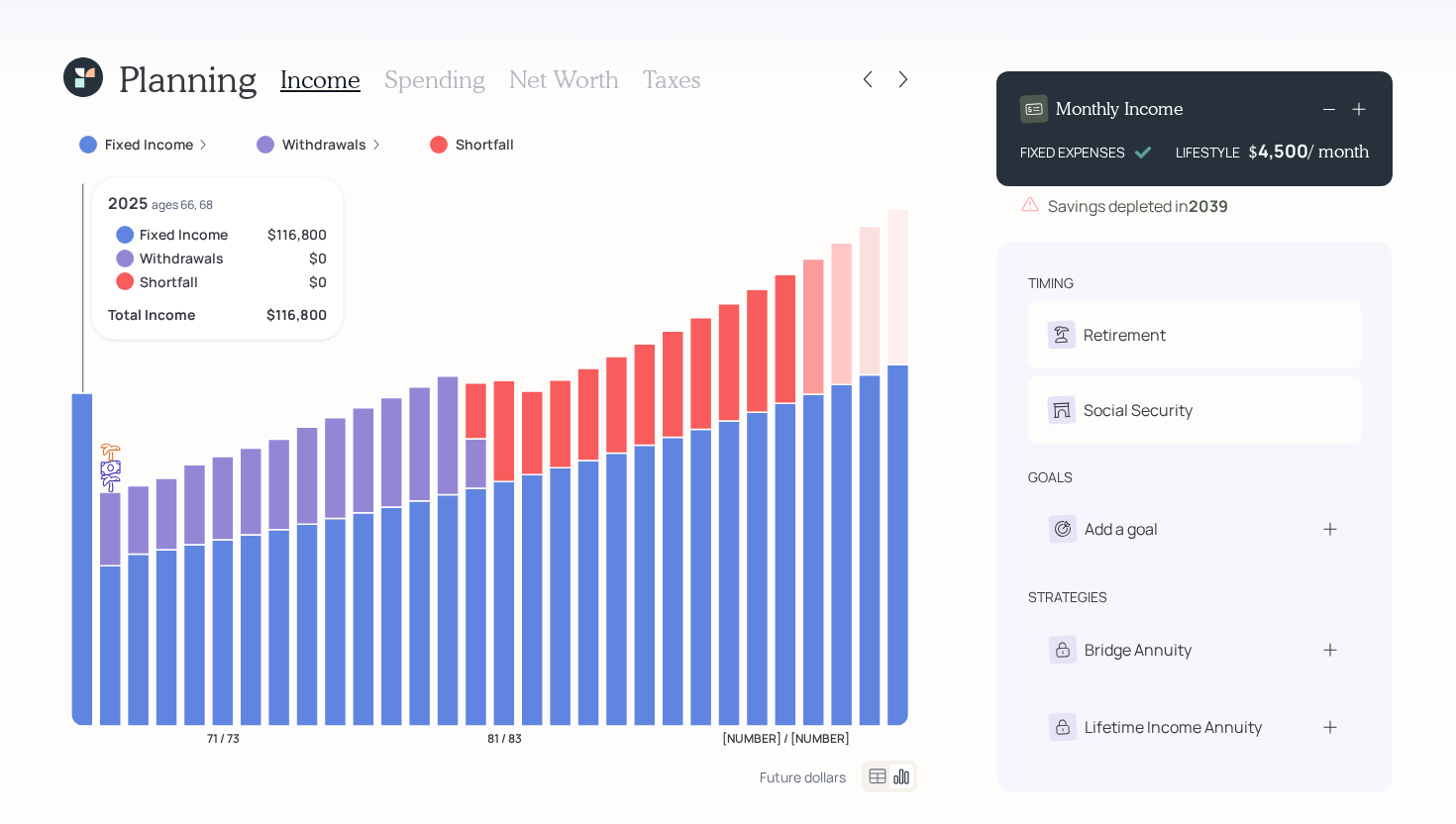 click 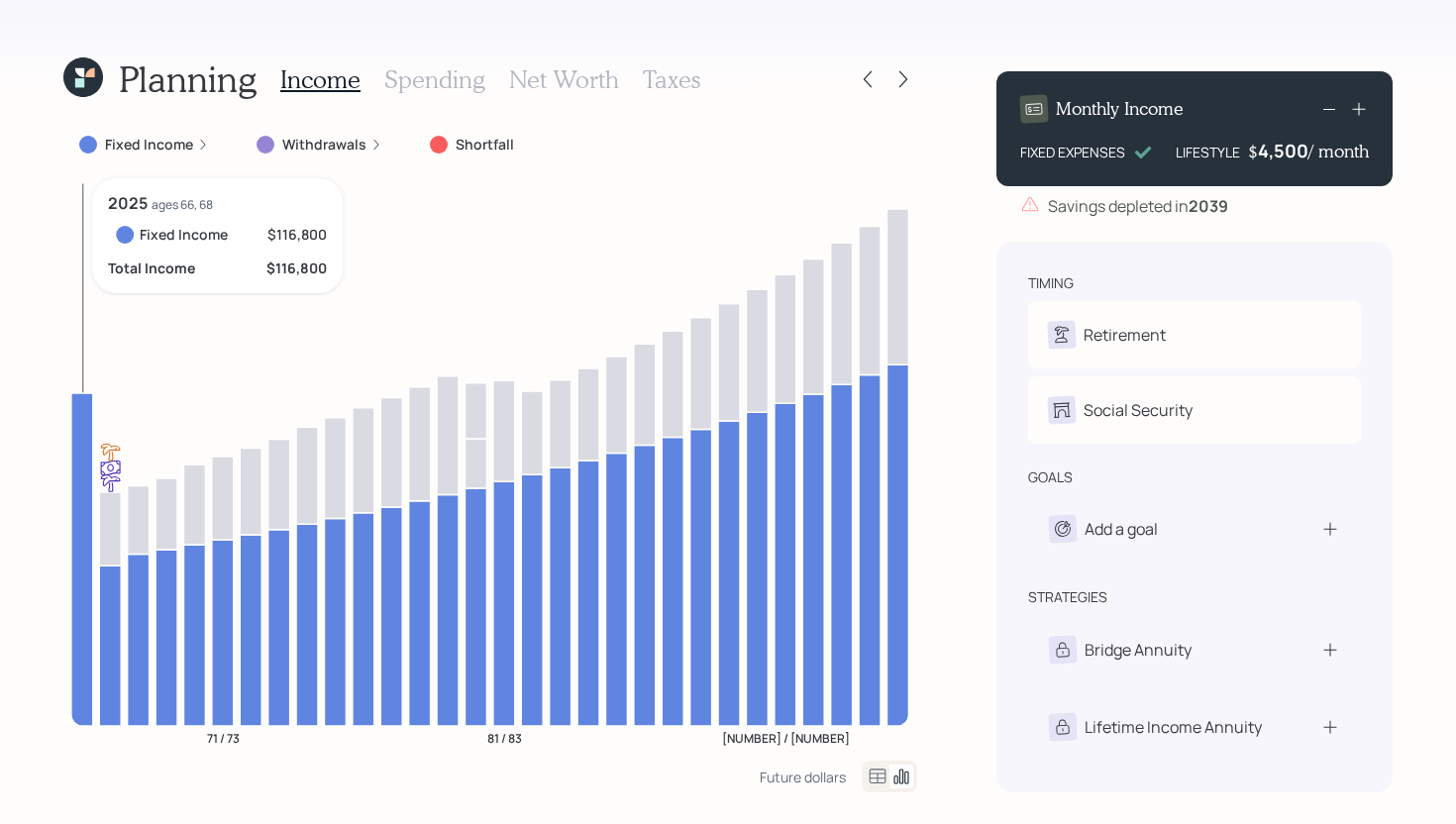 click 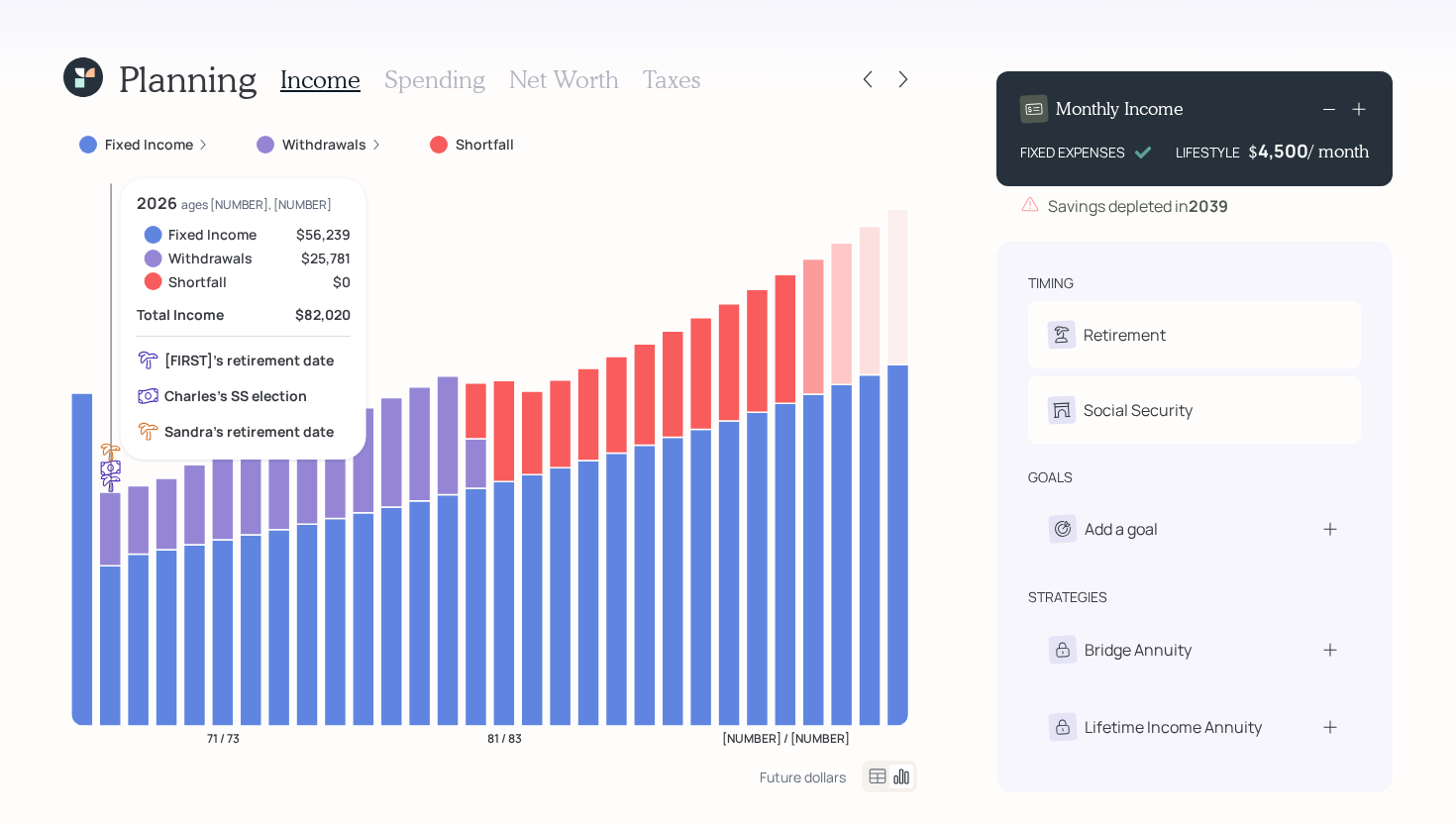 click 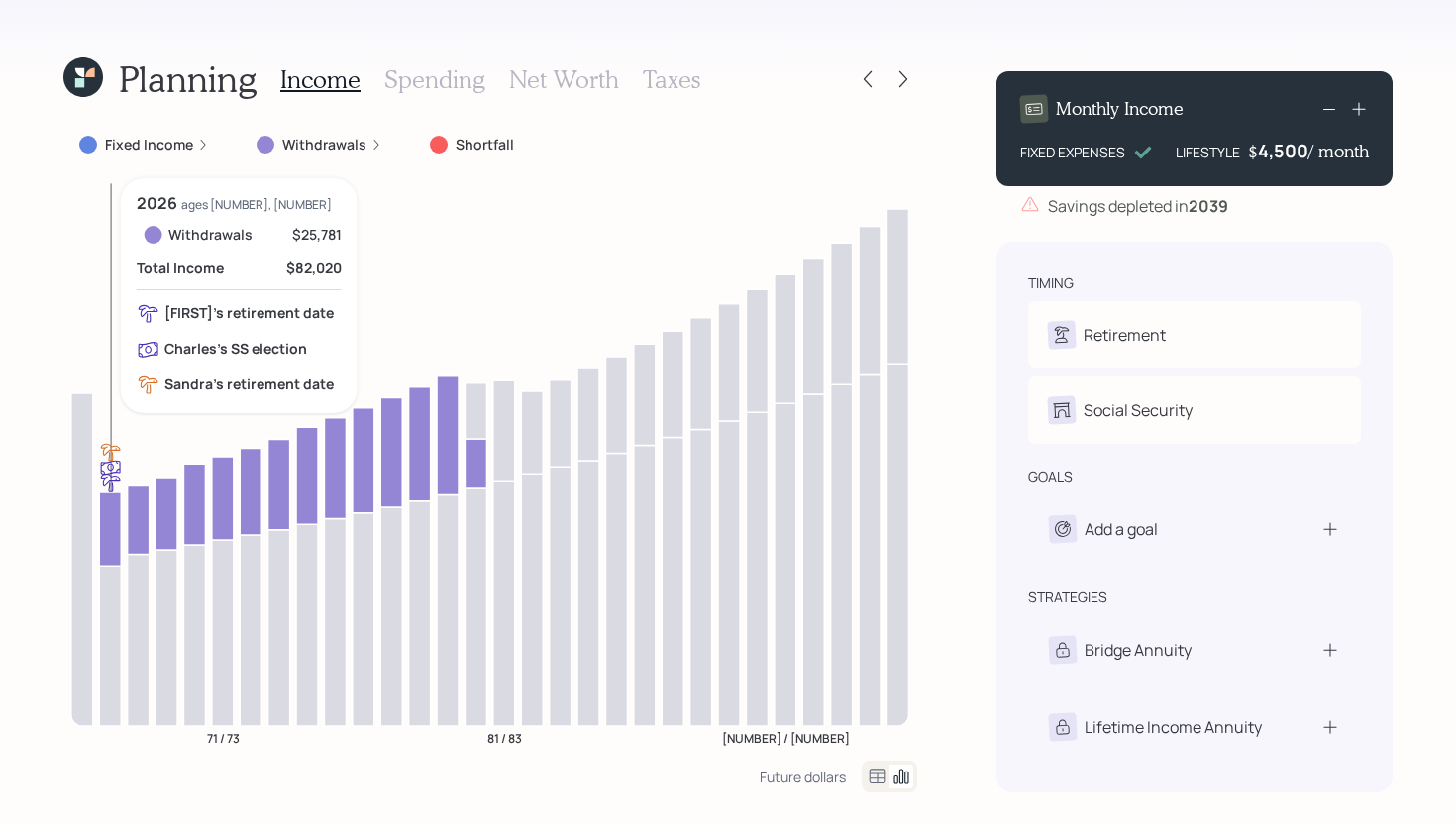 click 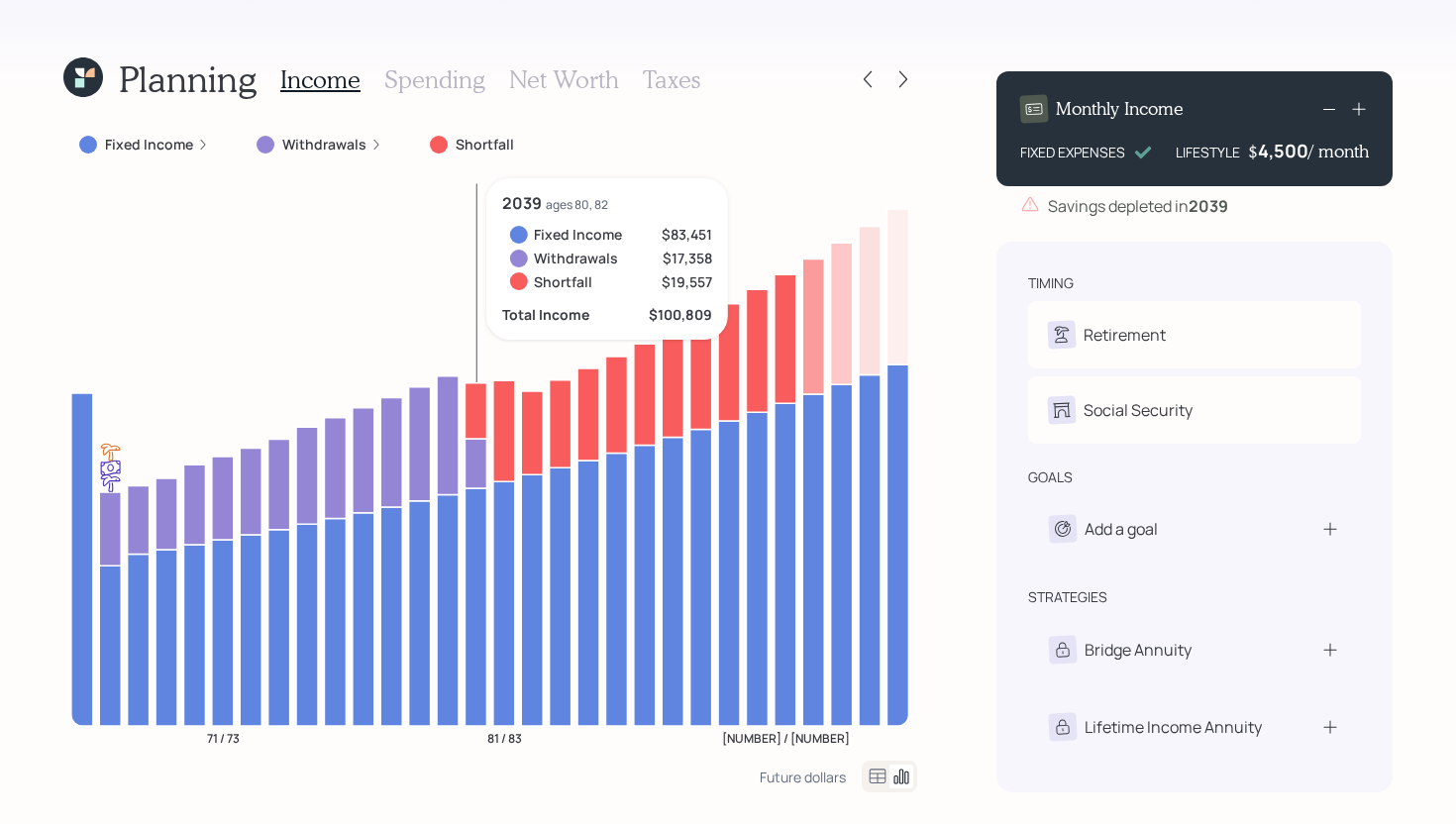 click 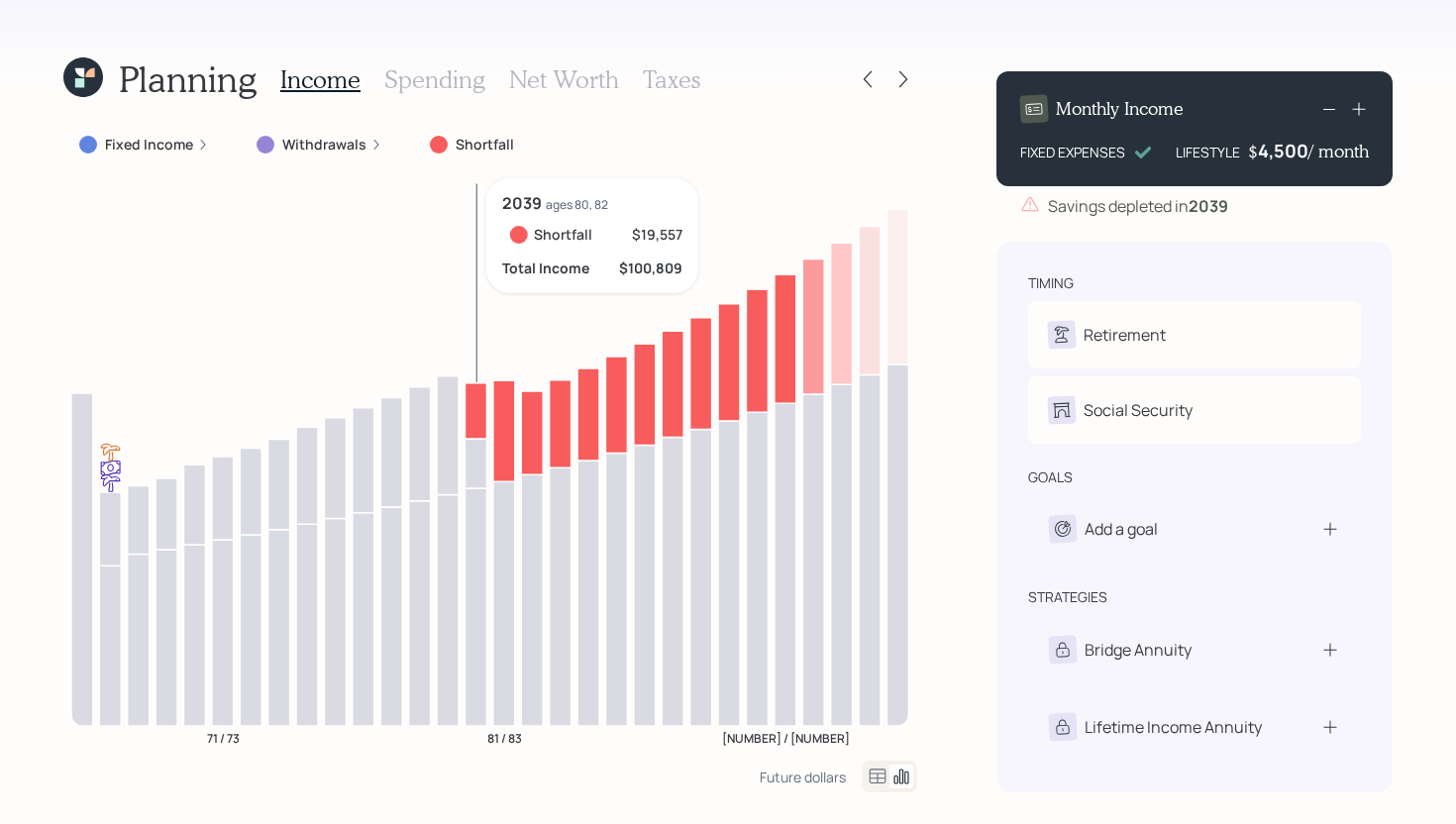 click 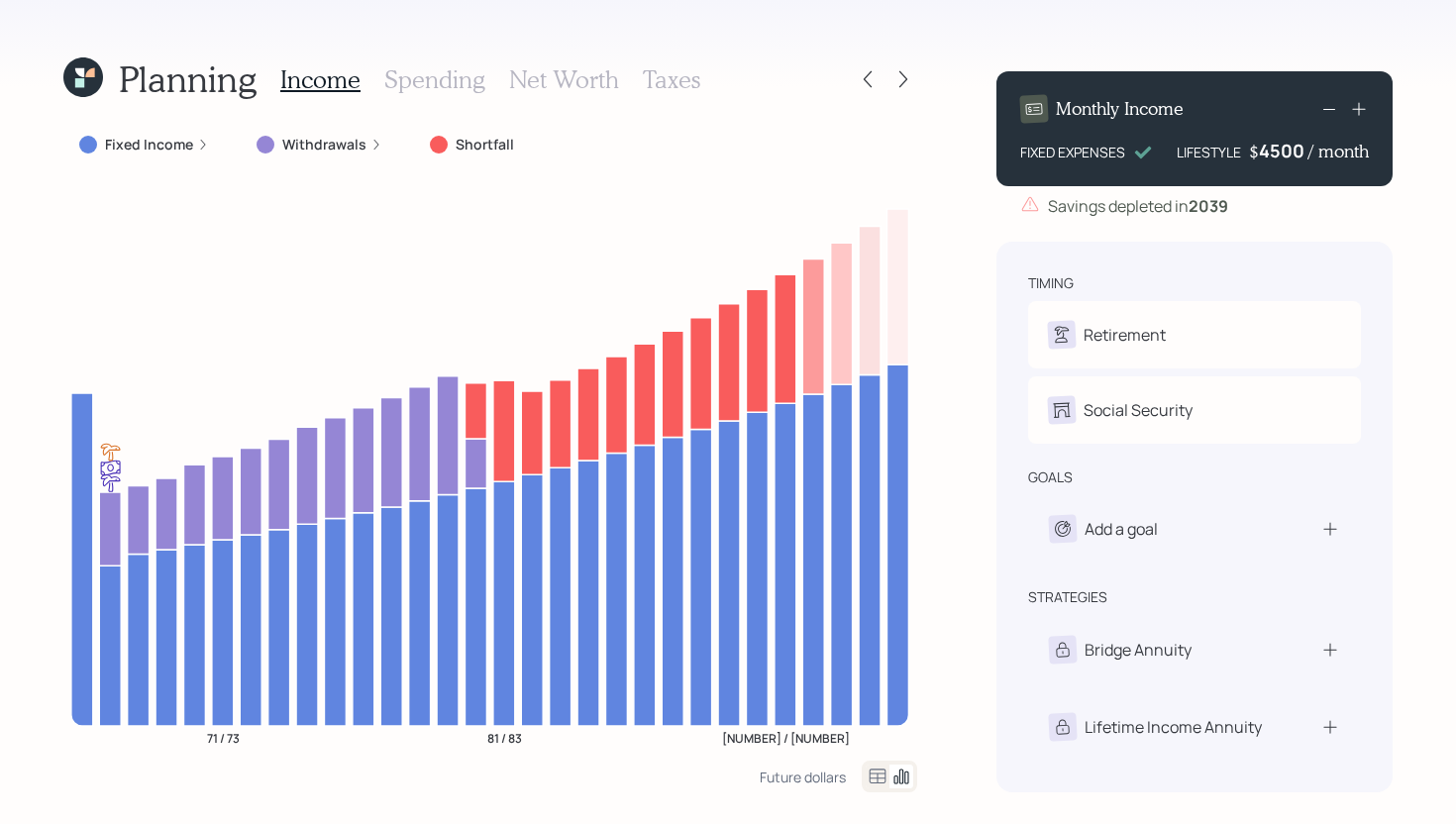 click on "4500" at bounding box center [1284, 151] 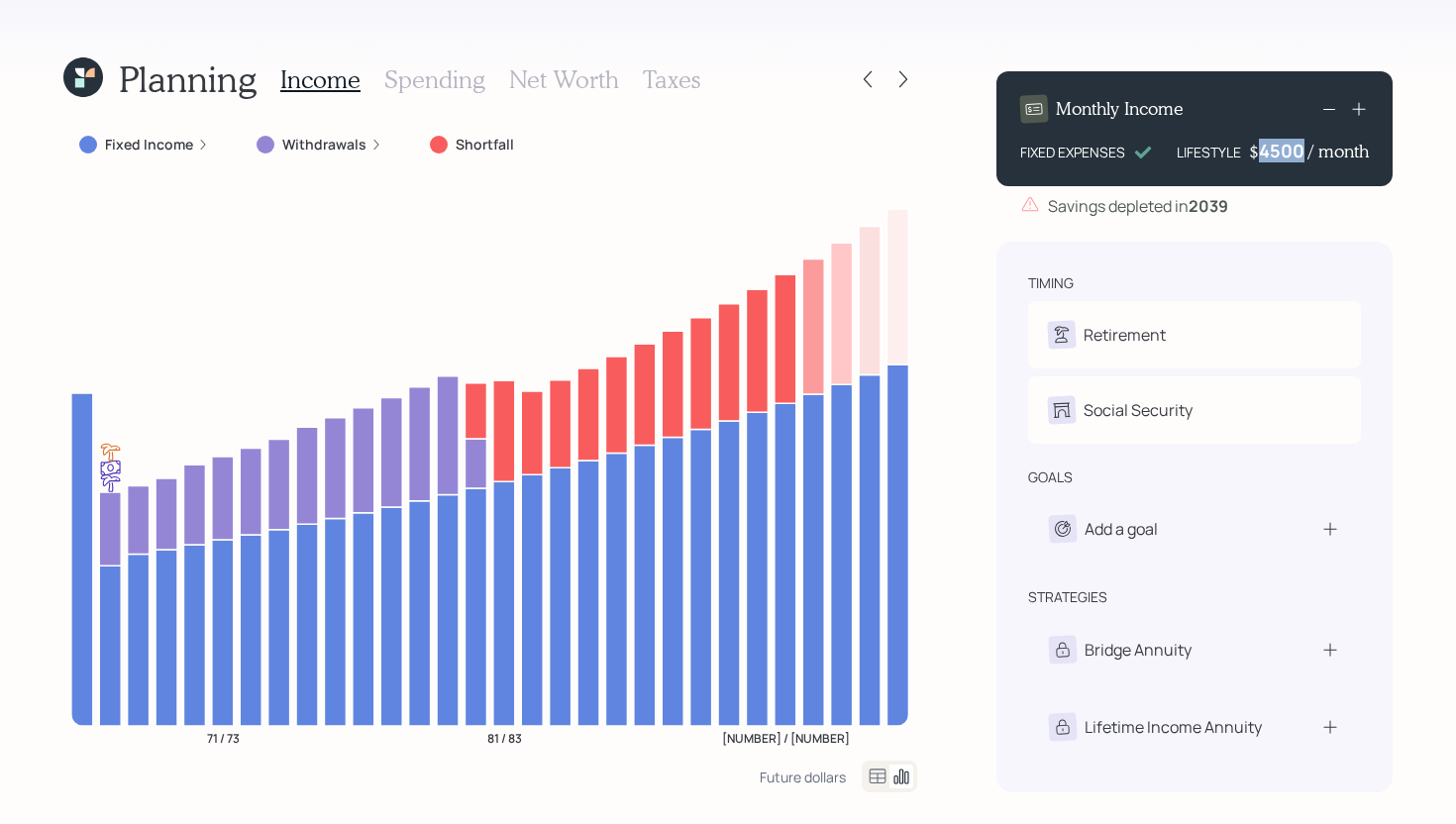 click on "4500" at bounding box center (1284, 151) 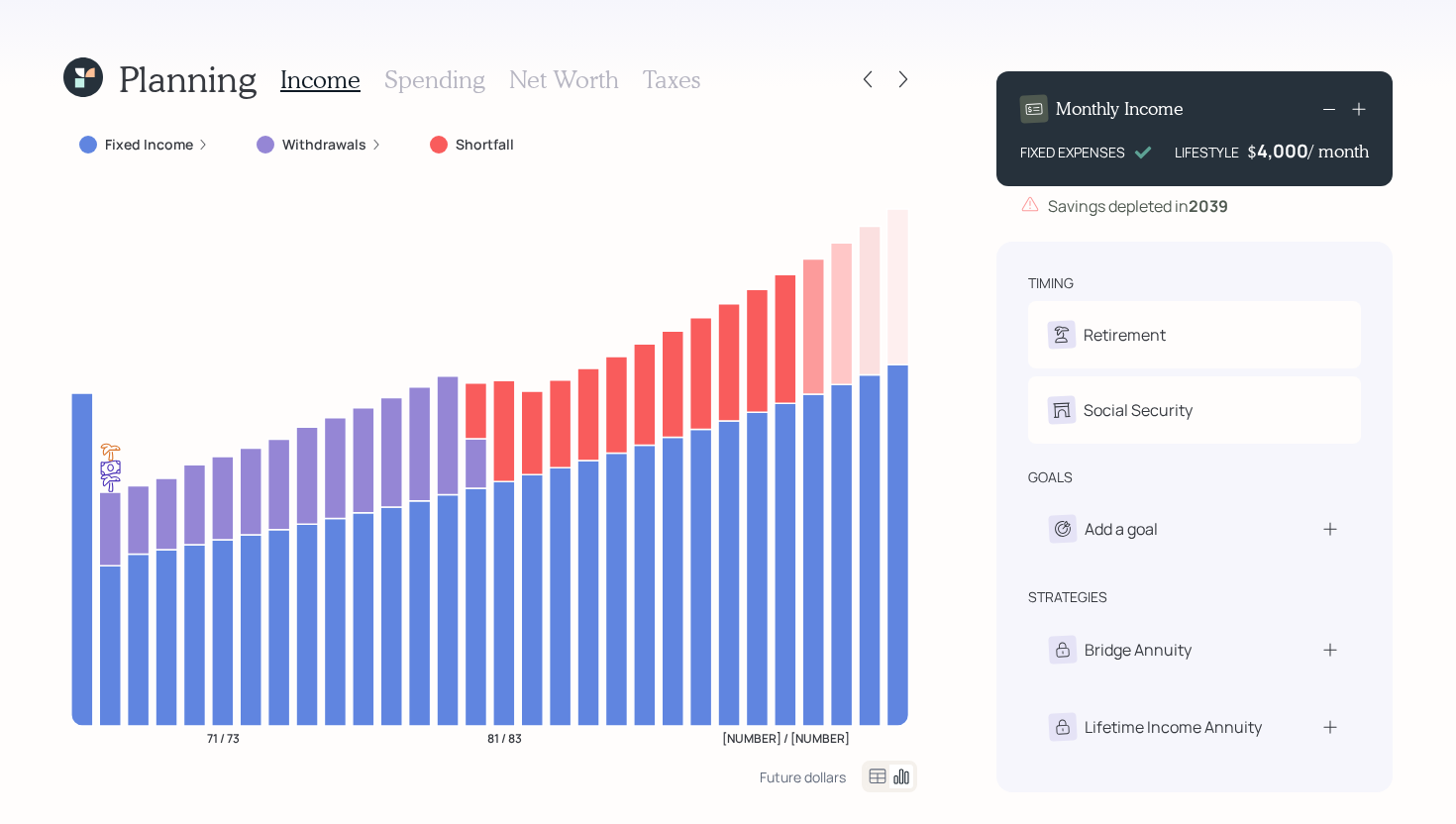 click on "Planning Income Spending Net Worth Taxes Fixed Income Withdrawals Shortfall 71 / 73 81 / 83 91 / 93 Future dollars Monthly Income FIXED EXPENSES LIFESTYLE $ 4,000  / month Savings depleted in  2039 timing Retirement C Retire at 66y 1m S Retire at 68y 1m Social Security C Elect at 67y 1m S Receiving goals Add a goal strategies Bridge Annuity Lifetime Income Annuity" at bounding box center (728, 412) 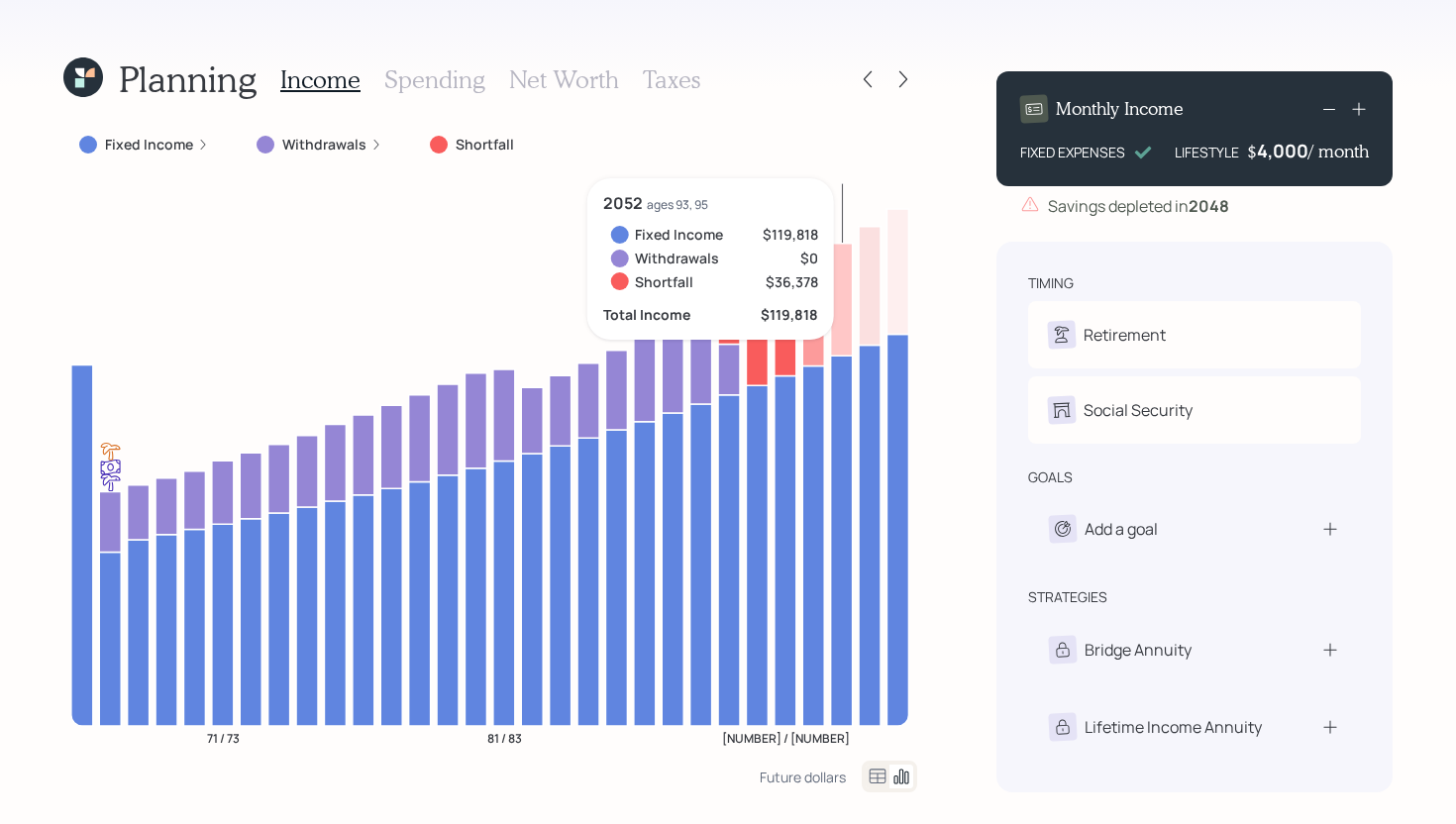 click on "4,000" at bounding box center [1283, 151] 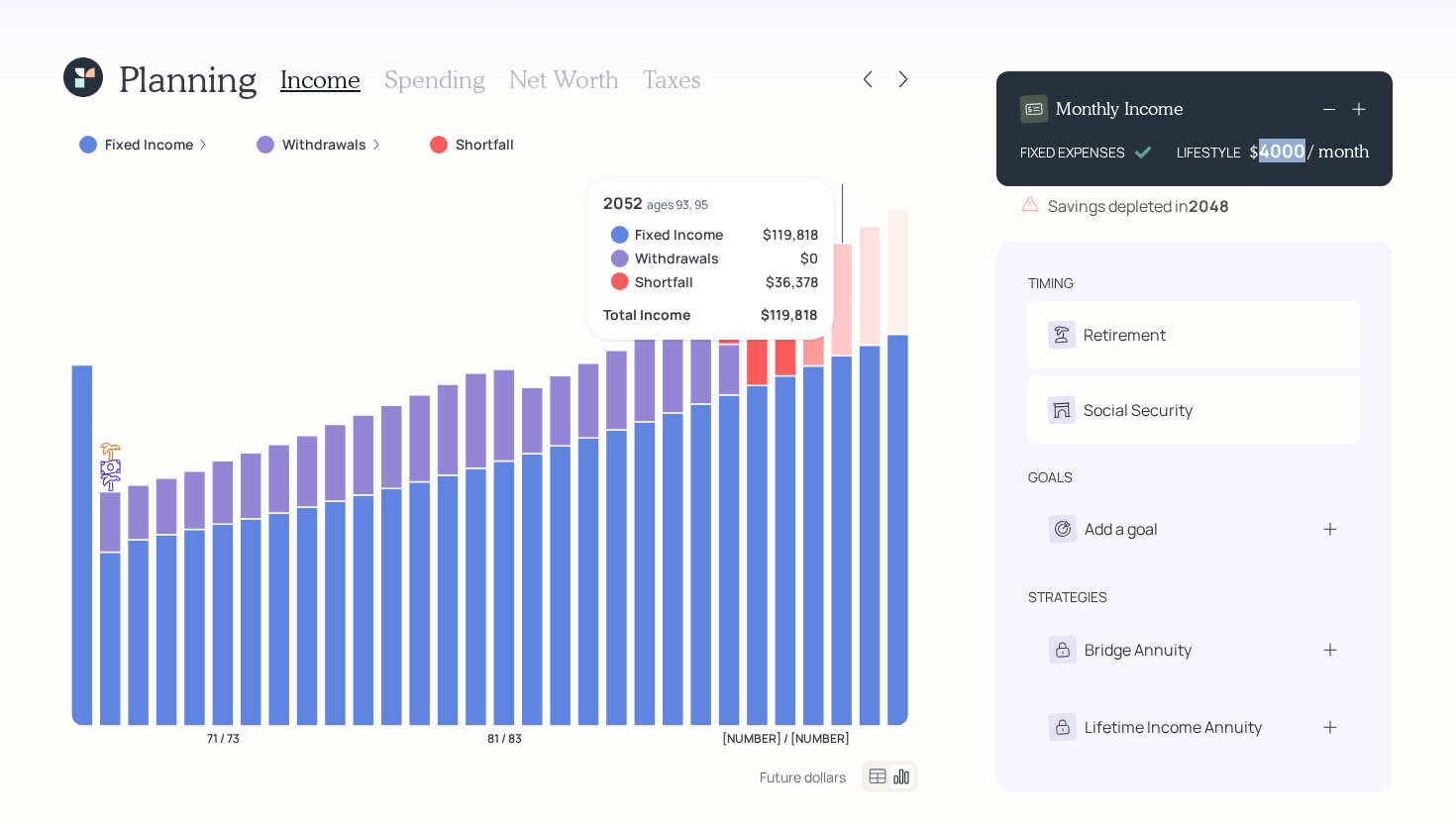 click on "4000" at bounding box center (1284, 151) 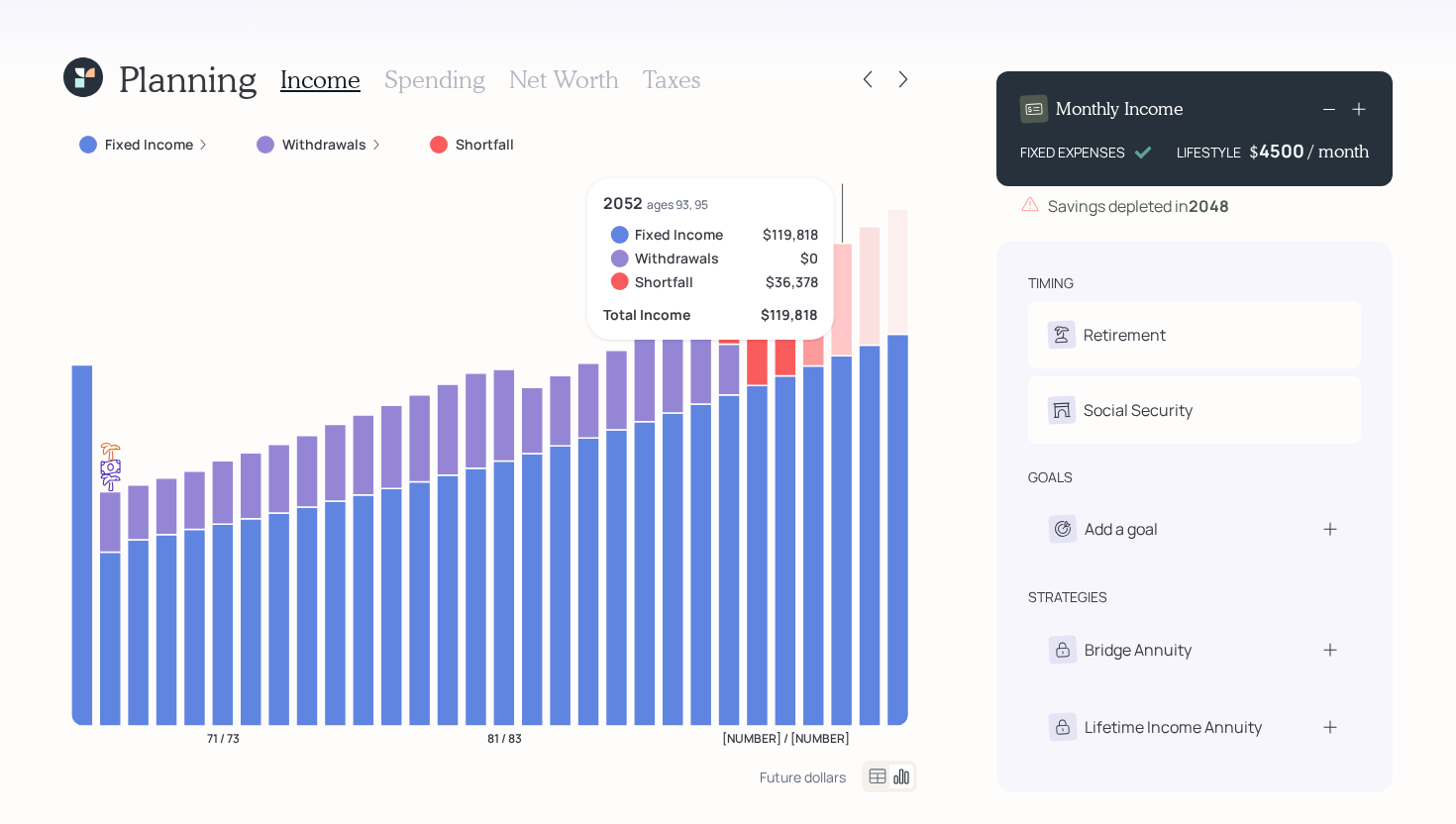 click on "Planning Income Spending Net Worth Taxes Fixed Income Withdrawals Shortfall 71 / 73 81 / 83 91 / 93 2052 ages 93, 95 Fixed Income $119,818 Withdrawals $0 Shortfall $36,378 Total Income $119,818 Future dollars Monthly Income FIXED EXPENSES LIFESTYLE $ 4500  / month Savings depleted in  2048 timing Retirement C Retire at 66y 1m S Retire at 68y 1m Social Security C Elect at 67y 1m S Receiving goals Add a goal strategies Bridge Annuity Lifetime Income Annuity" at bounding box center [728, 412] 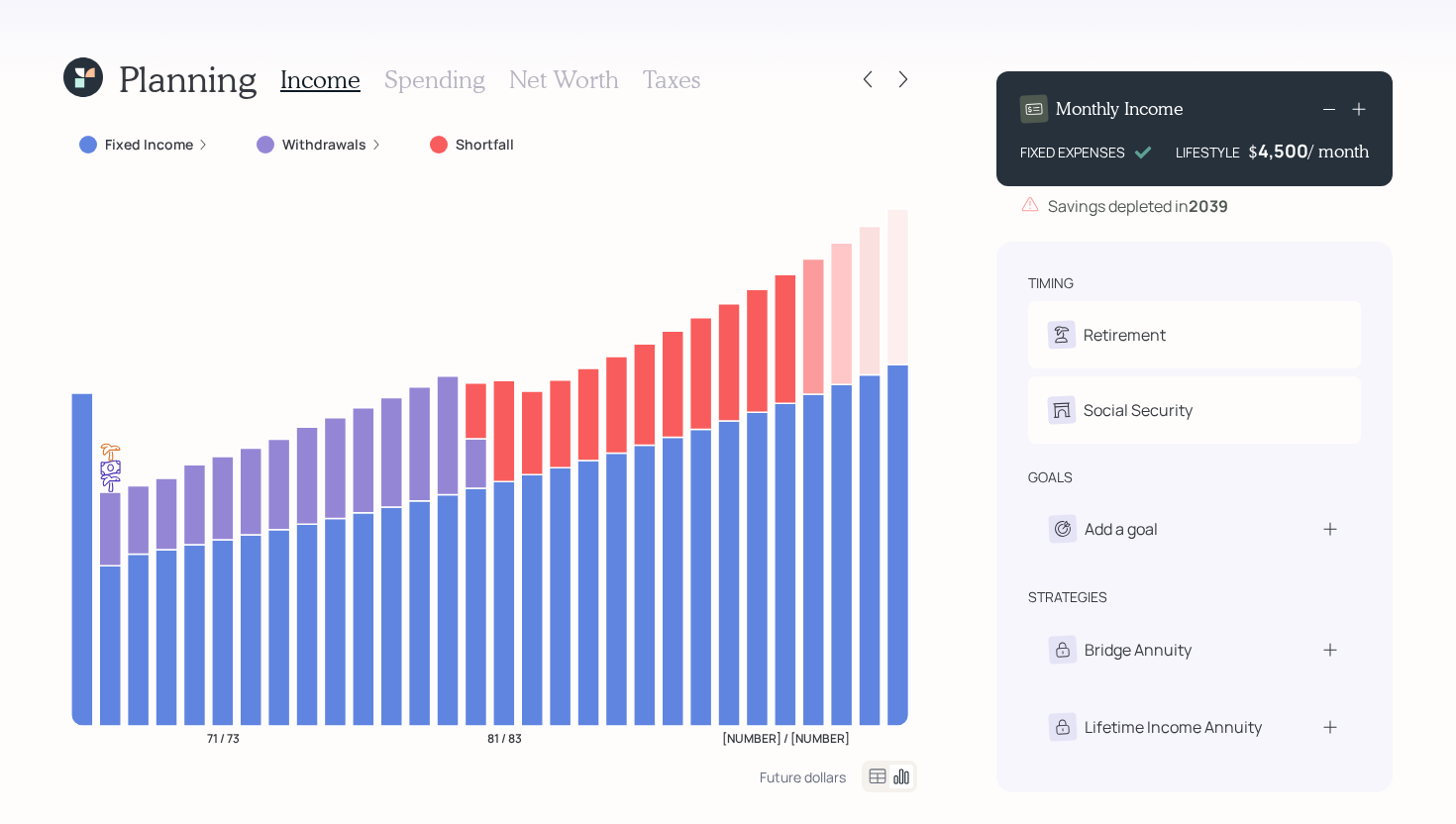 click on "4,500" at bounding box center [1283, 151] 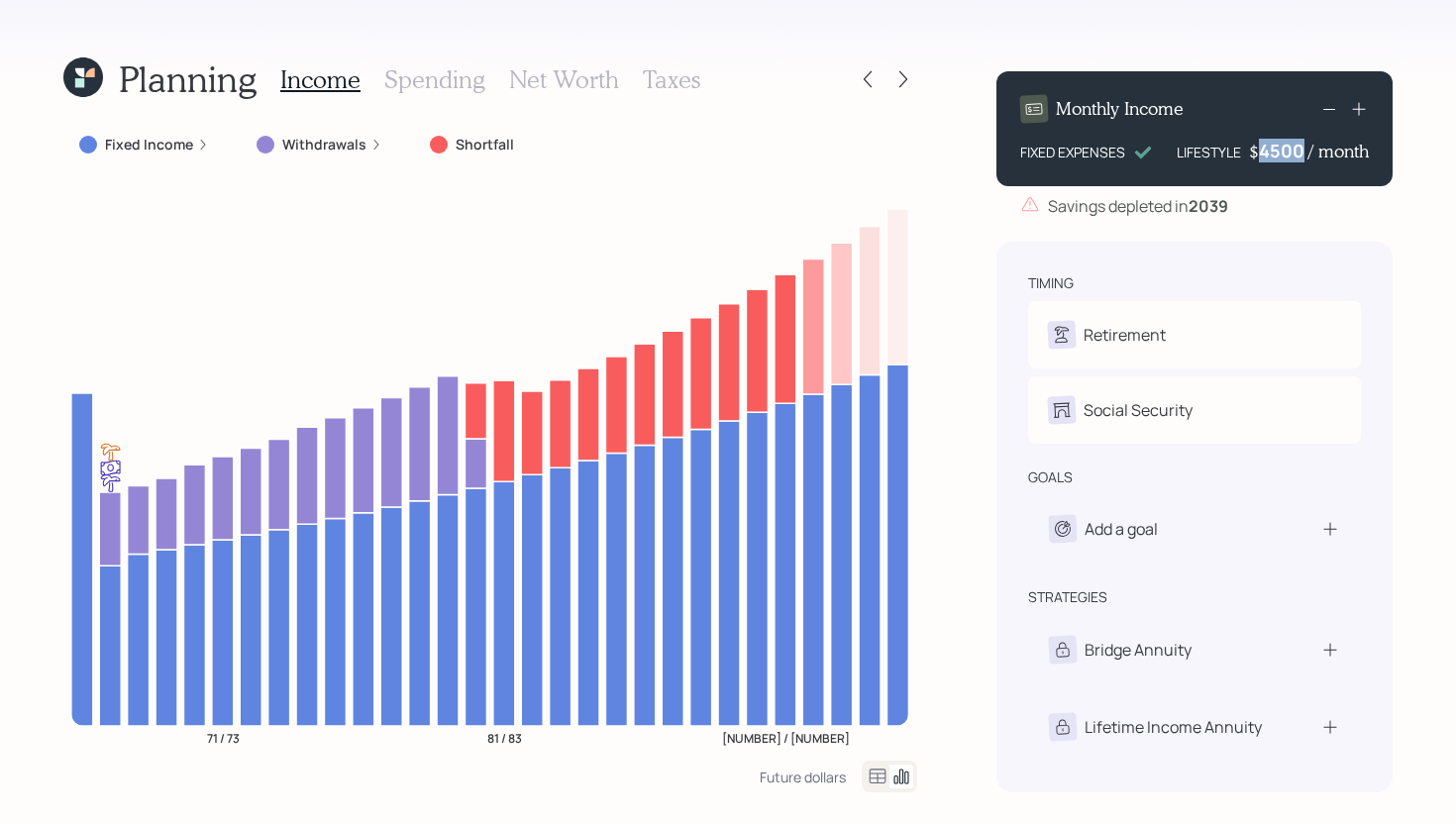 click on "4500" at bounding box center [1284, 151] 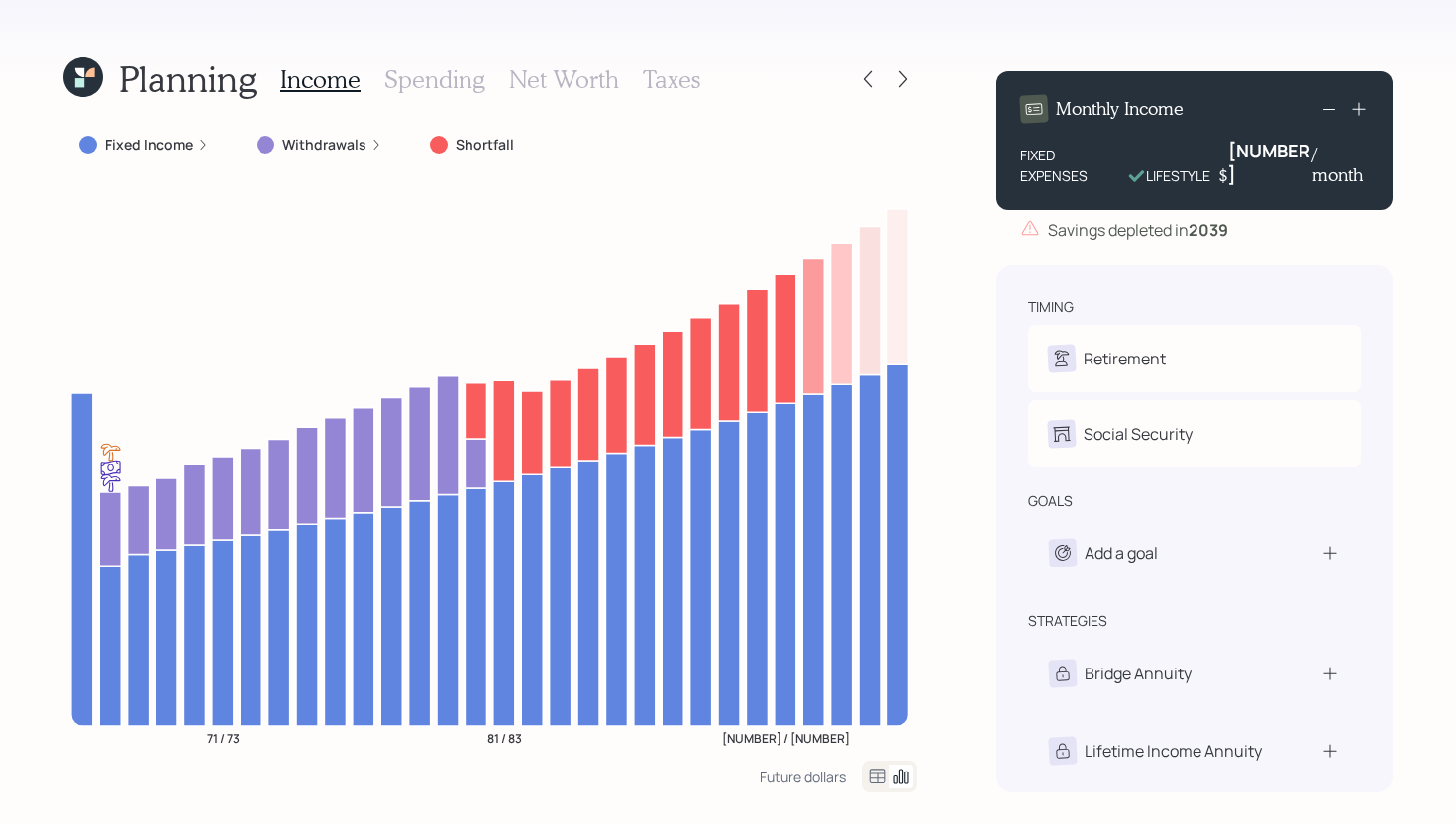 click on "Planning Income Spending Net Worth Taxes Fixed Income Withdrawals Shortfall 71 / 73 81 / 83 91 / 93 Future dollars Monthly Income FIXED EXPENSES LIFESTYLE $ 3800  / month Savings depleted in  2039 timing Retirement C Retire at 66y 1m S Retire at 68y 1m Social Security C Elect at 67y 1m S Receiving goals Add a goal strategies Bridge Annuity Lifetime Income Annuity" at bounding box center (728, 412) 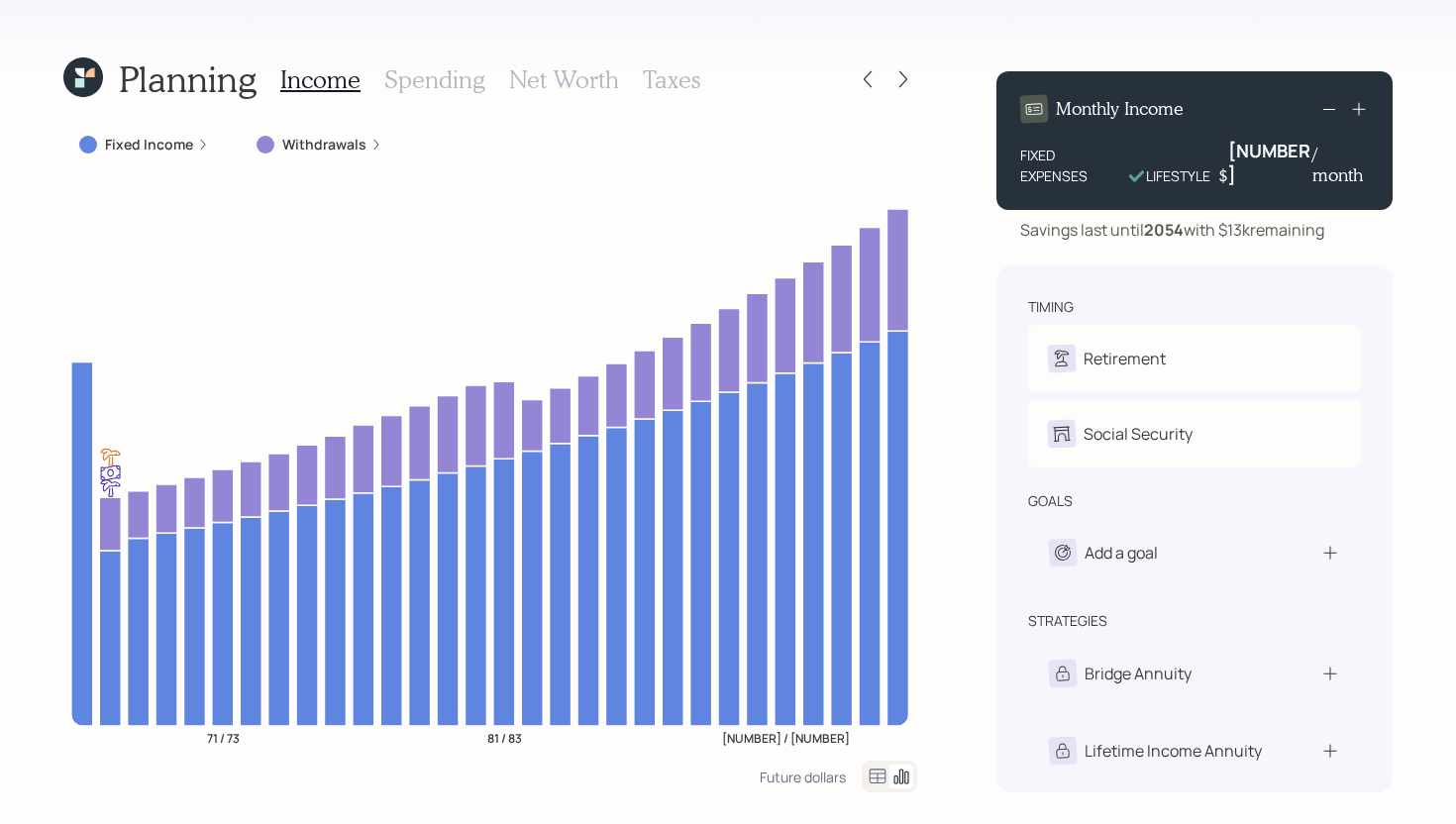 click on "3800" at bounding box center [1270, 162] 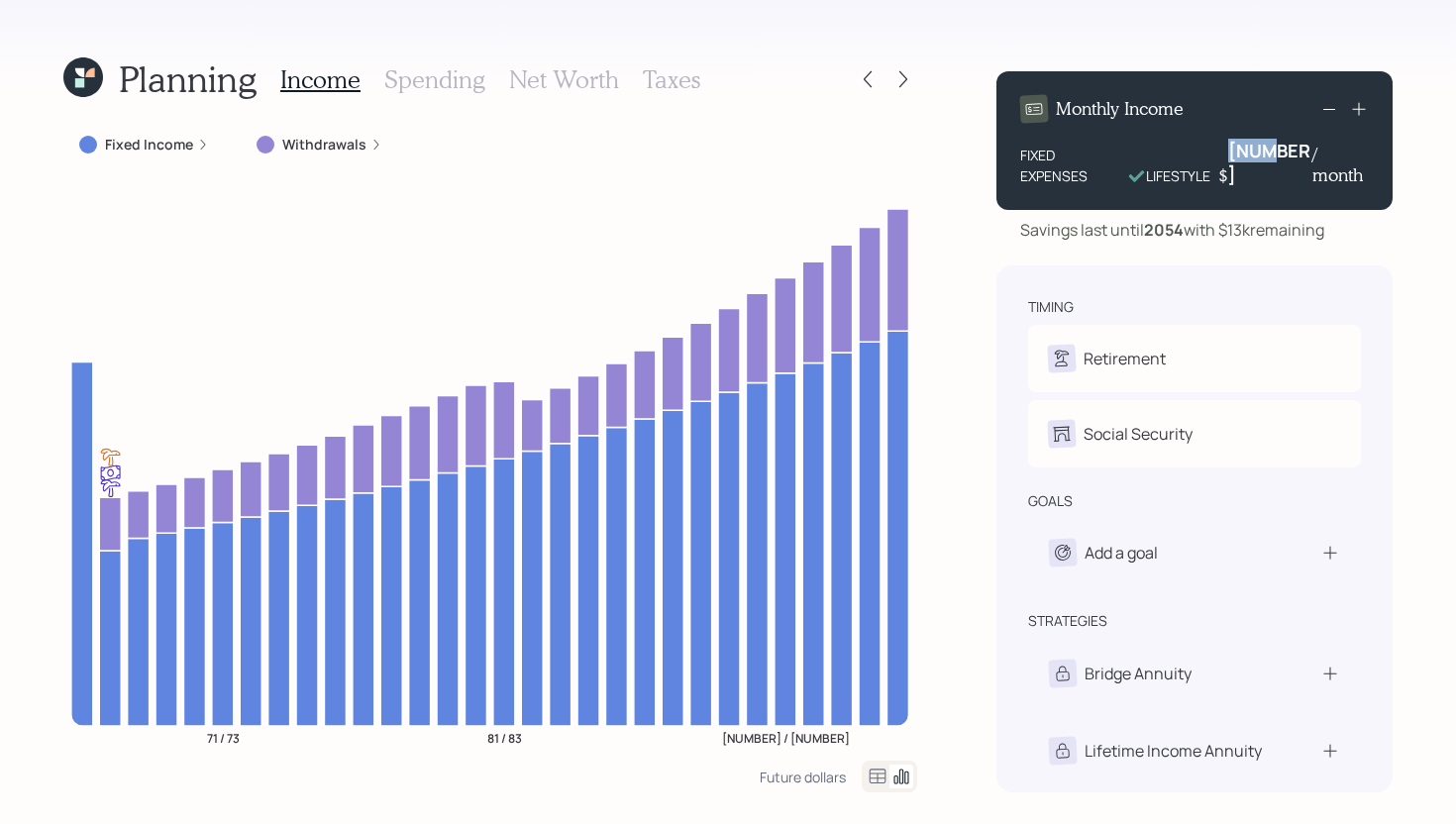 click on "3800" at bounding box center (1270, 162) 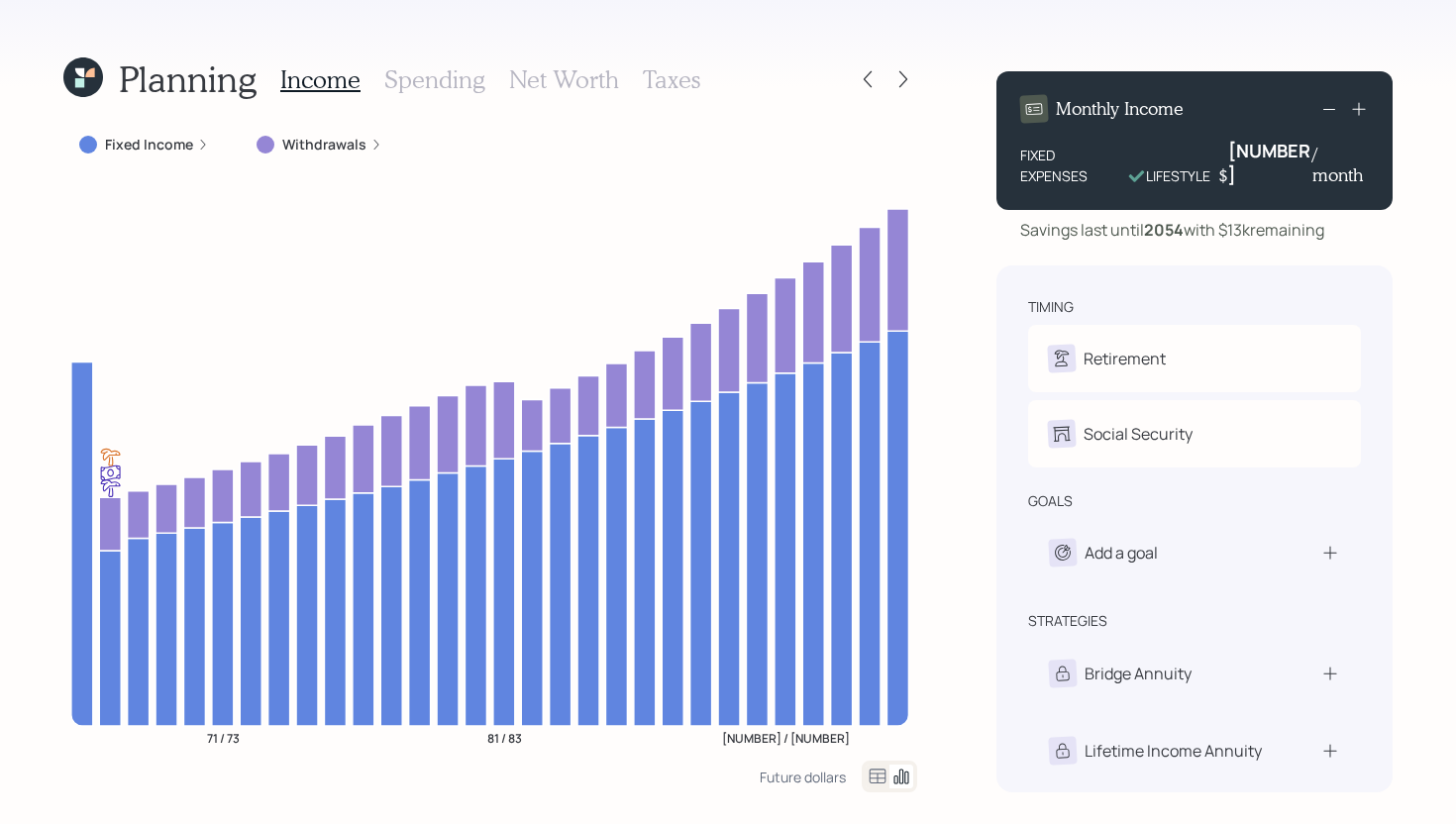 click on "Planning Income Spending Net Worth Taxes Fixed Income Withdrawals 71 / 73 81 / 83 91 / 93 Future dollars Monthly Income FIXED EXPENSES LIFESTYLE $ 3800  / month Savings last until  2054  with   $13k  remaining timing Retirement C Retire at 66y 1m S Retire at 68y 1m Social Security C Elect at 67y 1m S Receiving goals Add a goal strategies Bridge Annuity Lifetime Income Annuity" at bounding box center [728, 412] 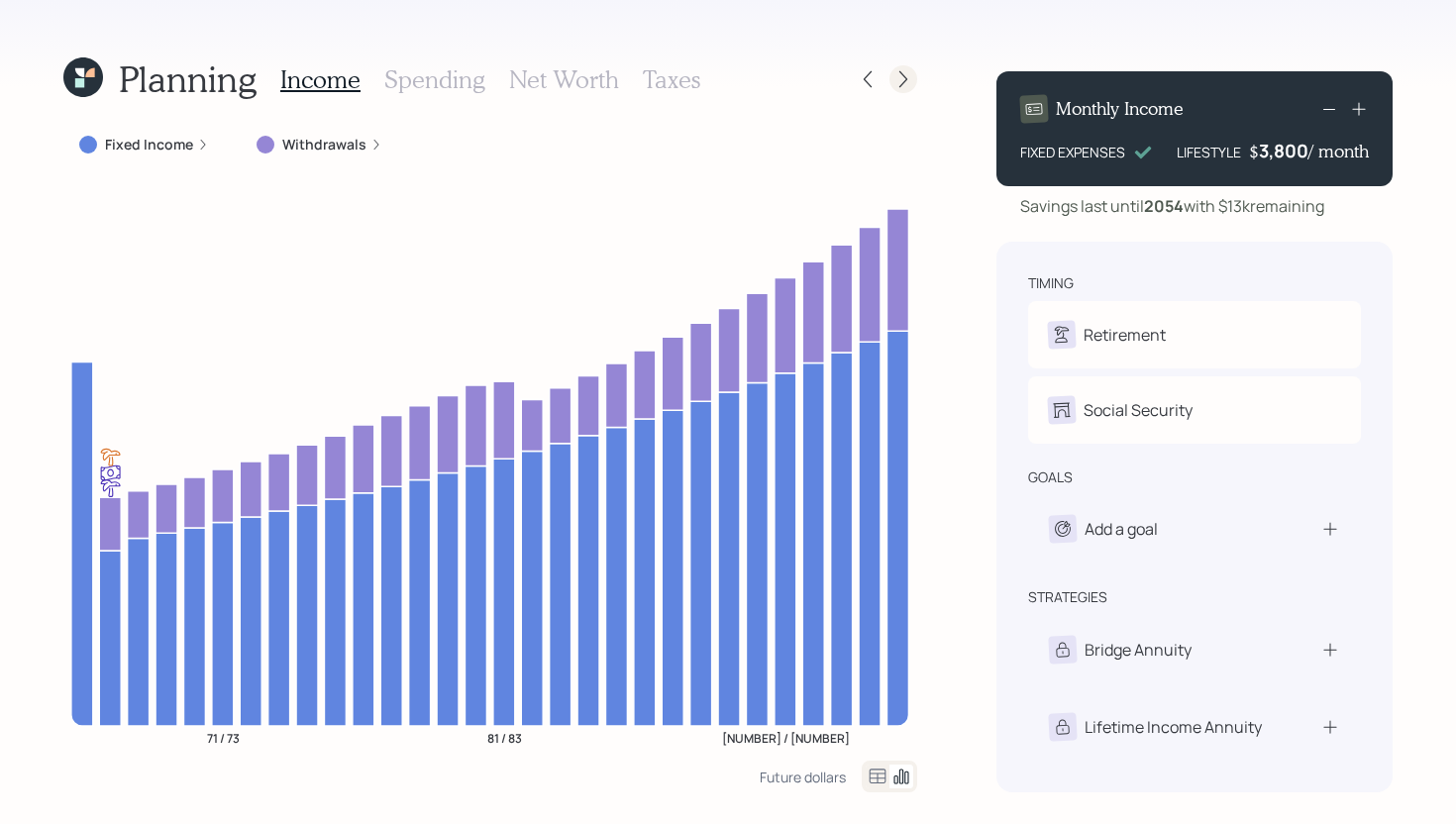 click 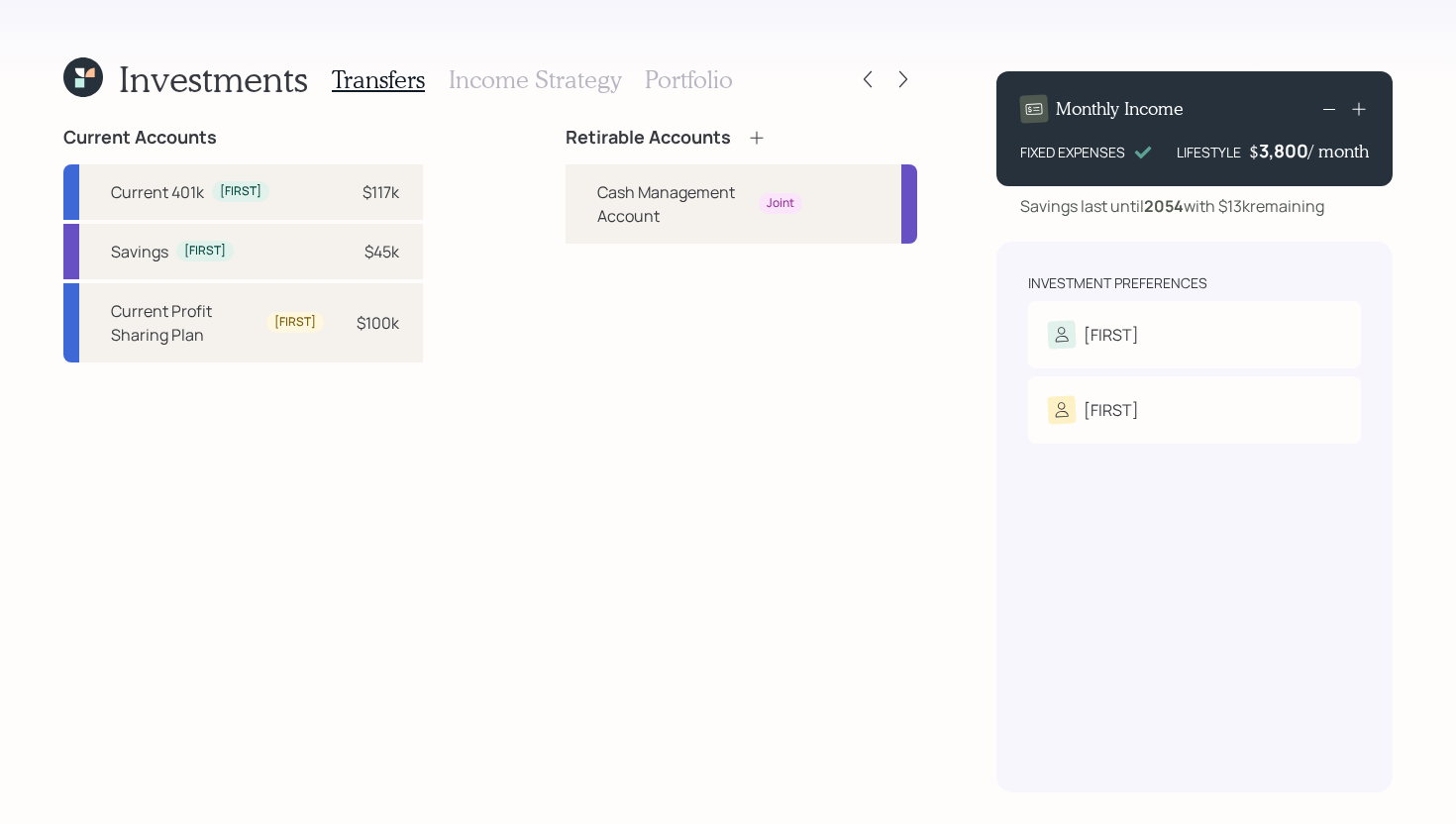 click on "Income Strategy" at bounding box center (535, 79) 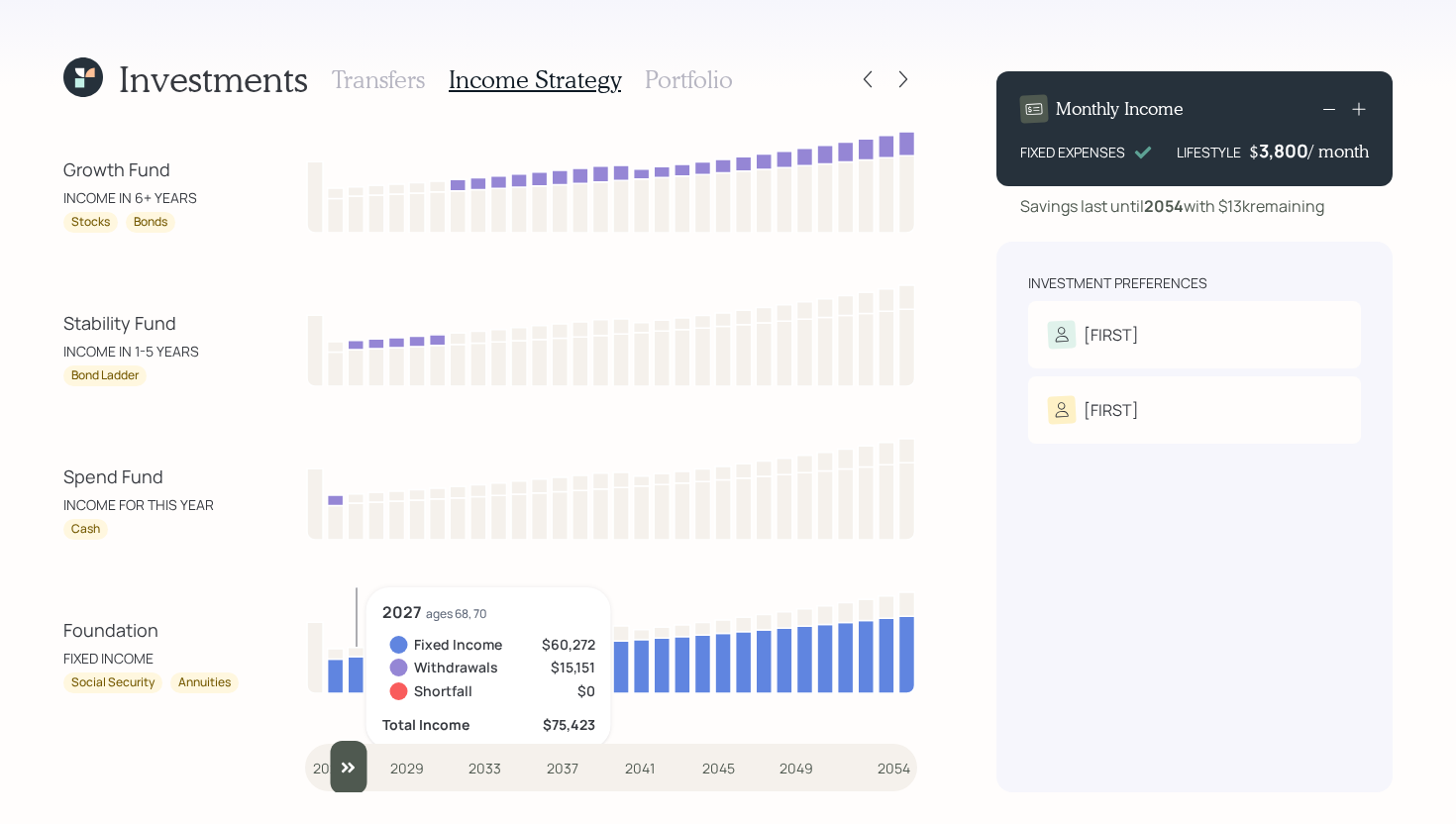 click at bounding box center (611, 768) 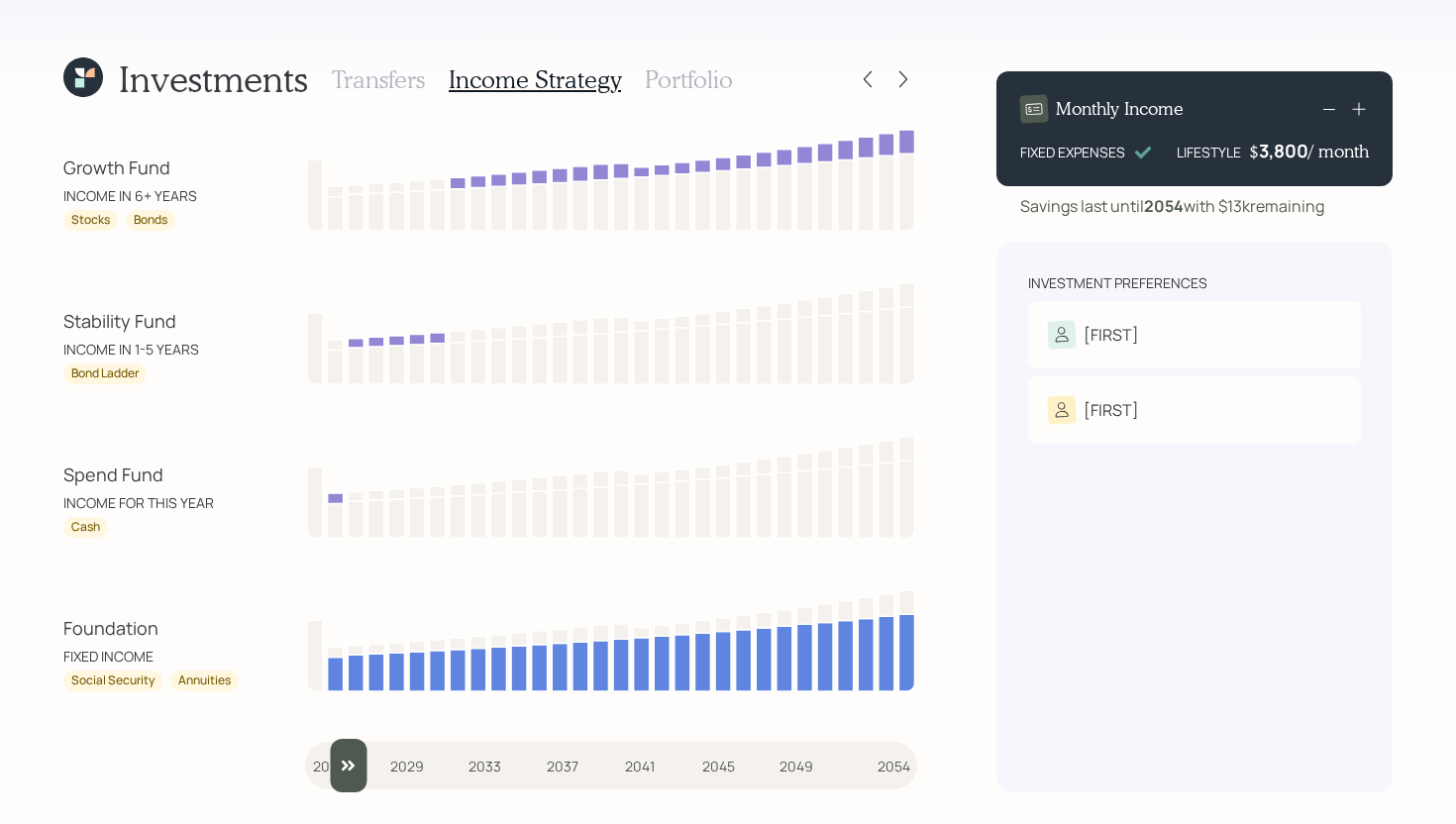scroll, scrollTop: 0, scrollLeft: 0, axis: both 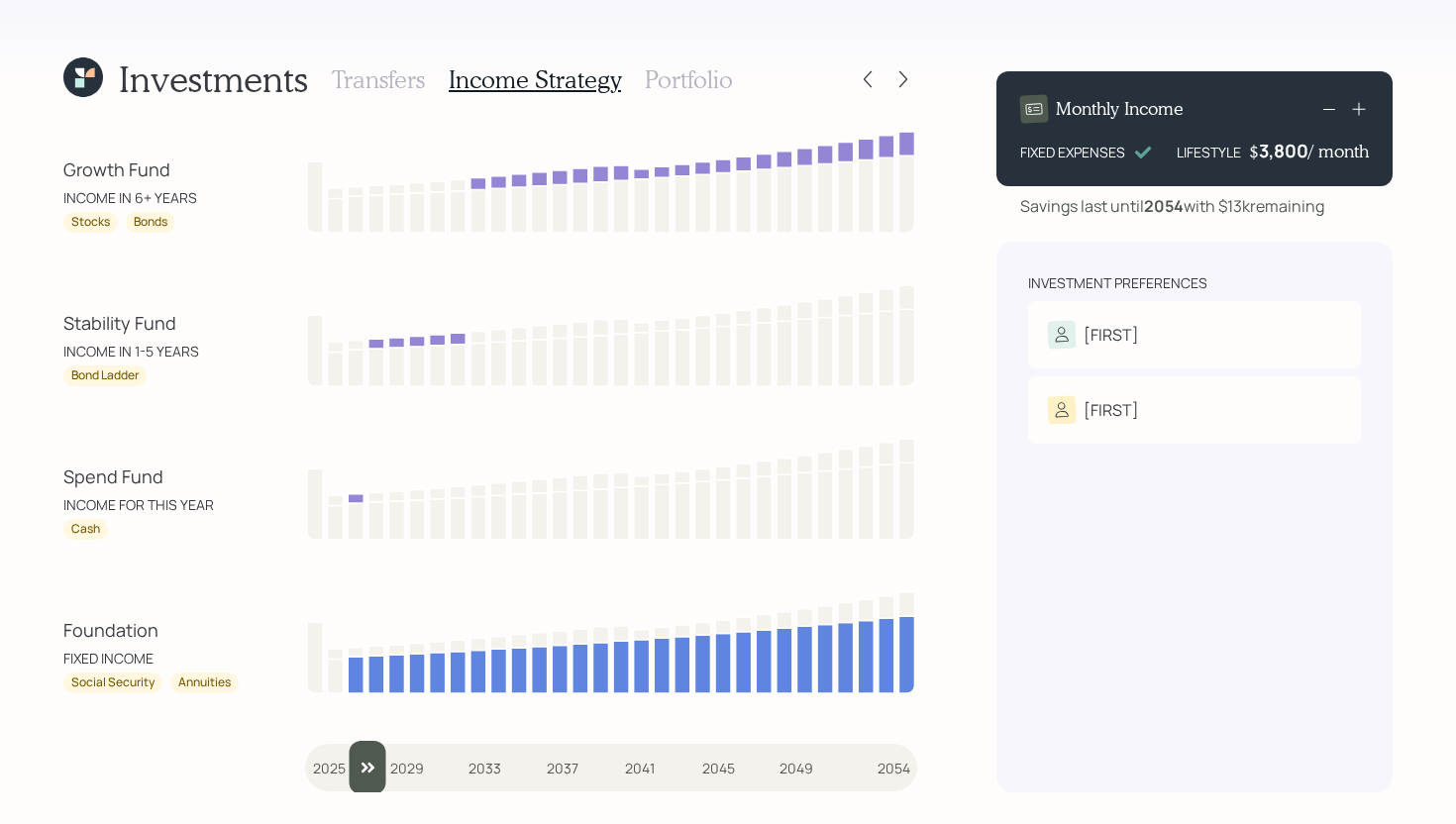 type on "2027" 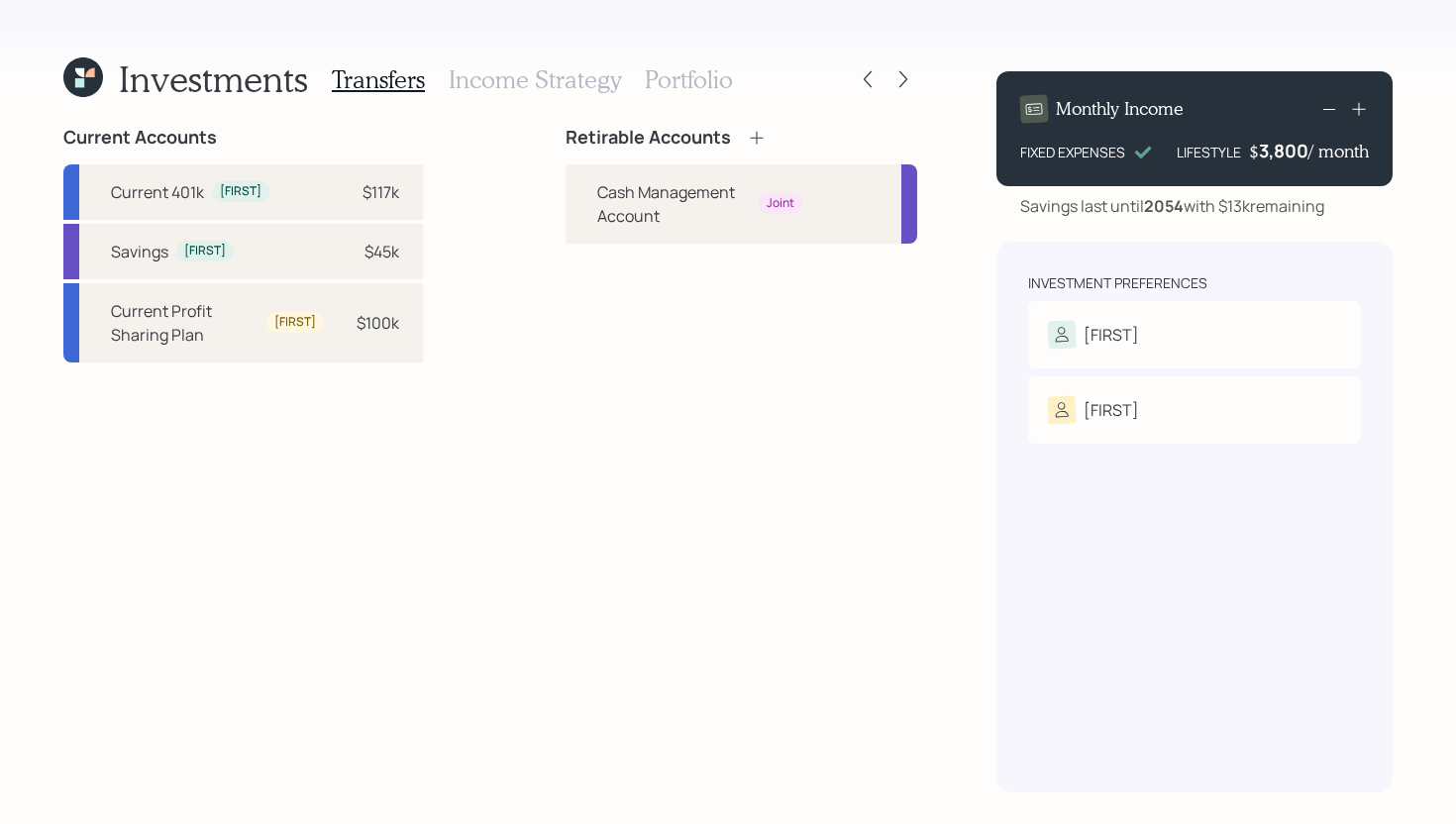 click 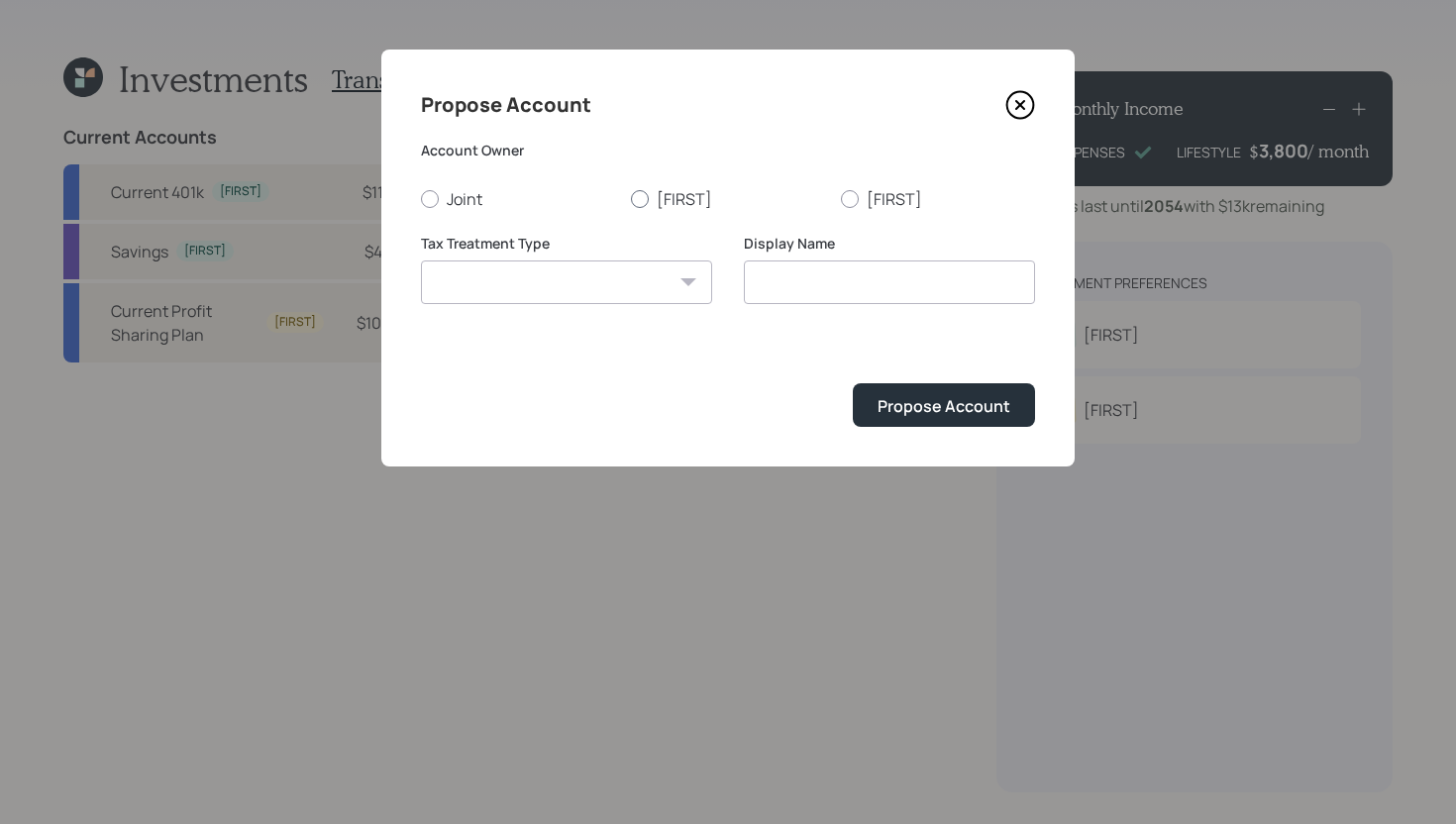 click on "[NAME]" at bounding box center (728, 199) 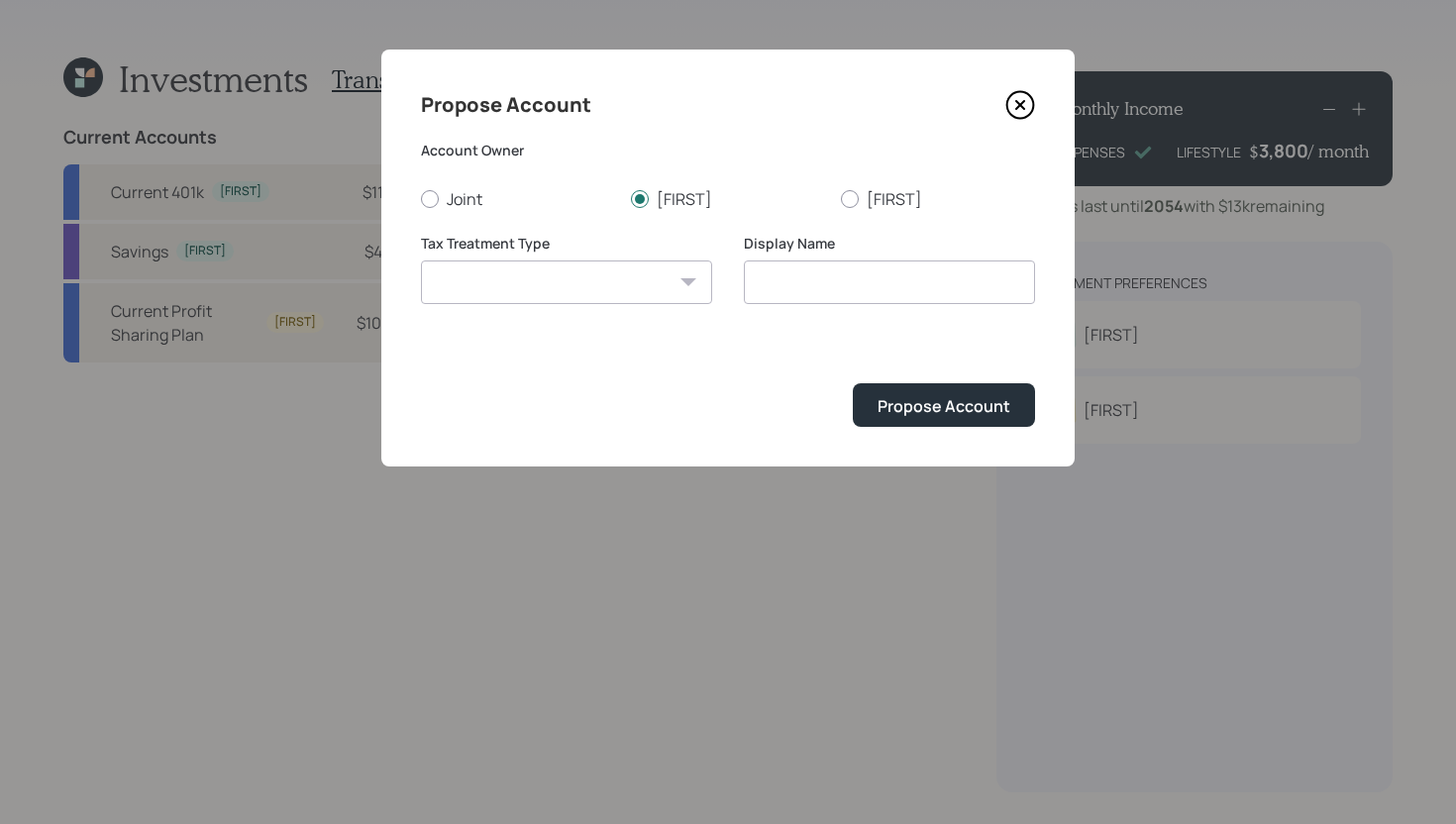 click on "Roth Taxable Traditional" at bounding box center [567, 282] 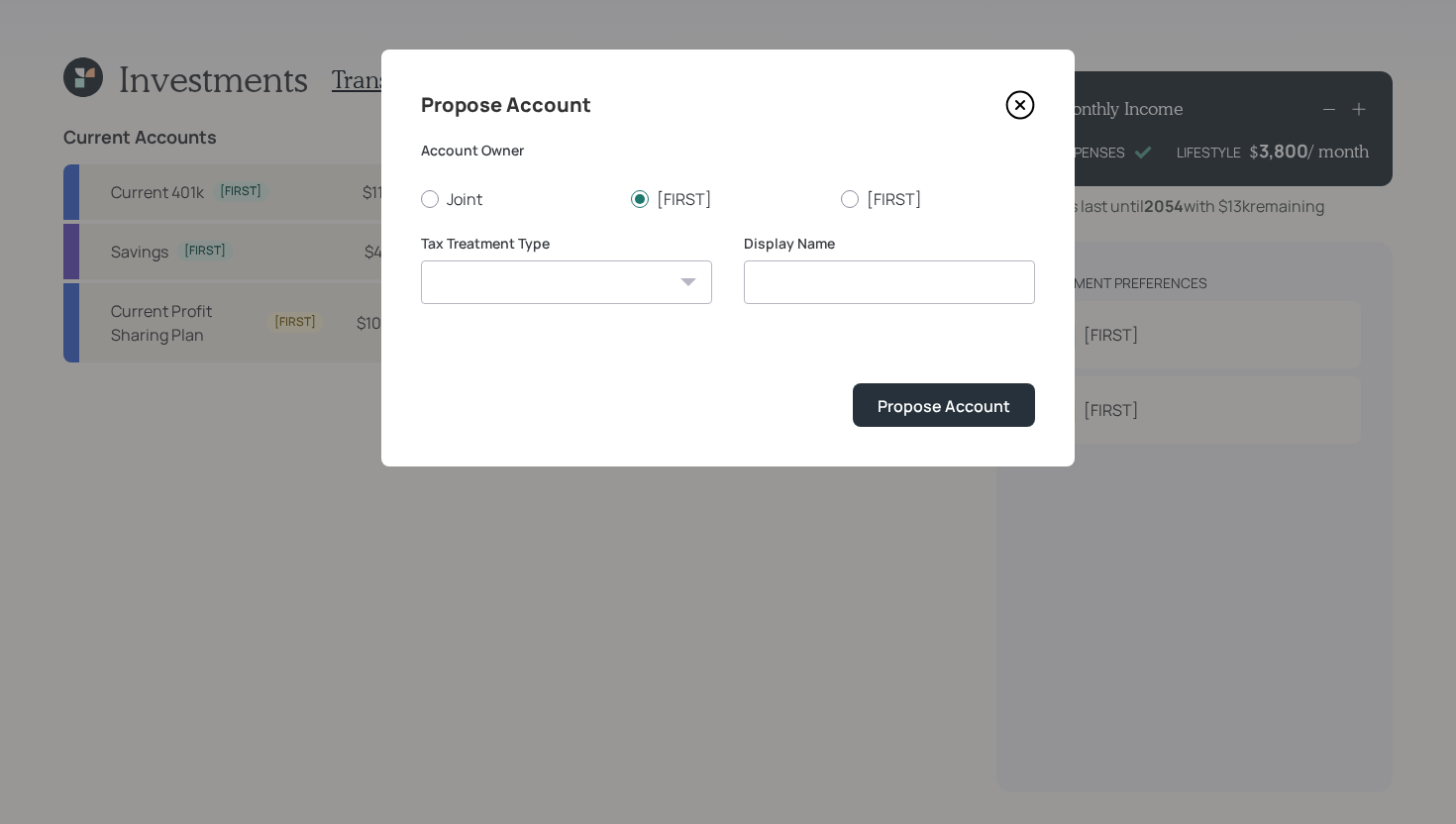 select on "traditional" 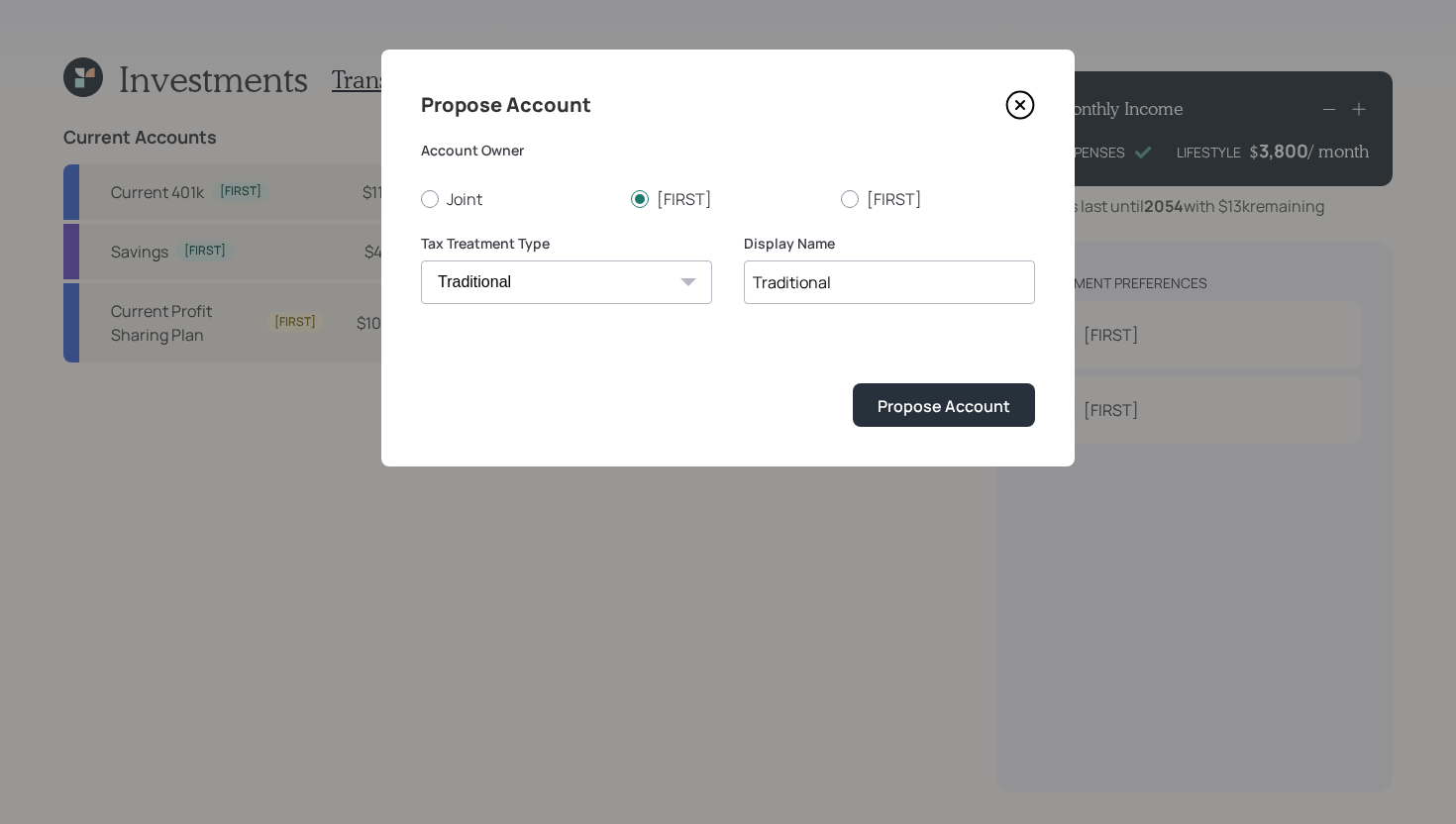 click on "Traditional" at bounding box center (889, 282) 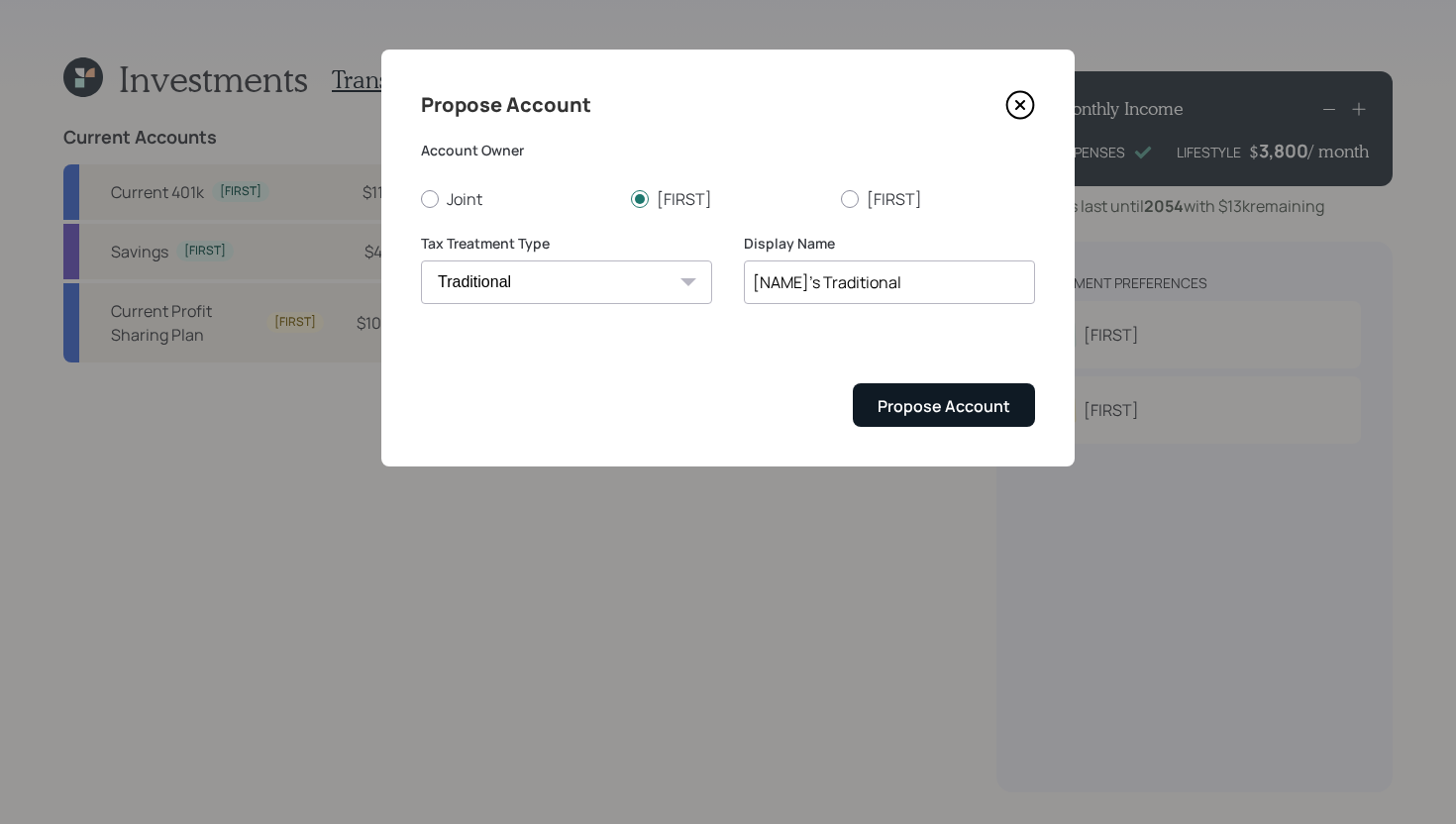 type on "Charles' Traditional" 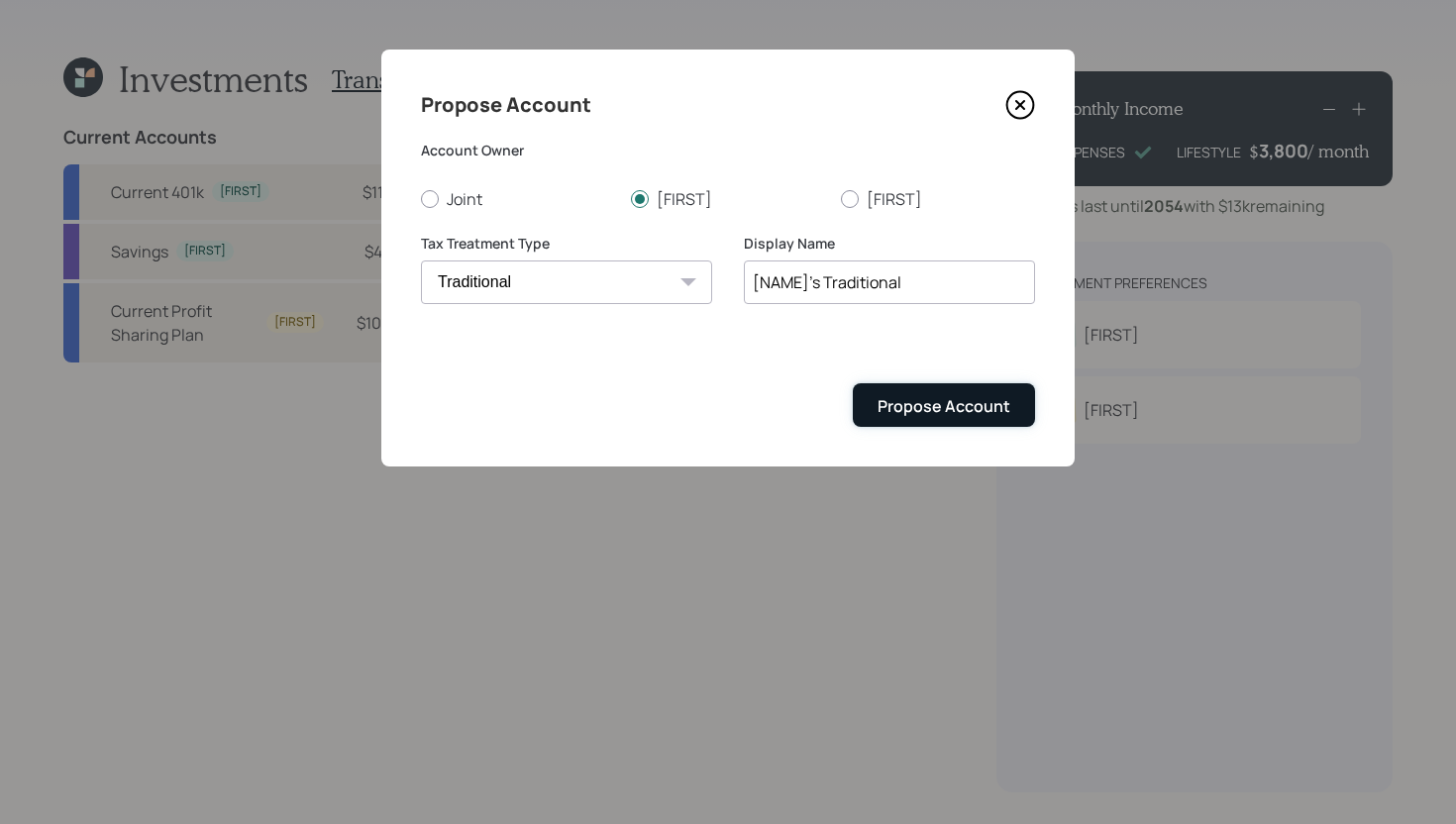 click on "Propose Account" at bounding box center (944, 406) 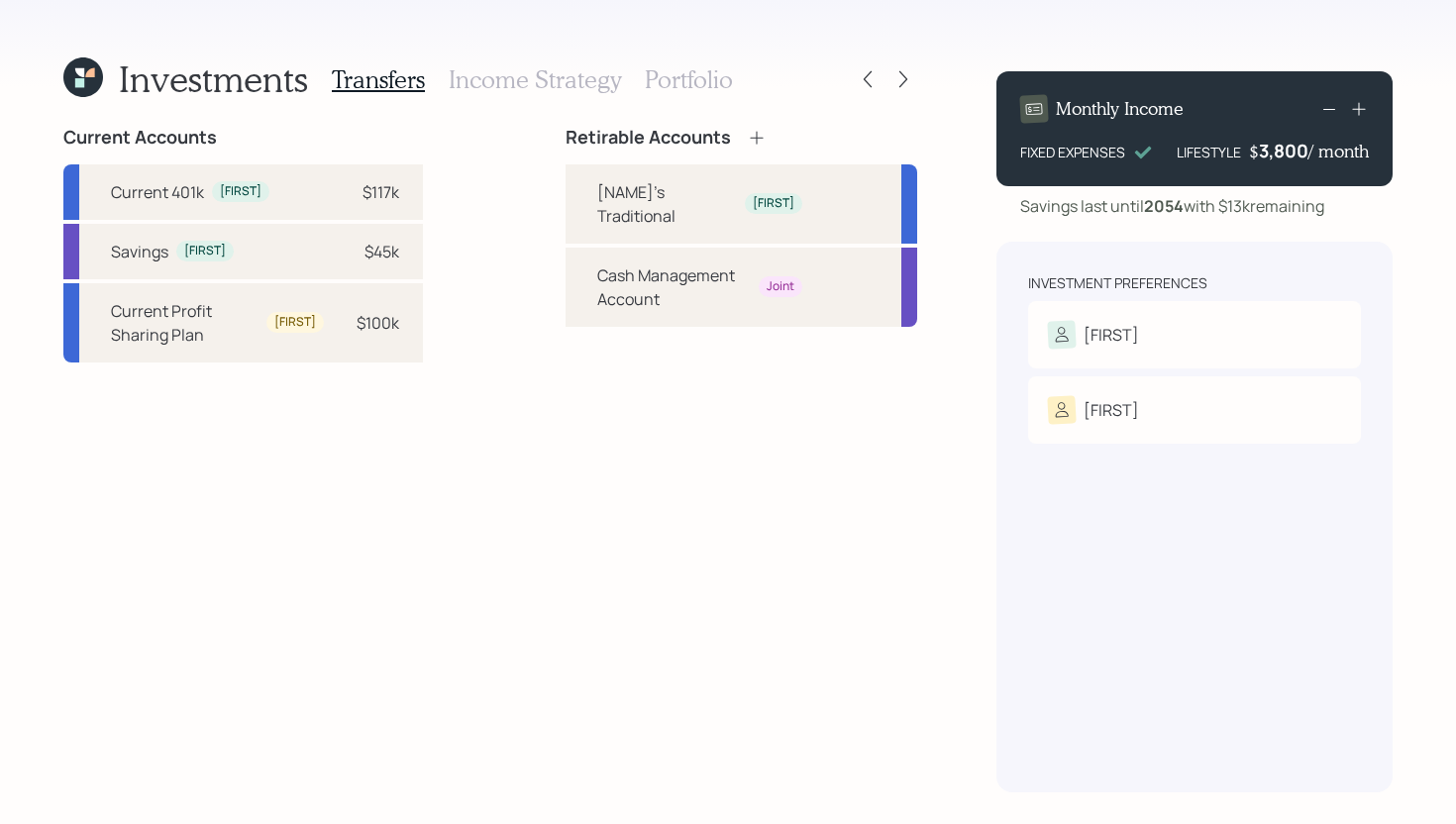 click on "Portfolio" at bounding box center [688, 79] 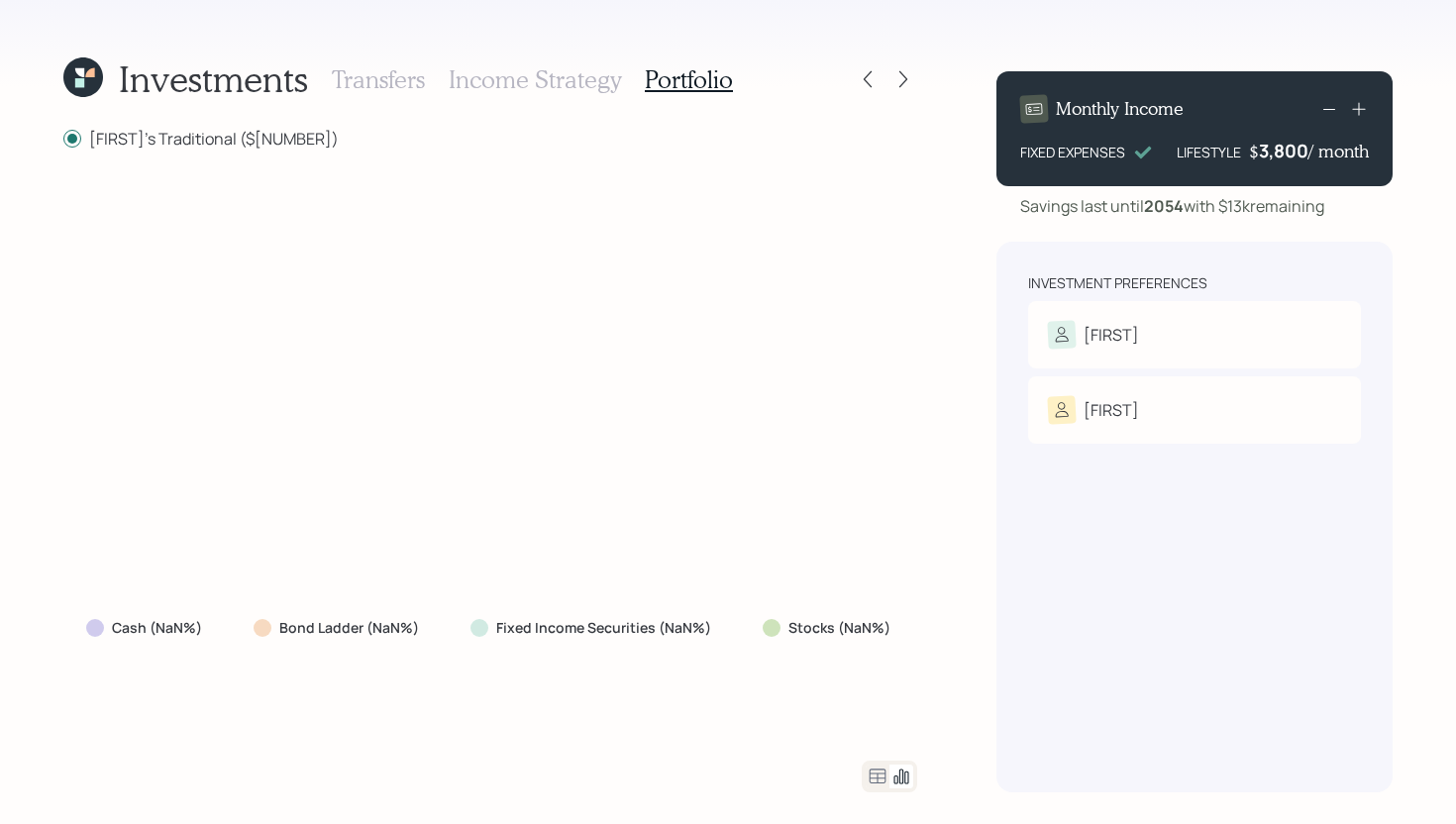 click on "Transfers" at bounding box center (378, 79) 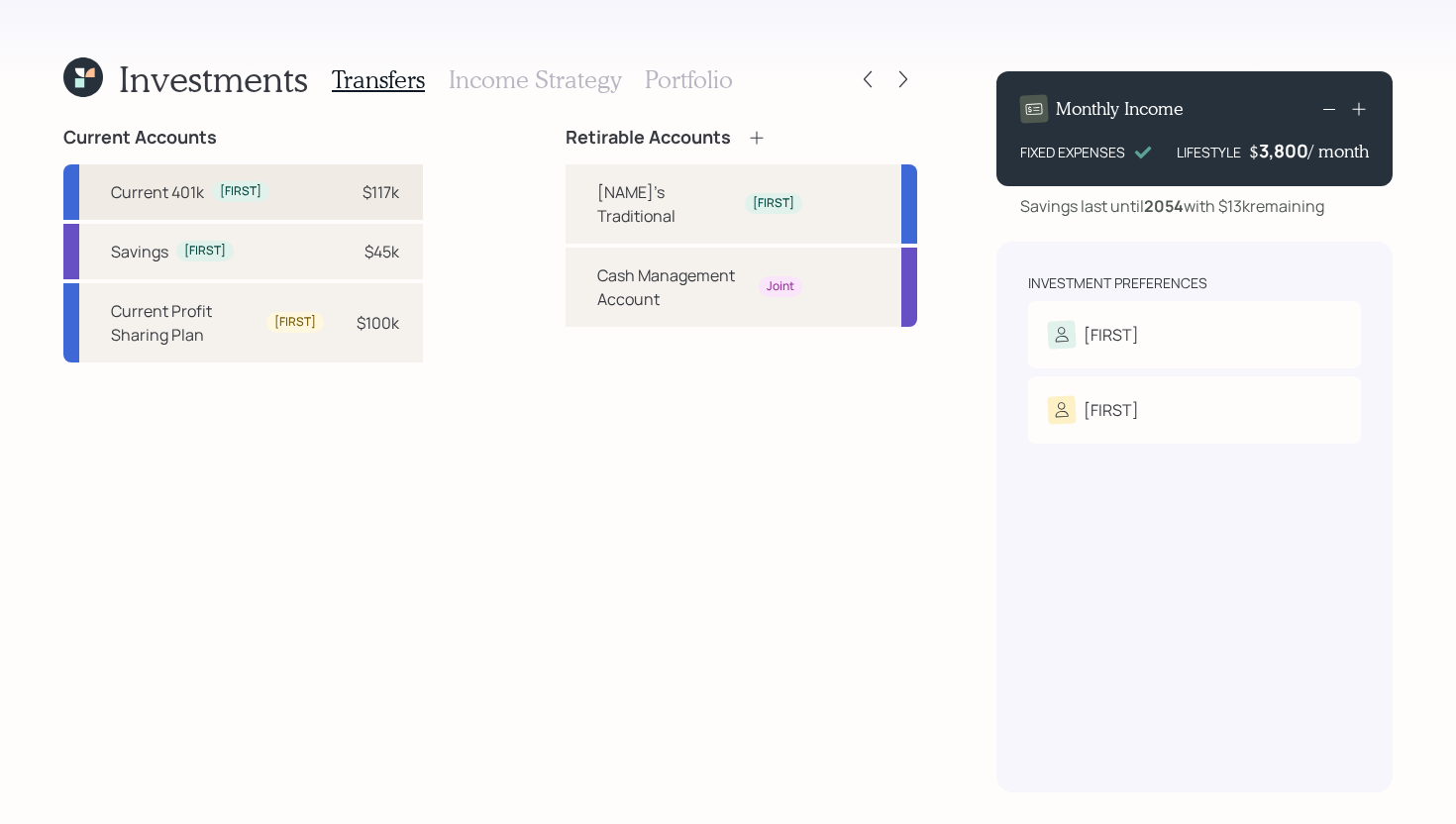 click on "$117k" at bounding box center [380, 192] 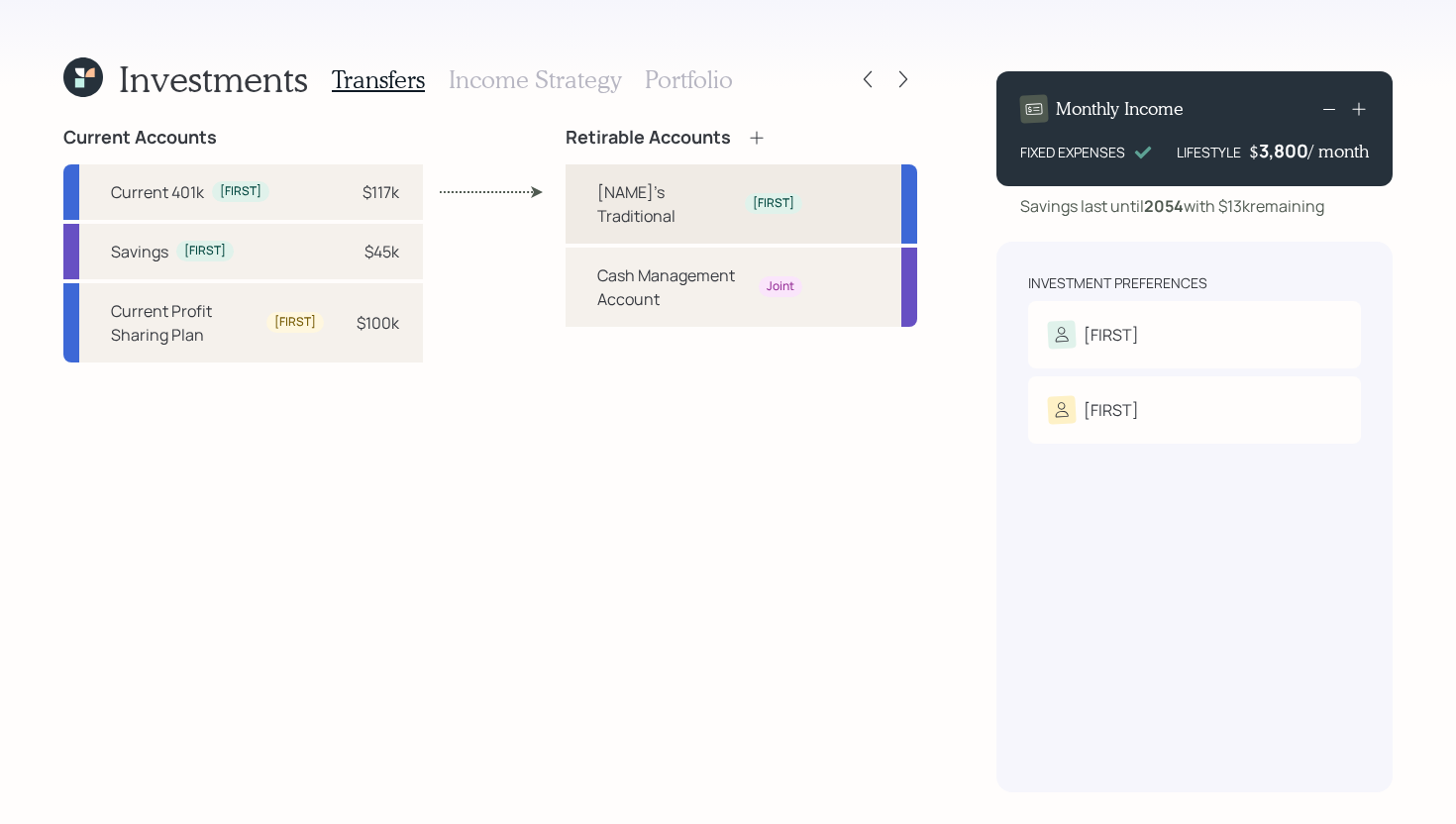 click on "Charles' Traditional Charles" at bounding box center [741, 204] 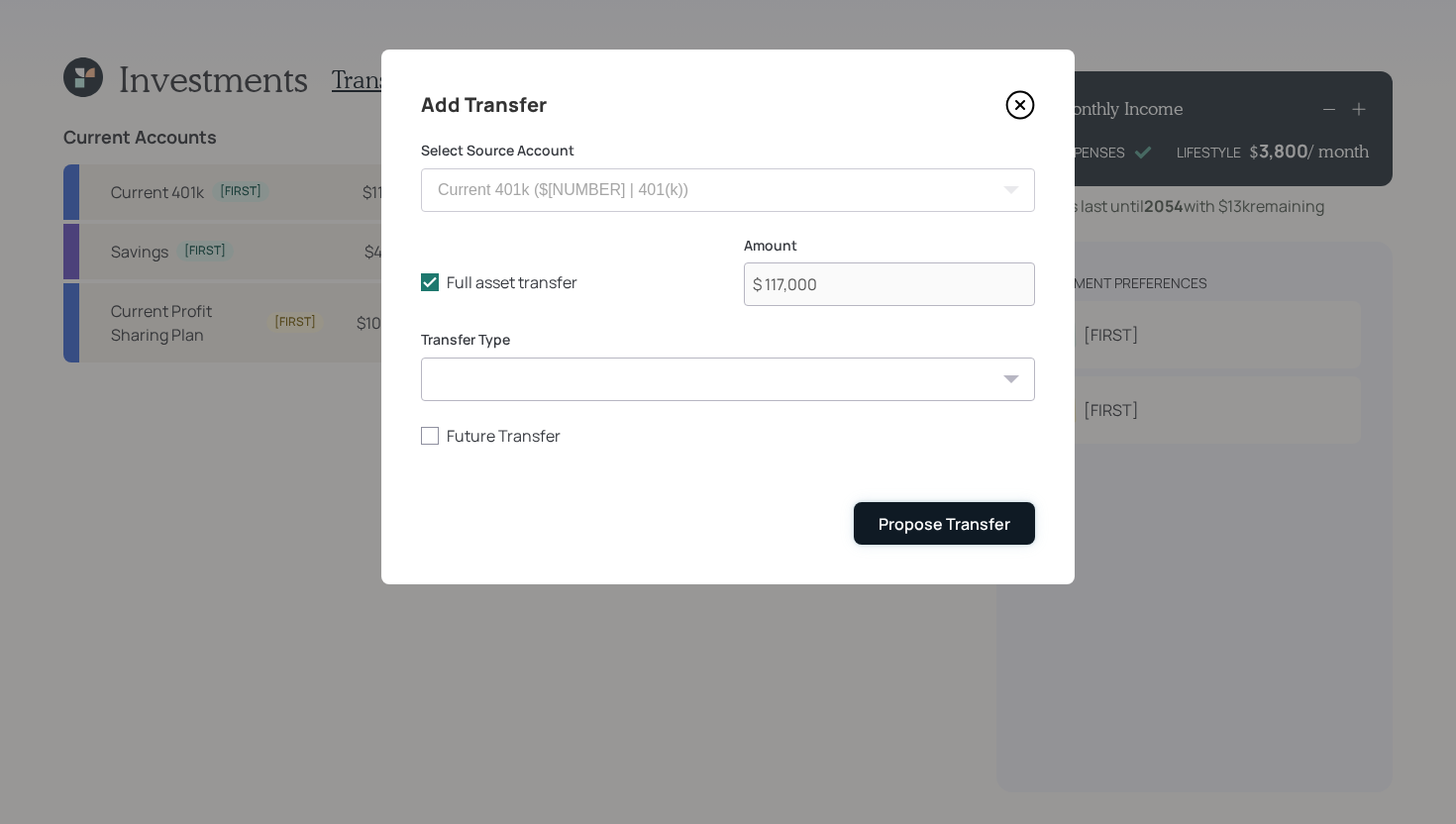click on "Propose Transfer" at bounding box center [944, 524] 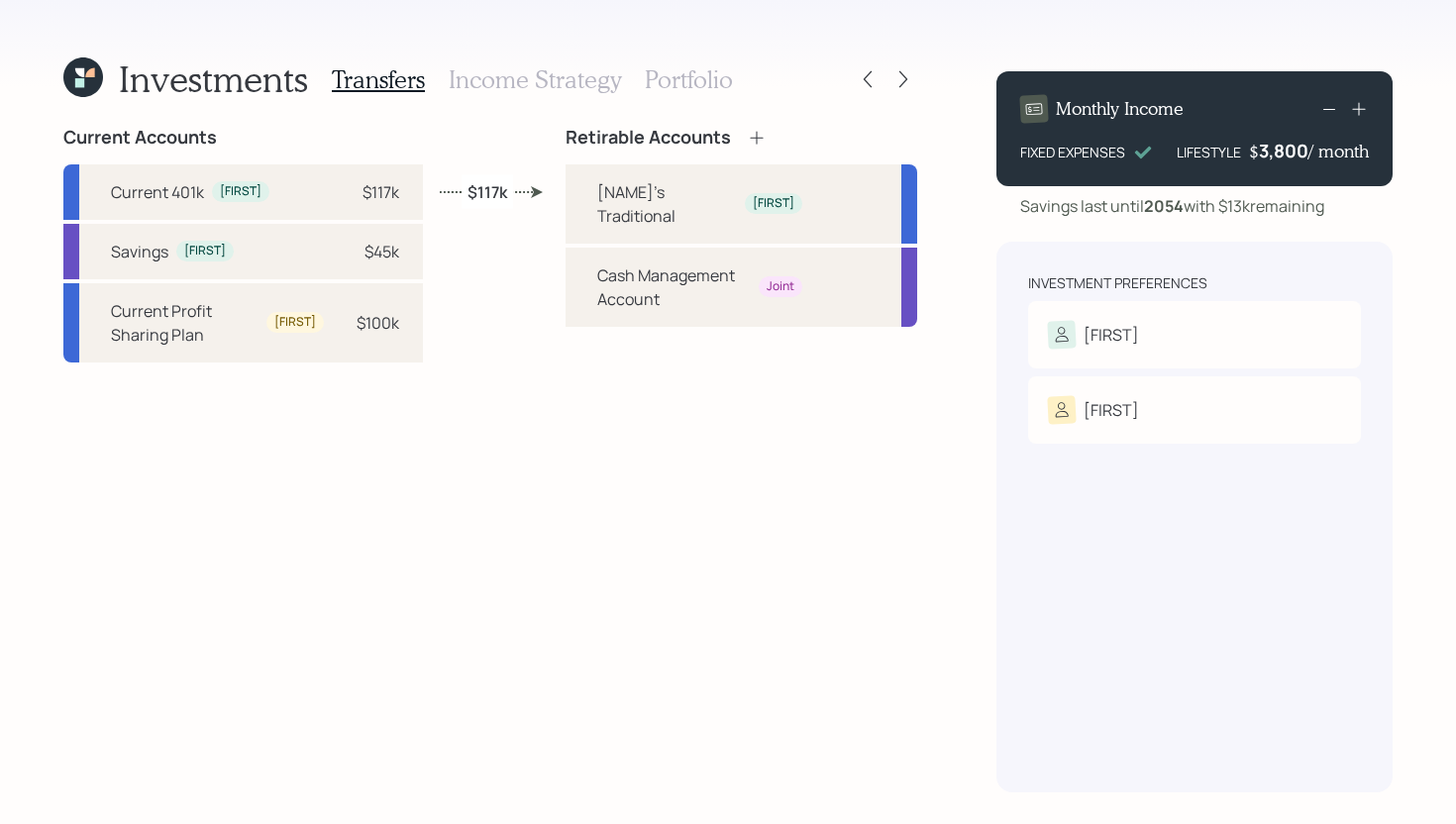 click on "Portfolio" at bounding box center (688, 79) 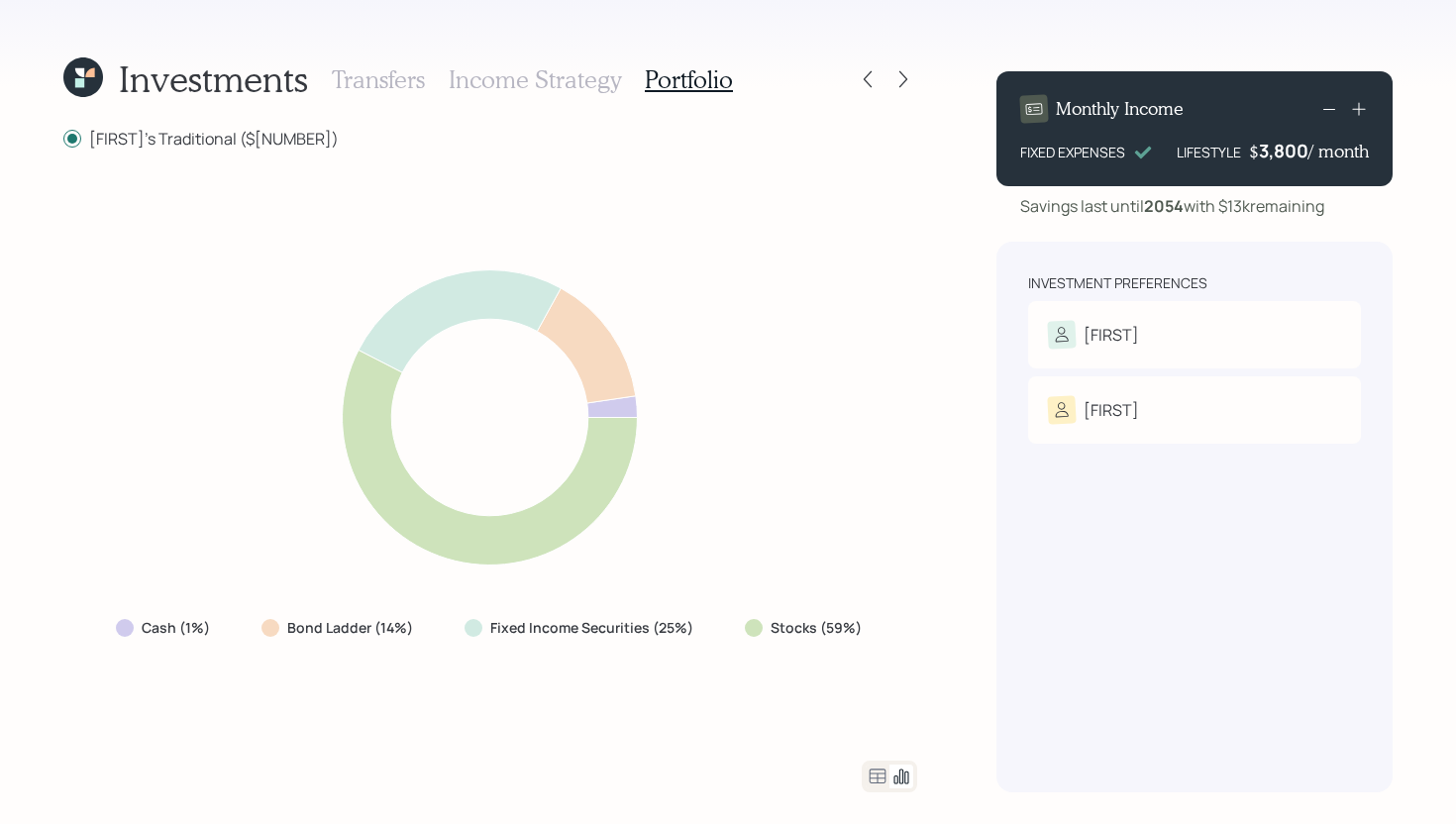 click 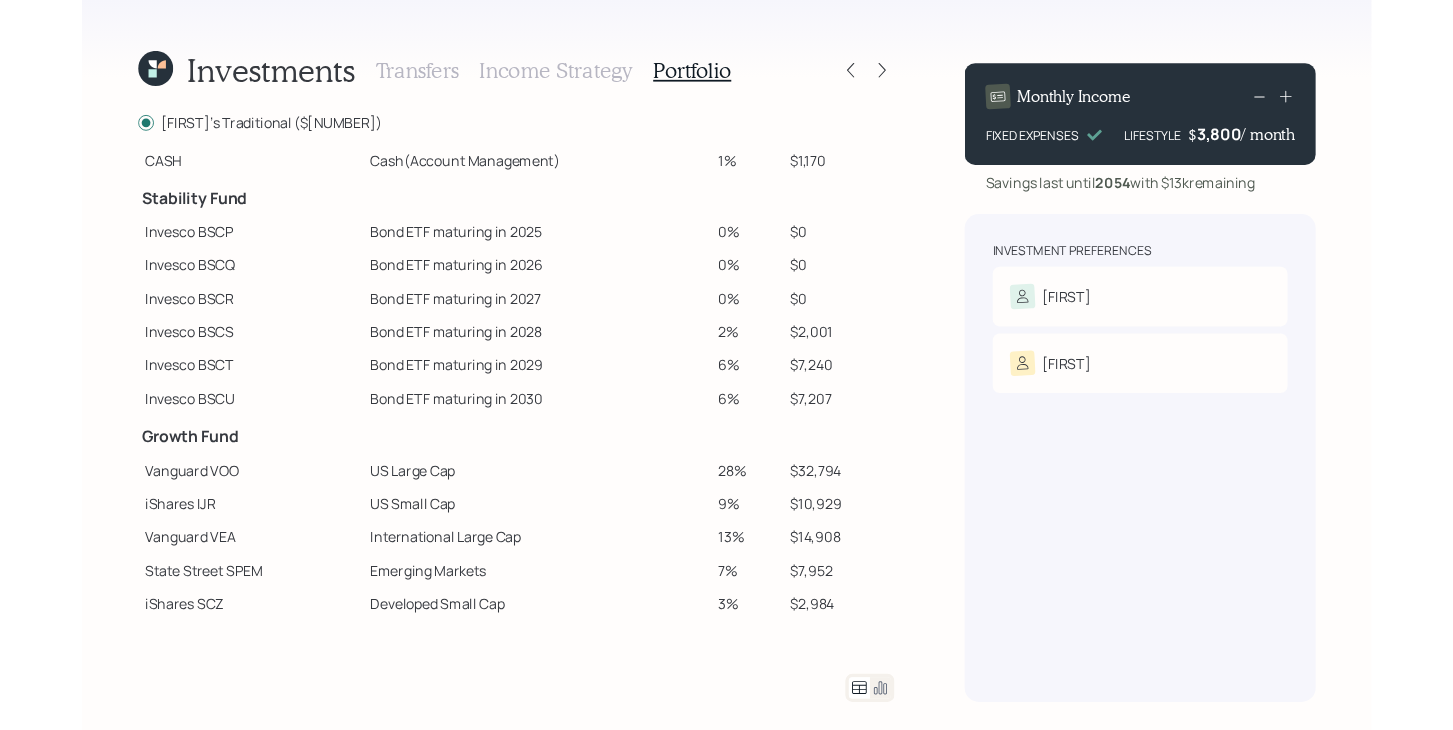 scroll, scrollTop: 0, scrollLeft: 0, axis: both 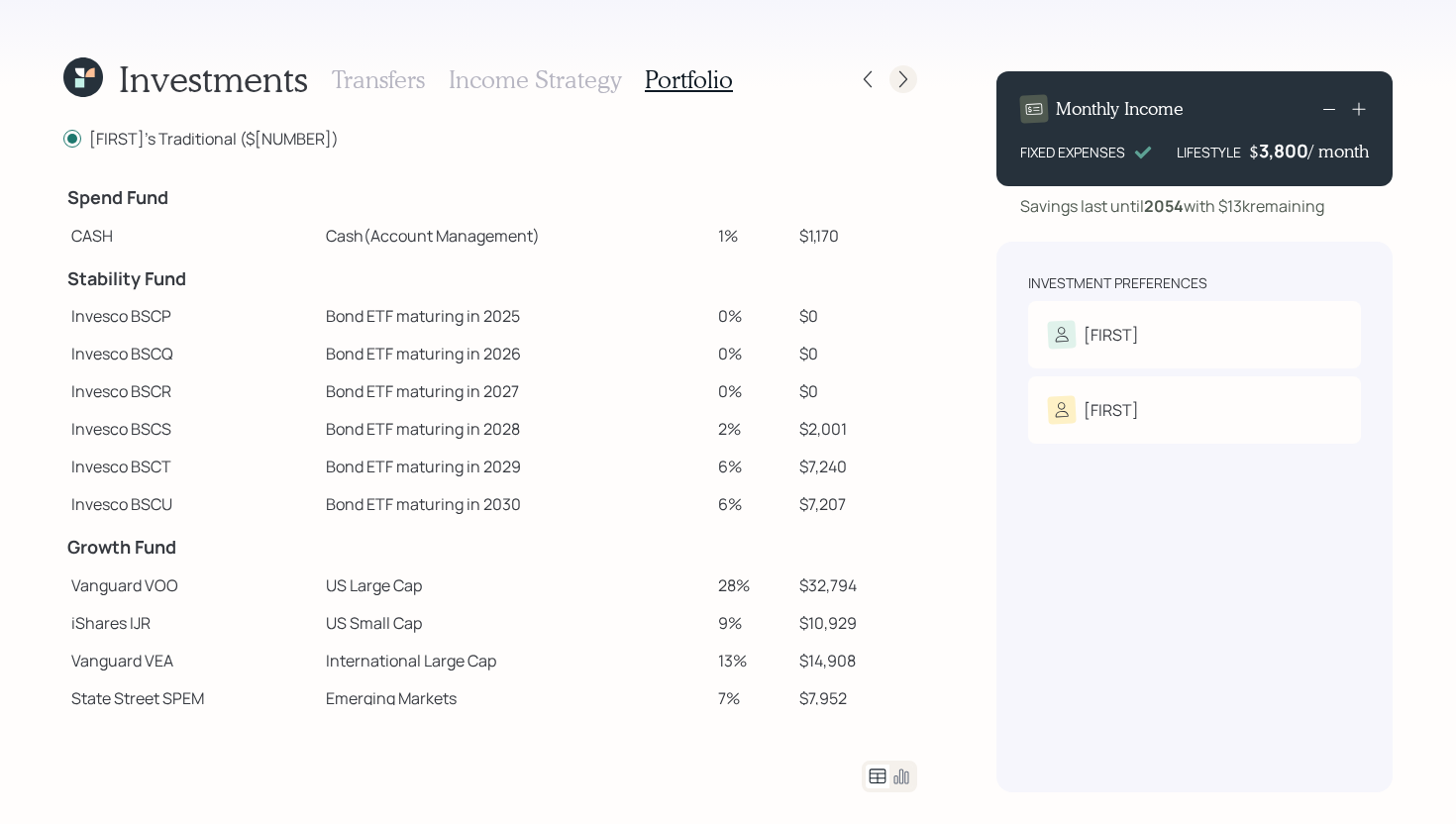 click 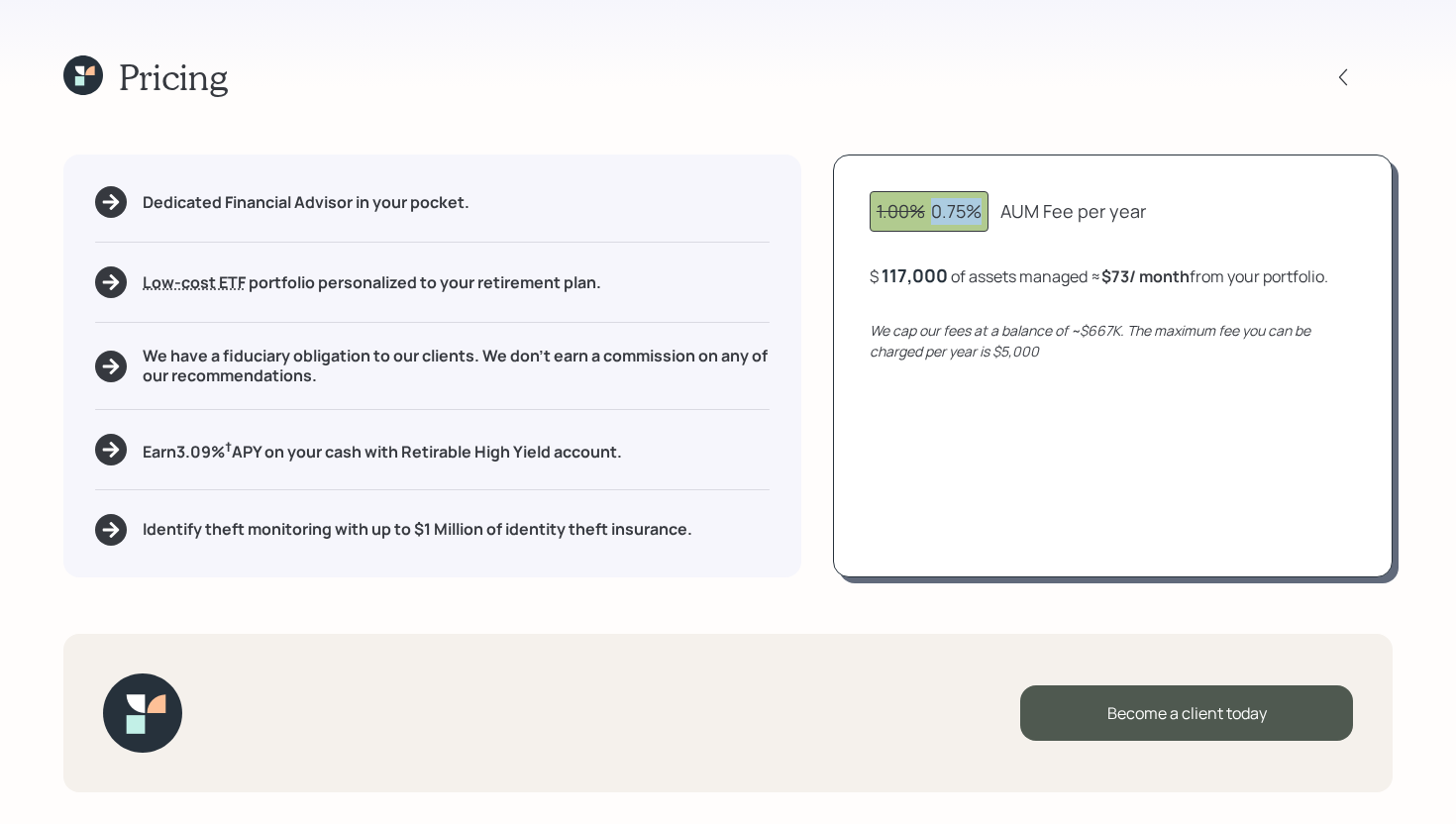 drag, startPoint x: 934, startPoint y: 212, endPoint x: 988, endPoint y: 208, distance: 54.147945 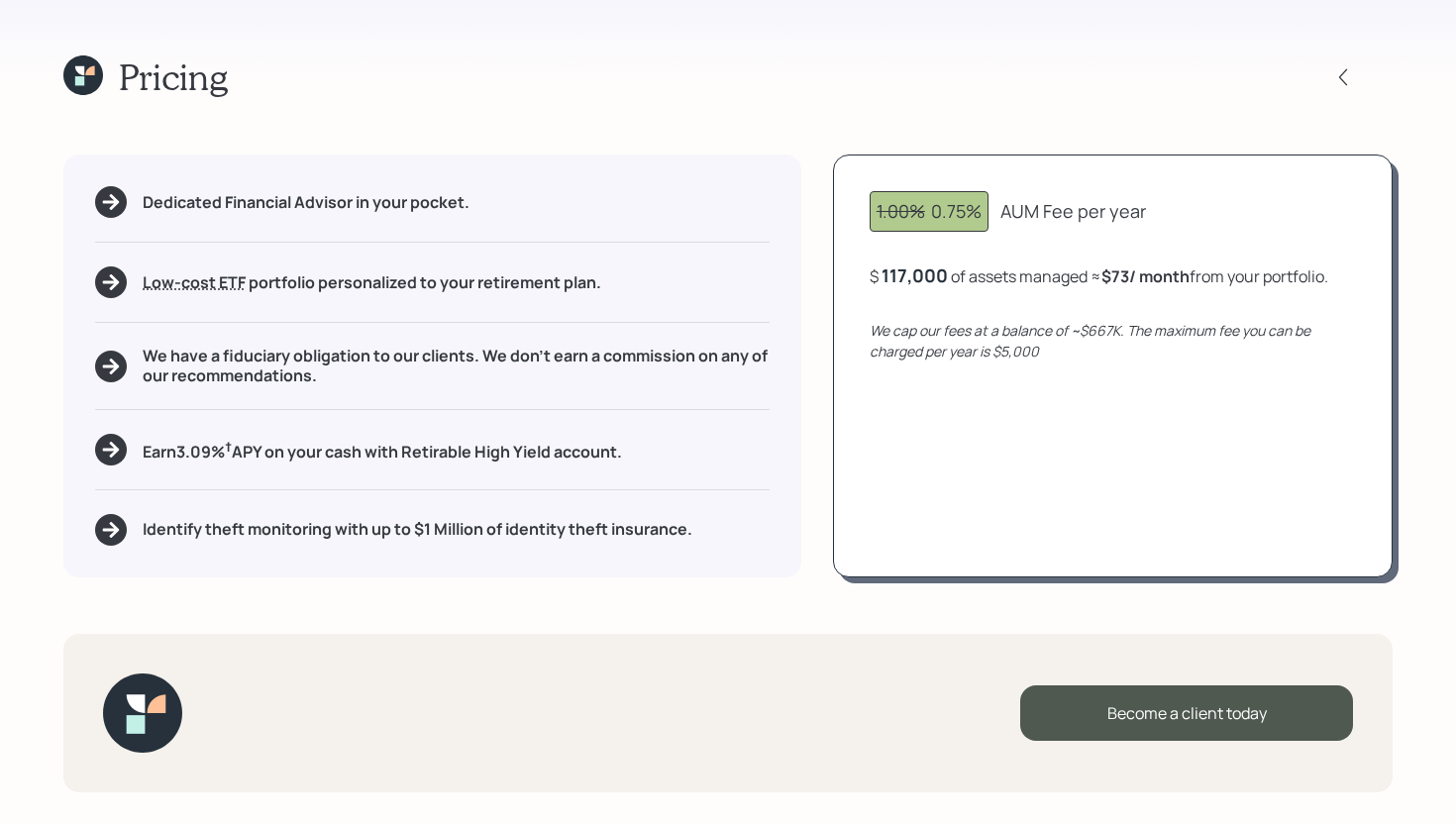 click on "1.00% 0.75% AUM Fee per year $   117,000   of assets managed ≈  $73  / month  from your portfolio . We cap our fees at a balance of ~$667K. The maximum fee you can be charged per year is $5,000" at bounding box center [1112, 365] 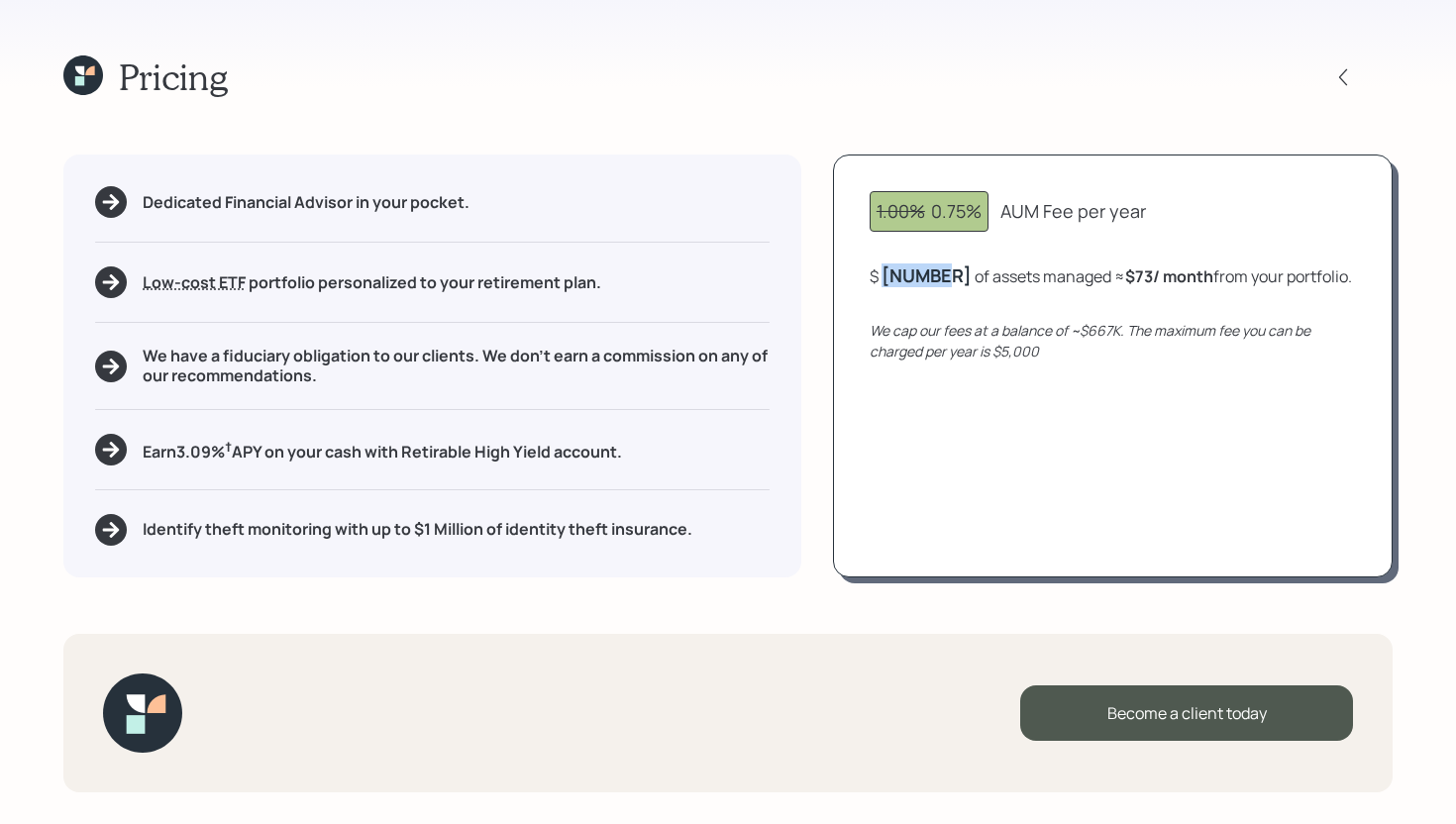 click on "117000" at bounding box center [926, 275] 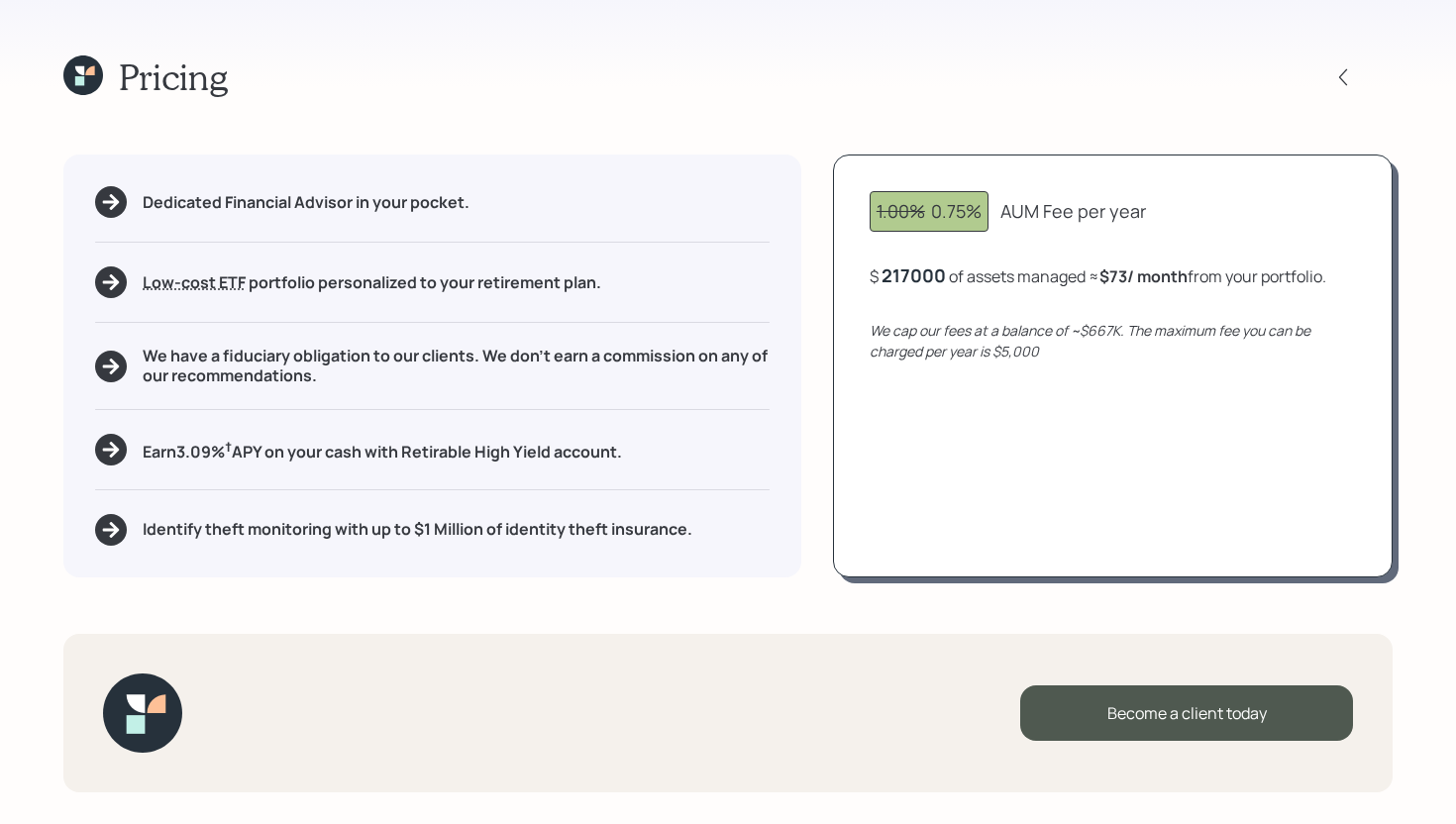 click on "1.00% 0.75% AUM Fee per year $   217000   of assets managed ≈  $73  / month  from your portfolio . We cap our fees at a balance of ~$667K. The maximum fee you can be charged per year is $5,000" at bounding box center (1112, 365) 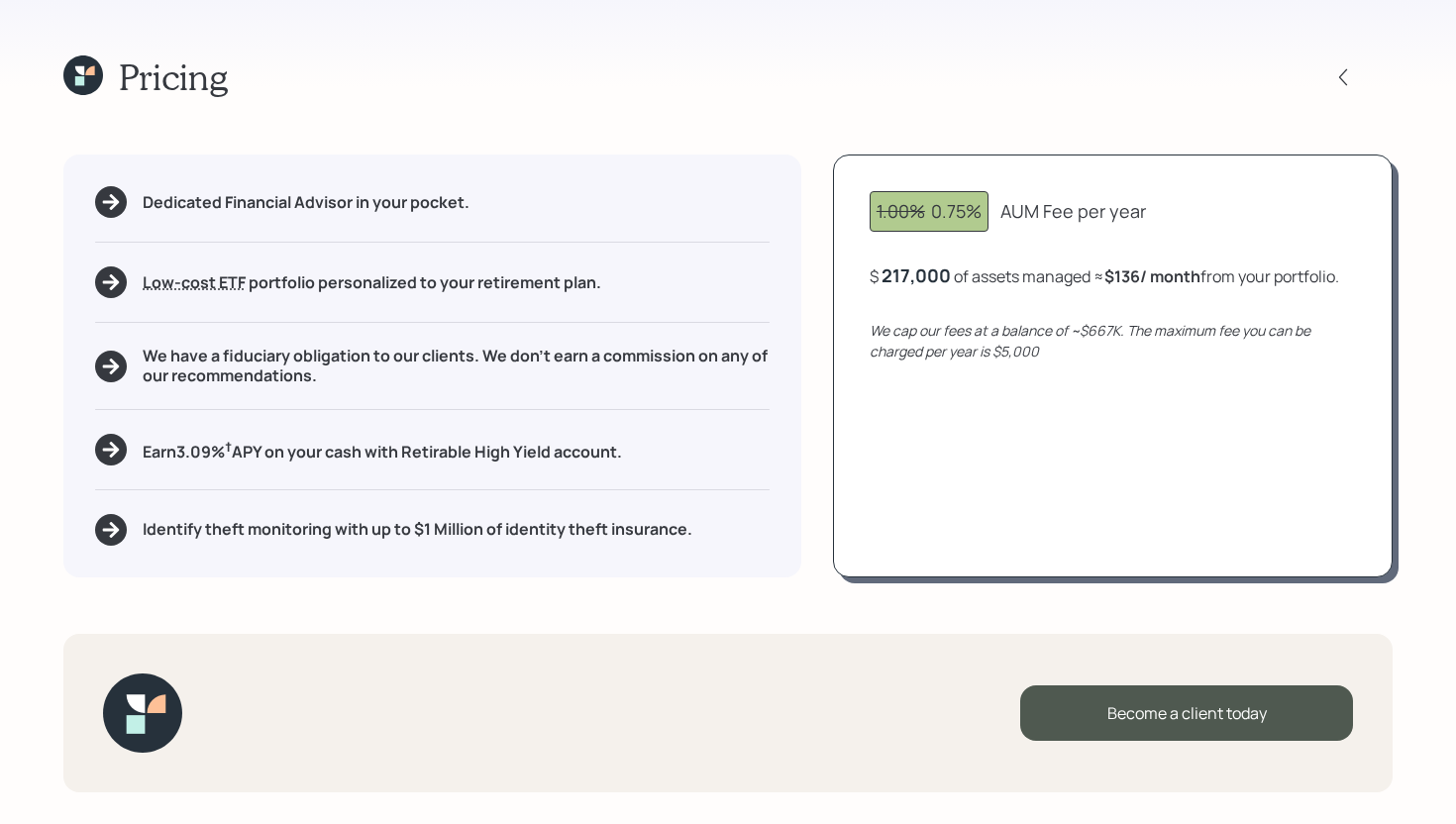 click 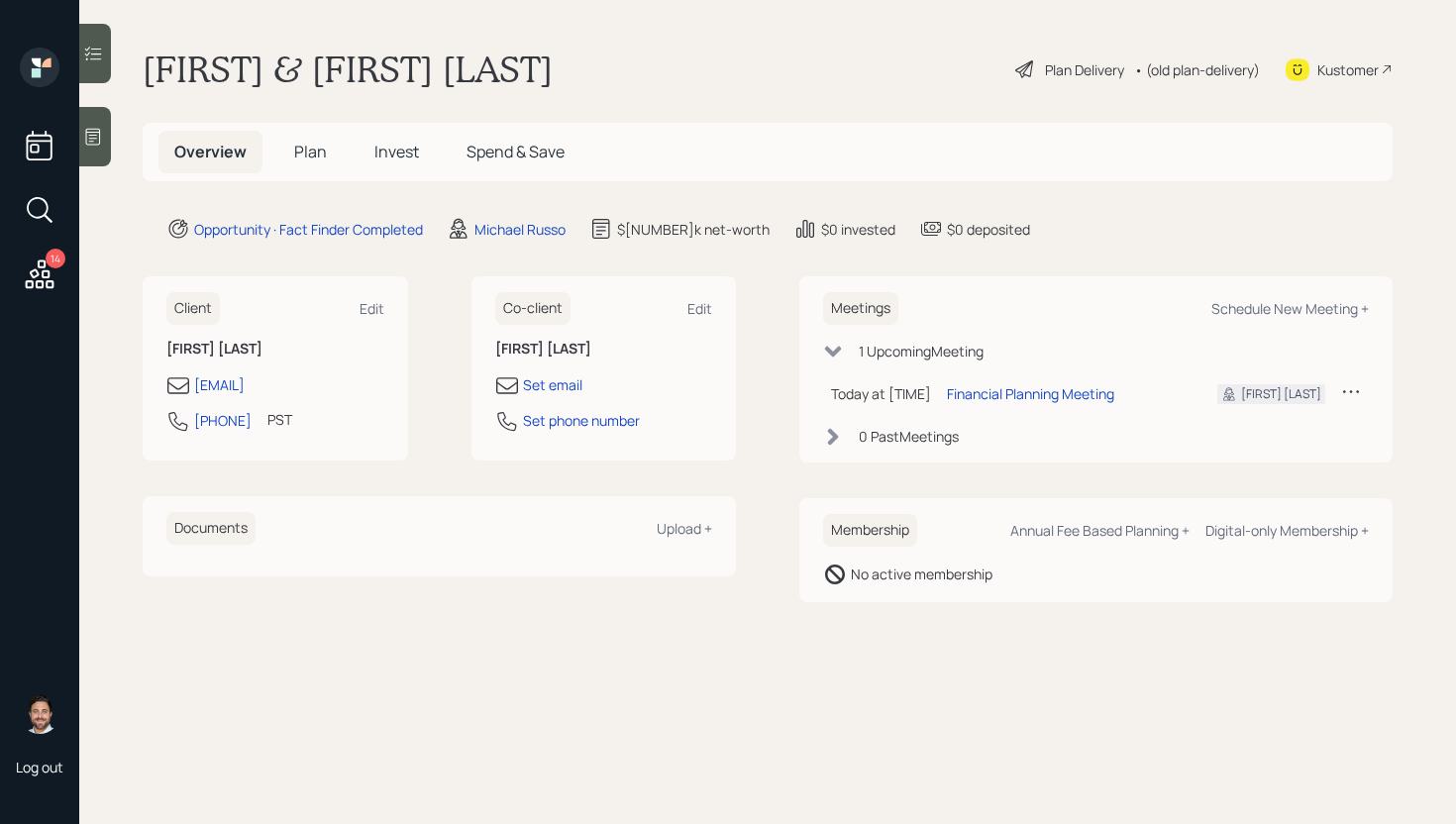 click on "Plan" at bounding box center (310, 152) 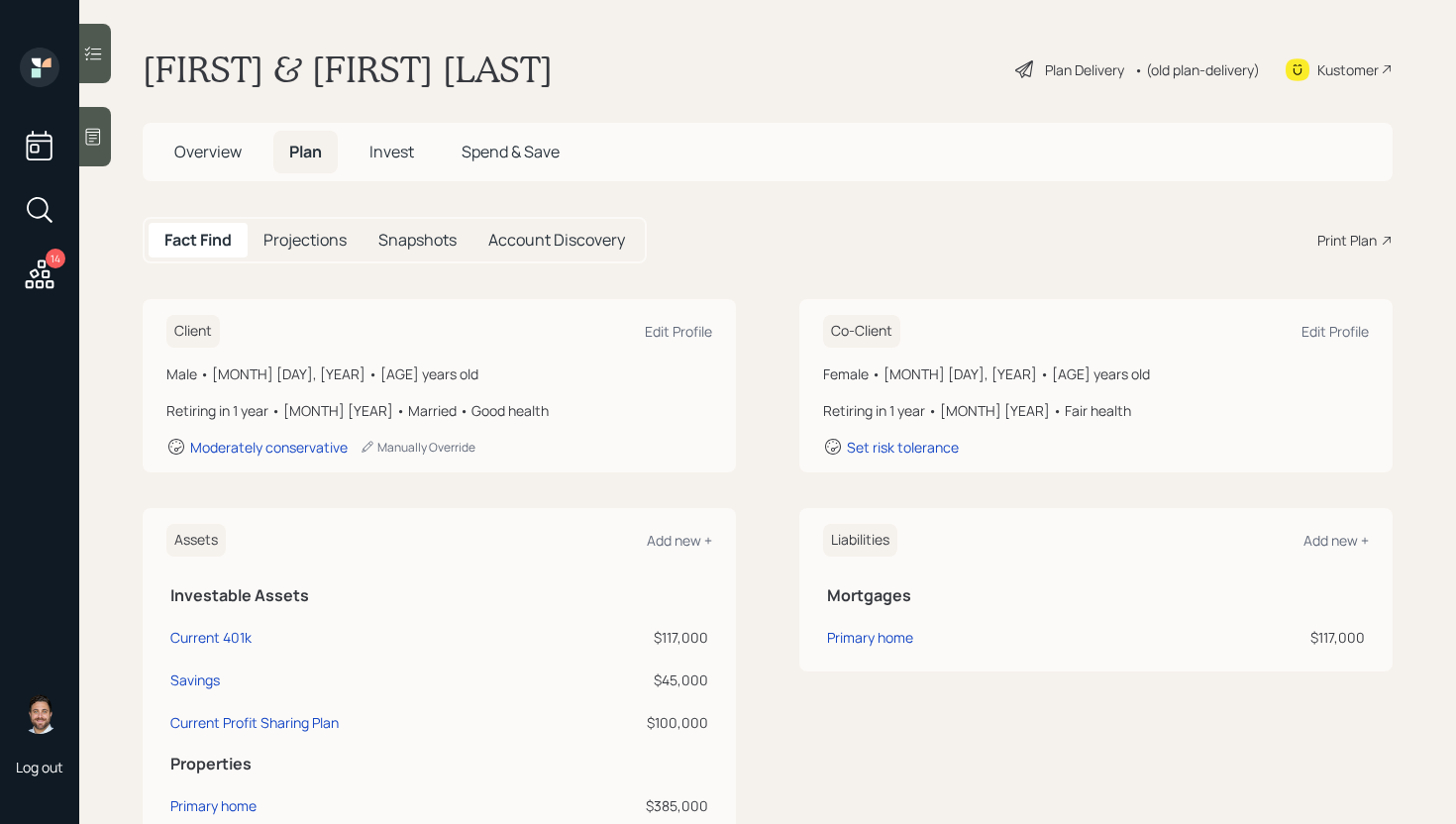 click on "Print Plan" at bounding box center (1347, 240) 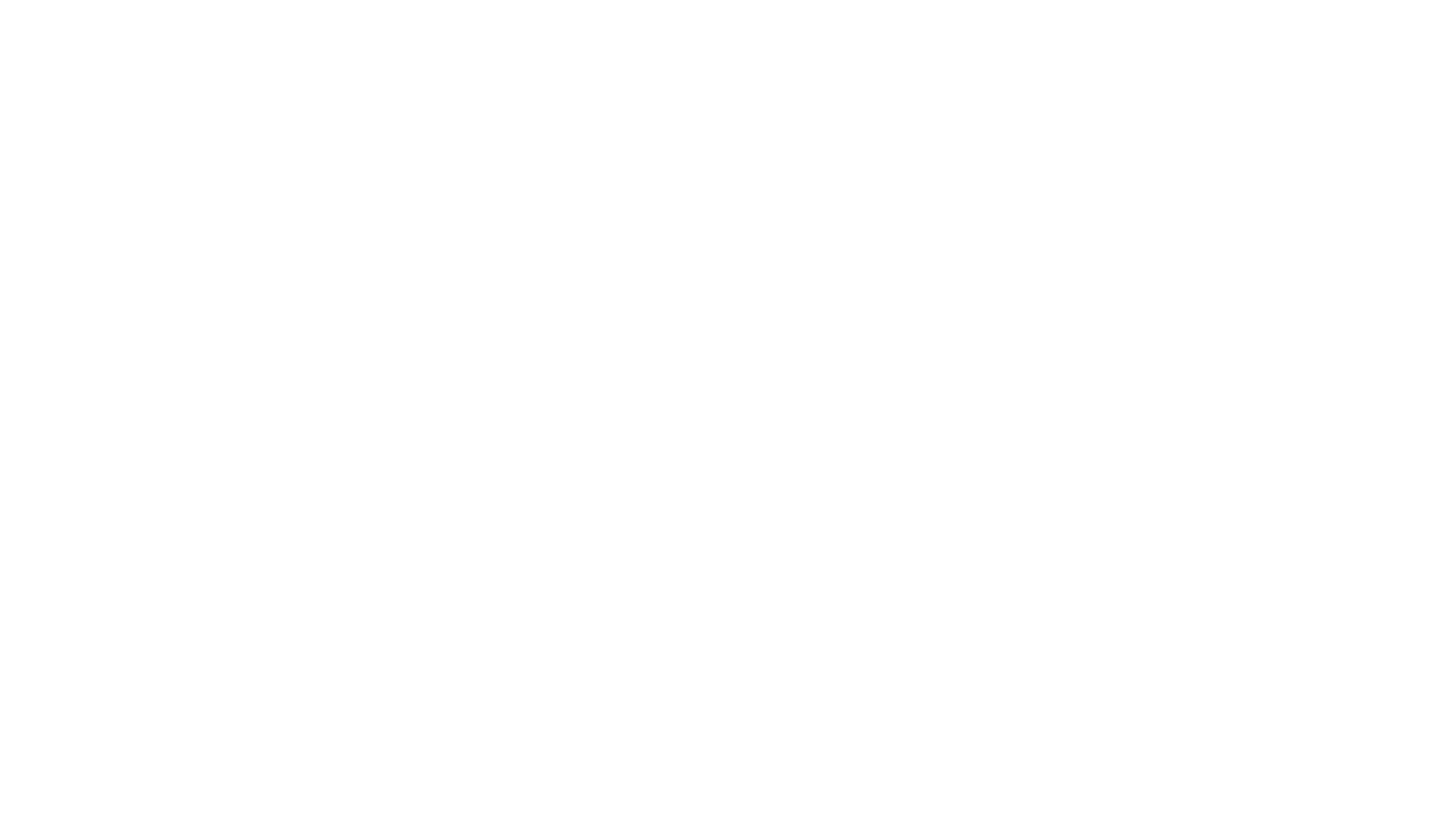 scroll, scrollTop: 0, scrollLeft: 0, axis: both 